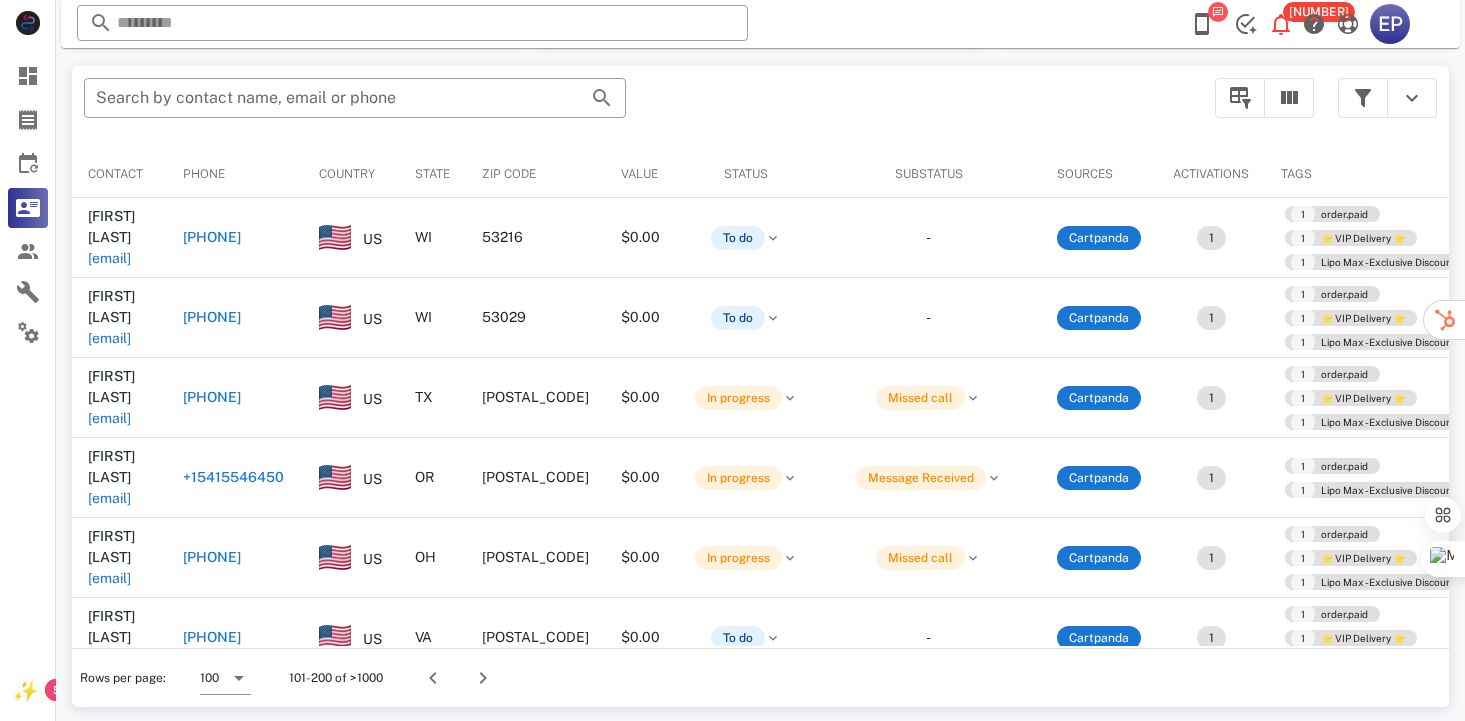 scroll, scrollTop: 378, scrollLeft: 0, axis: vertical 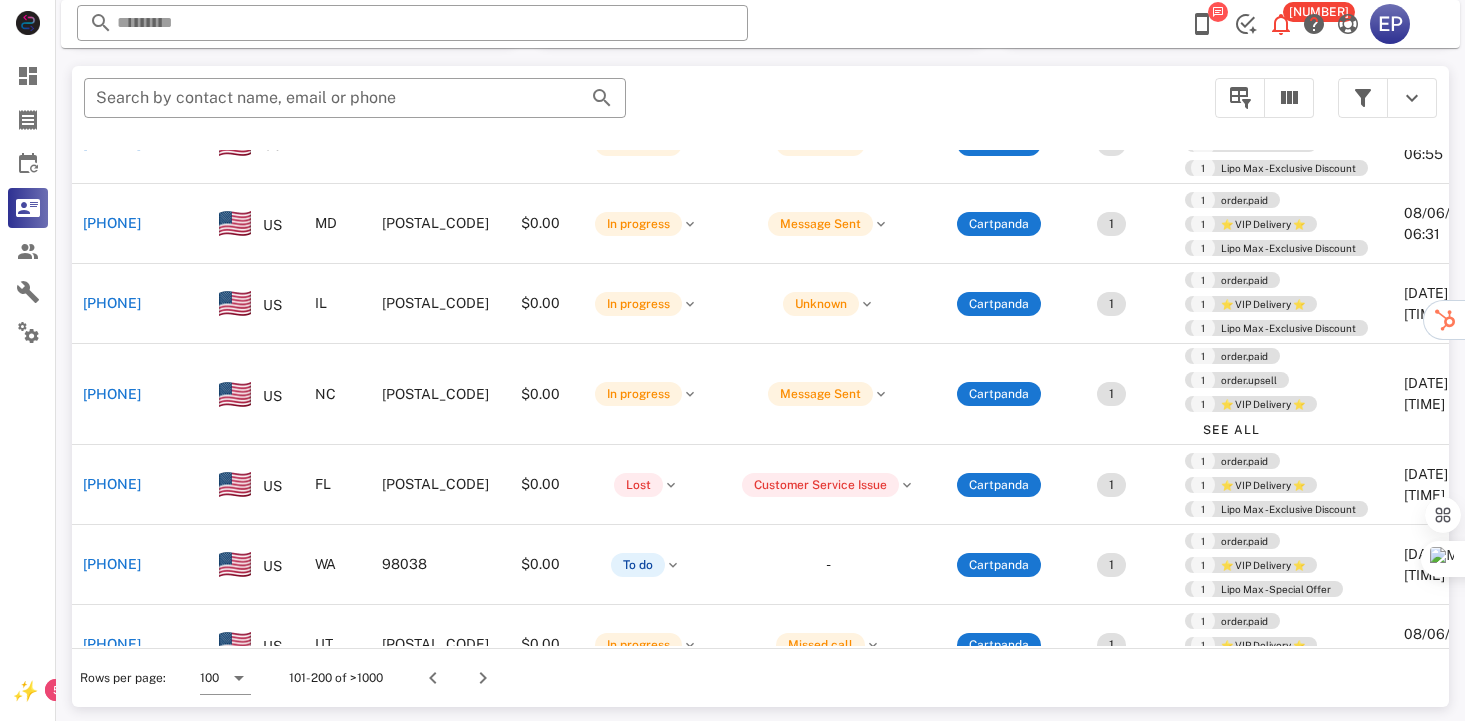click at bounding box center (1202, 24) 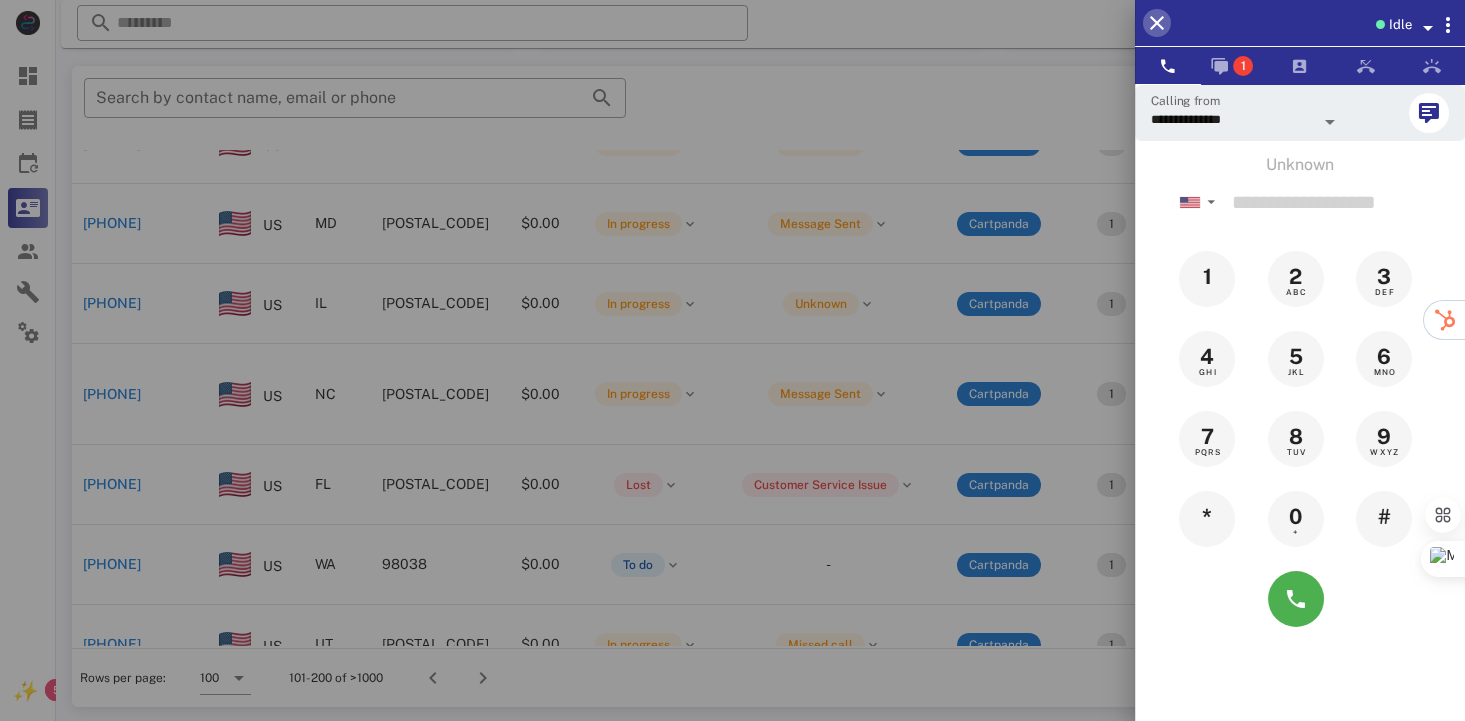 click at bounding box center (1157, 23) 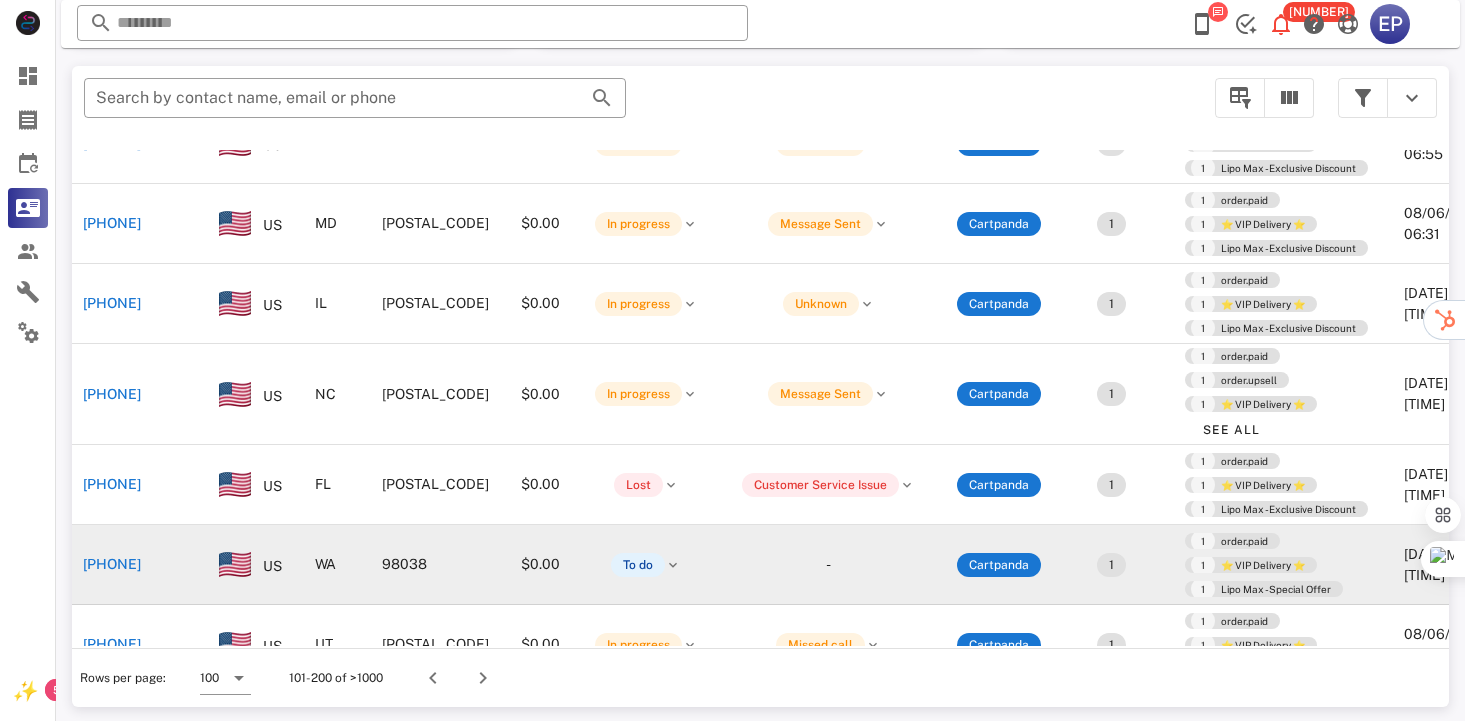 click on "[PHONE]" at bounding box center (112, 564) 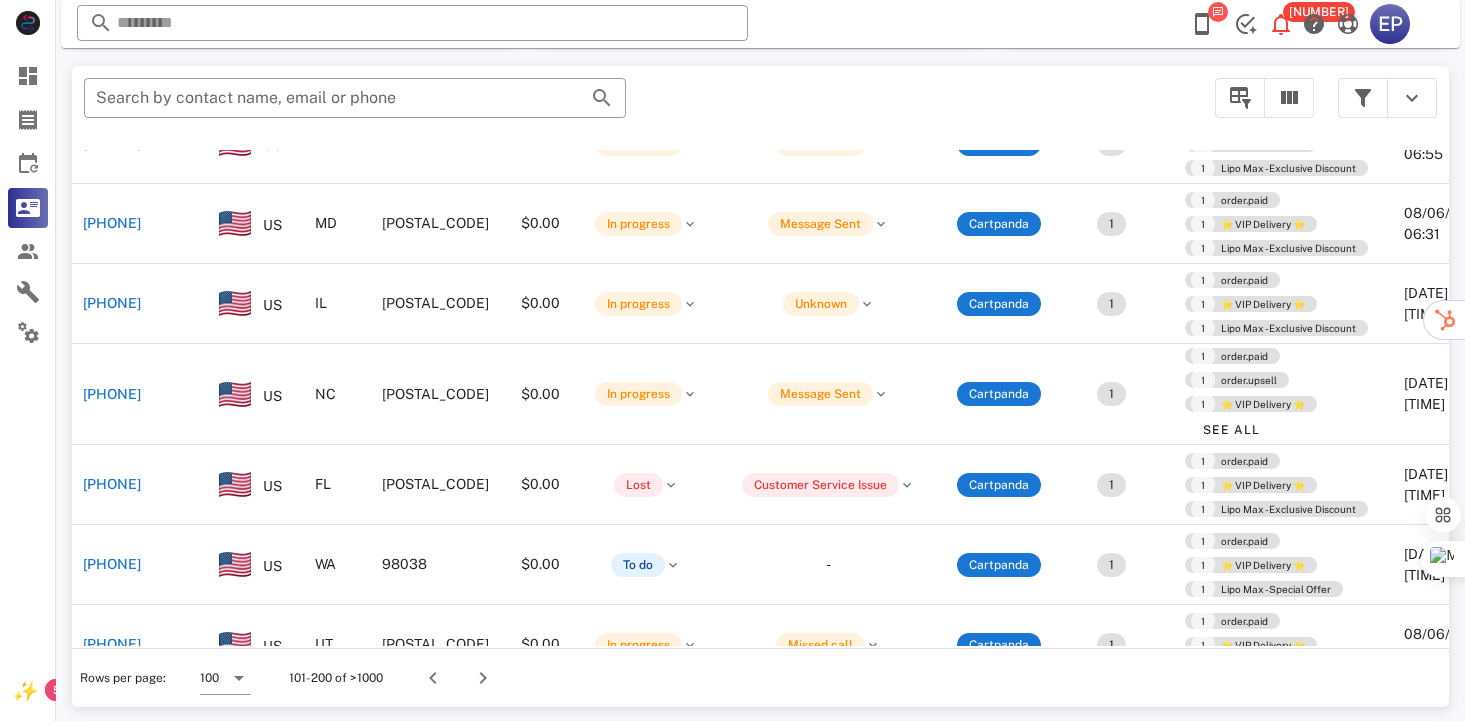 type on "**********" 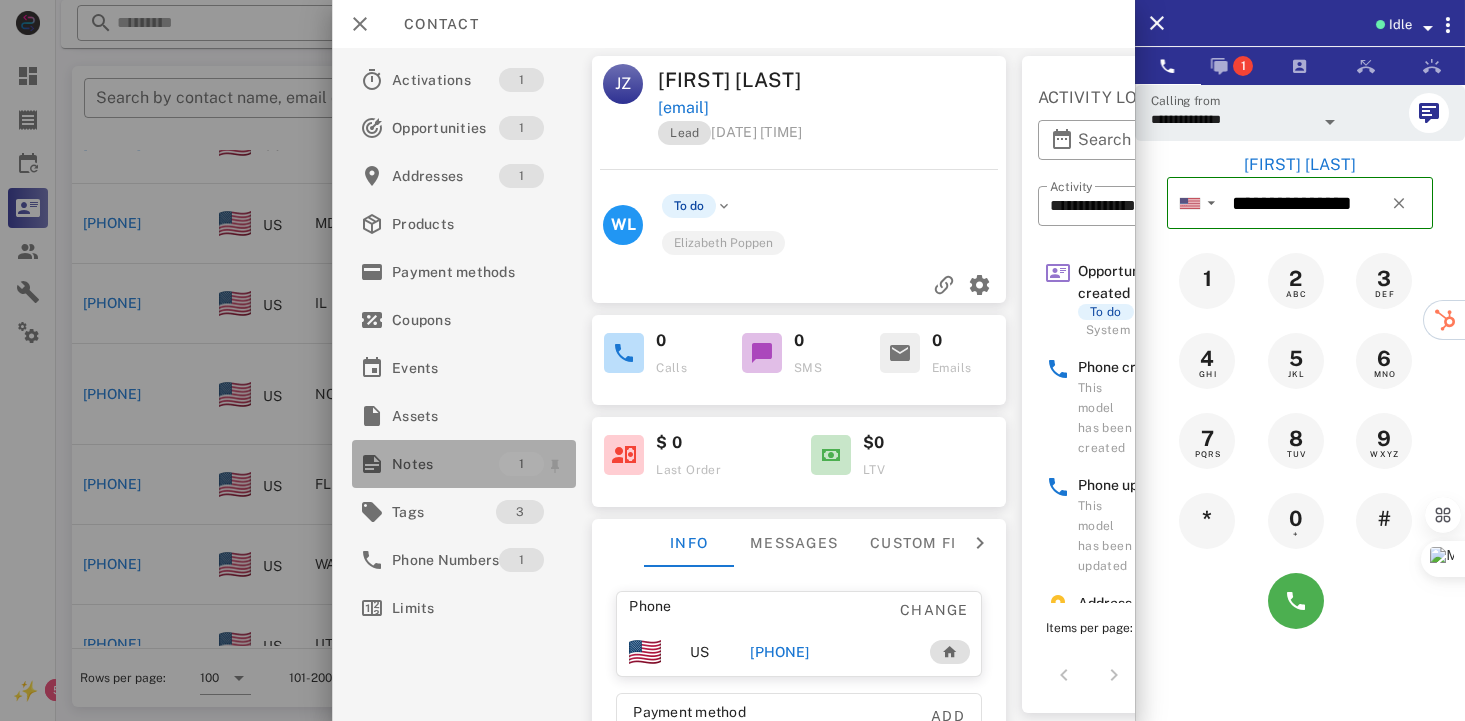 click on "Notes" at bounding box center (445, 464) 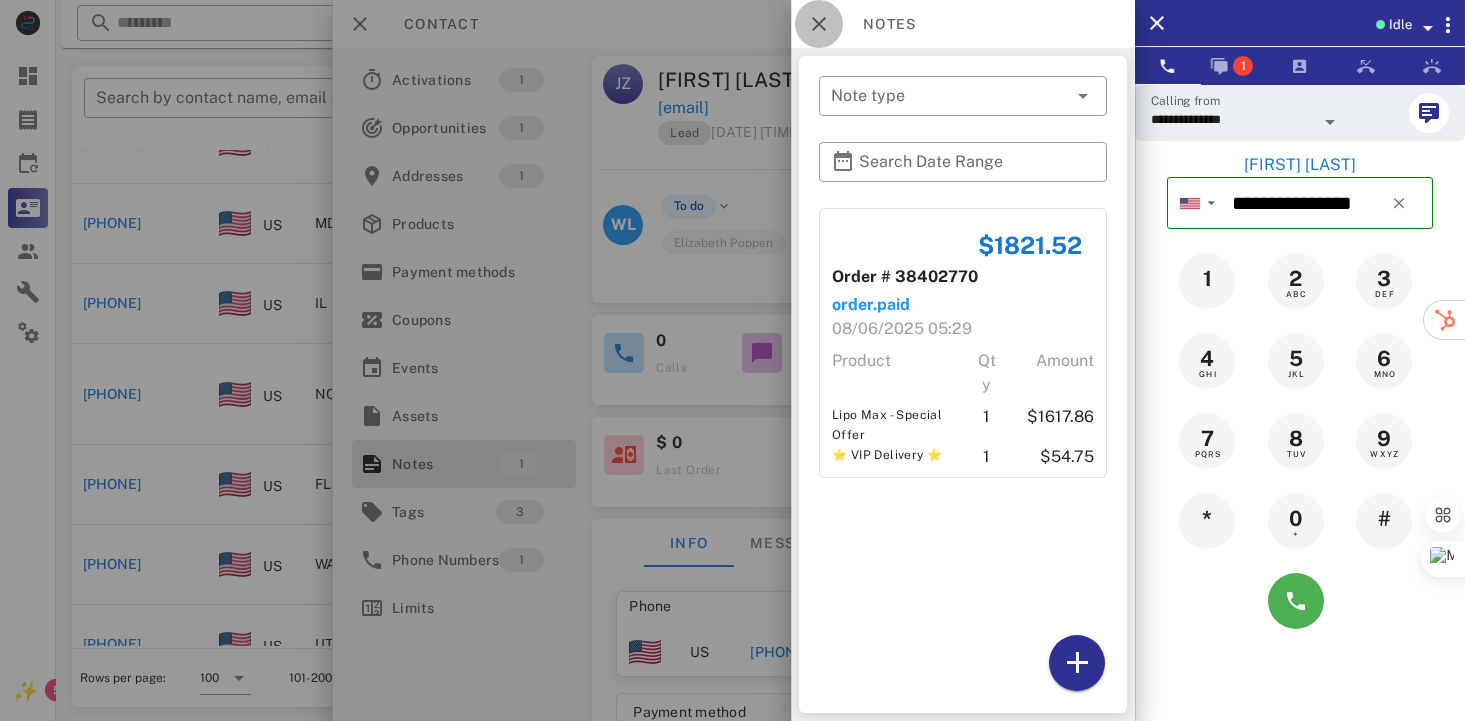 click at bounding box center (819, 24) 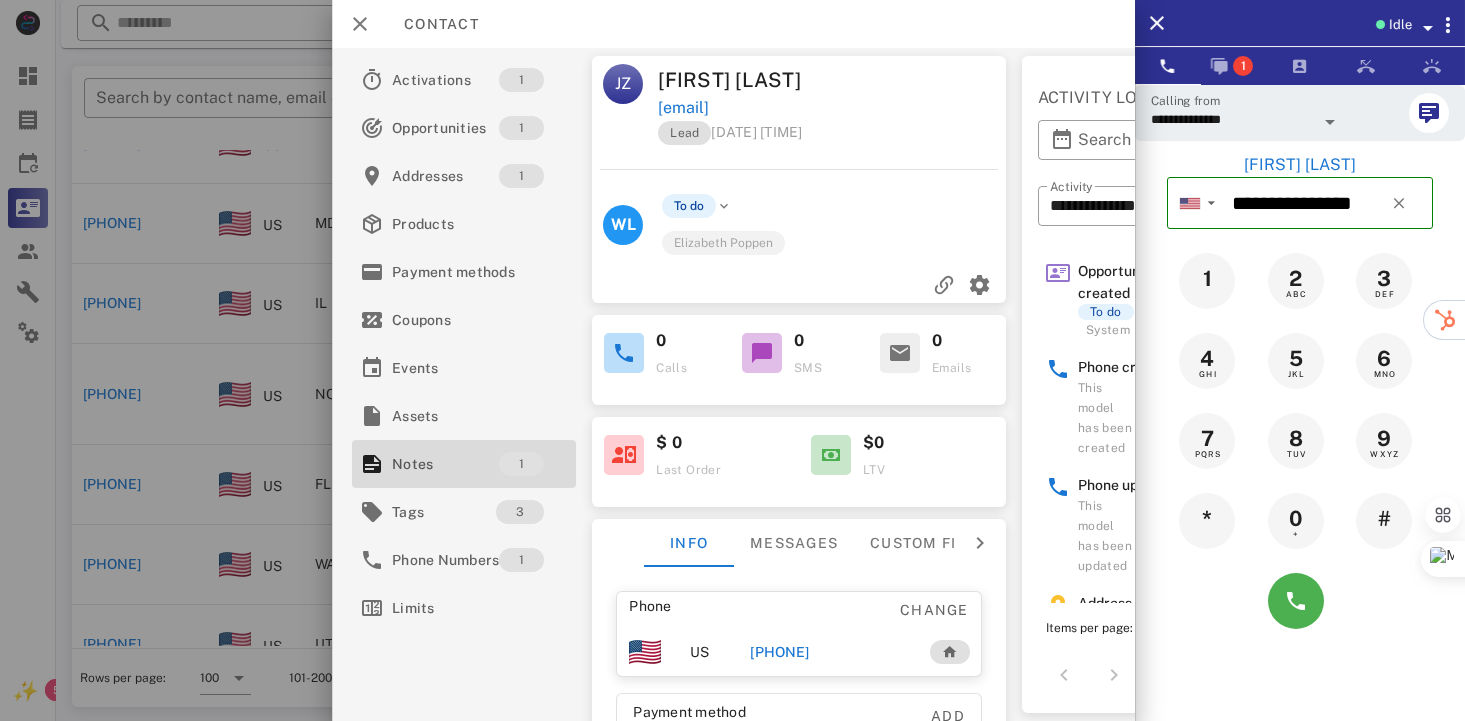 scroll, scrollTop: 0, scrollLeft: 150, axis: horizontal 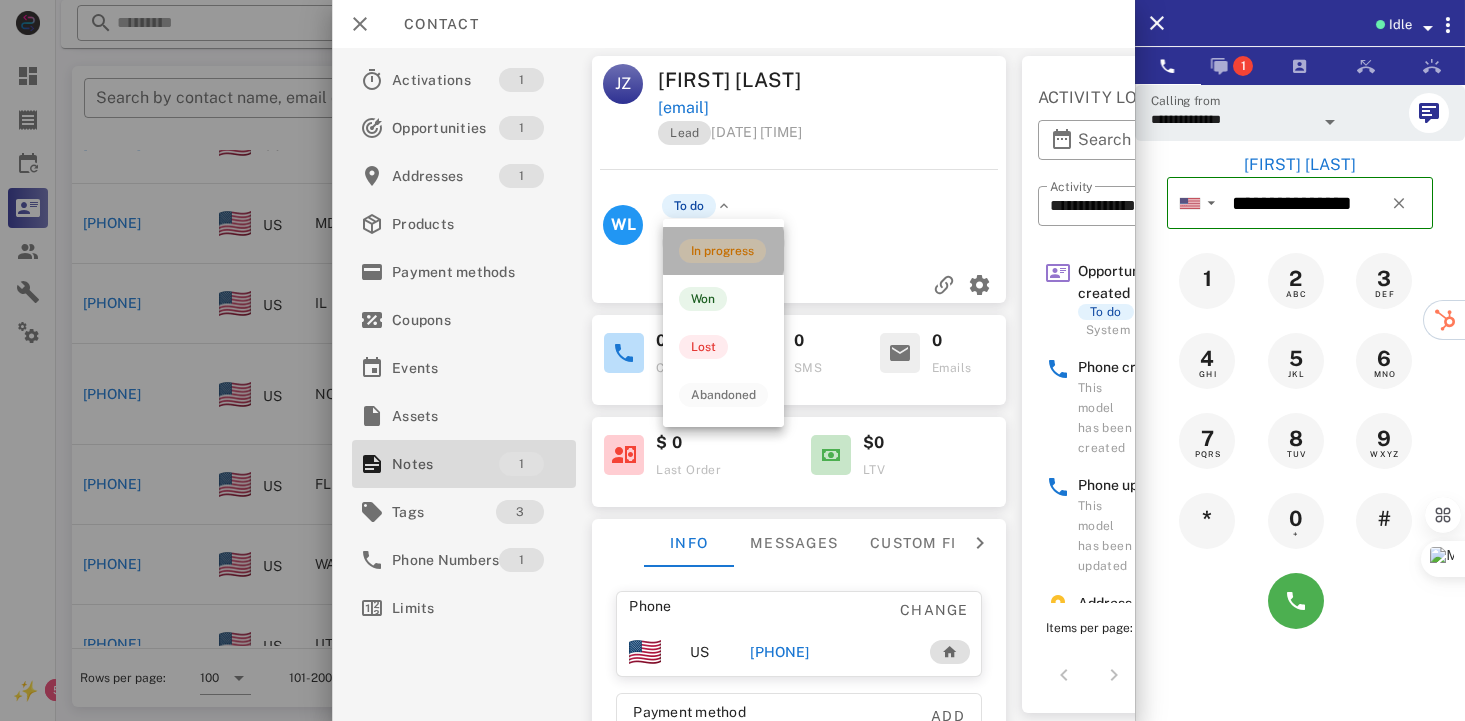 click on "In progress" at bounding box center [722, 251] 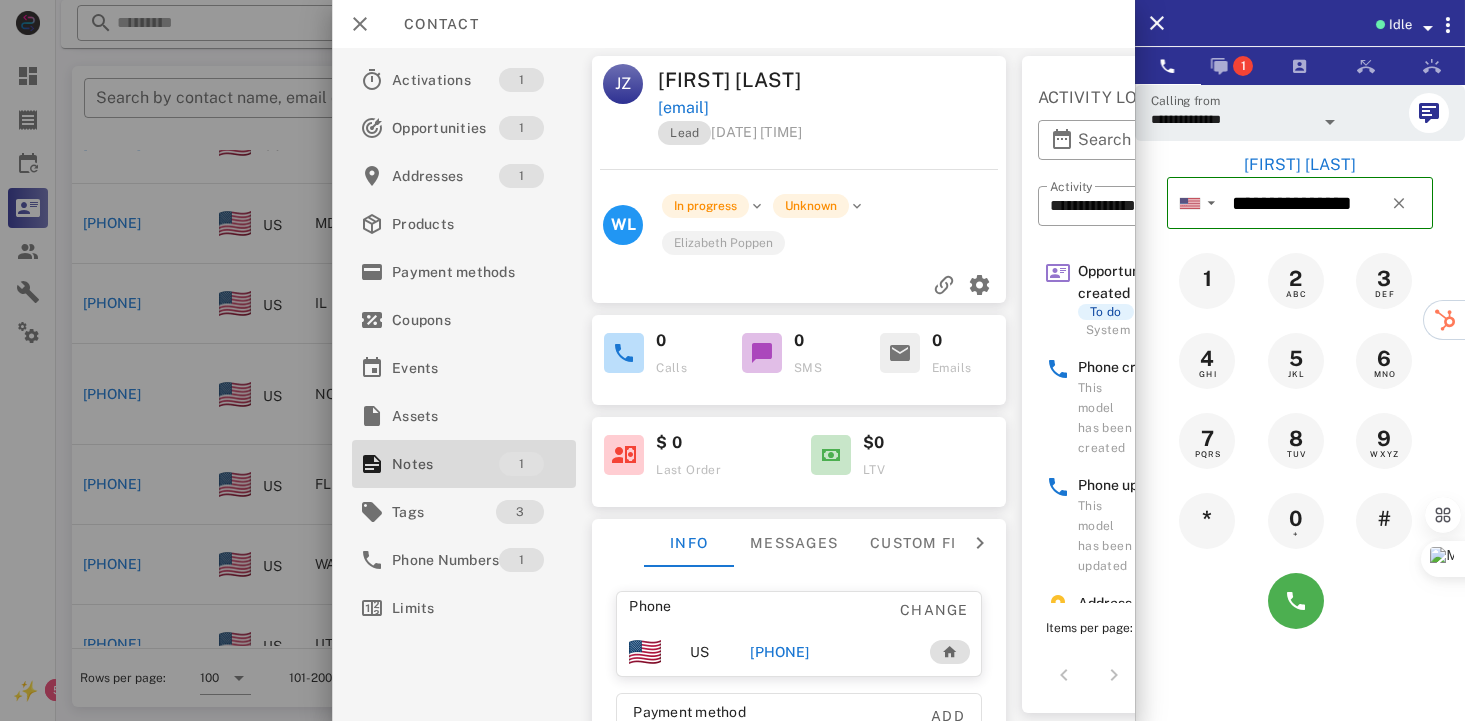 click on "[PHONE]" at bounding box center (780, 652) 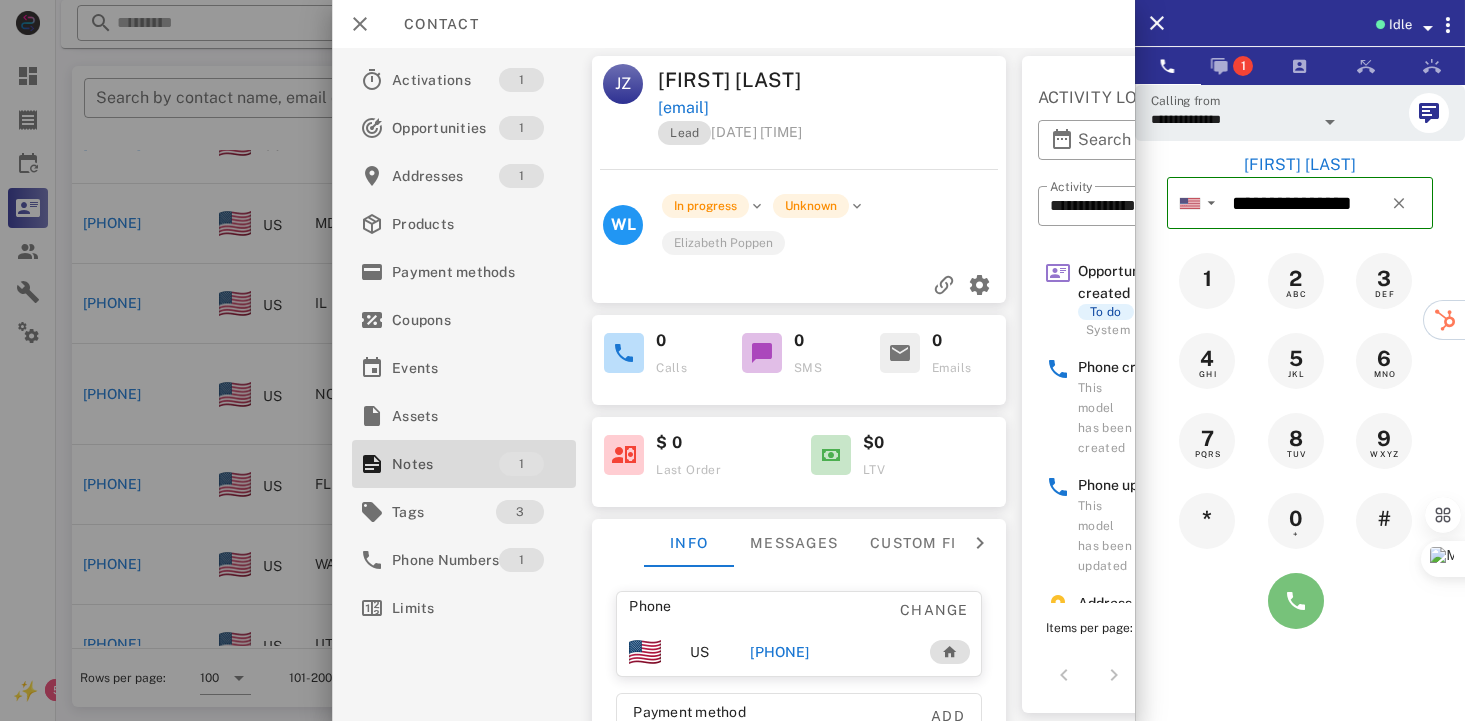 click at bounding box center (1296, 601) 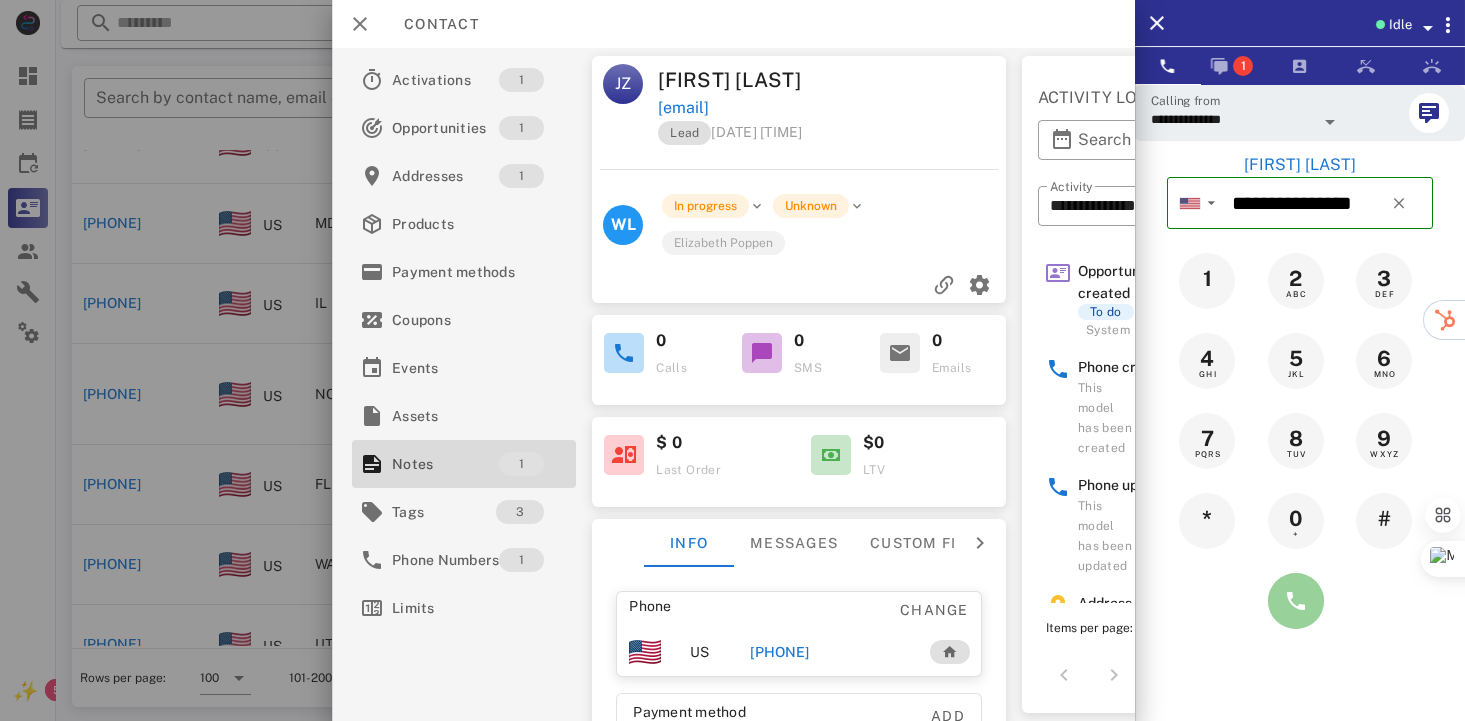click at bounding box center (1296, 601) 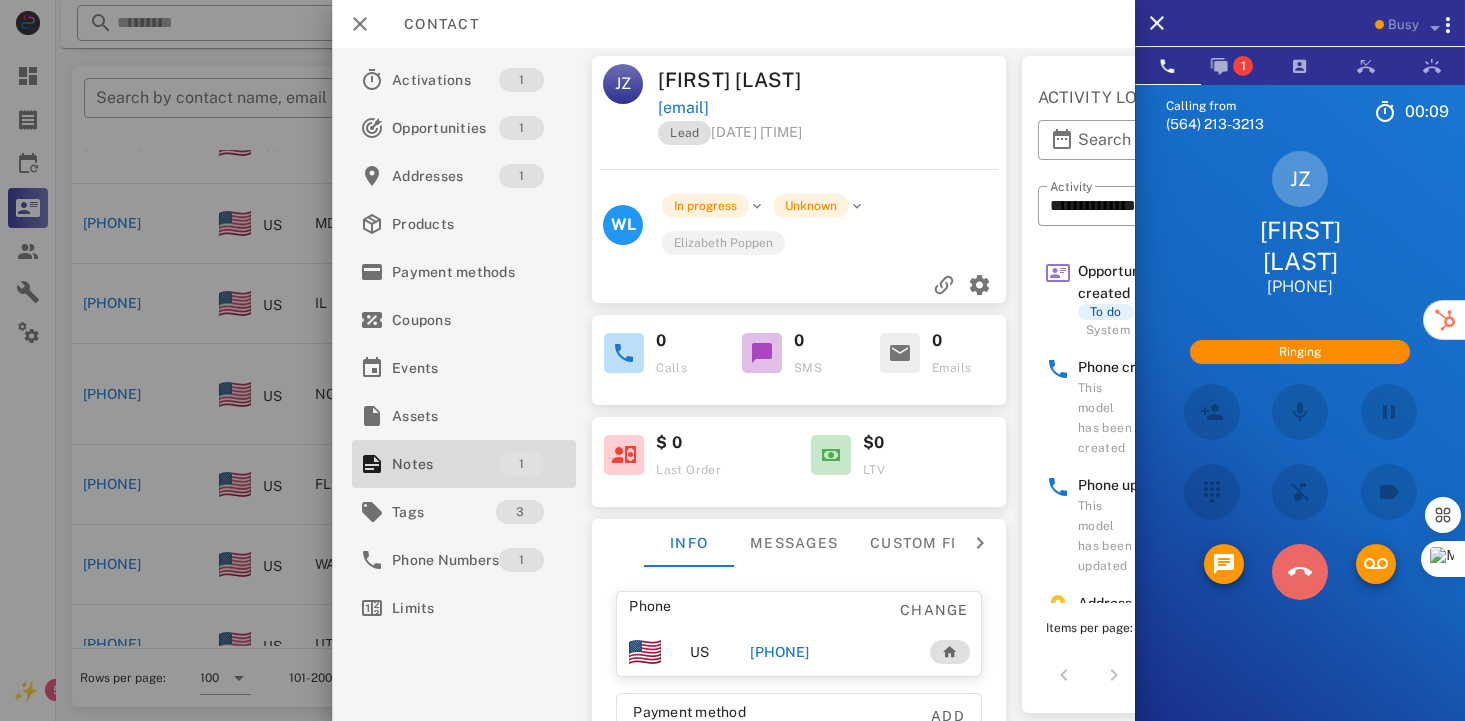 click at bounding box center [1300, 572] 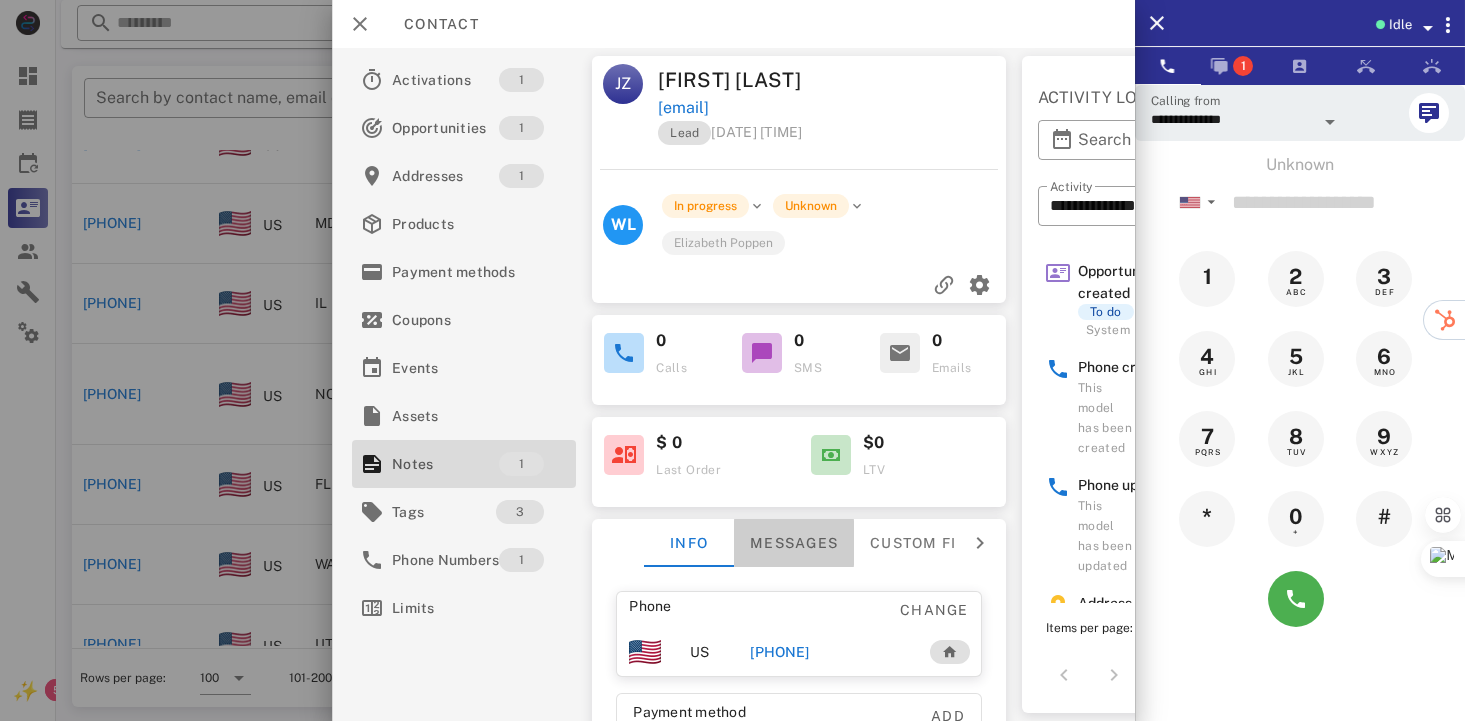 click on "Messages" at bounding box center [794, 543] 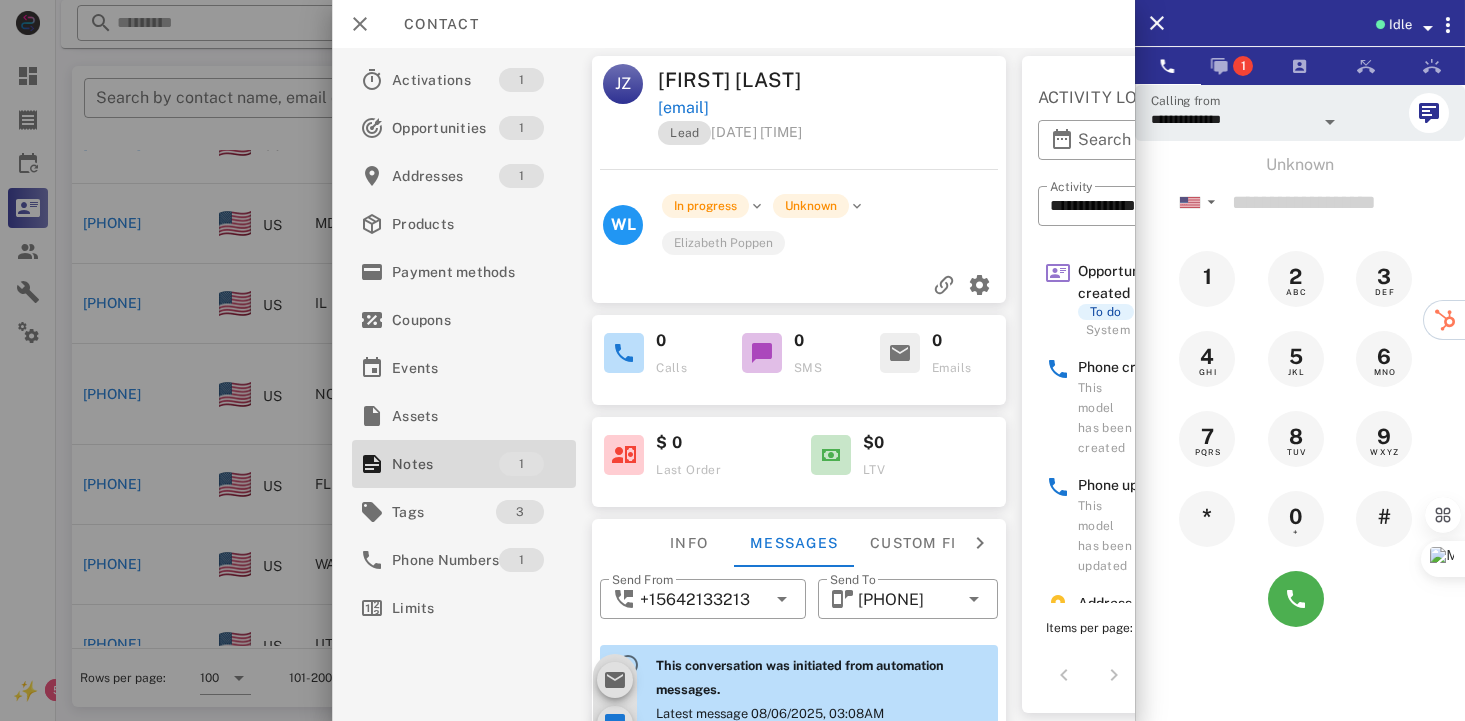 scroll, scrollTop: 688, scrollLeft: 0, axis: vertical 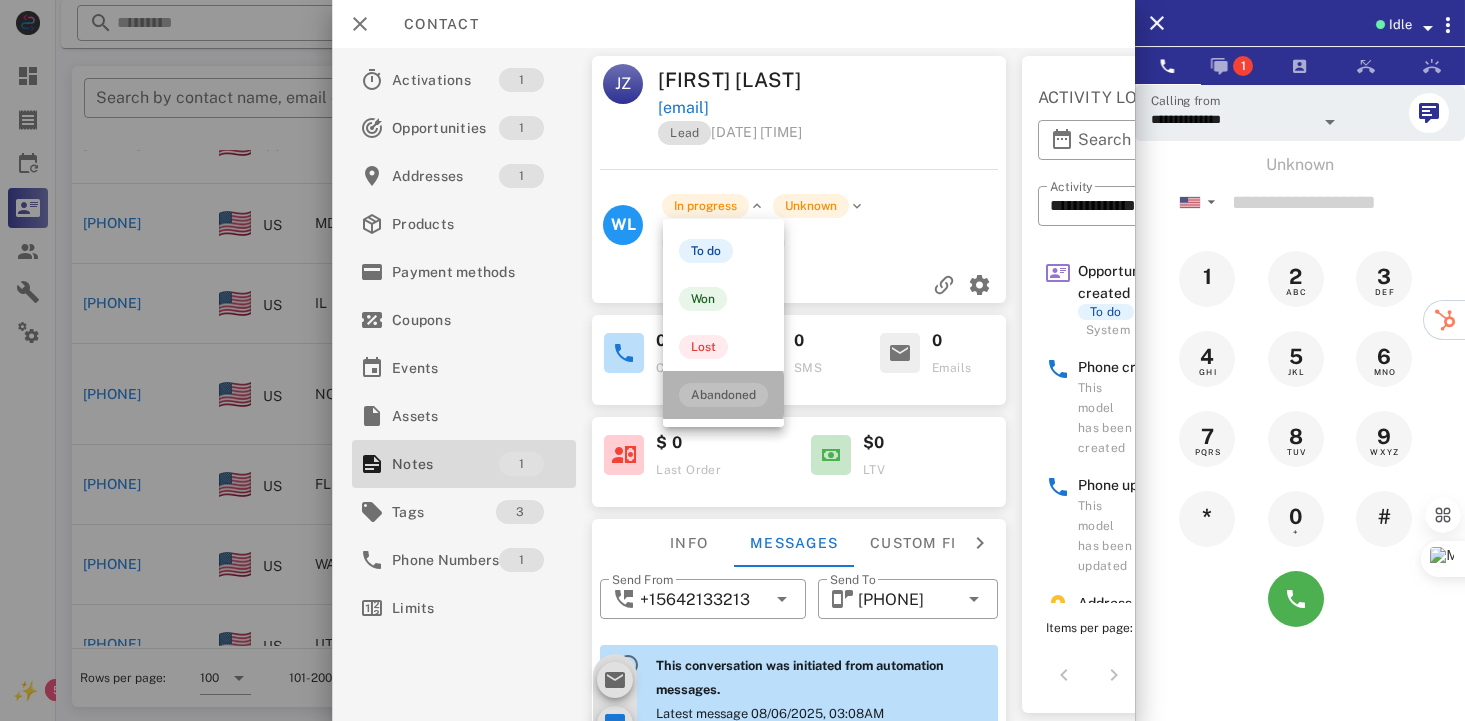 click on "Abandoned" at bounding box center [723, 395] 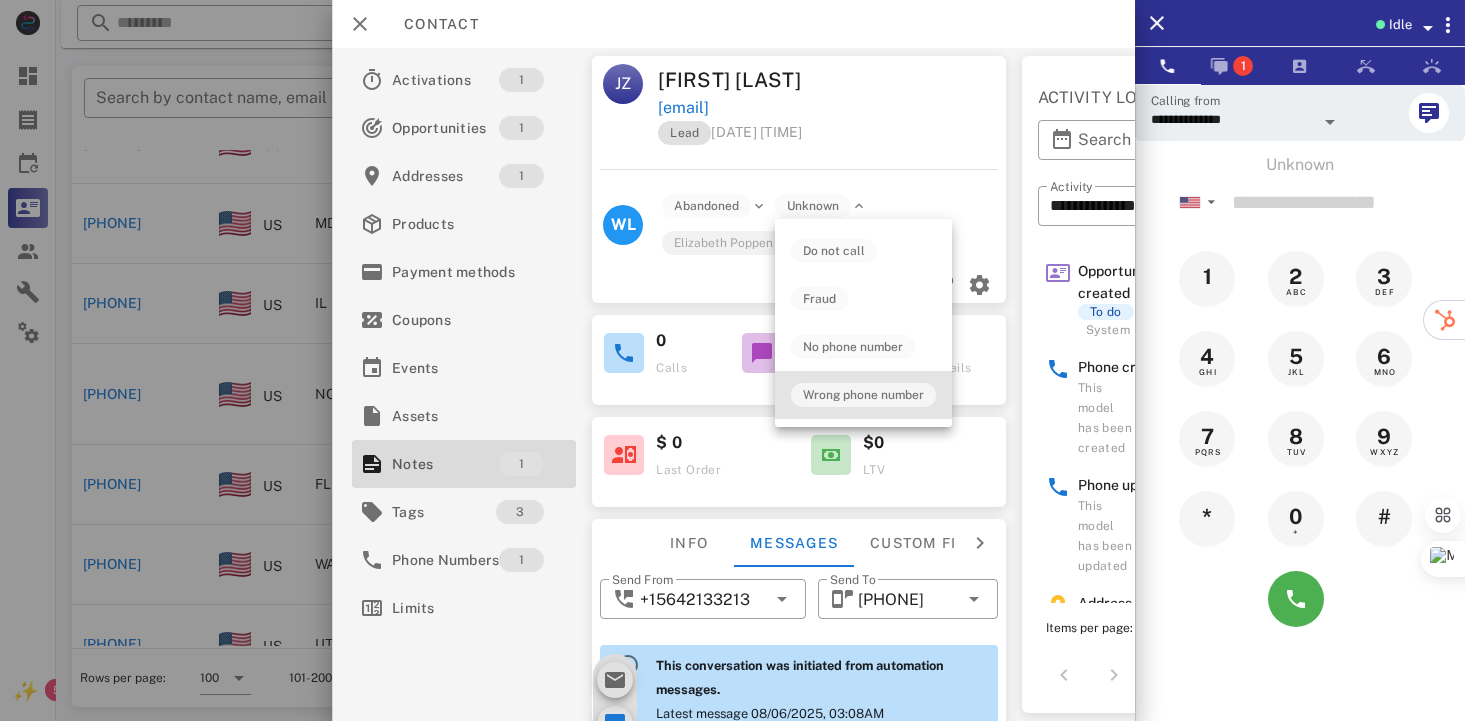 click on "Wrong phone number" at bounding box center (863, 395) 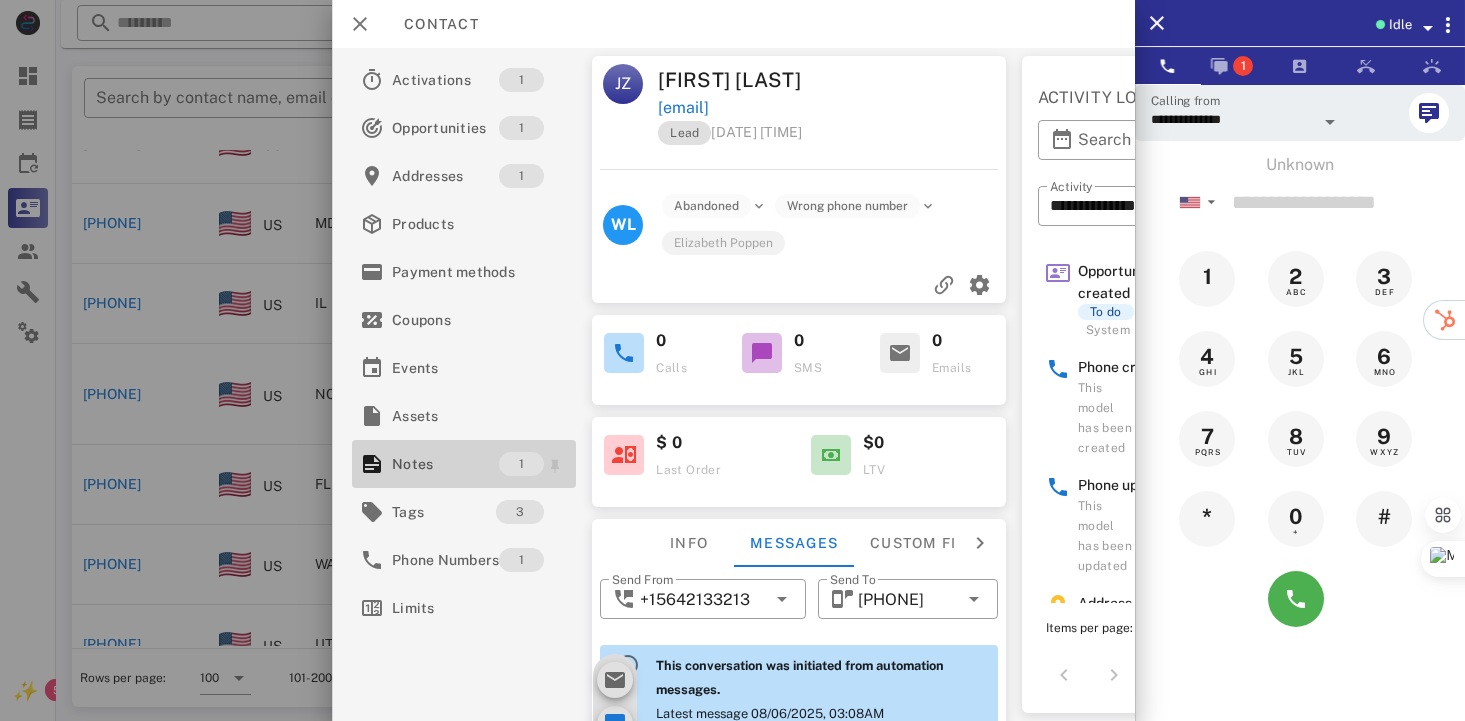 click on "Notes" at bounding box center (445, 464) 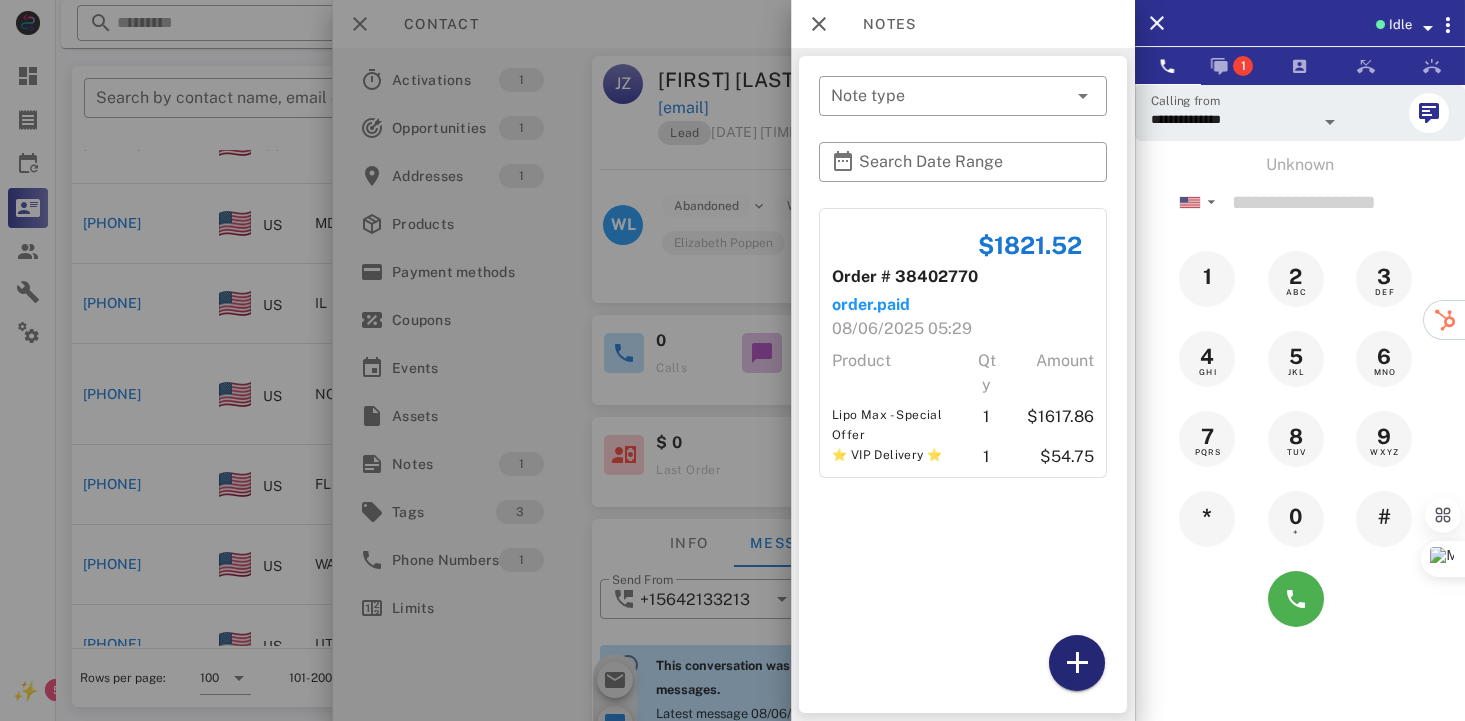 click at bounding box center [1077, 663] 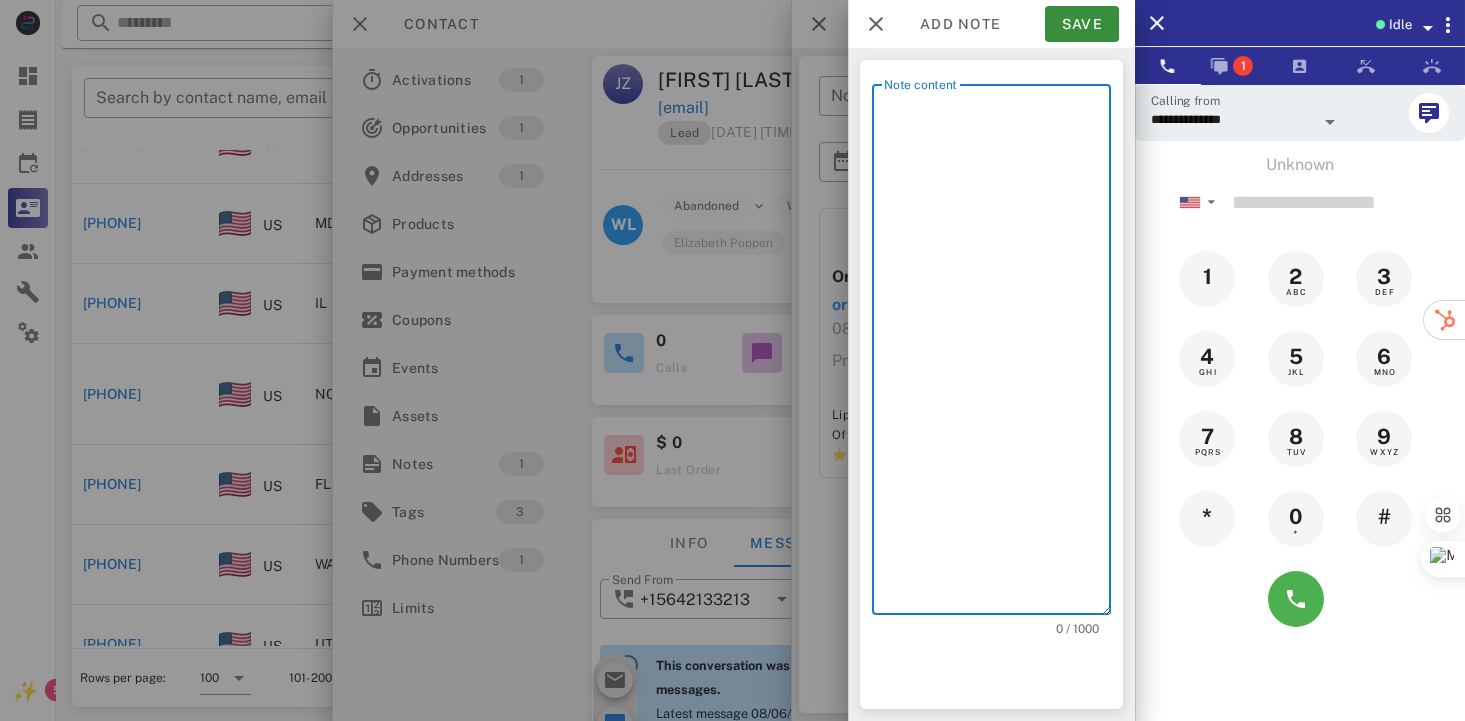 click on "Note content" at bounding box center [997, 354] 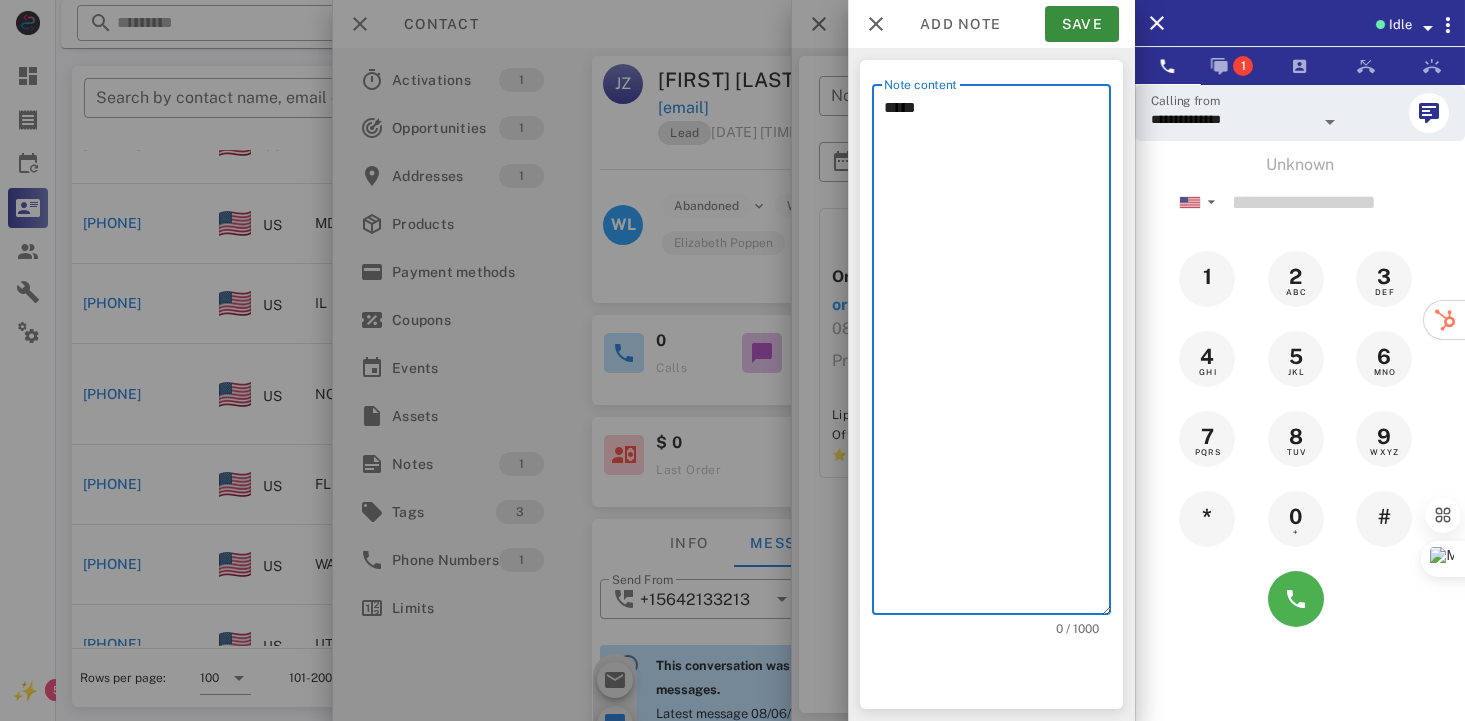 click on "*****" at bounding box center [997, 354] 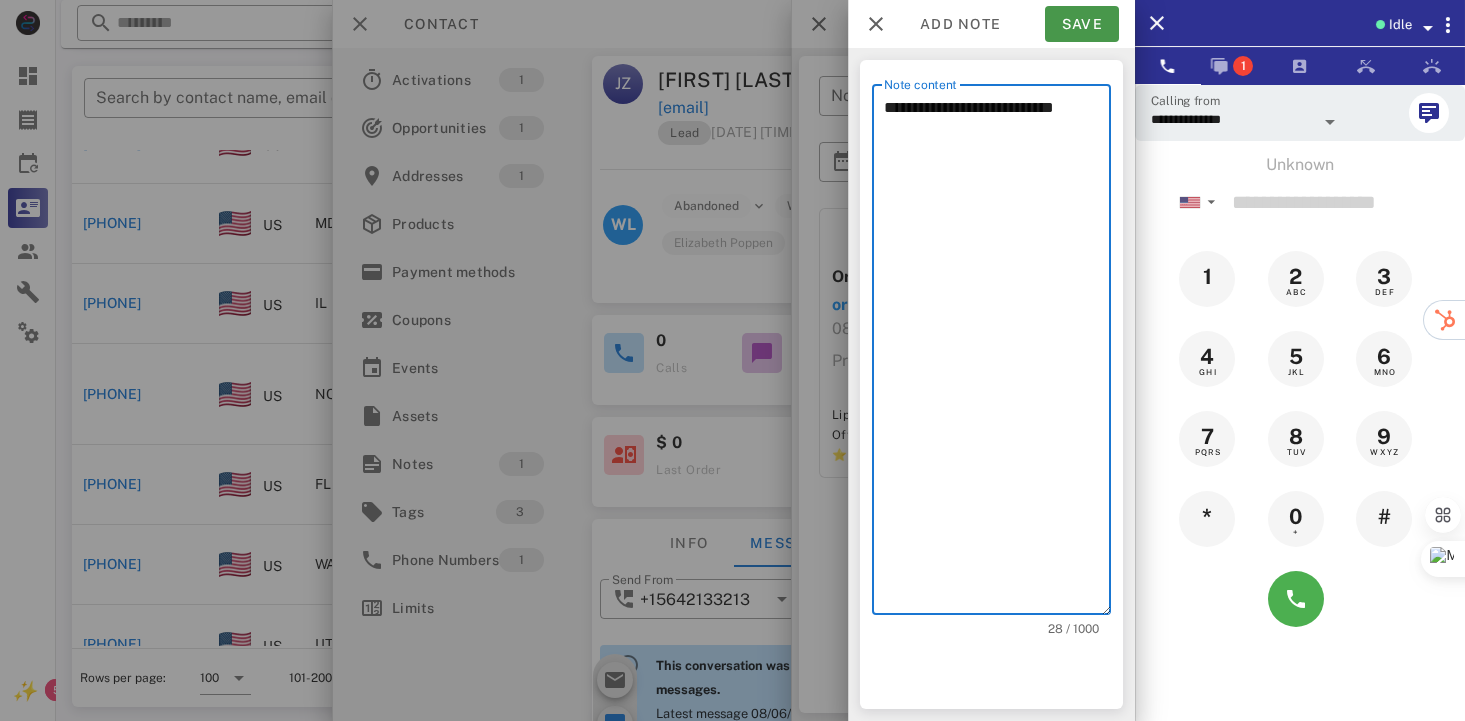 type on "**********" 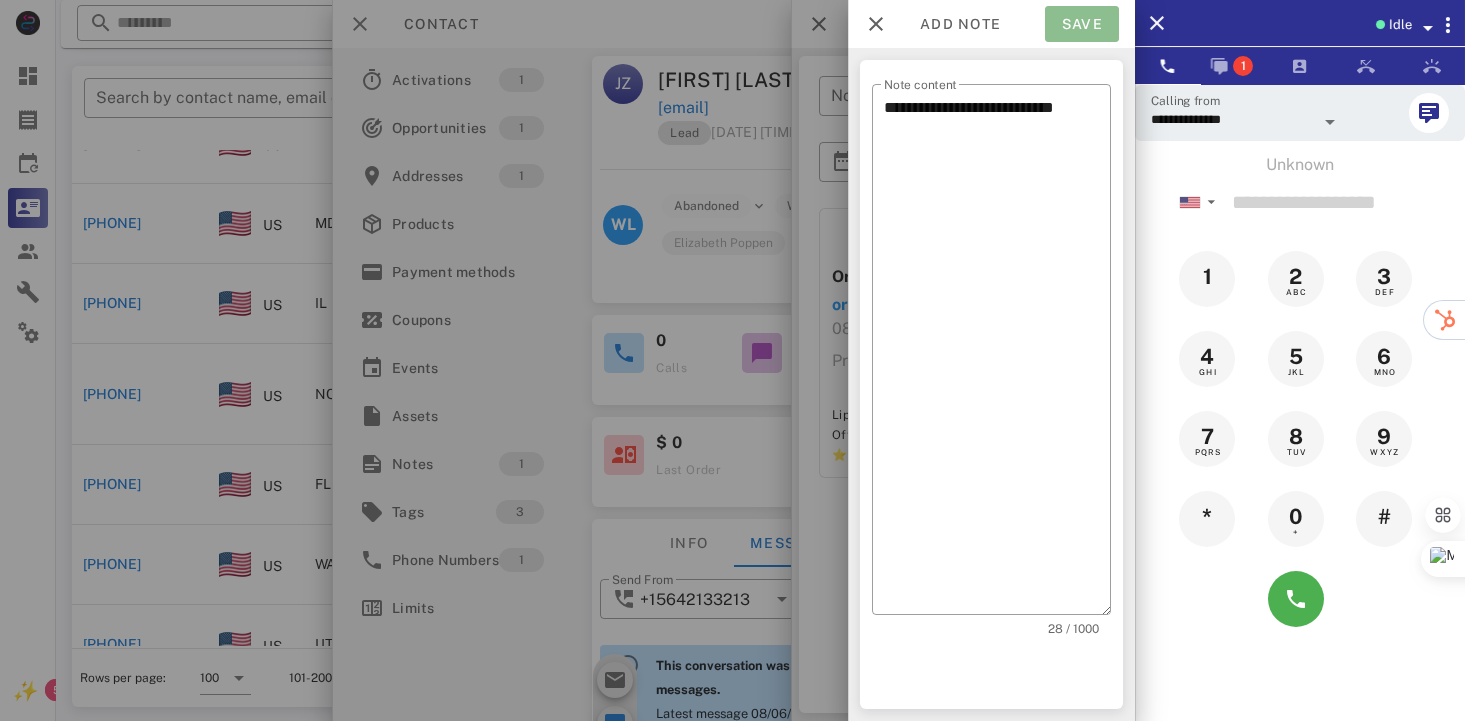 click on "Save" at bounding box center [1082, 24] 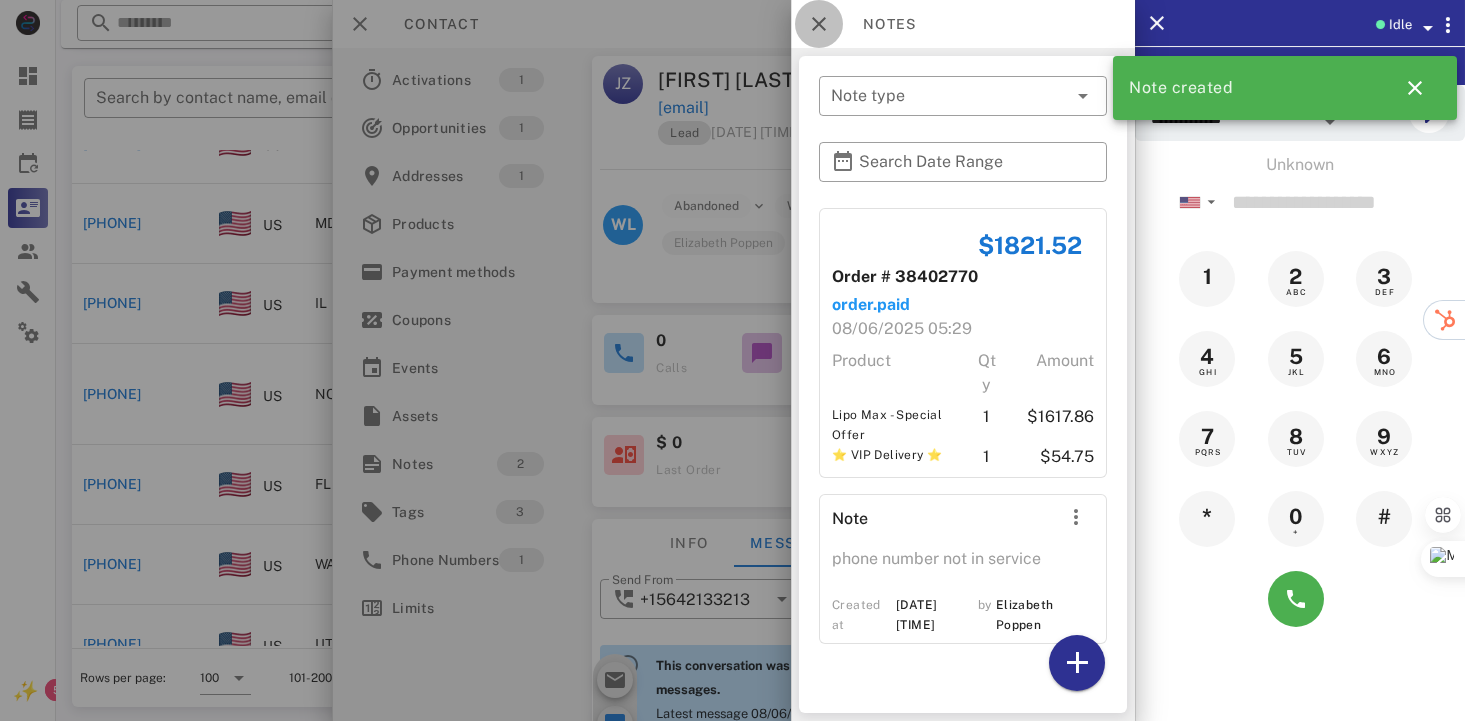 click at bounding box center (819, 24) 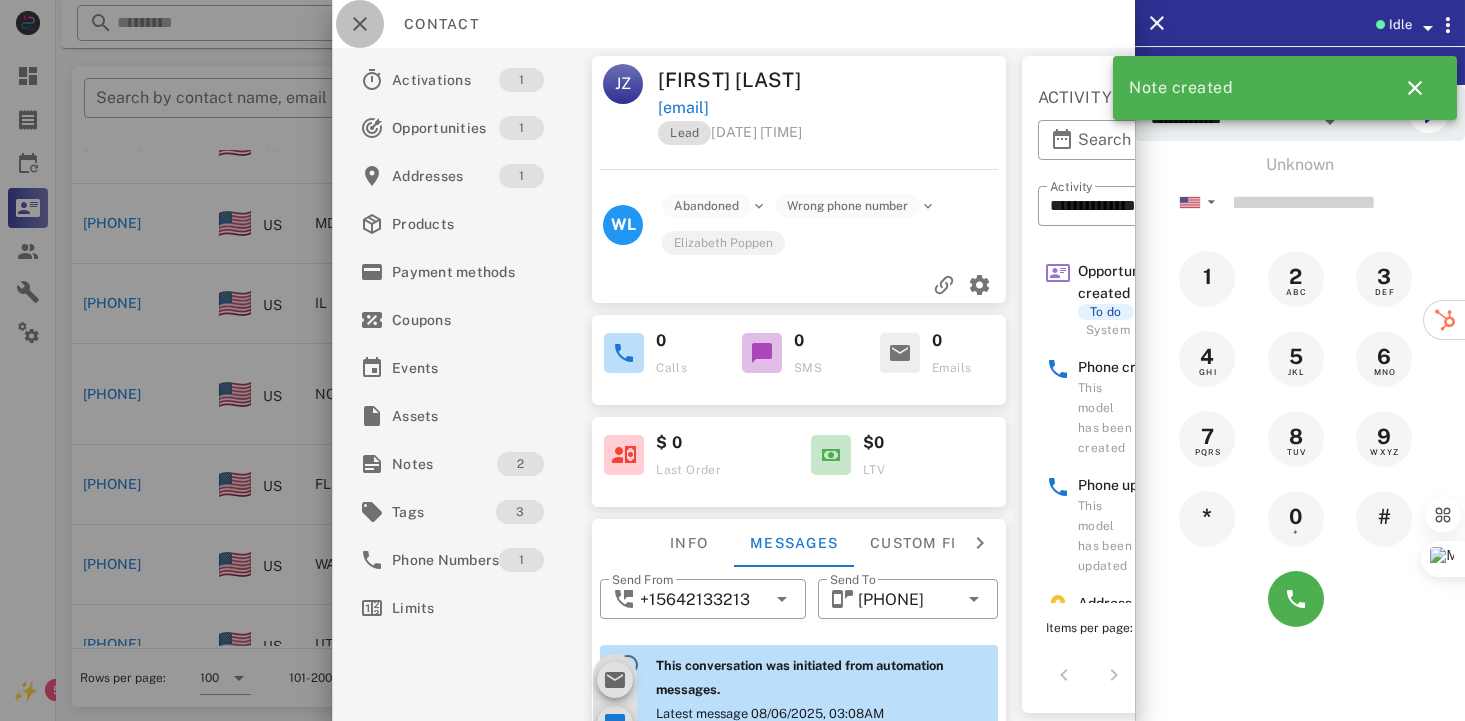 click at bounding box center (360, 24) 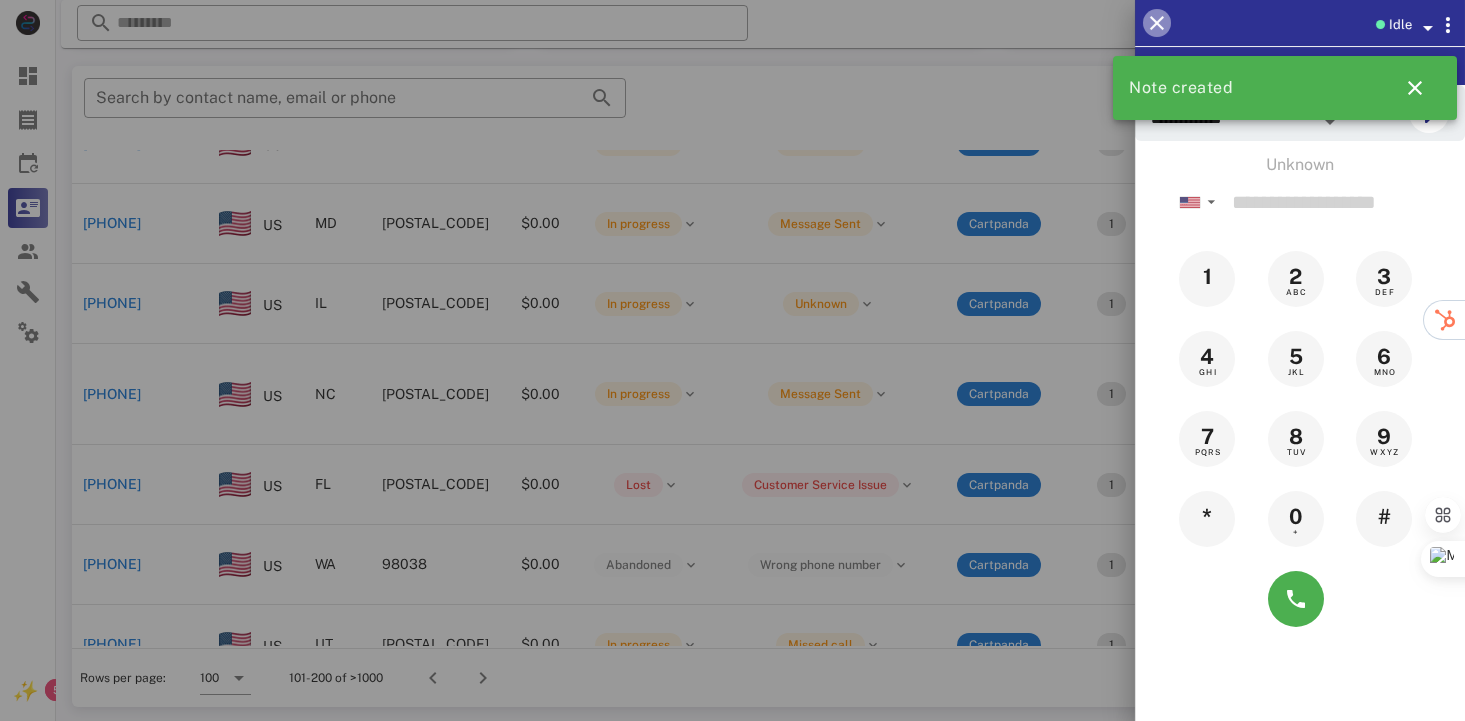 click at bounding box center (1157, 23) 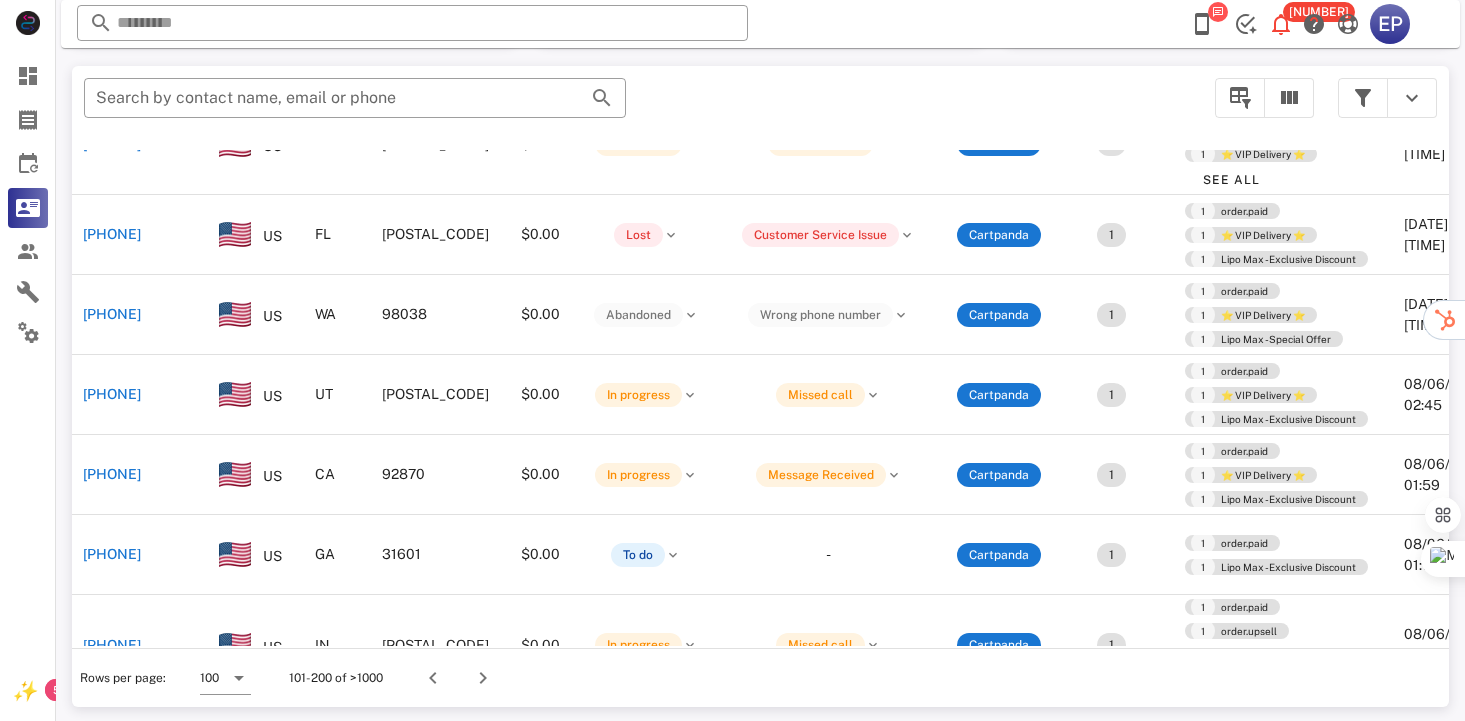scroll, scrollTop: 2600, scrollLeft: 100, axis: both 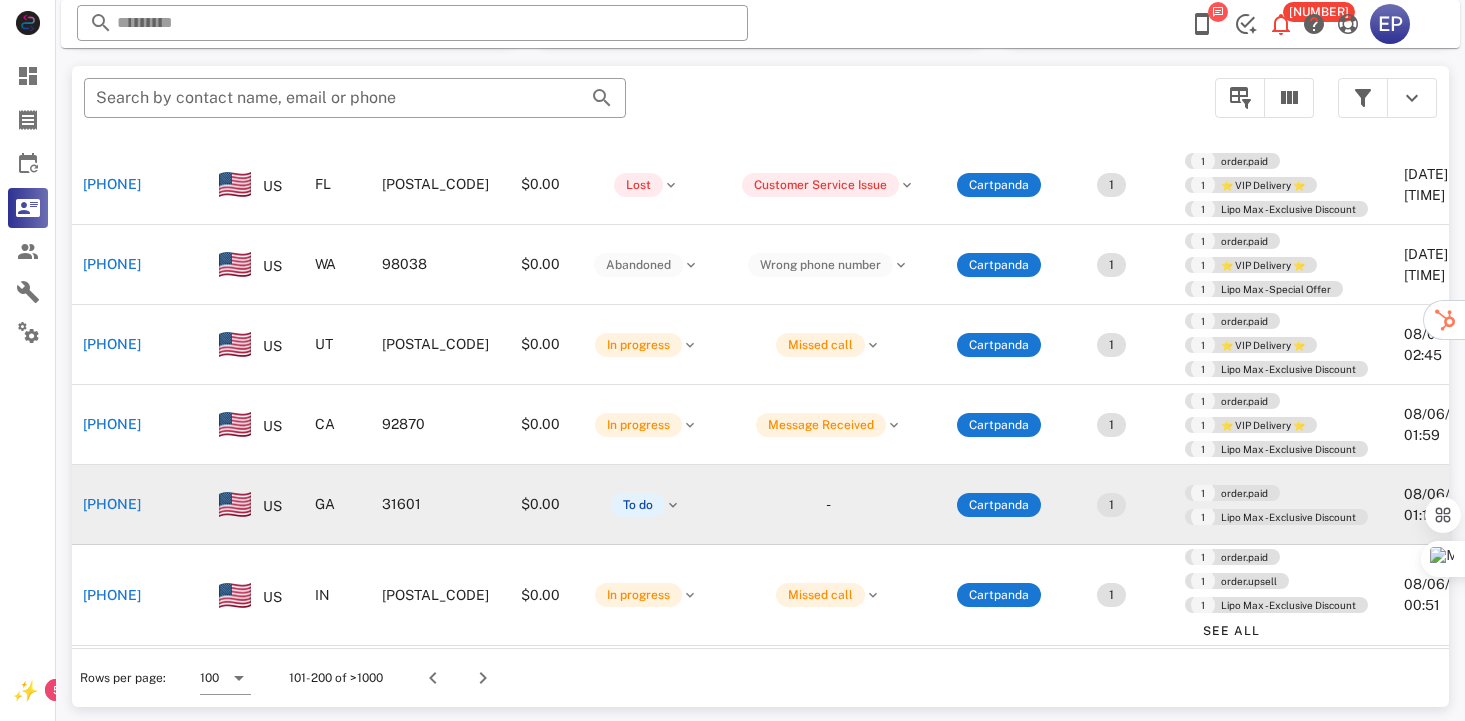 click on "[PHONE]" at bounding box center [112, 504] 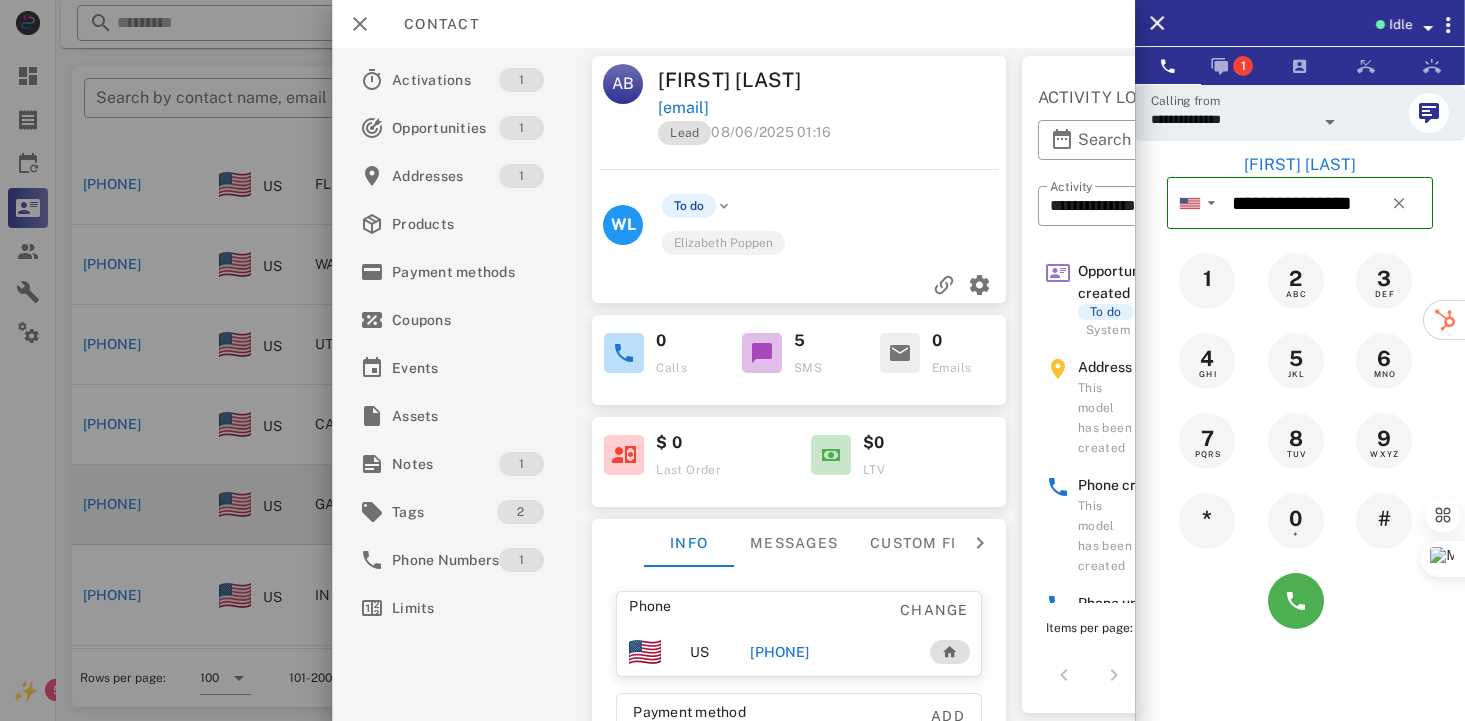 click on "**********" at bounding box center [733, 384] 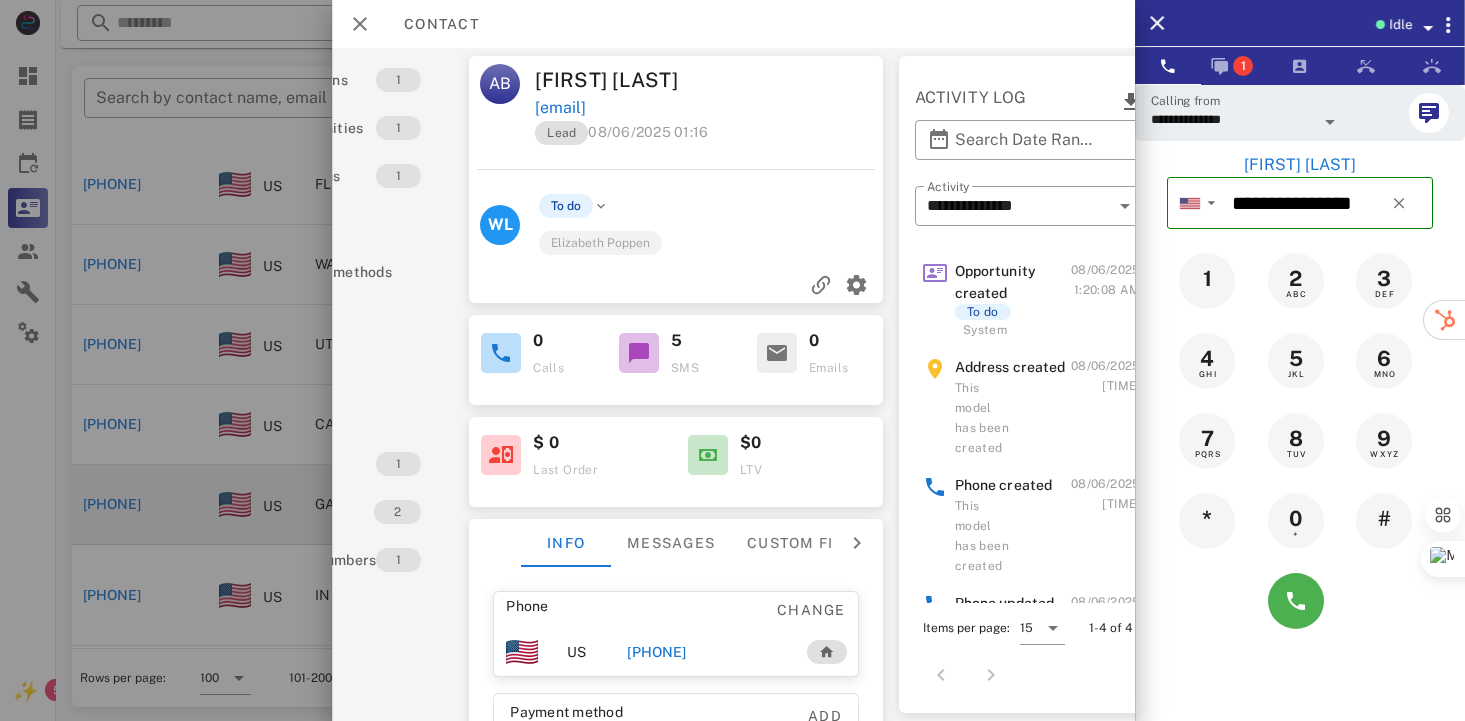 scroll, scrollTop: 0, scrollLeft: 180, axis: horizontal 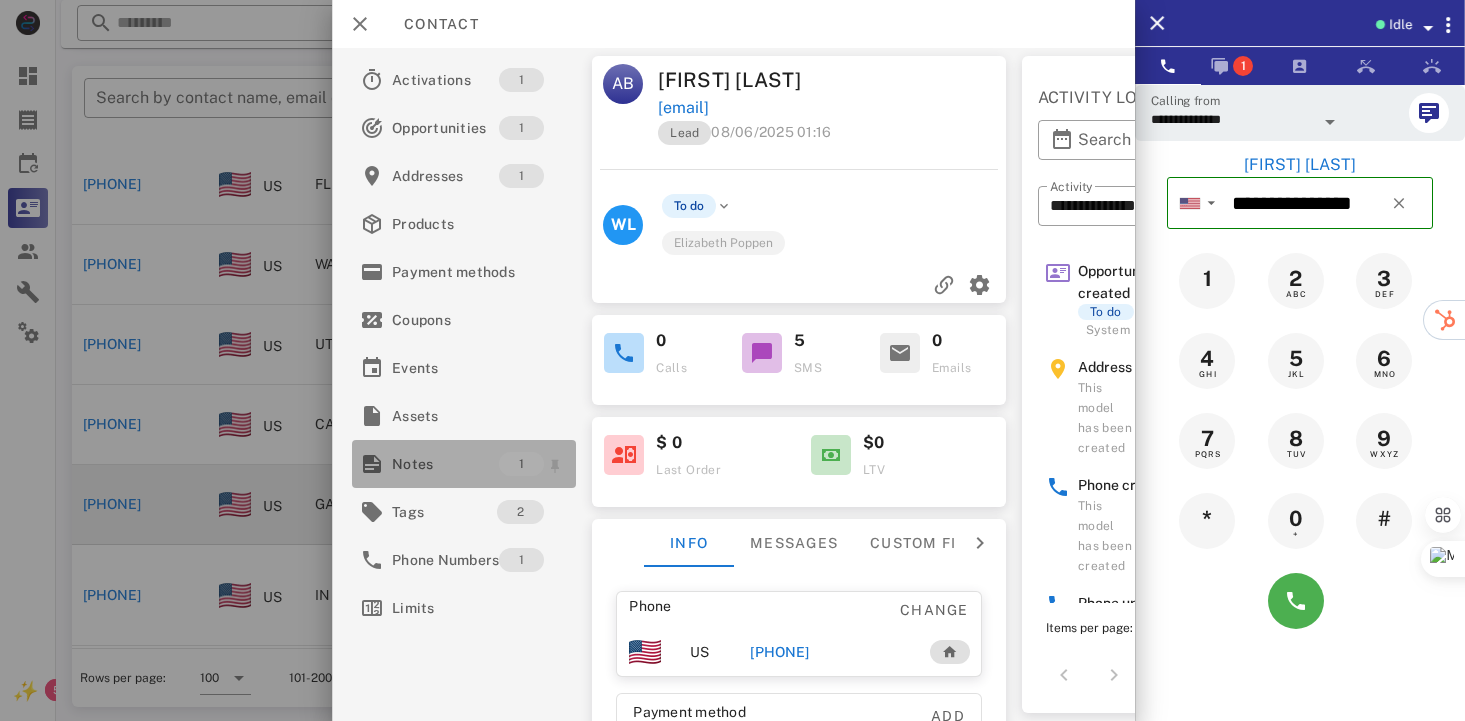 click on "Notes" at bounding box center (445, 464) 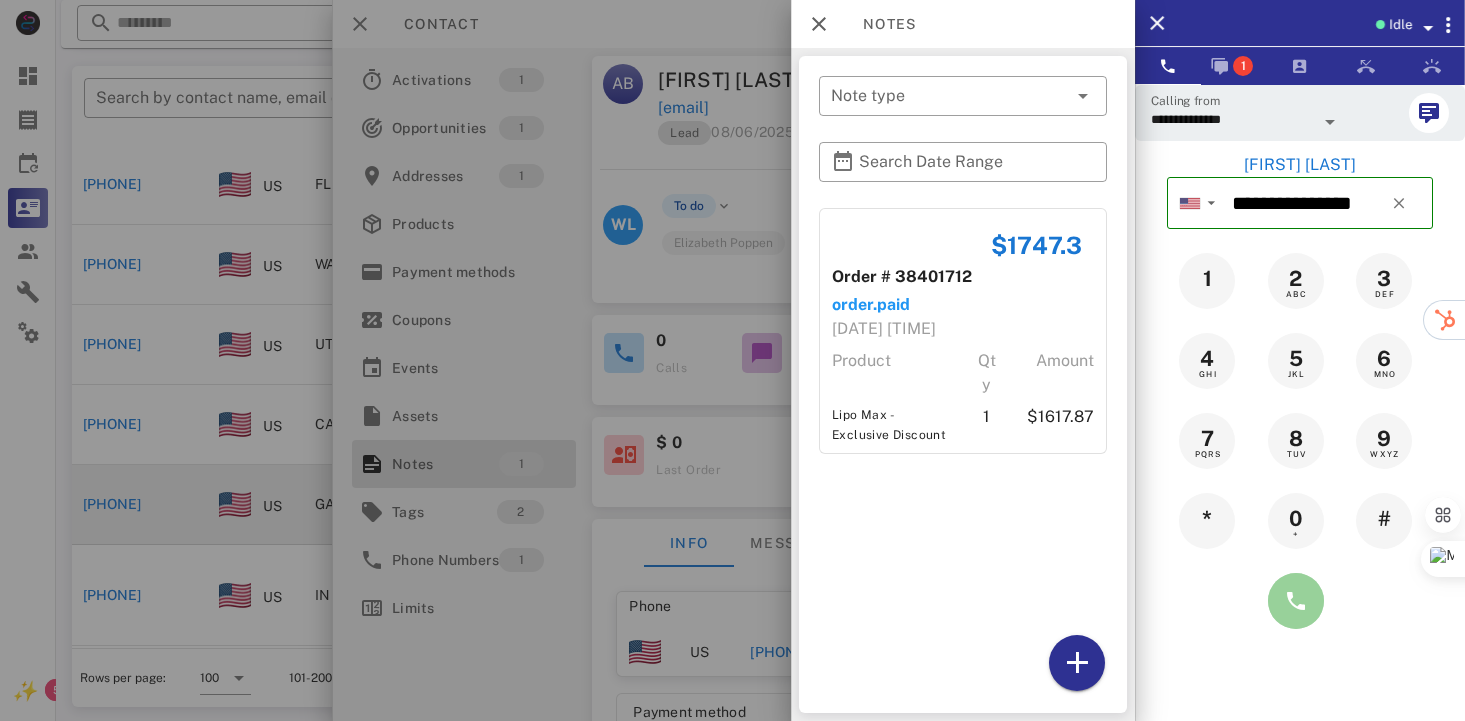 click at bounding box center (1296, 601) 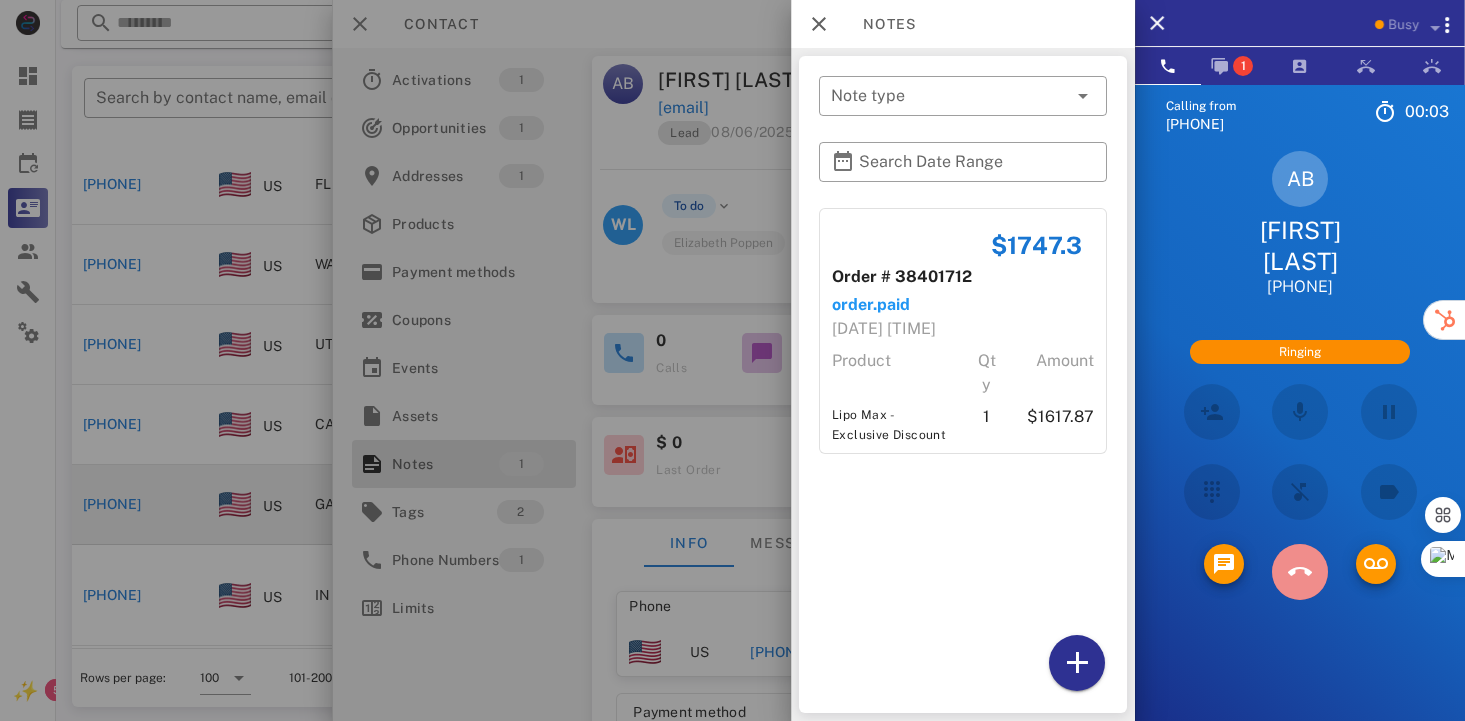 click at bounding box center [1300, 572] 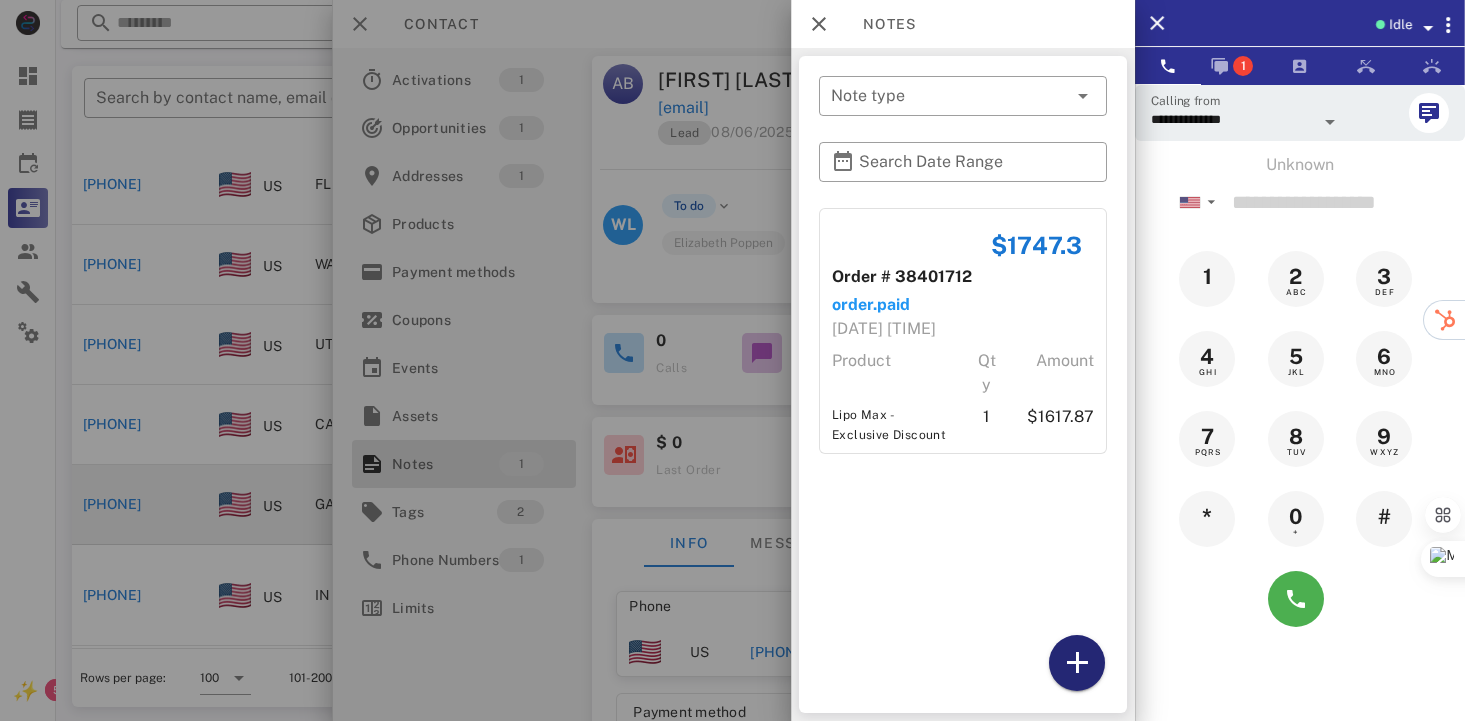 click at bounding box center [1077, 663] 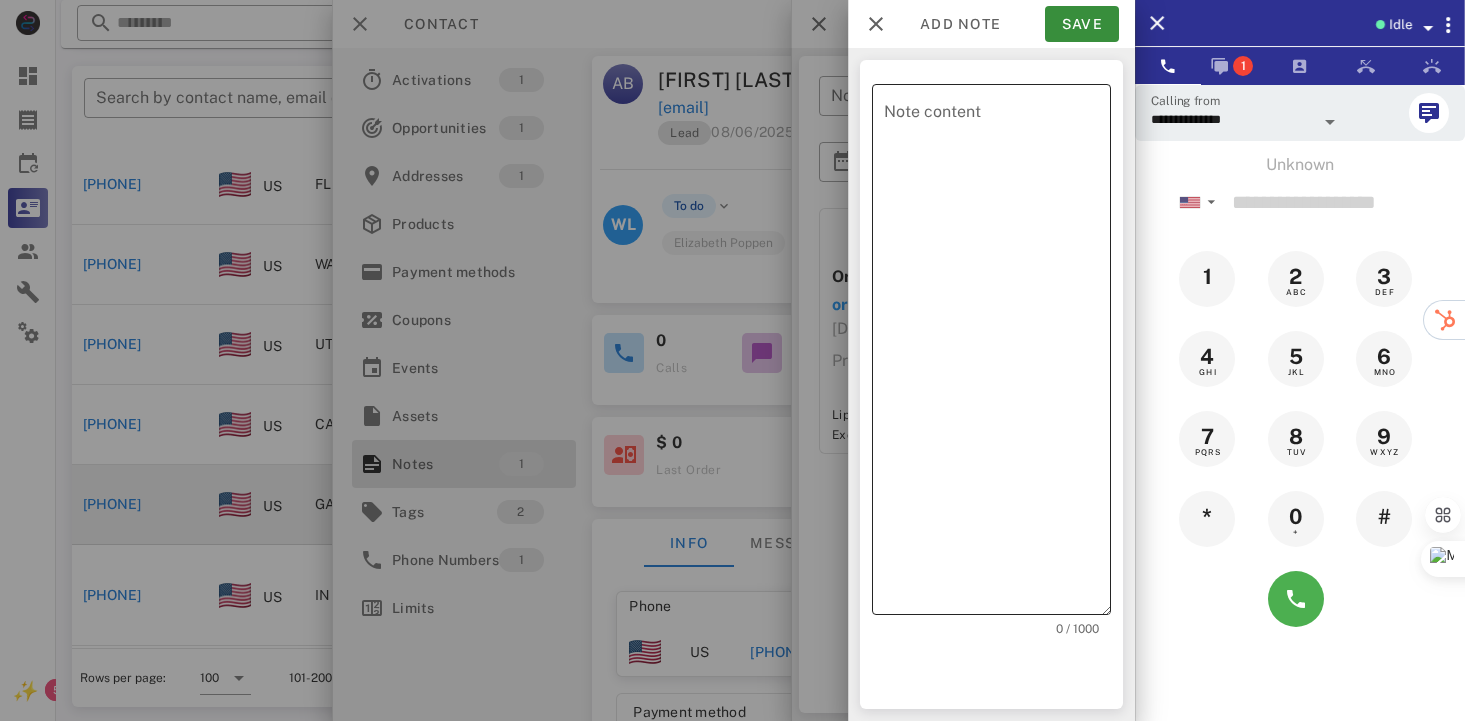 click on "Note content" at bounding box center (997, 354) 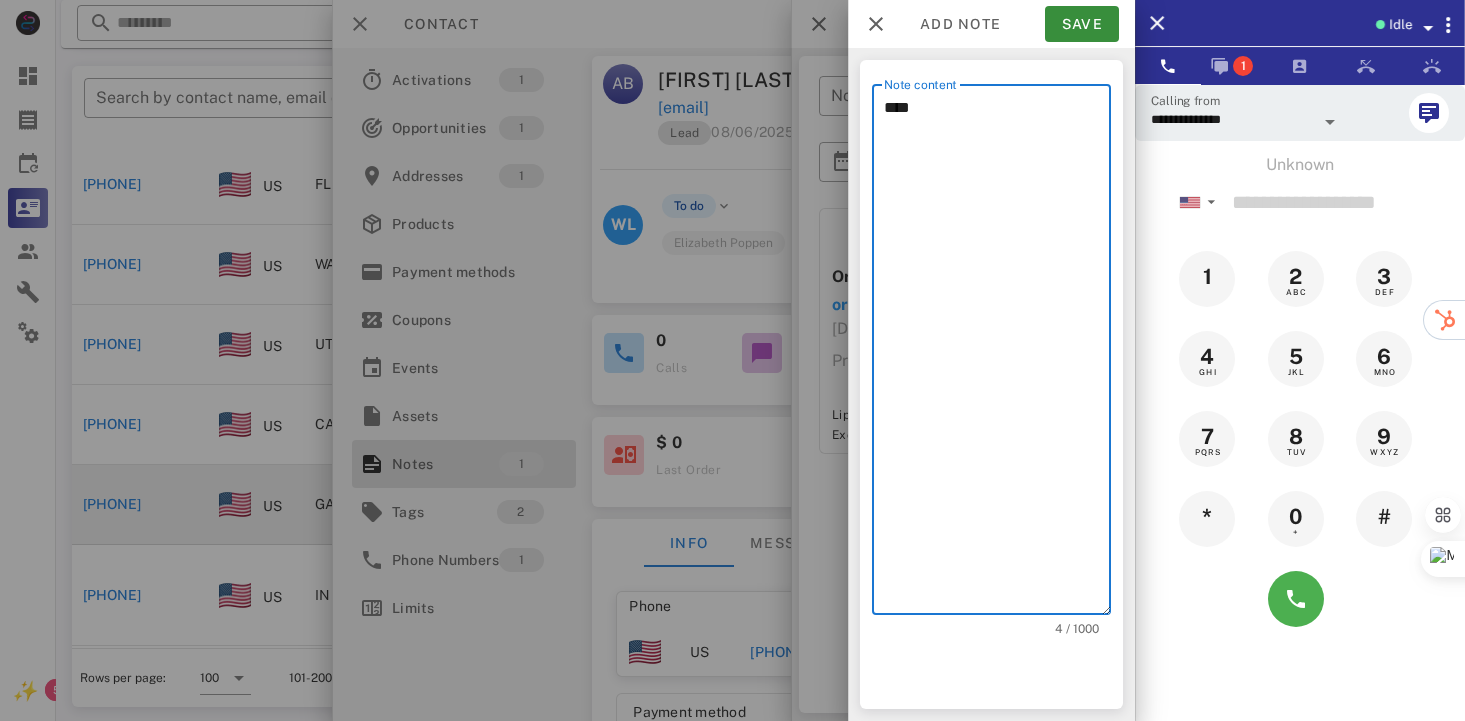 click on "****" at bounding box center (997, 354) 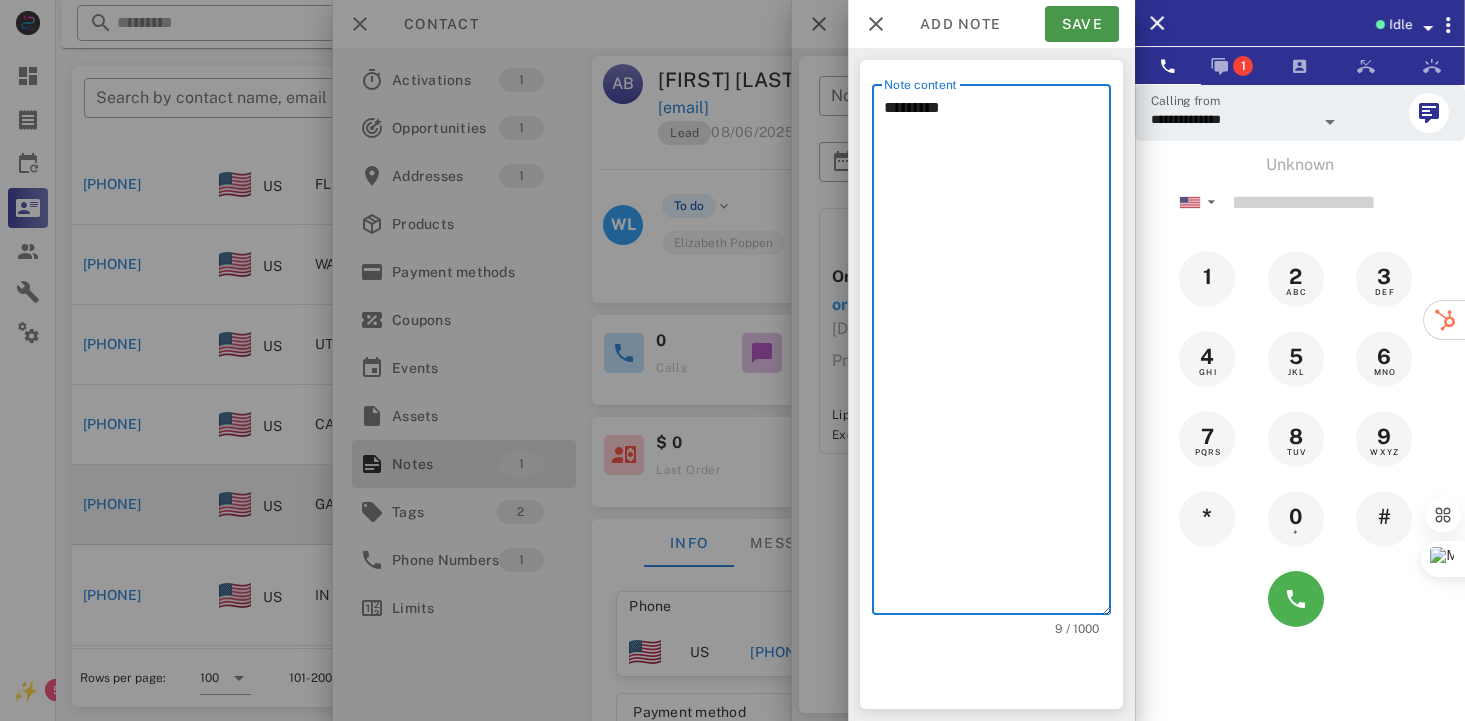 type on "*********" 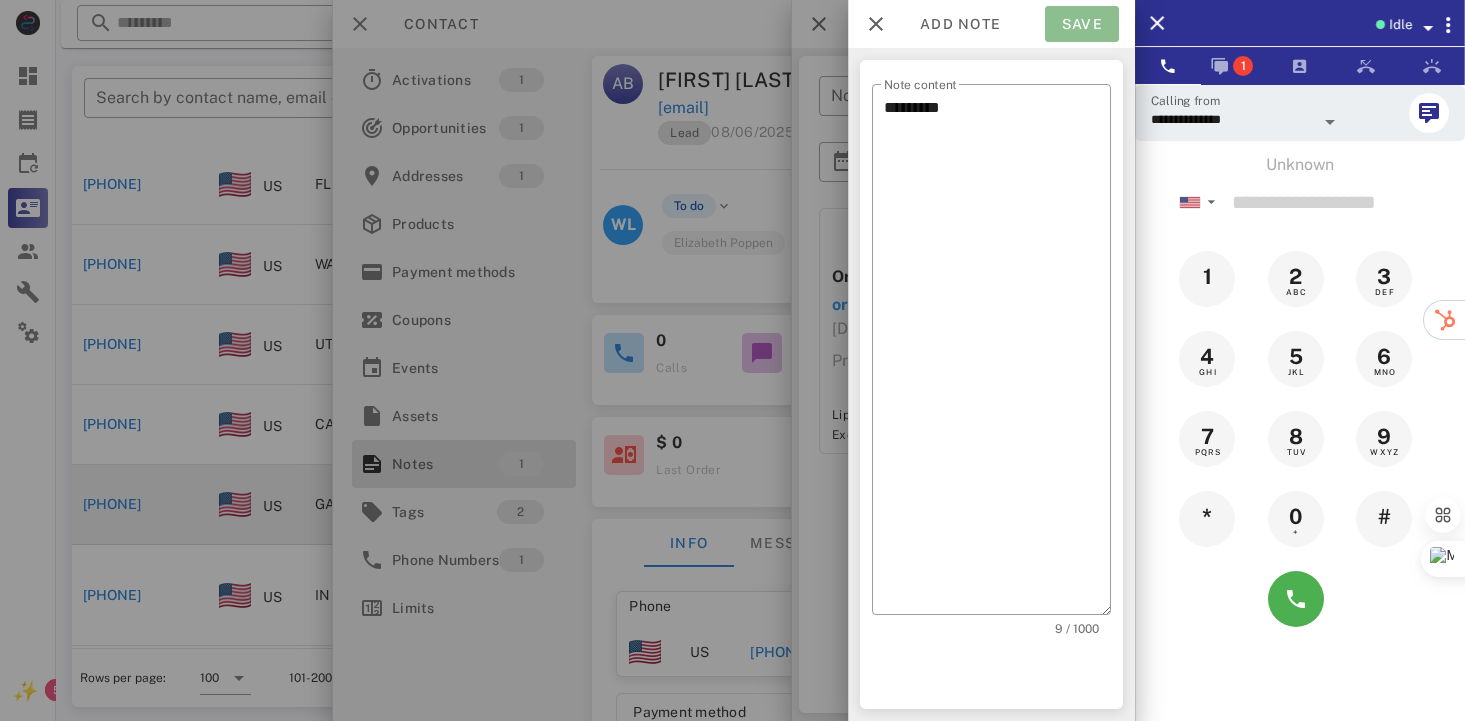 click on "Save" at bounding box center [1082, 24] 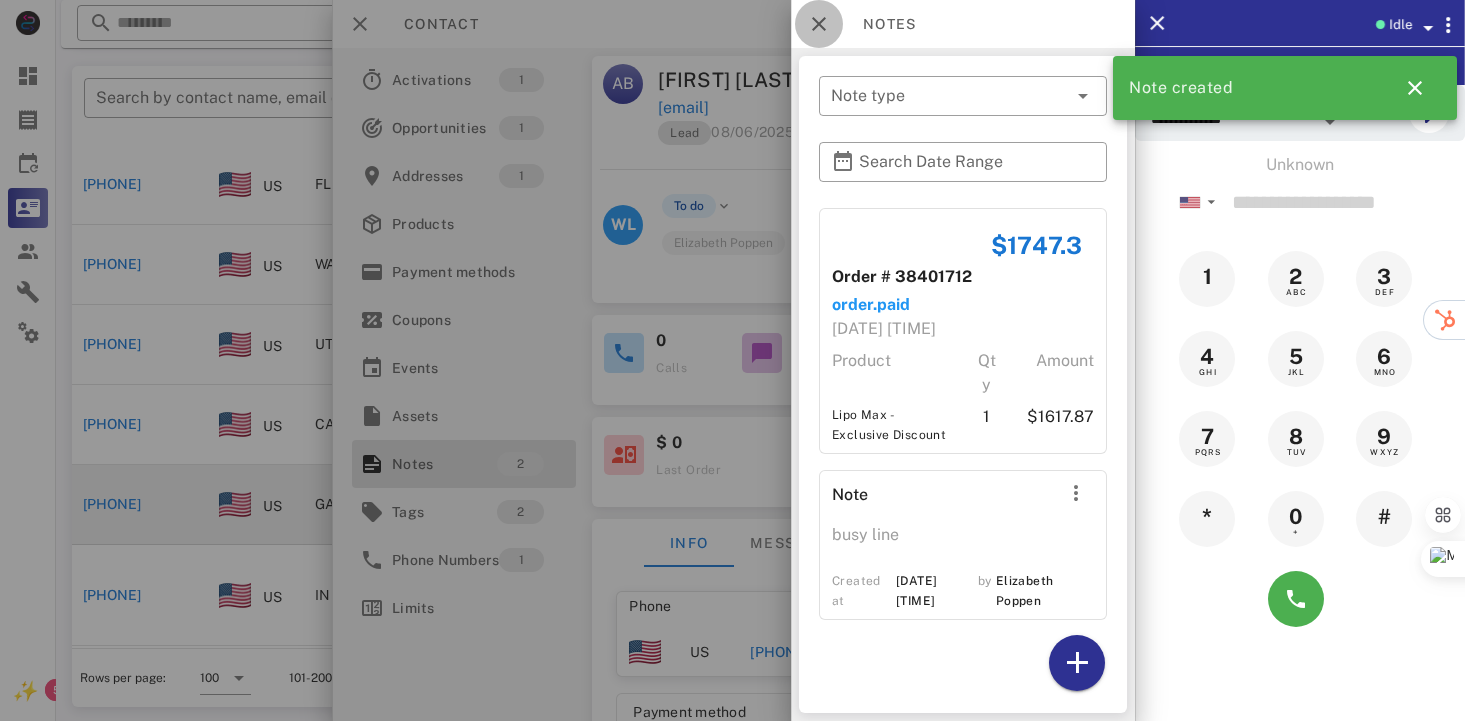 click at bounding box center [819, 24] 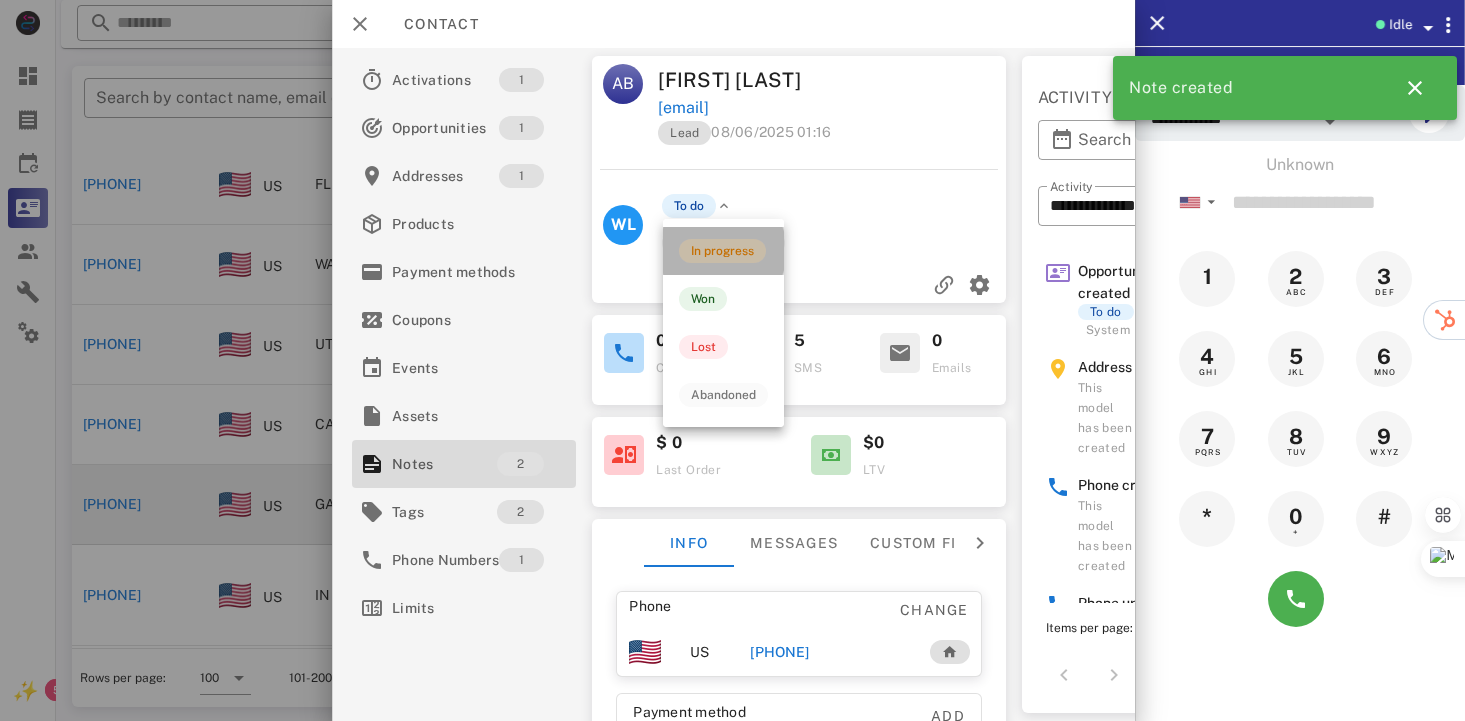 click on "In progress" at bounding box center [722, 251] 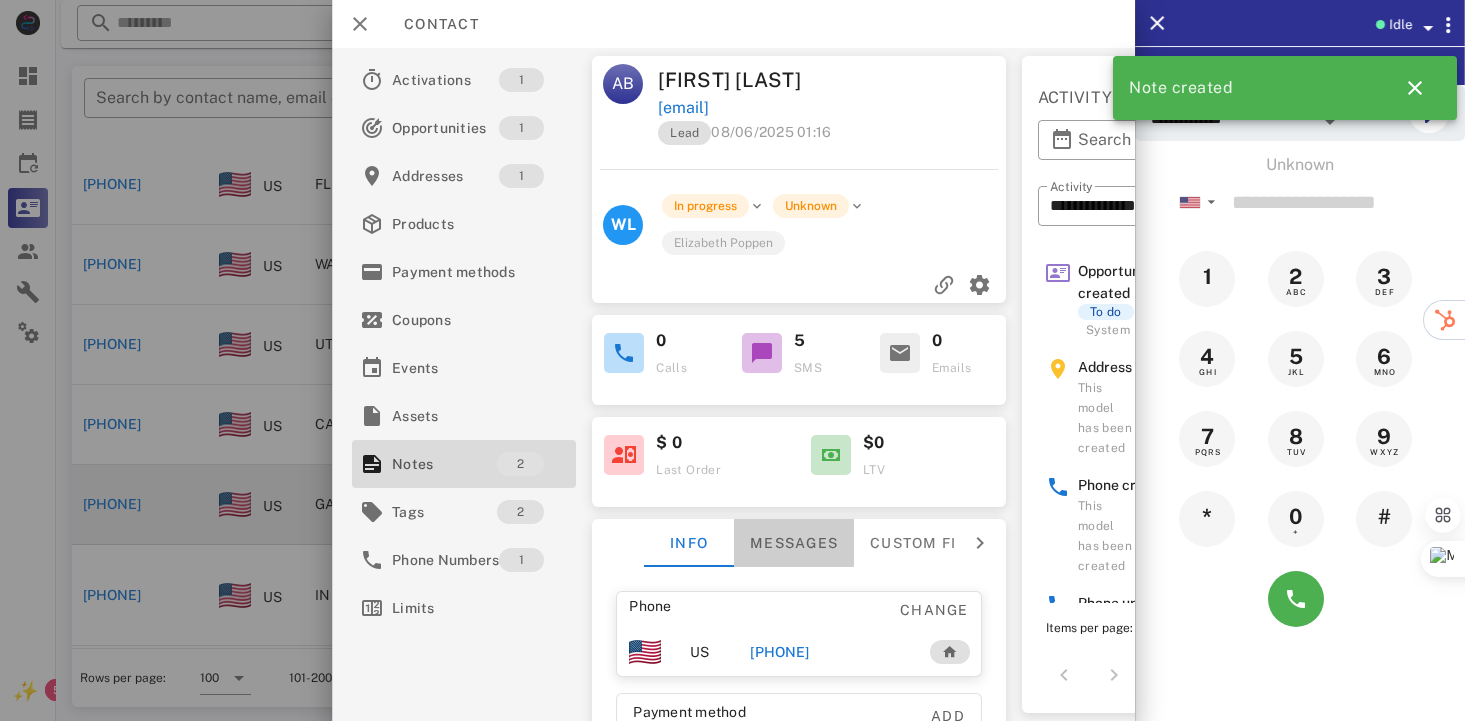 click on "Messages" at bounding box center (794, 543) 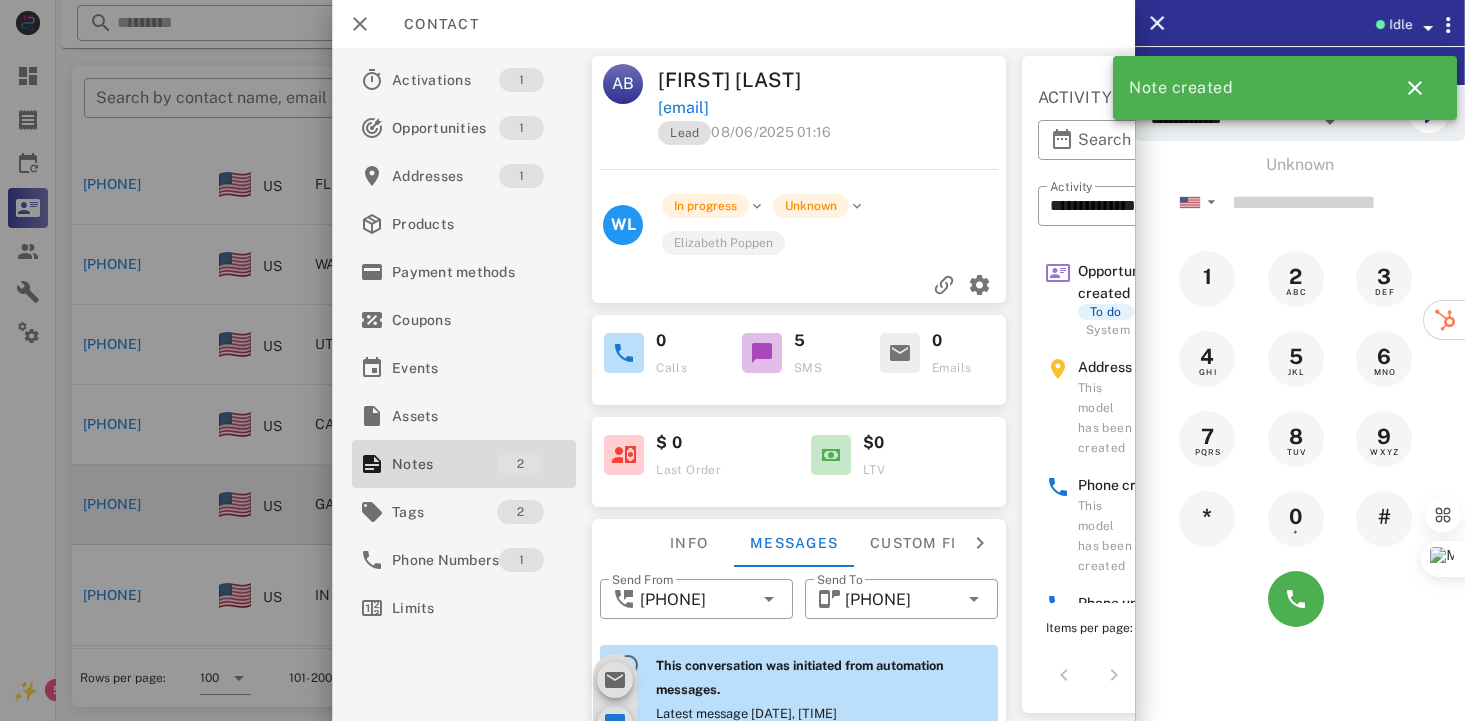 scroll, scrollTop: 671, scrollLeft: 0, axis: vertical 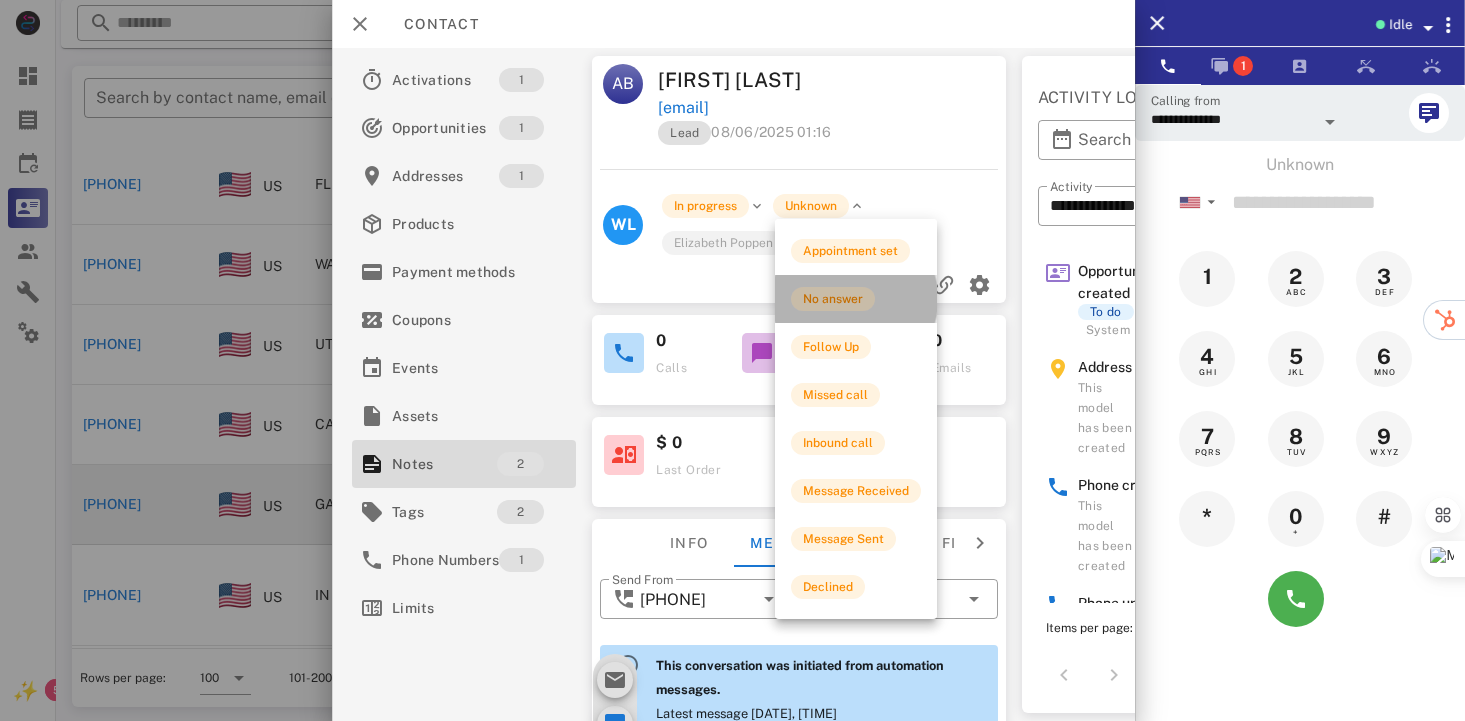 click on "No answer" at bounding box center (833, 299) 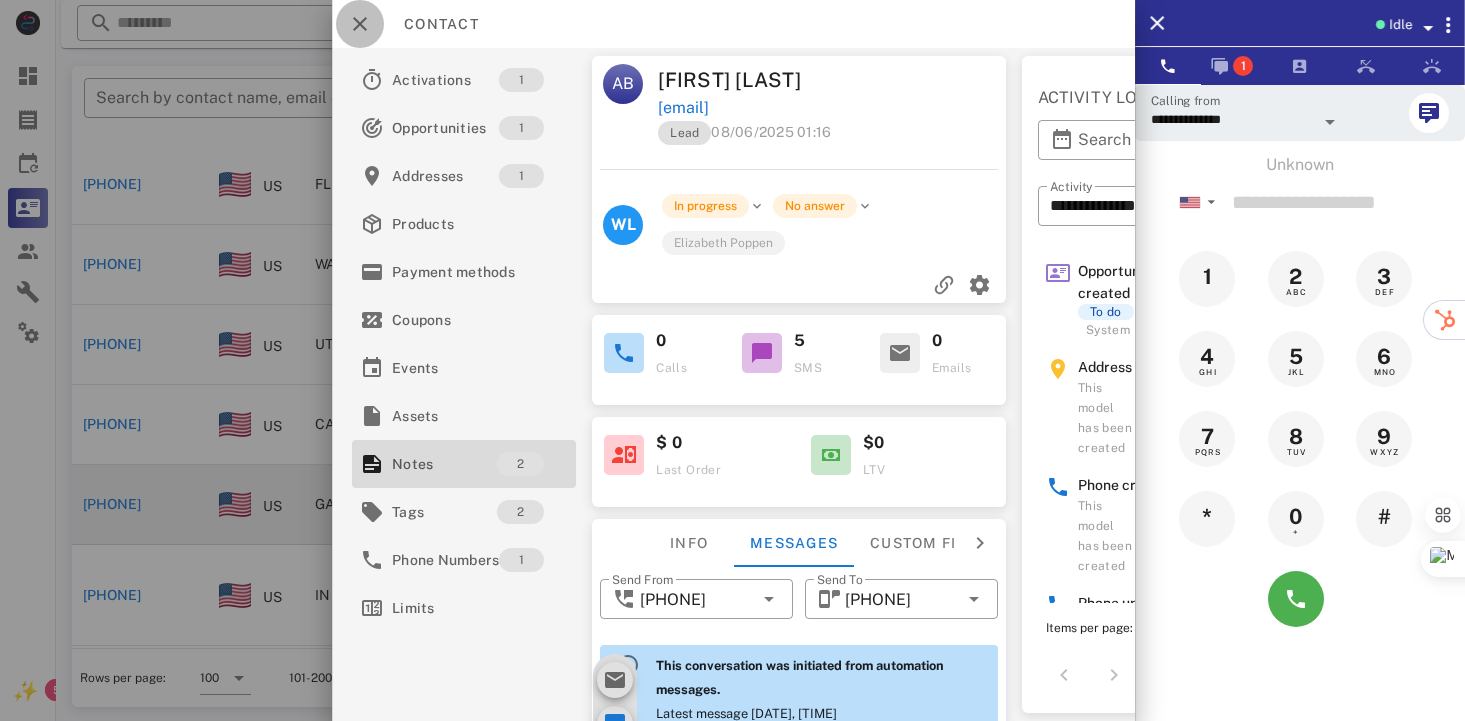 click at bounding box center (360, 24) 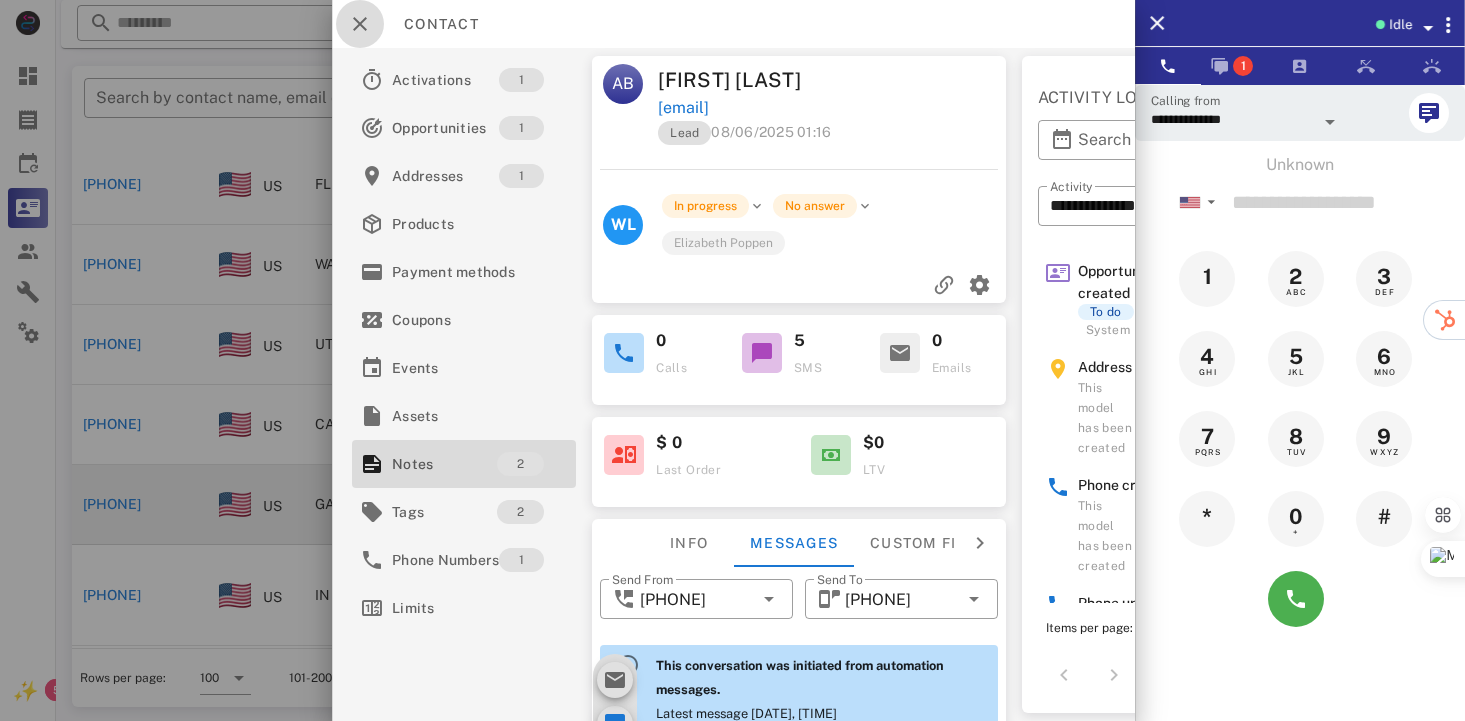 click at bounding box center (732, 360) 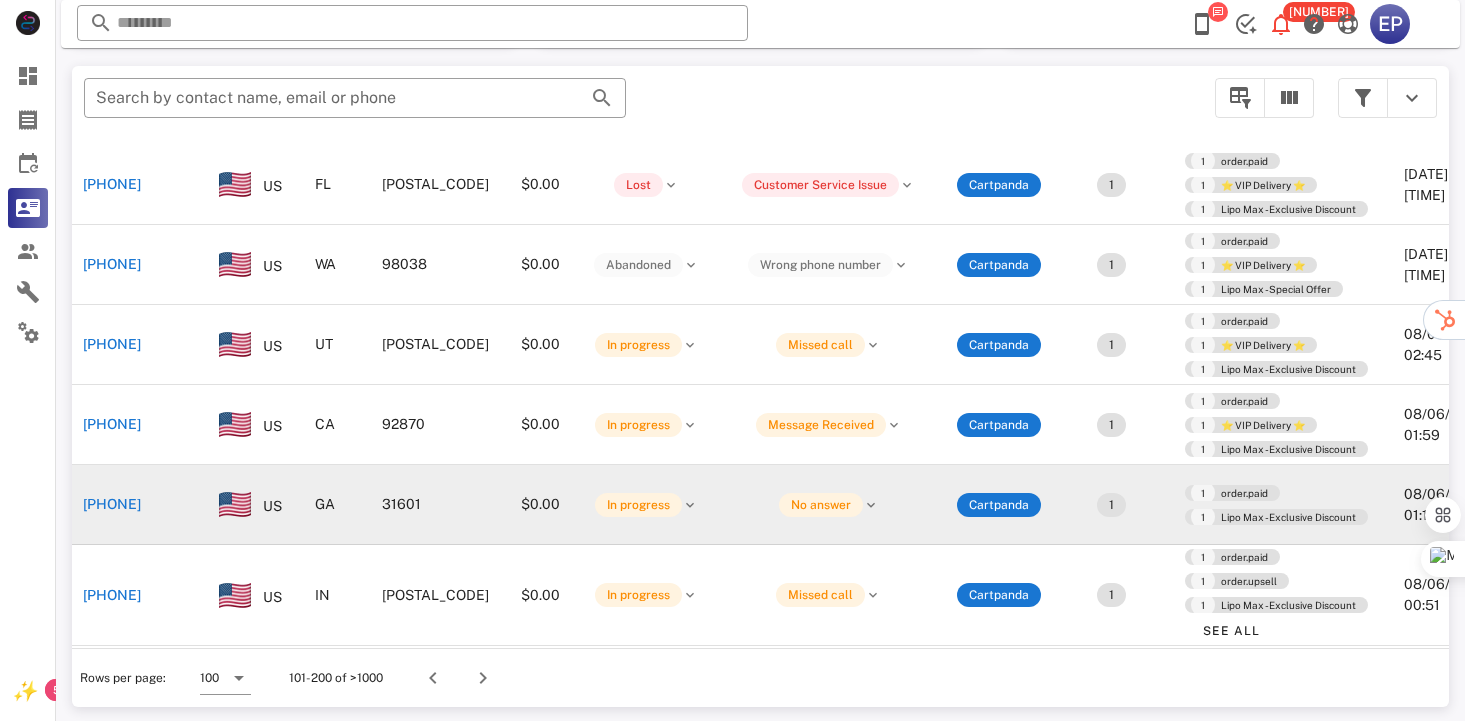 click on "[PHONE]" at bounding box center (112, 685) 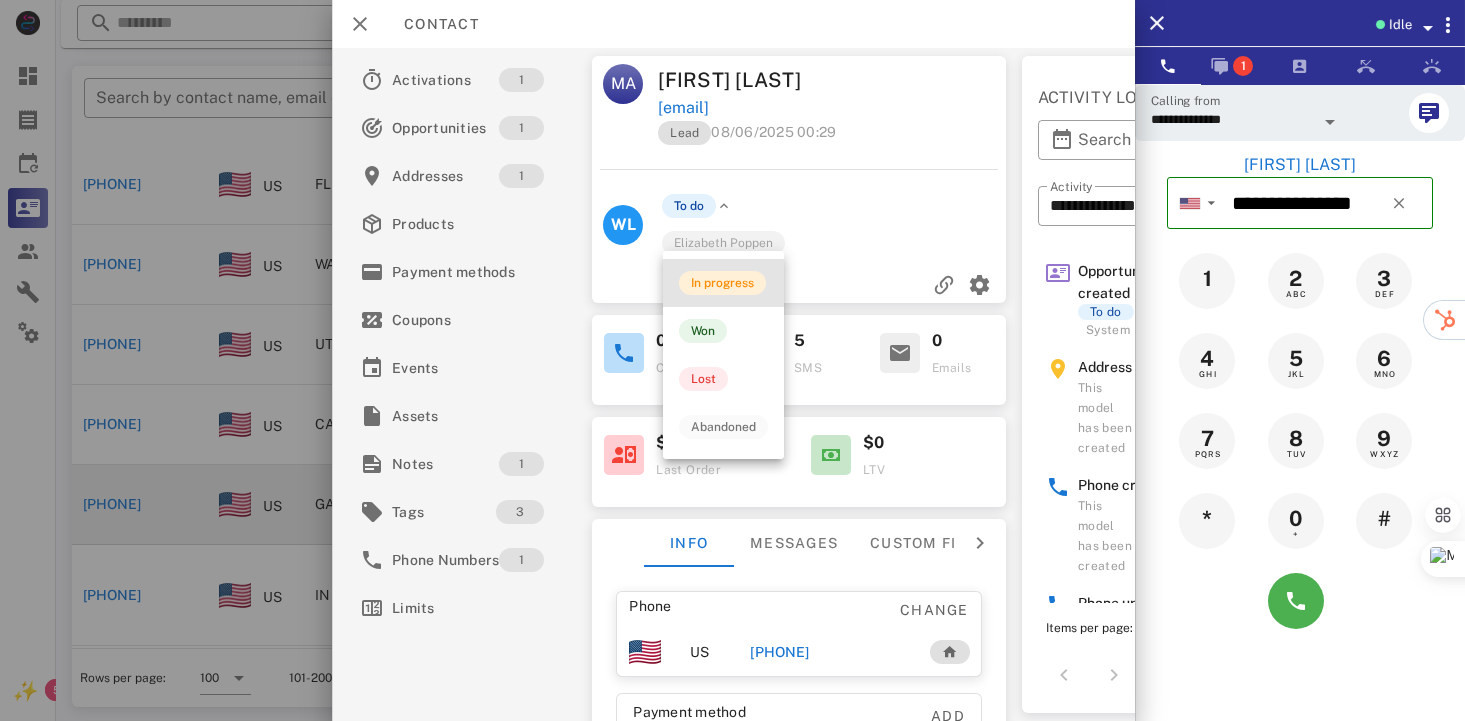 click on "In progress" at bounding box center (722, 283) 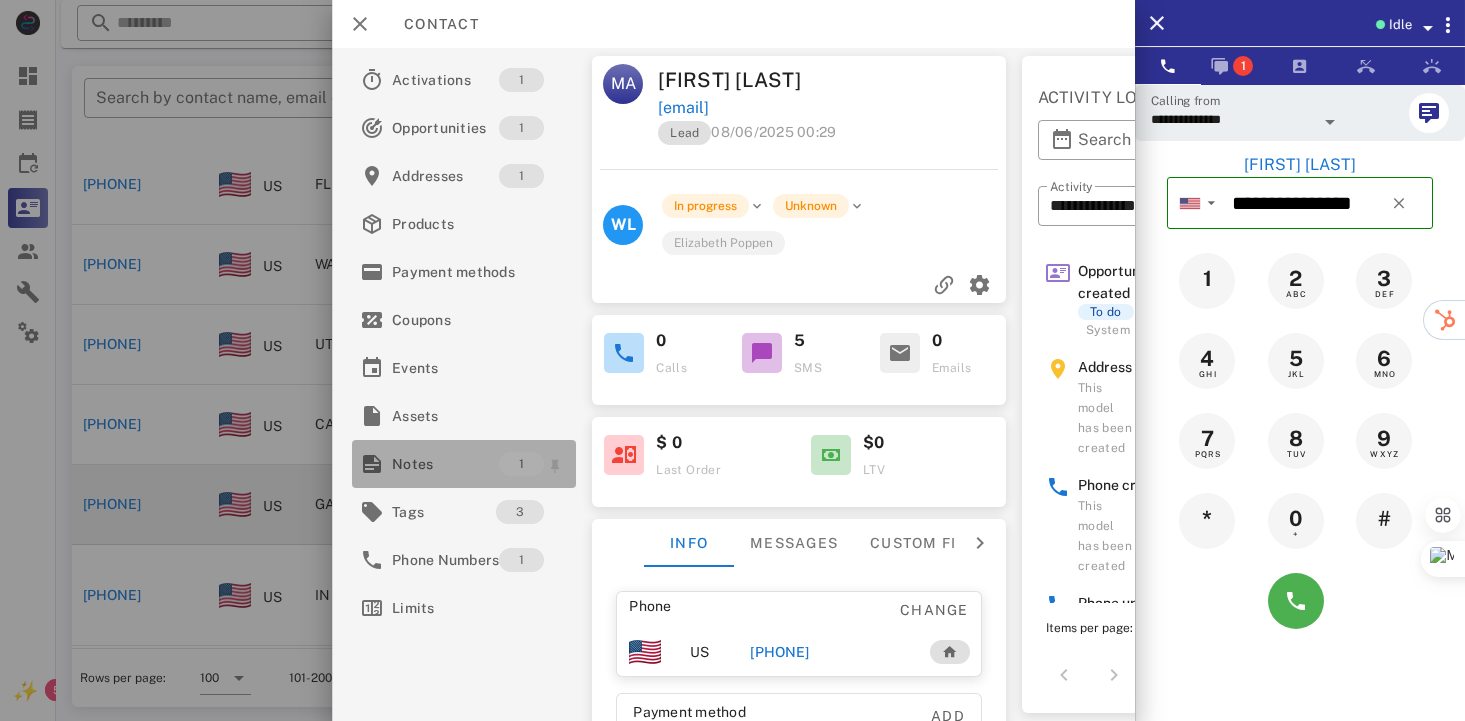 click on "Notes" at bounding box center [445, 464] 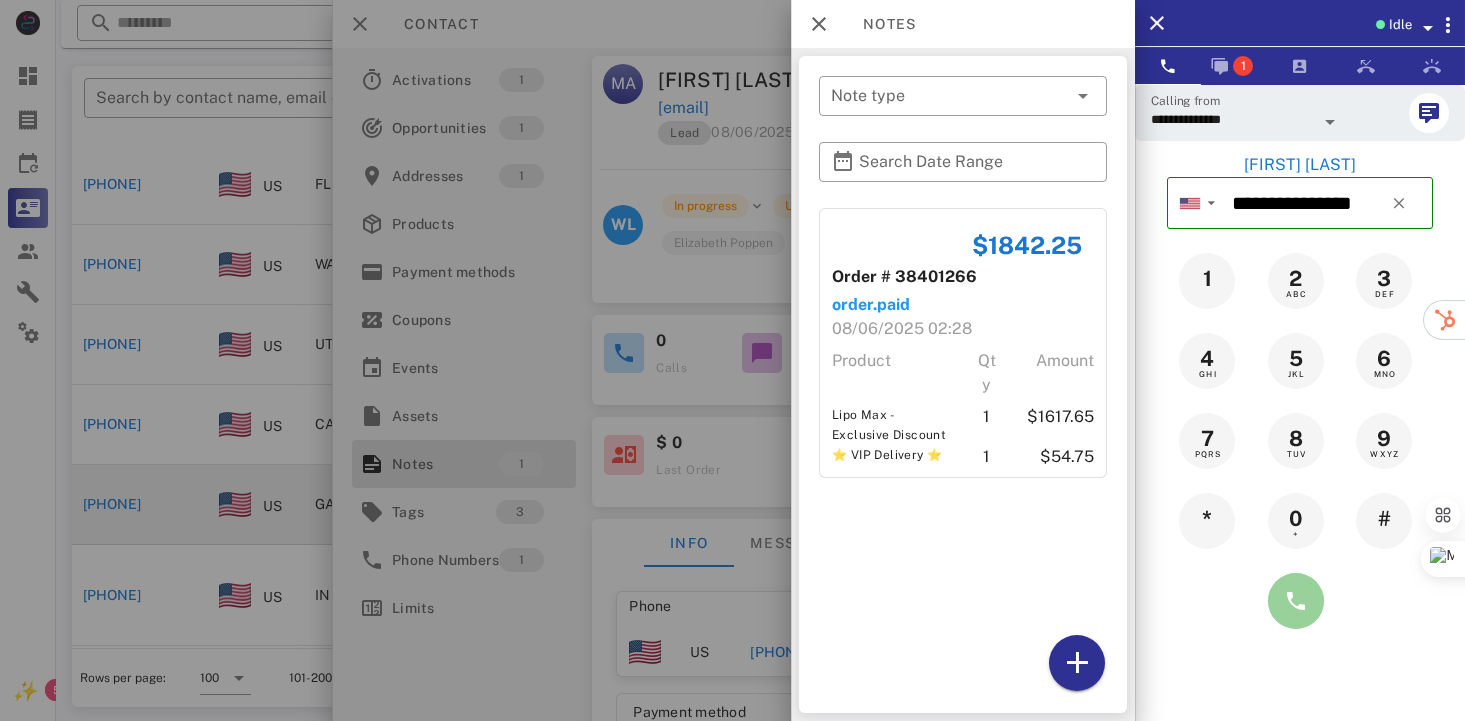 click at bounding box center [1296, 601] 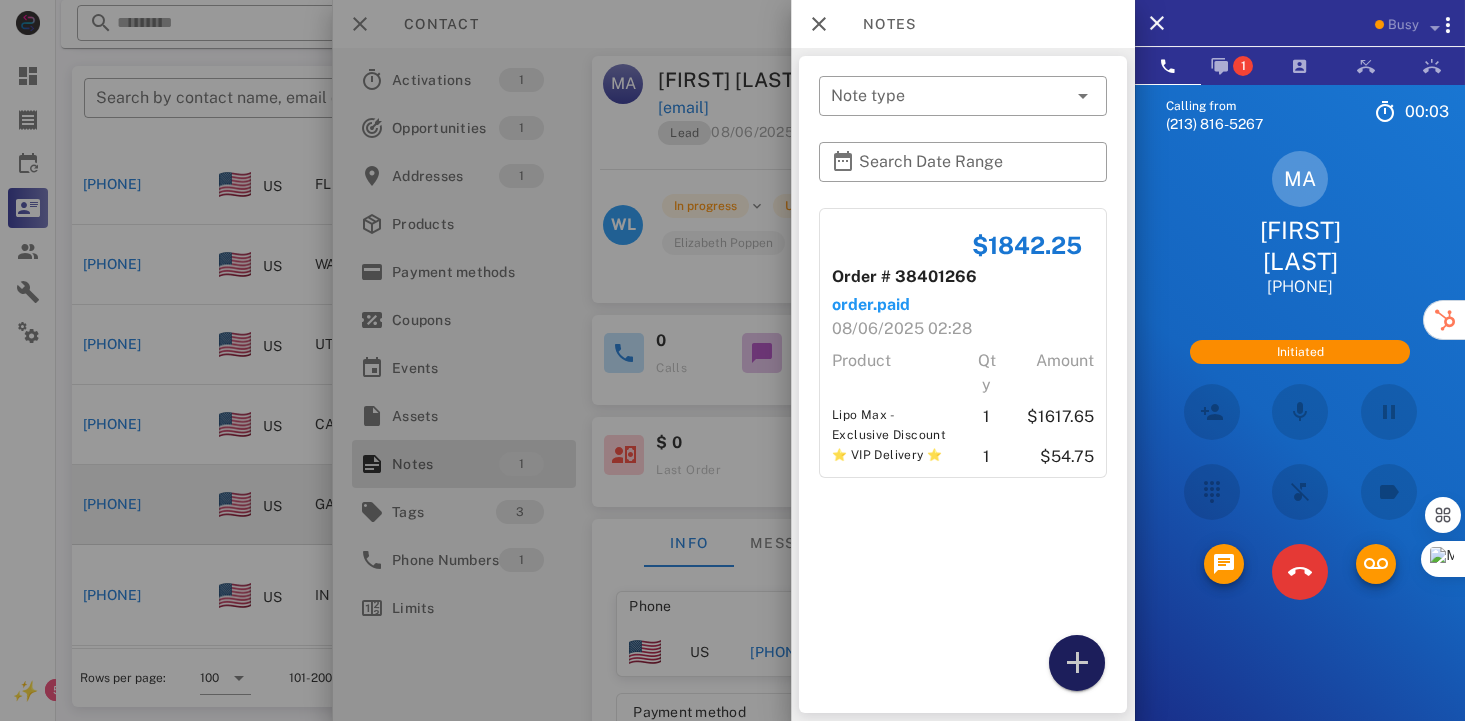 click at bounding box center (1077, 663) 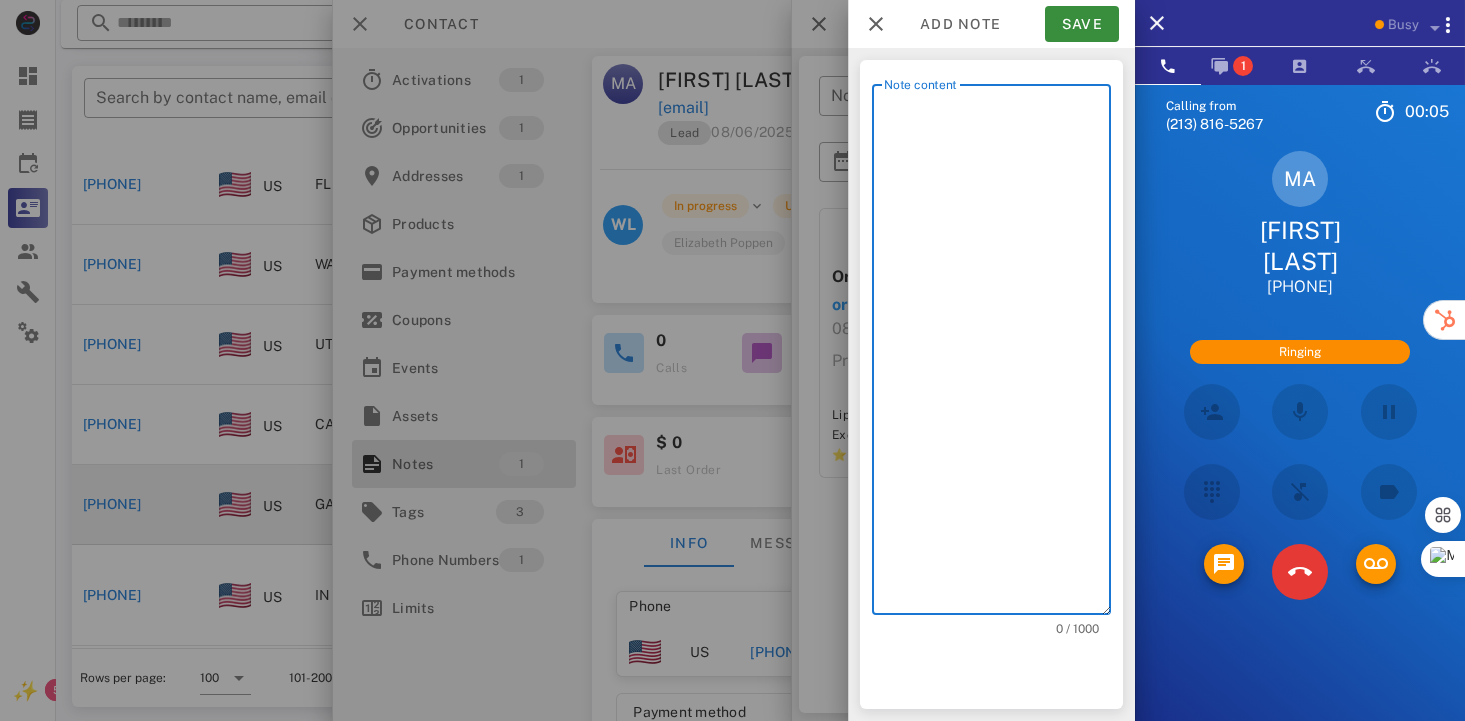 click on "Note content" at bounding box center (997, 354) 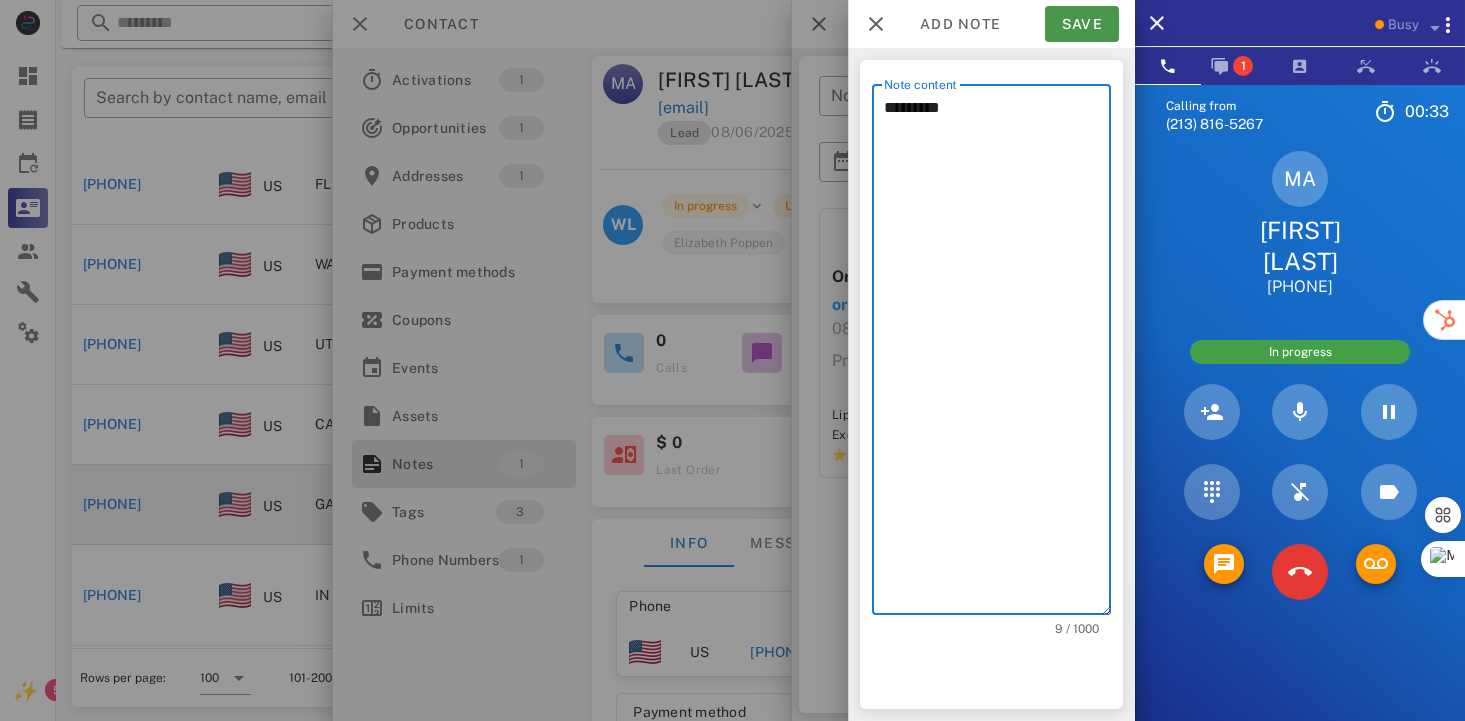 type on "*********" 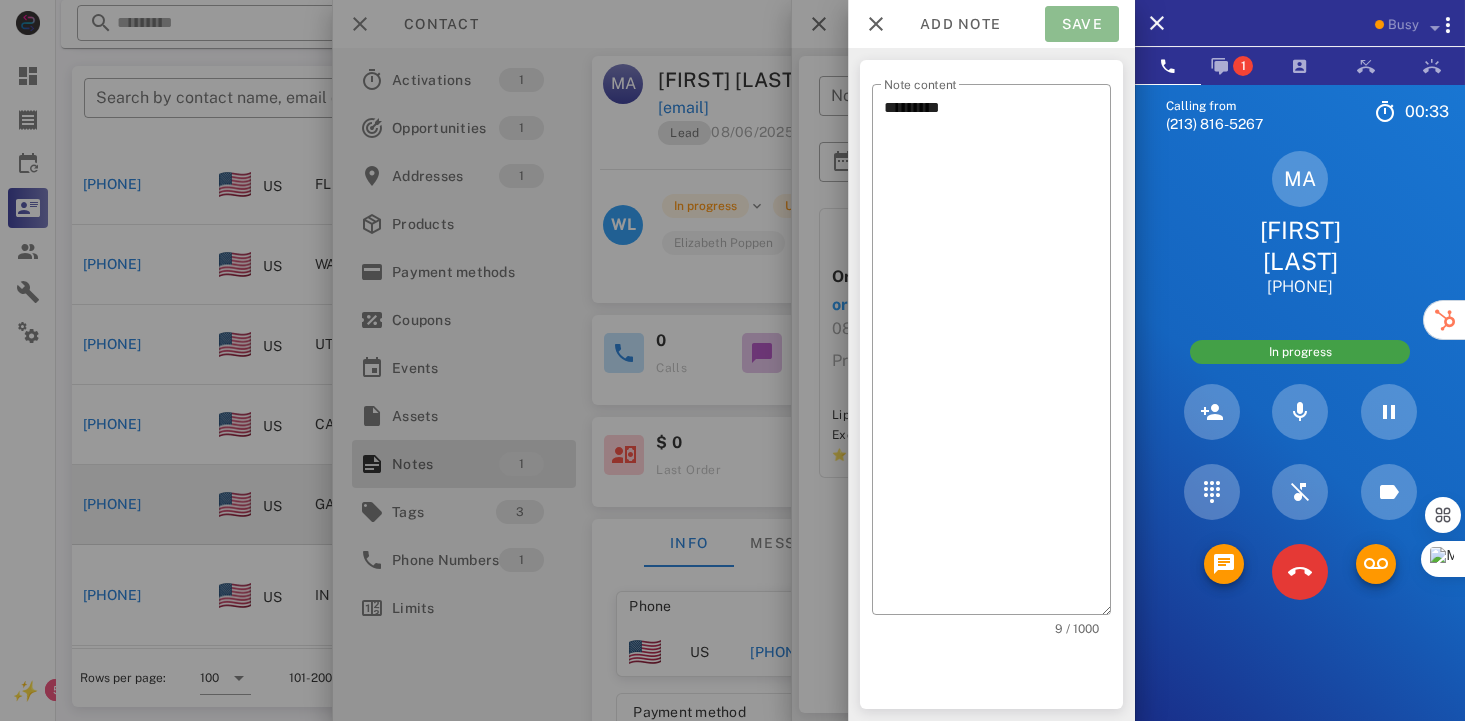 click on "Save" at bounding box center [1082, 24] 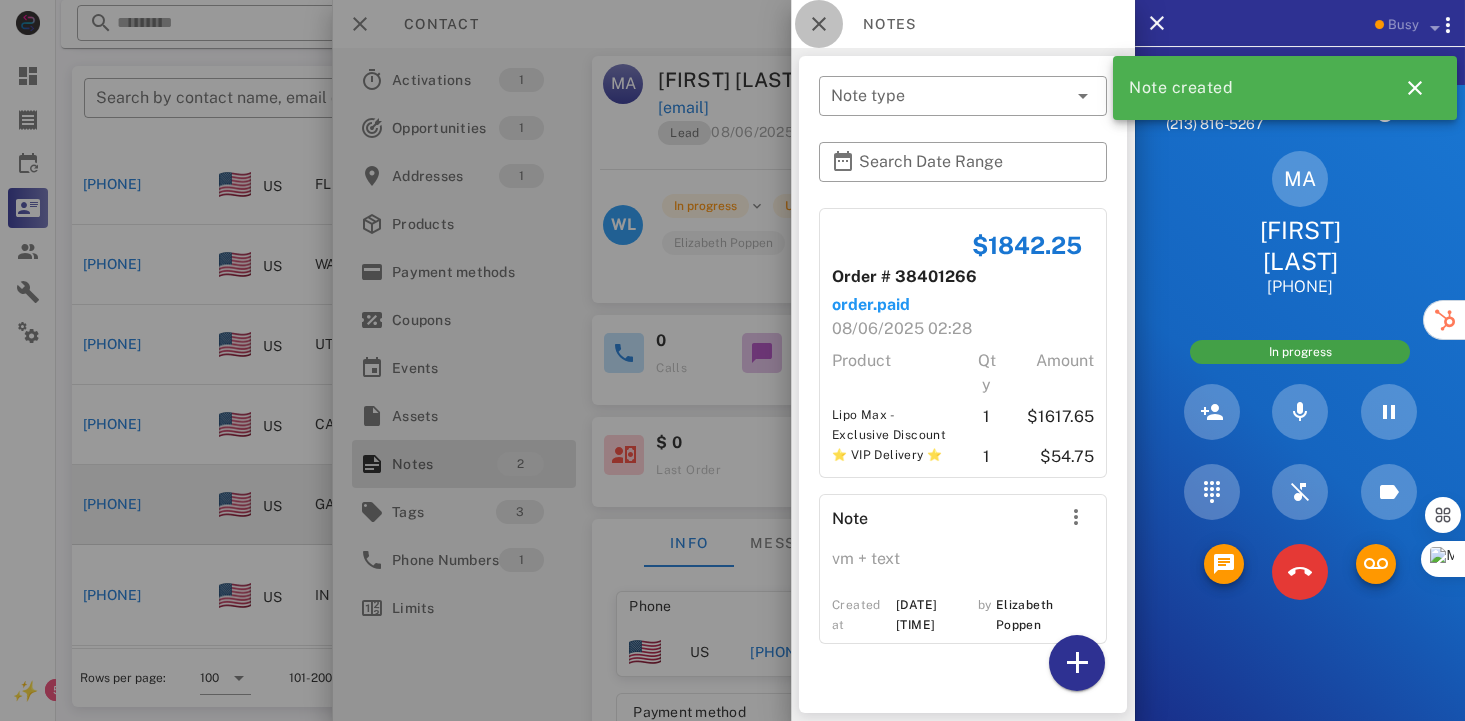 click at bounding box center (819, 24) 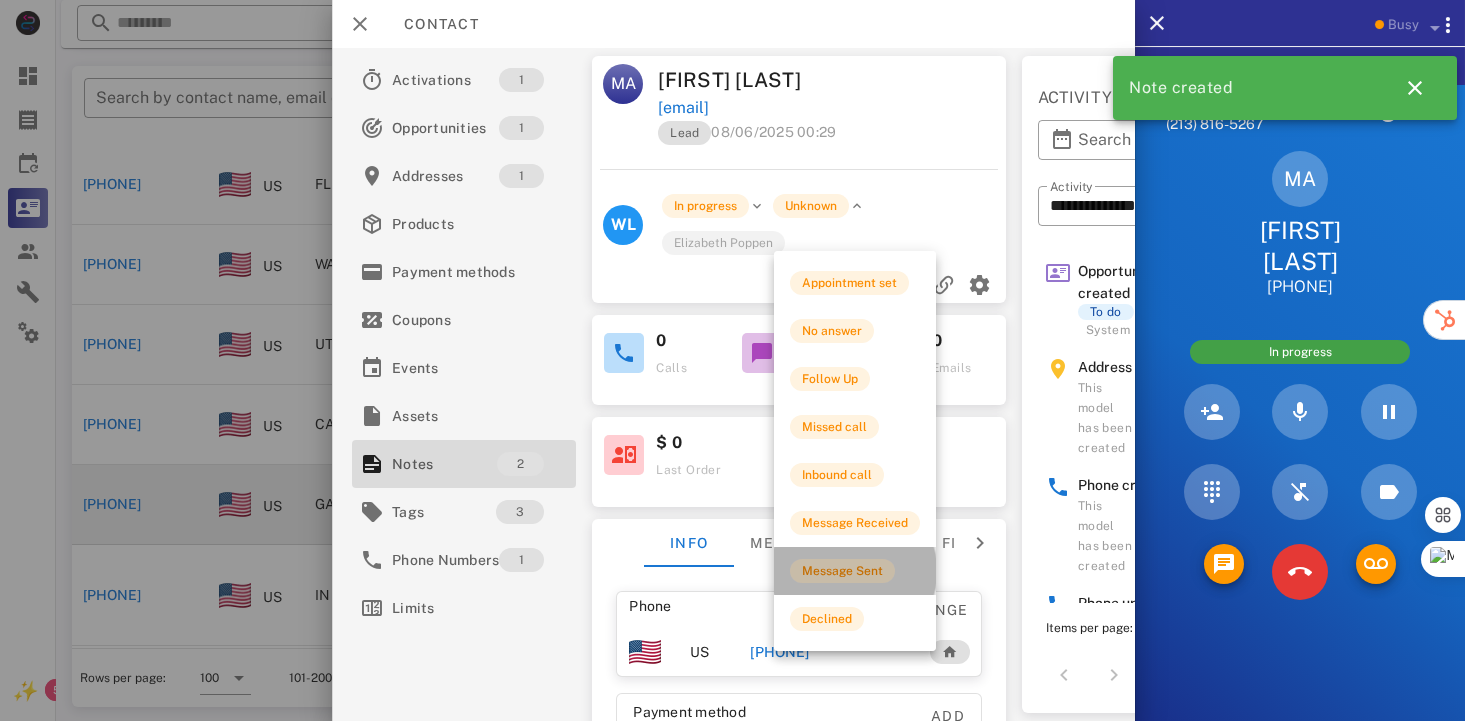 click on "Message Sent" at bounding box center (842, 571) 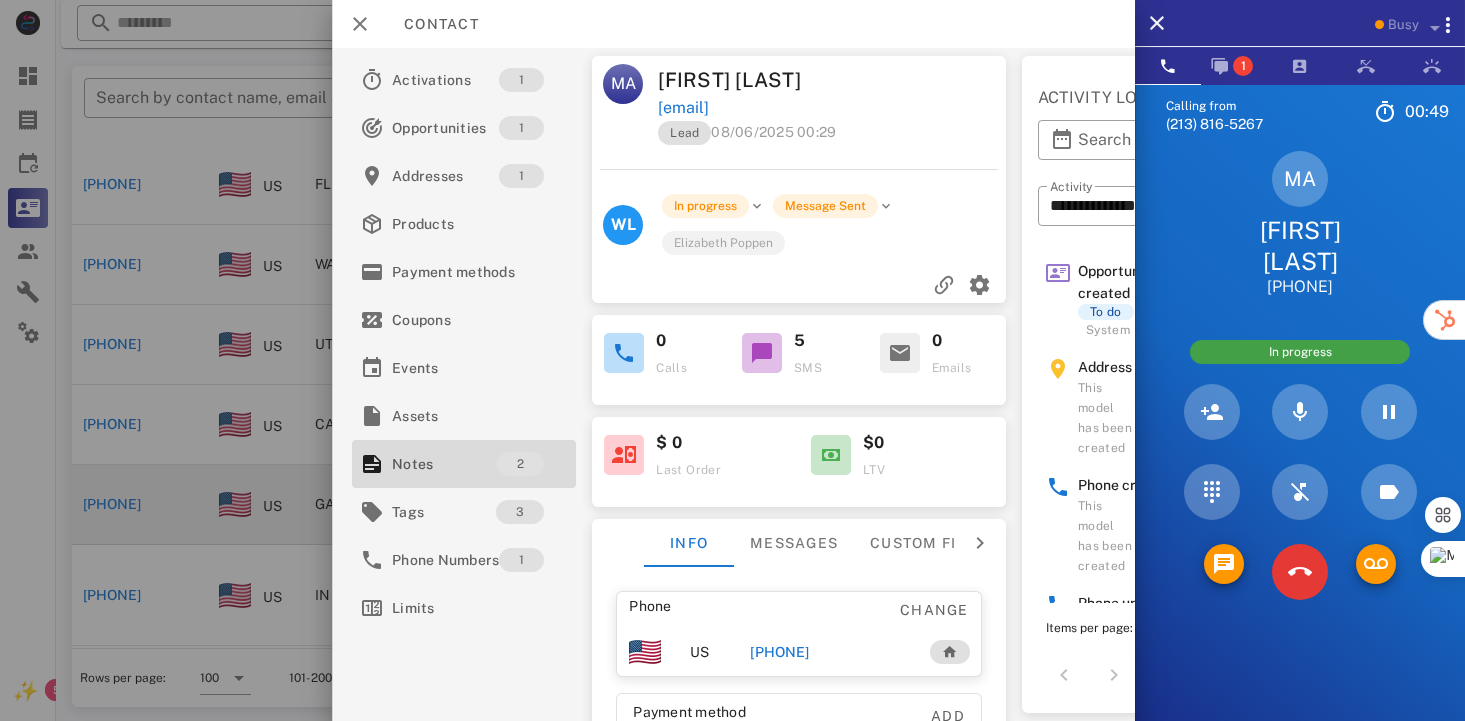 scroll, scrollTop: 305, scrollLeft: 0, axis: vertical 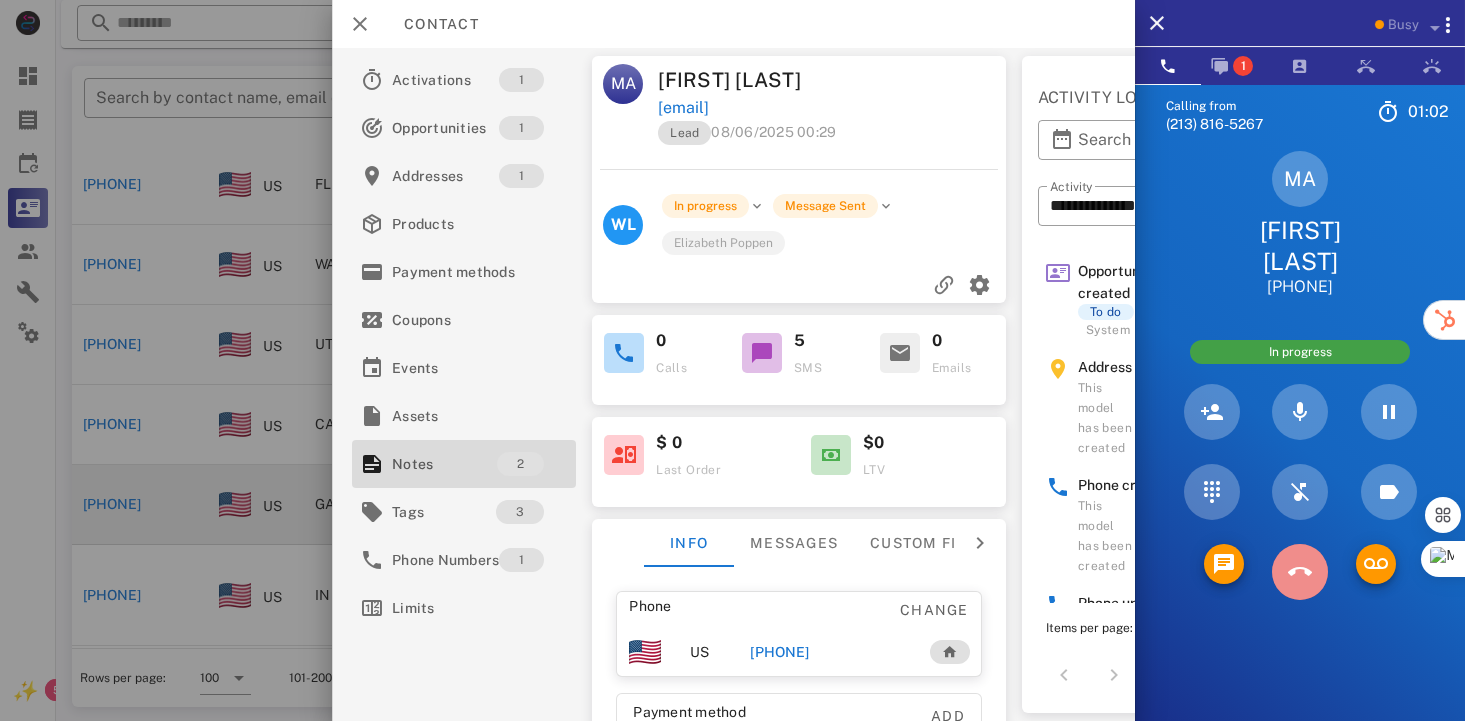 click at bounding box center [1300, 572] 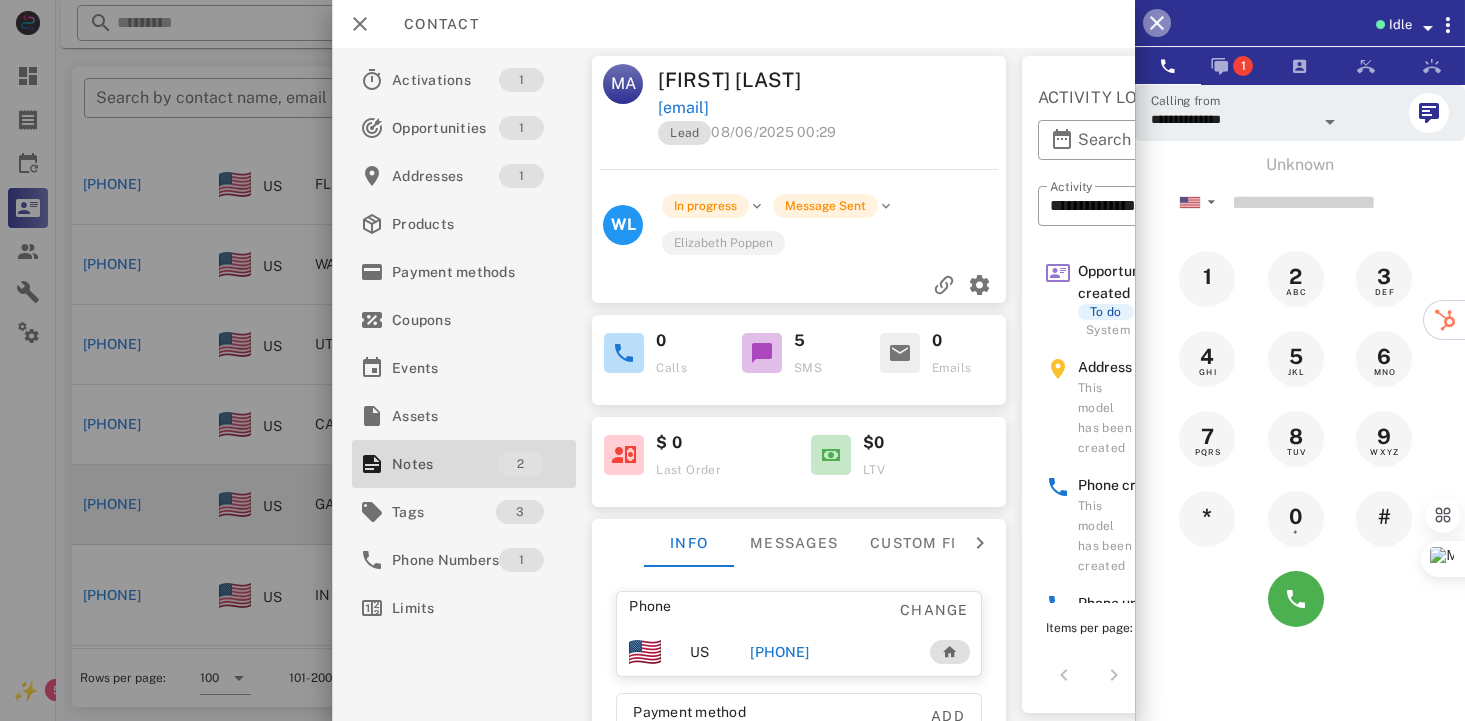 click at bounding box center (1157, 23) 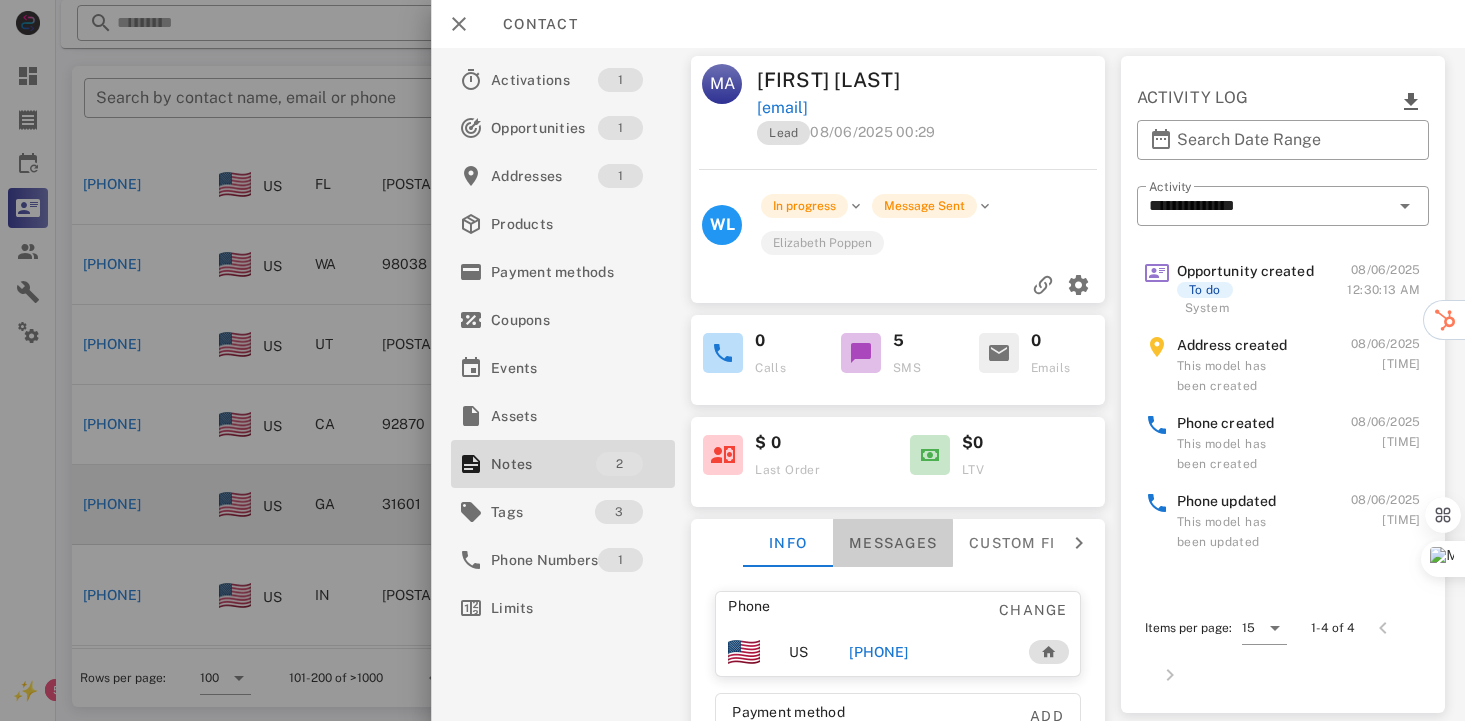 click on "Messages" at bounding box center (893, 543) 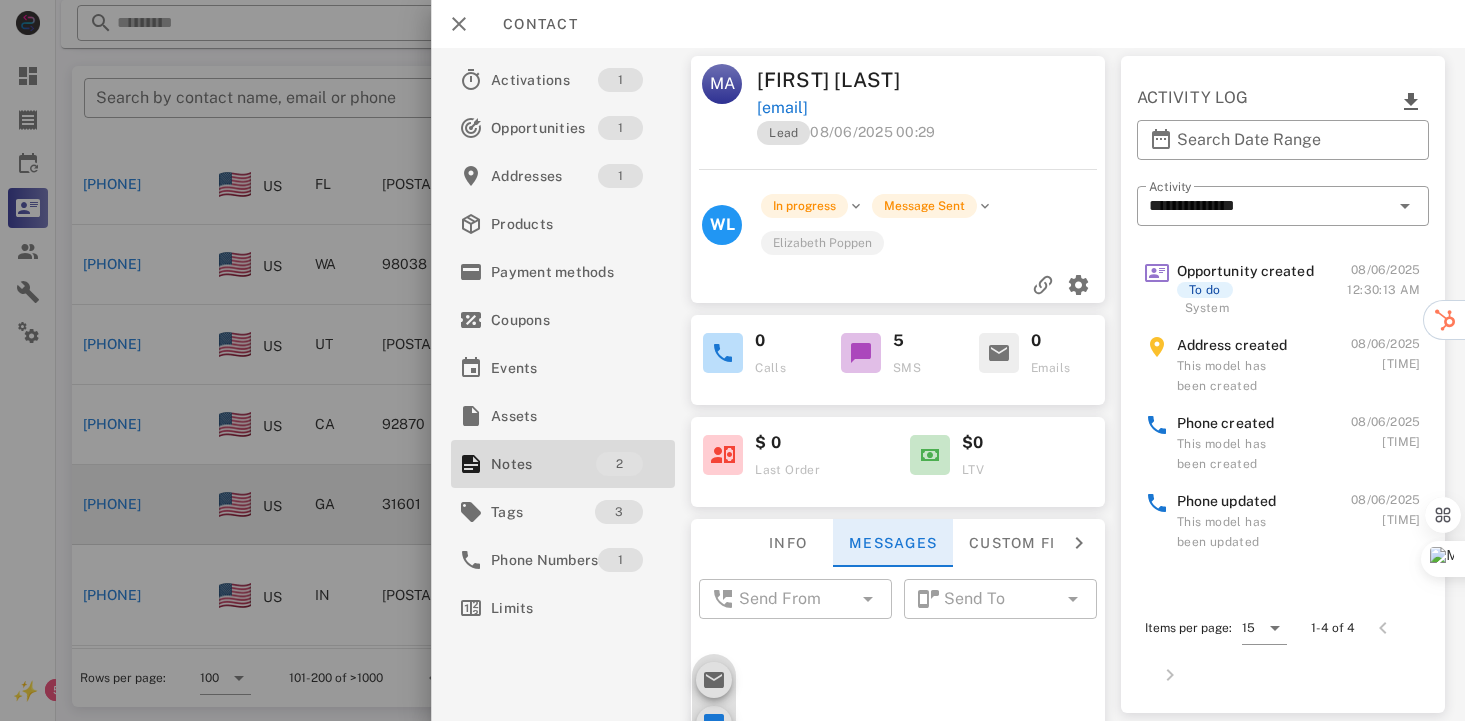 scroll, scrollTop: 688, scrollLeft: 0, axis: vertical 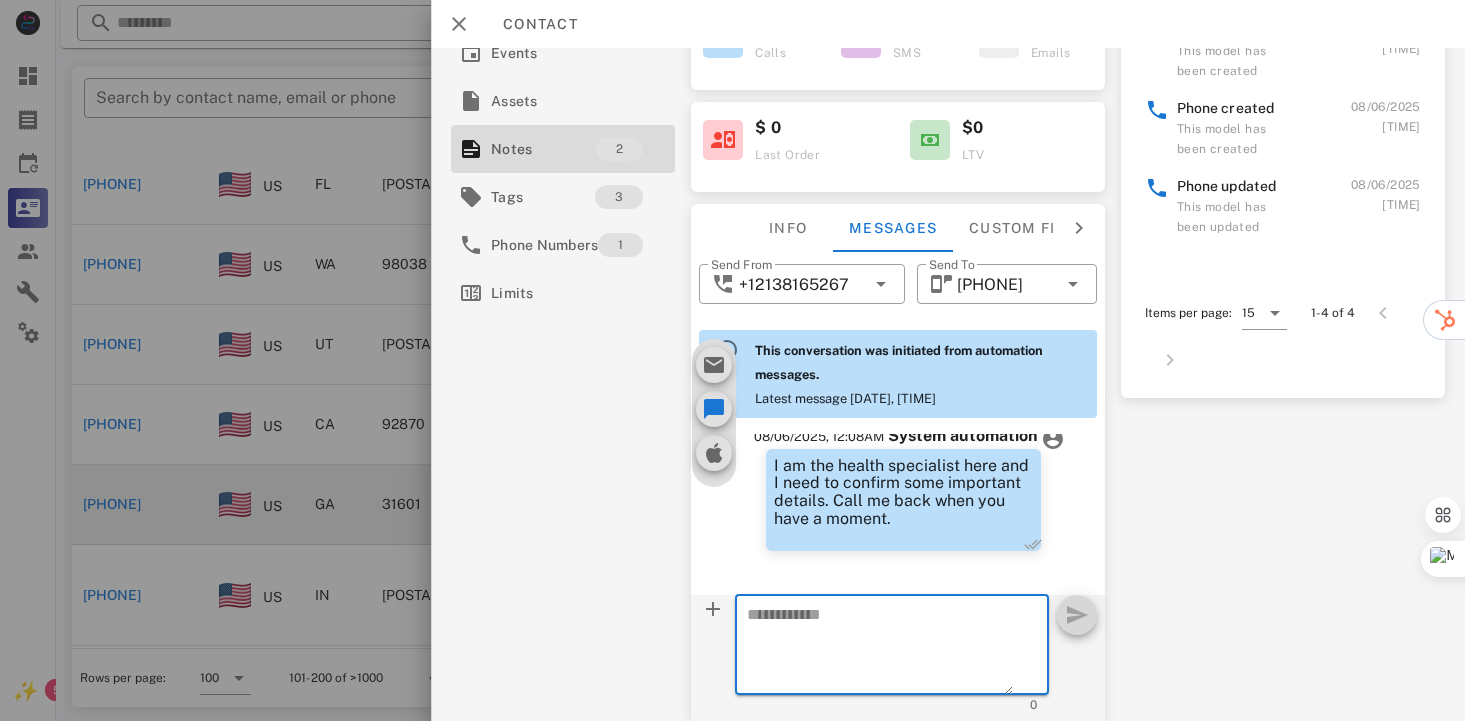 click at bounding box center (880, 648) 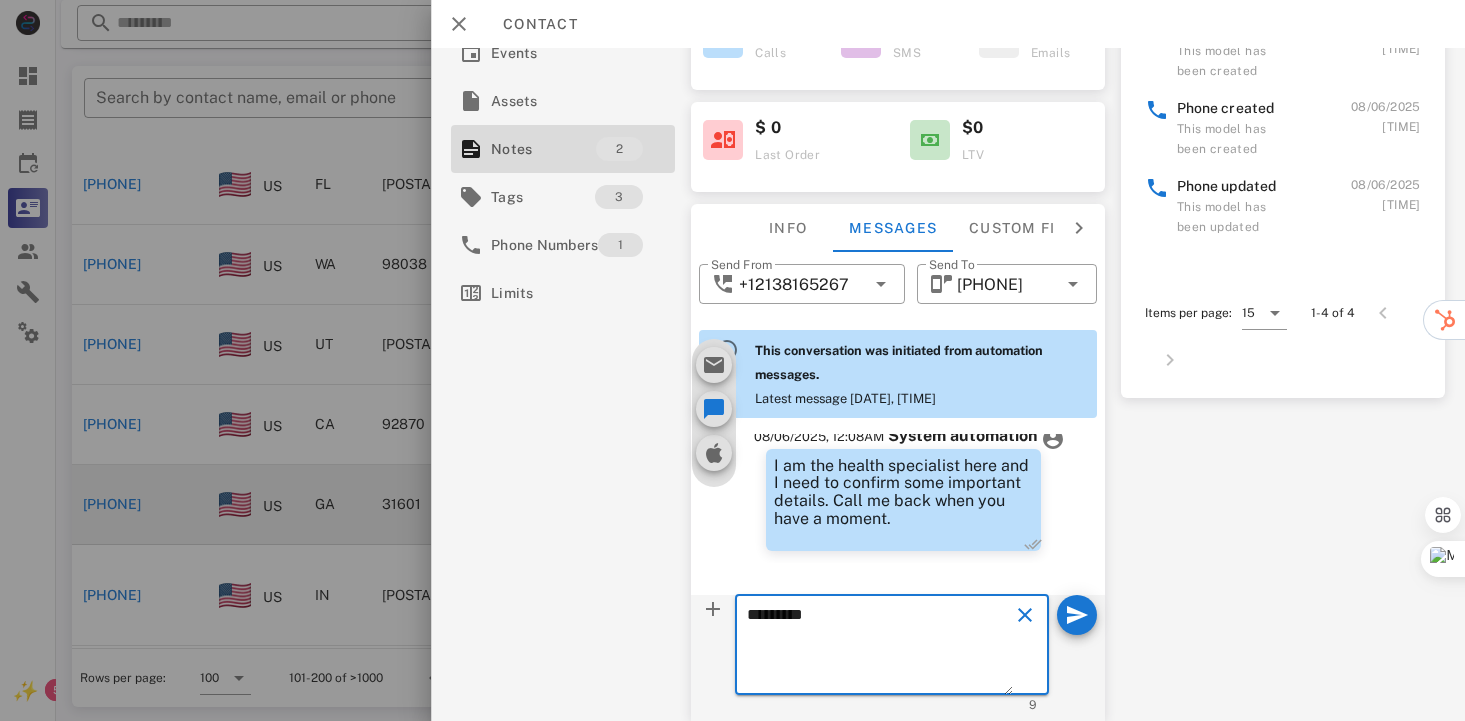 scroll, scrollTop: 26, scrollLeft: 0, axis: vertical 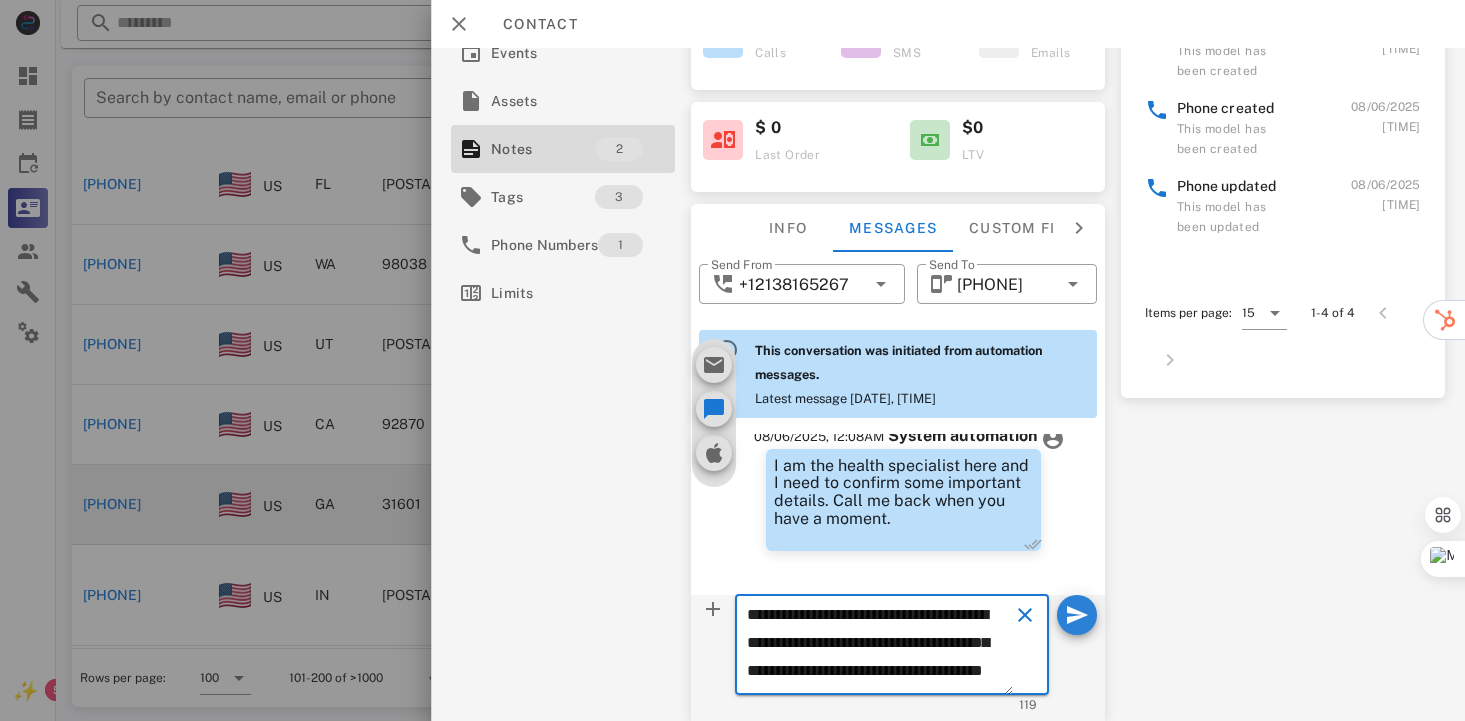 type on "**********" 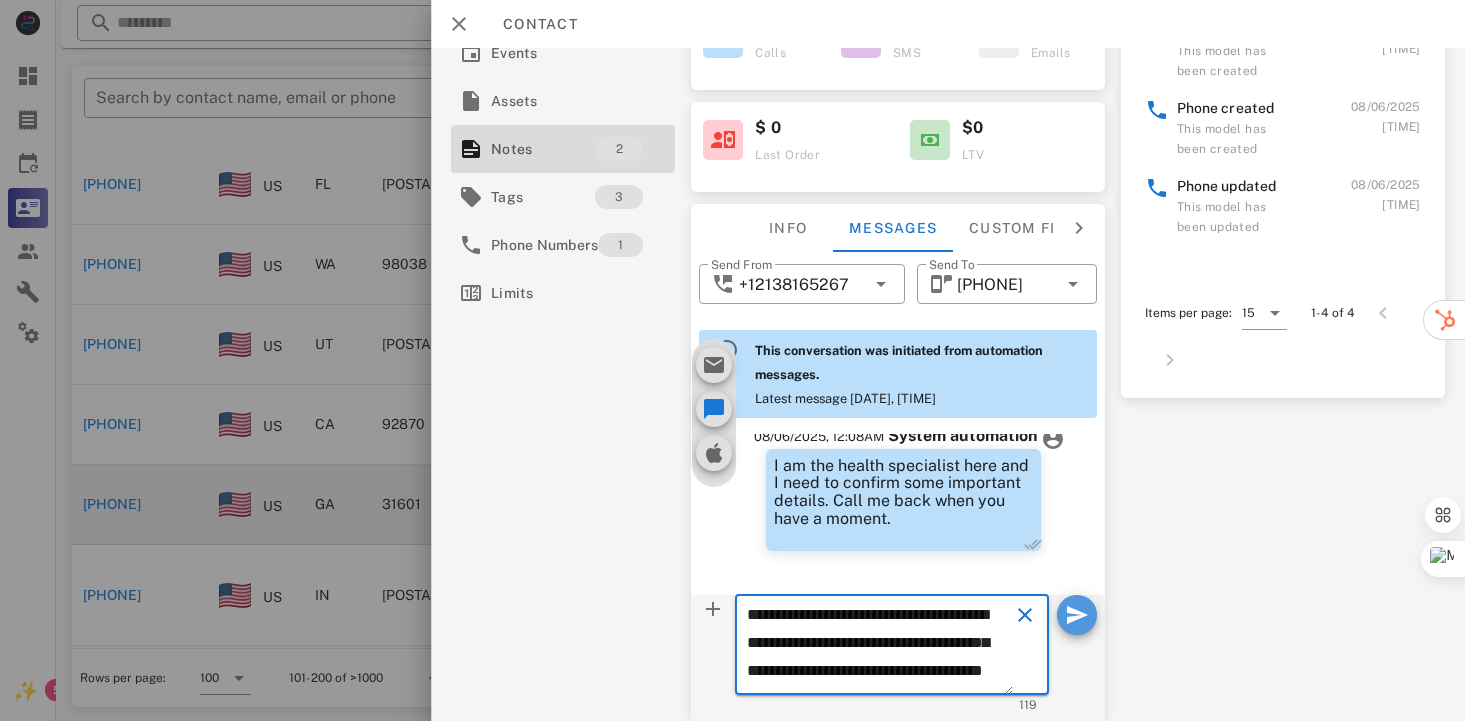 click at bounding box center [1077, 615] 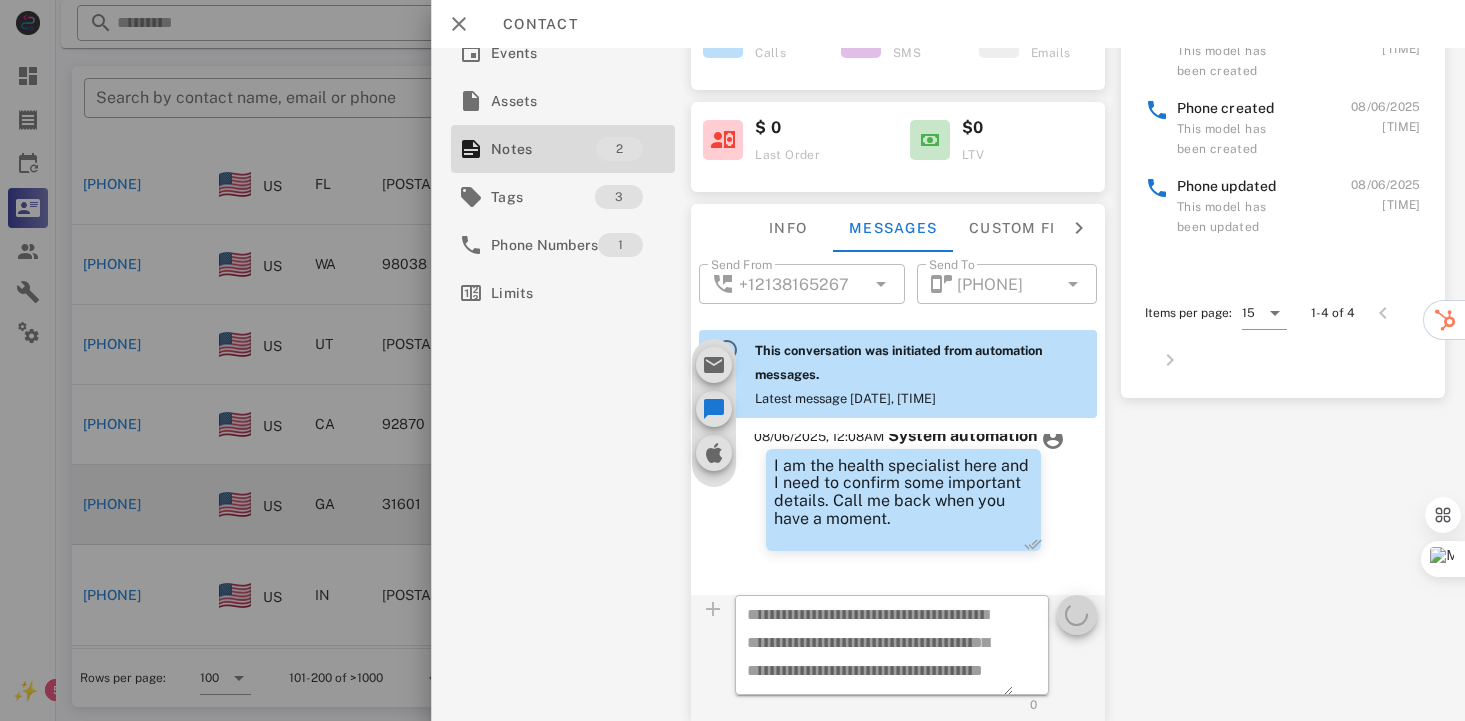 type 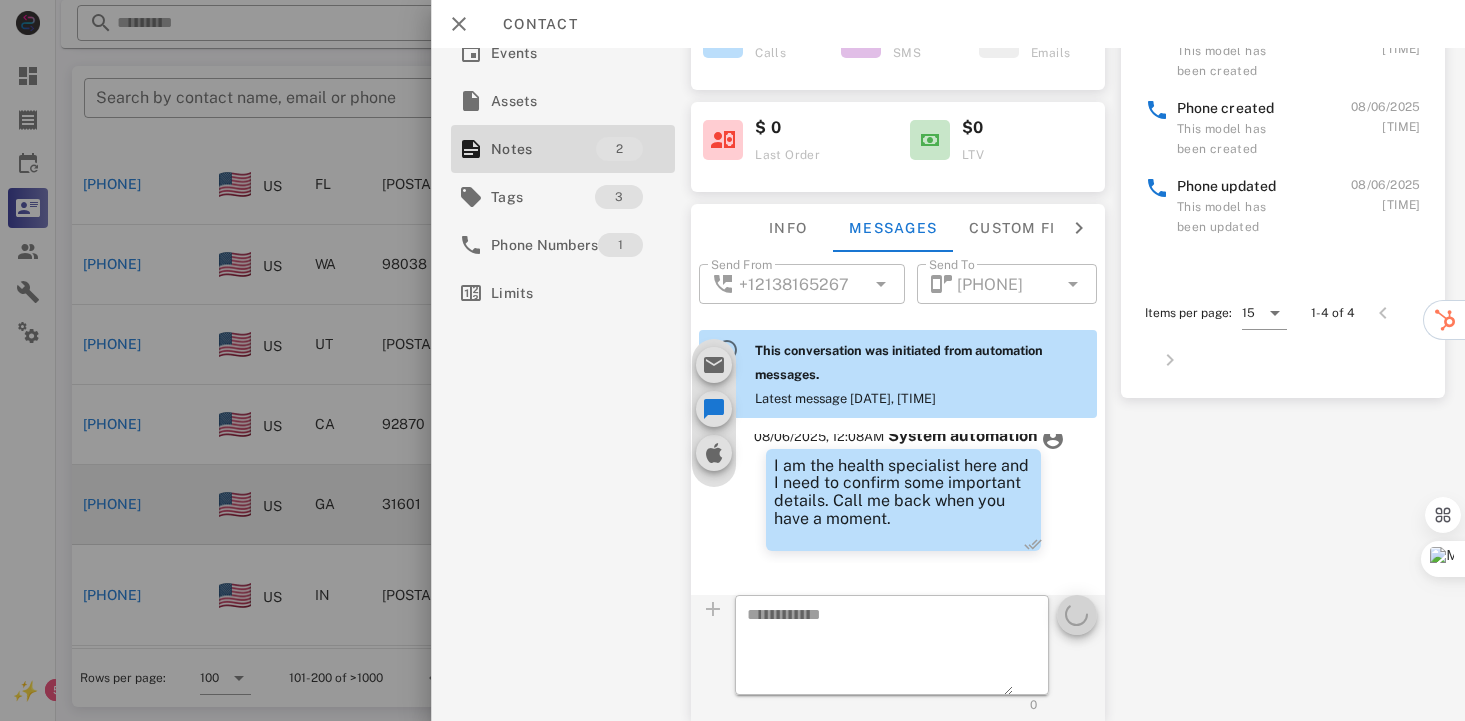 scroll, scrollTop: 0, scrollLeft: 0, axis: both 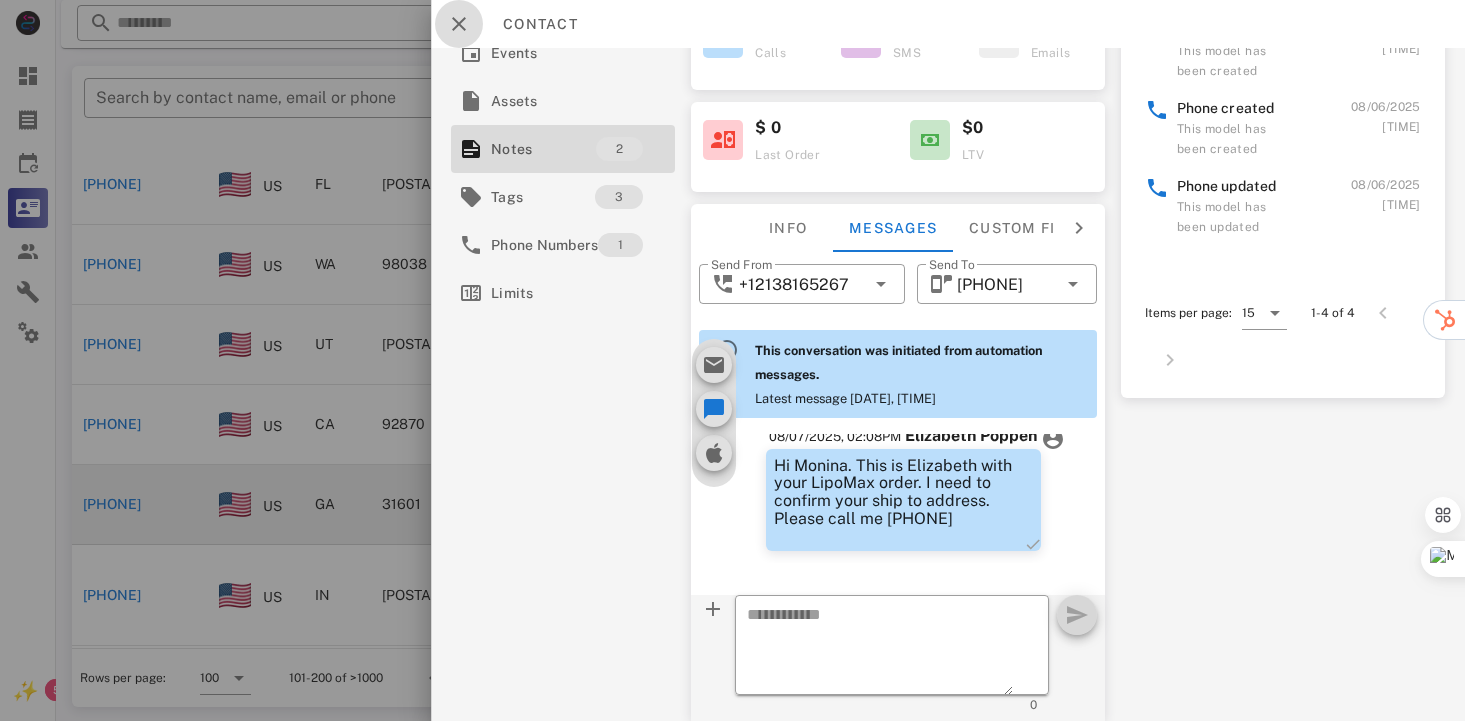 click at bounding box center (459, 24) 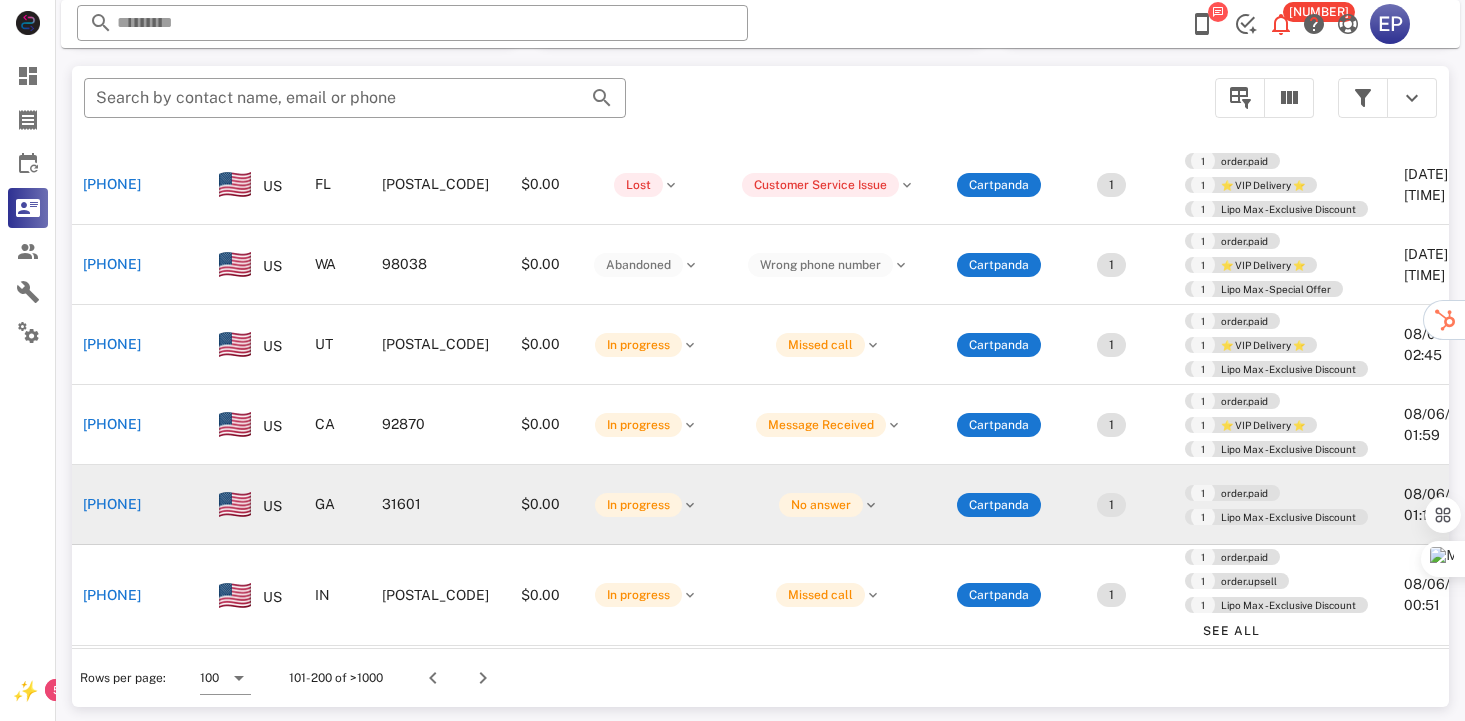 click on "[PHONE]" at bounding box center [112, 925] 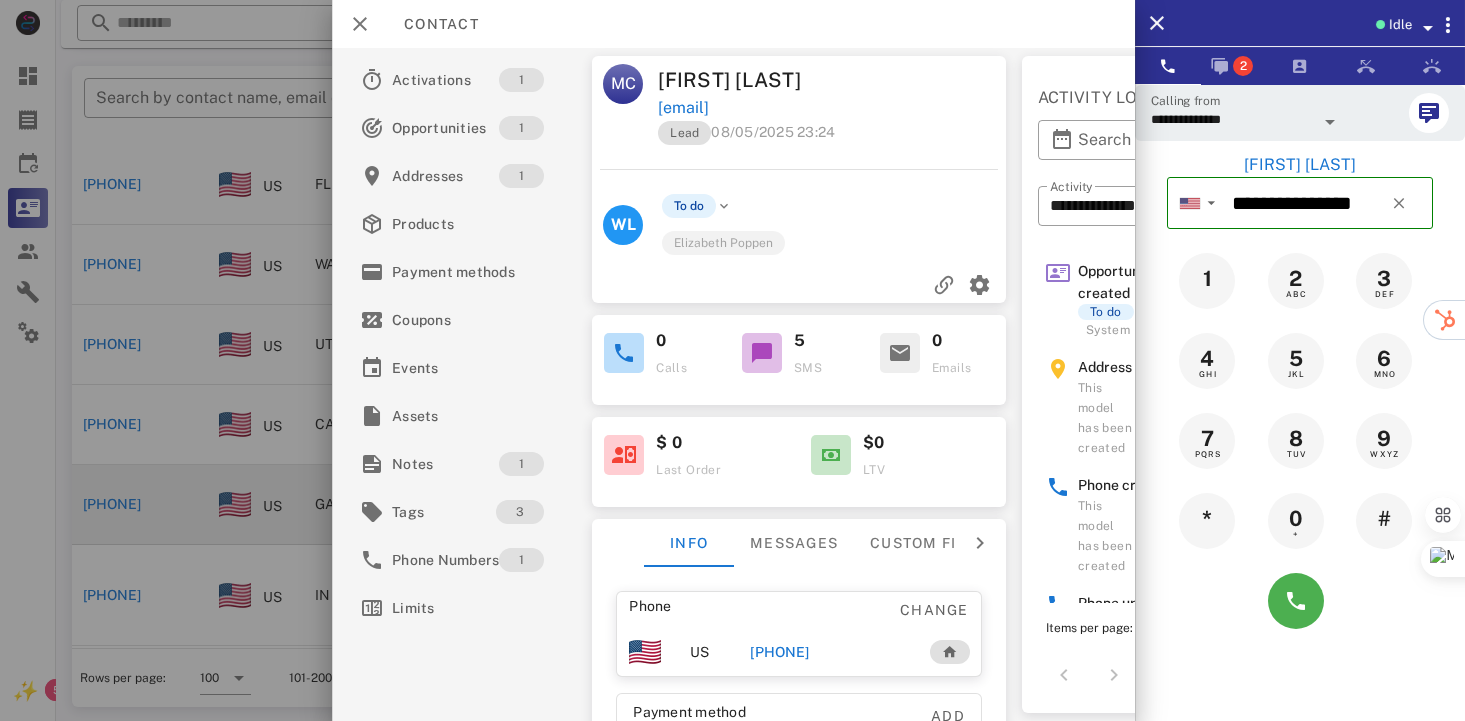 scroll, scrollTop: 50, scrollLeft: 0, axis: vertical 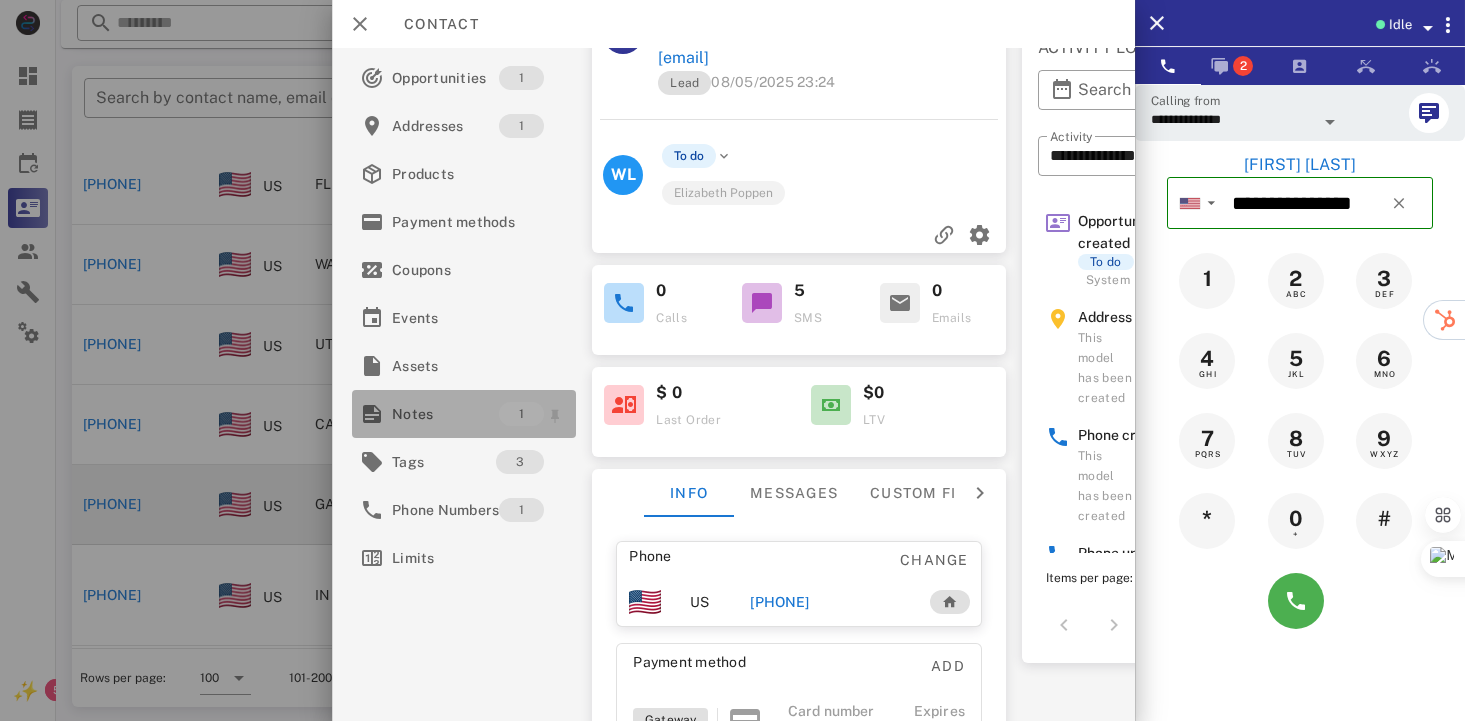 click on "Notes" at bounding box center (445, 414) 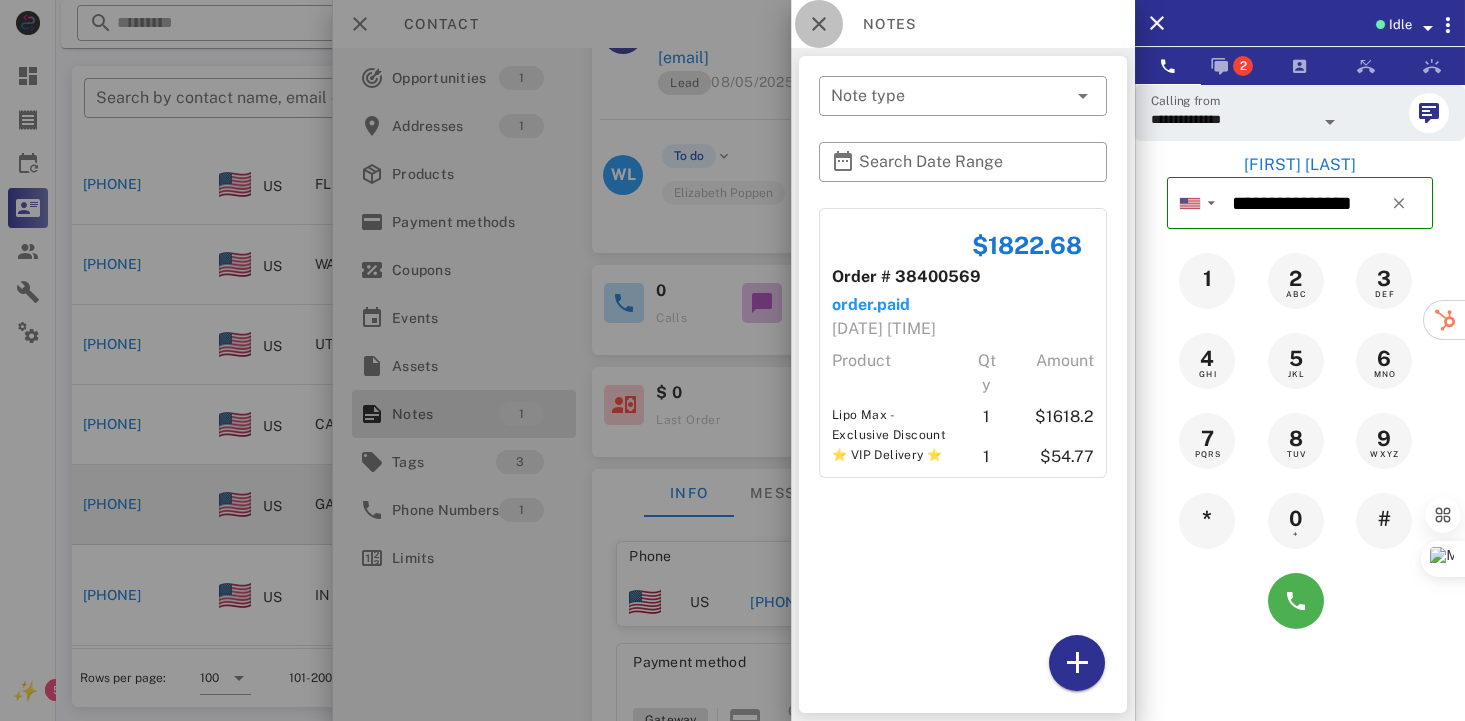click at bounding box center (819, 24) 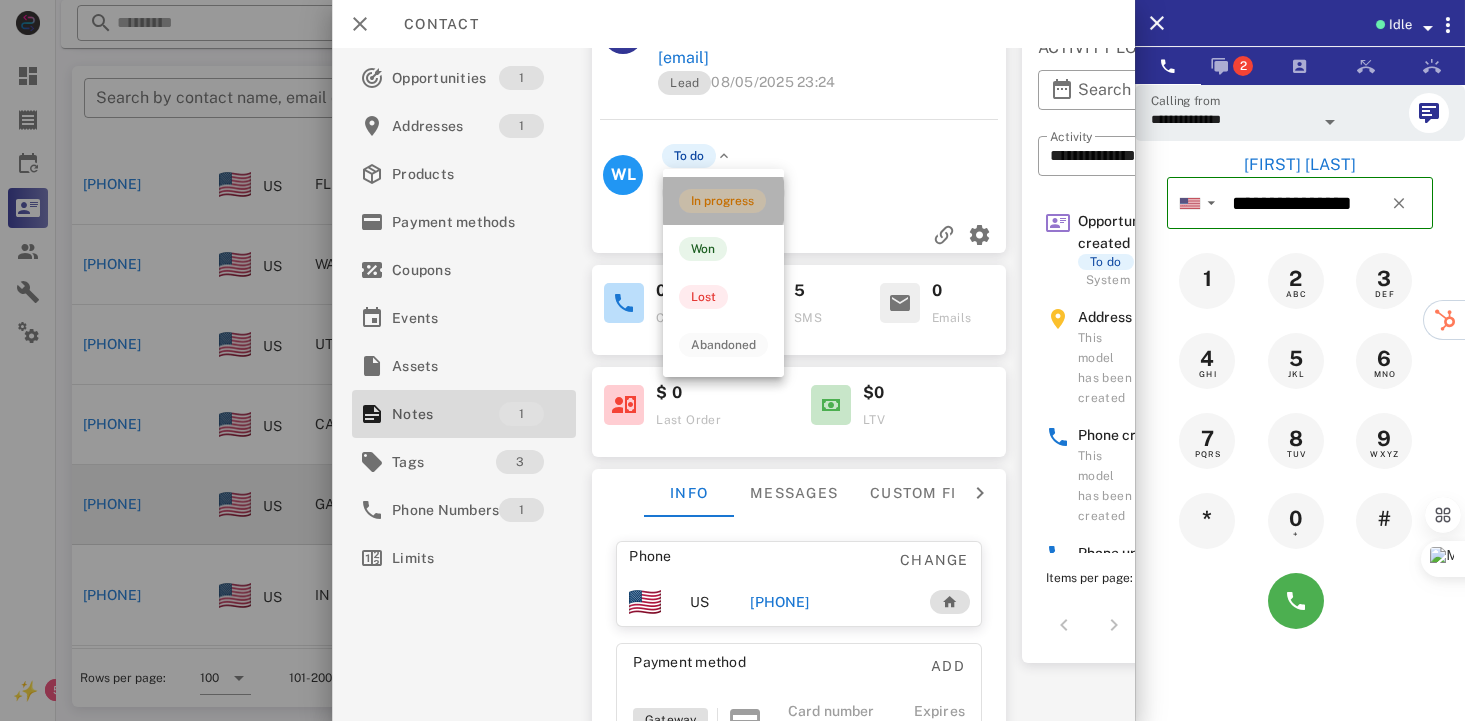 click on "In progress" at bounding box center (722, 201) 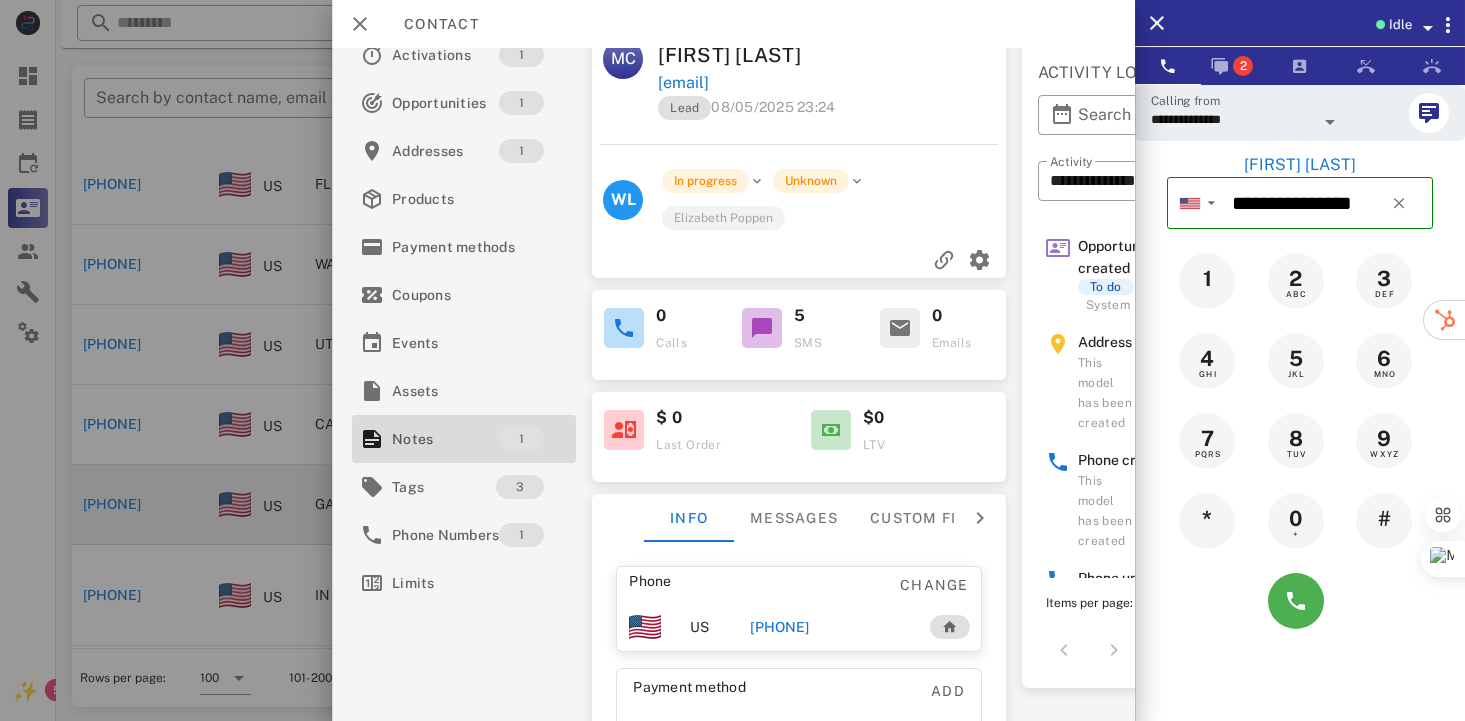 scroll, scrollTop: 0, scrollLeft: 0, axis: both 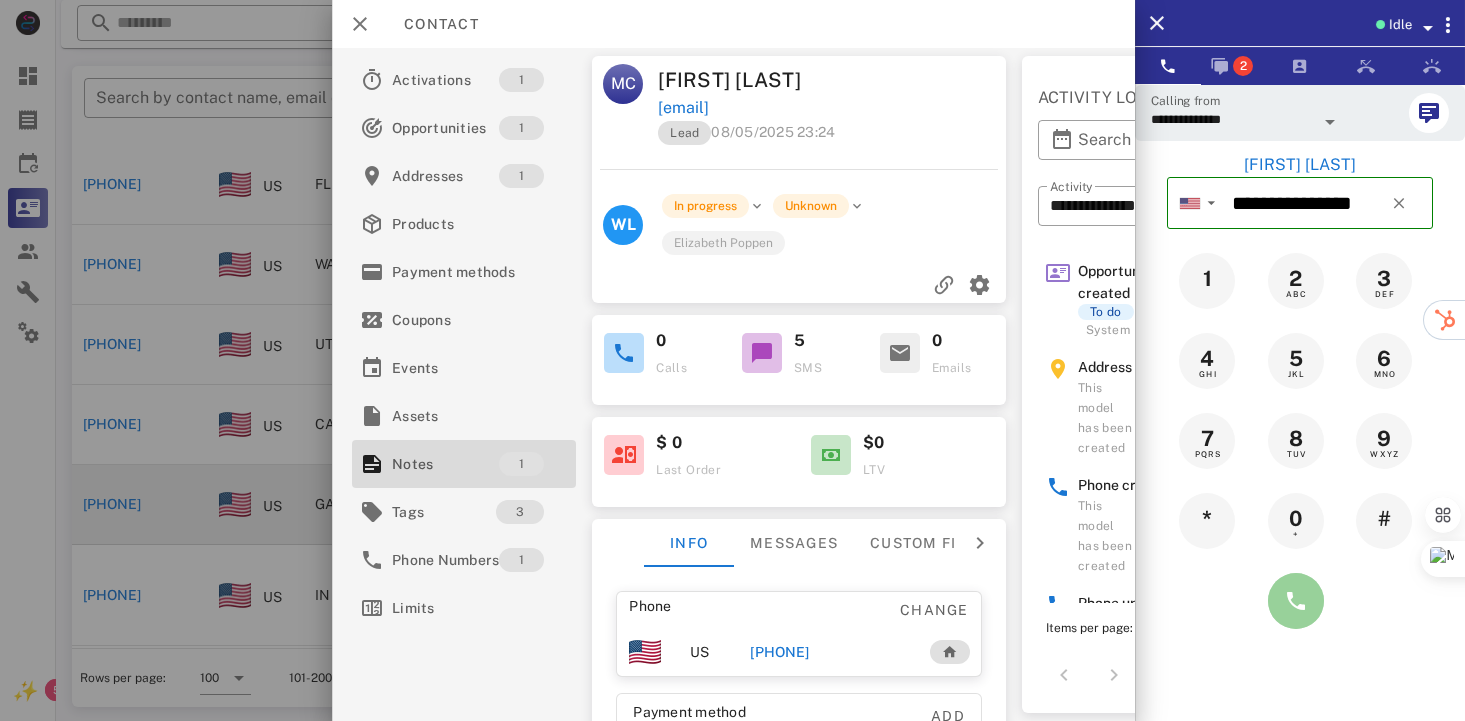 click at bounding box center [1296, 601] 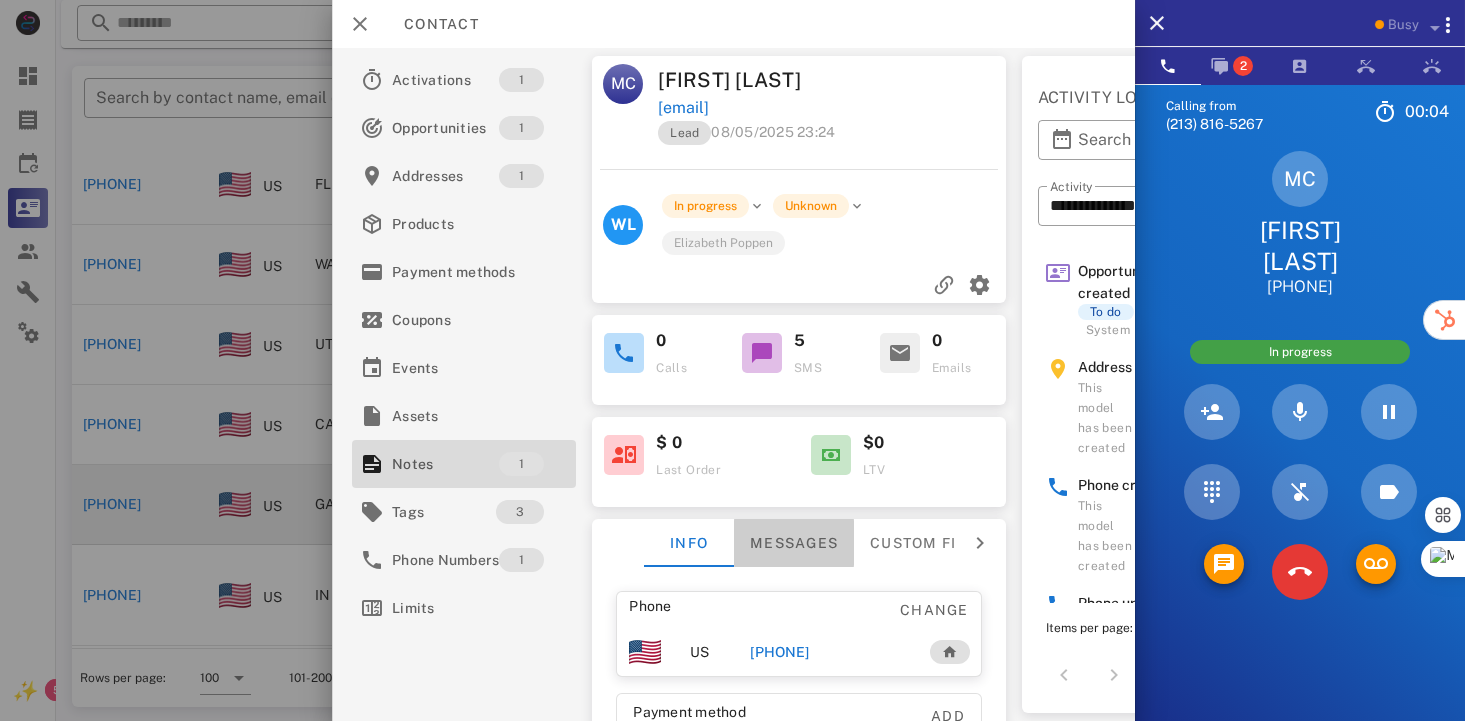 click on "Messages" at bounding box center [794, 543] 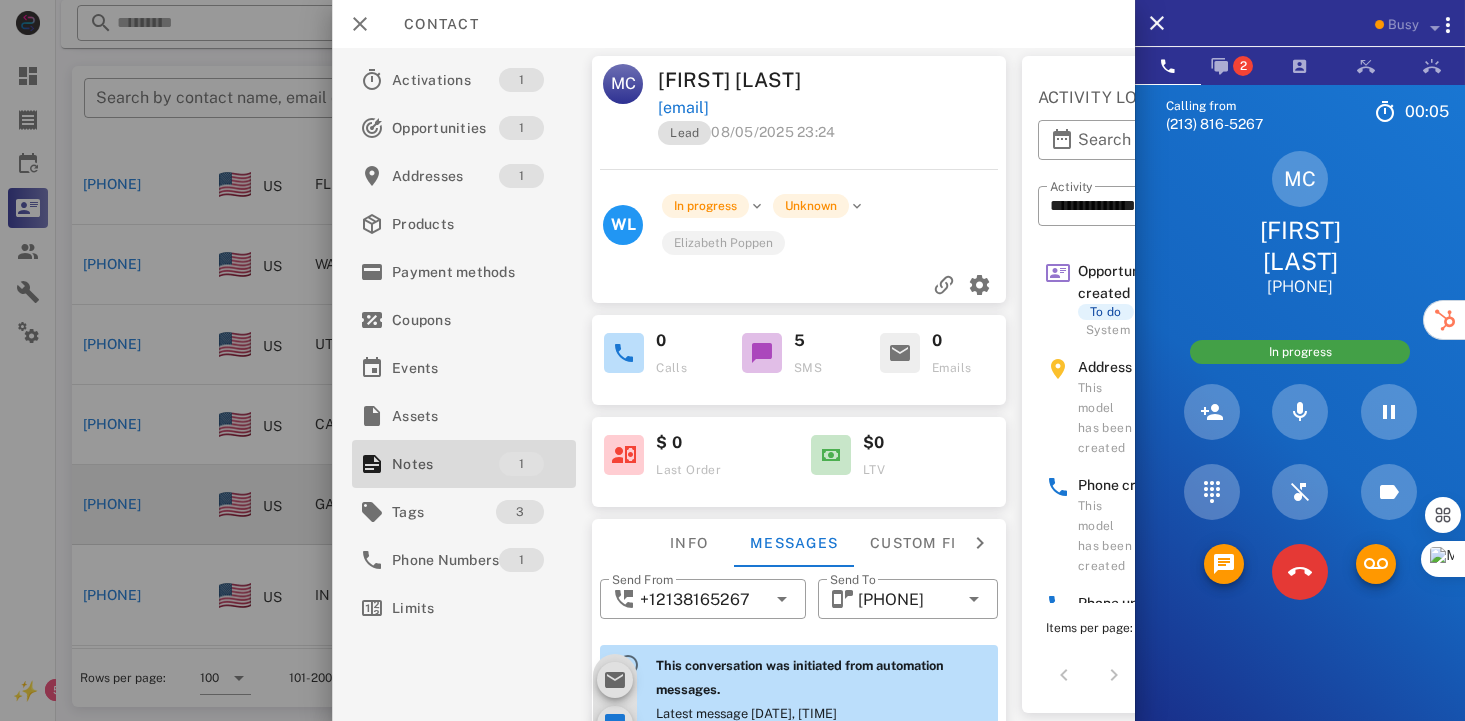 scroll, scrollTop: 688, scrollLeft: 0, axis: vertical 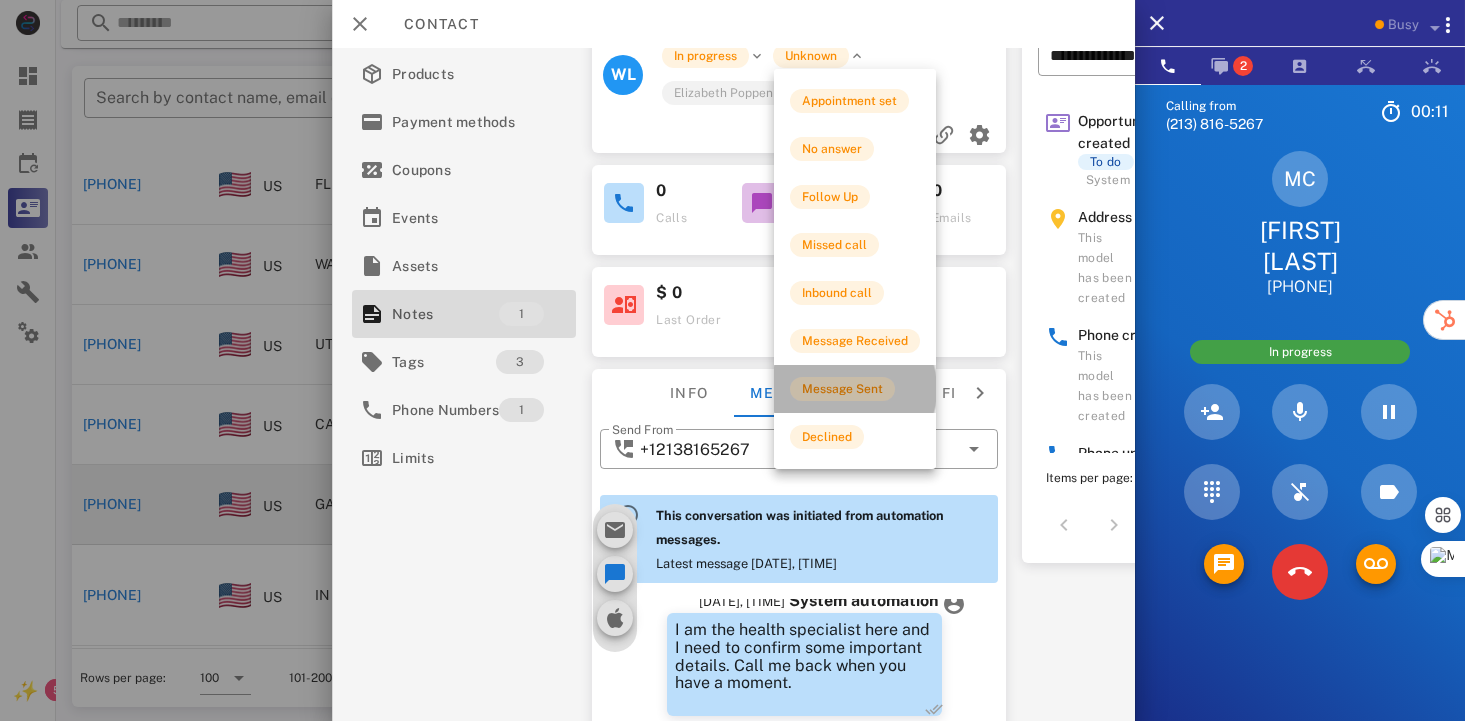 click on "Message Sent" at bounding box center [842, 389] 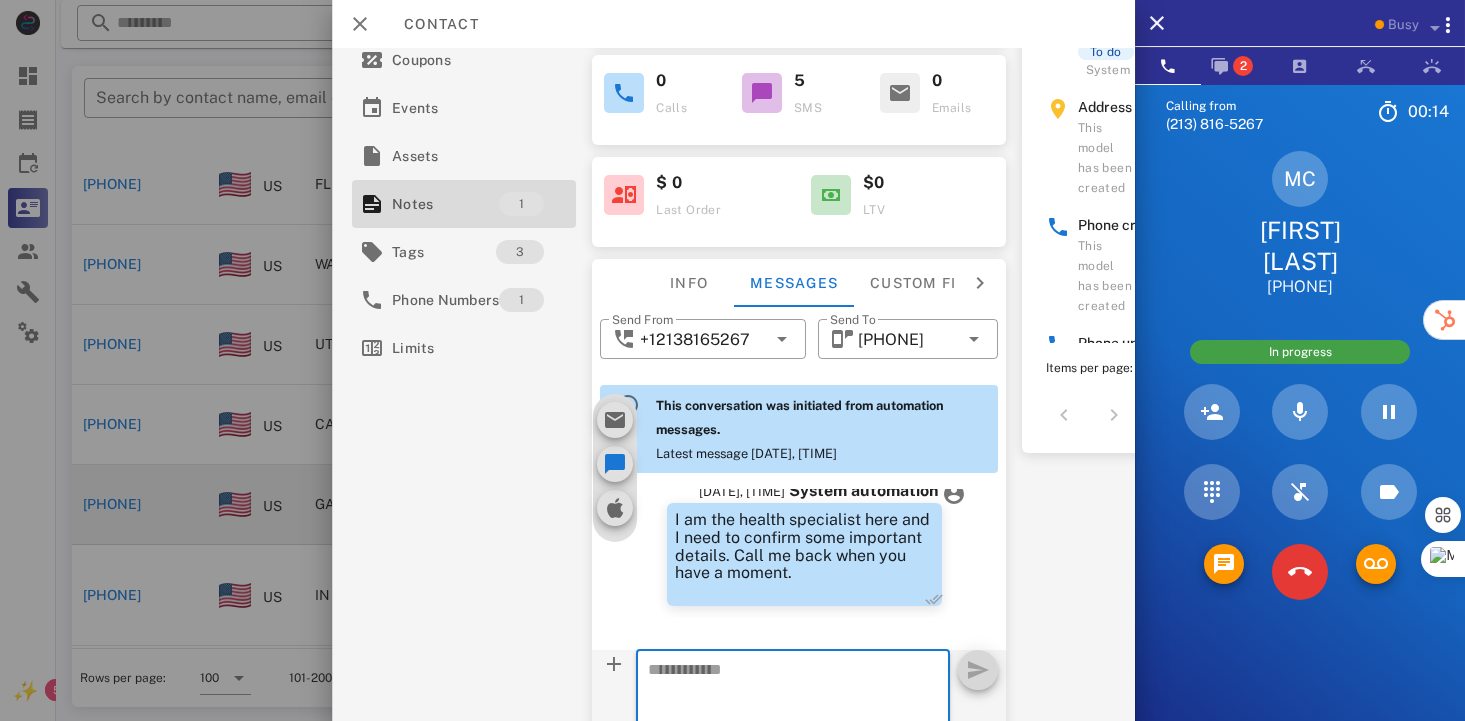 scroll, scrollTop: 327, scrollLeft: 0, axis: vertical 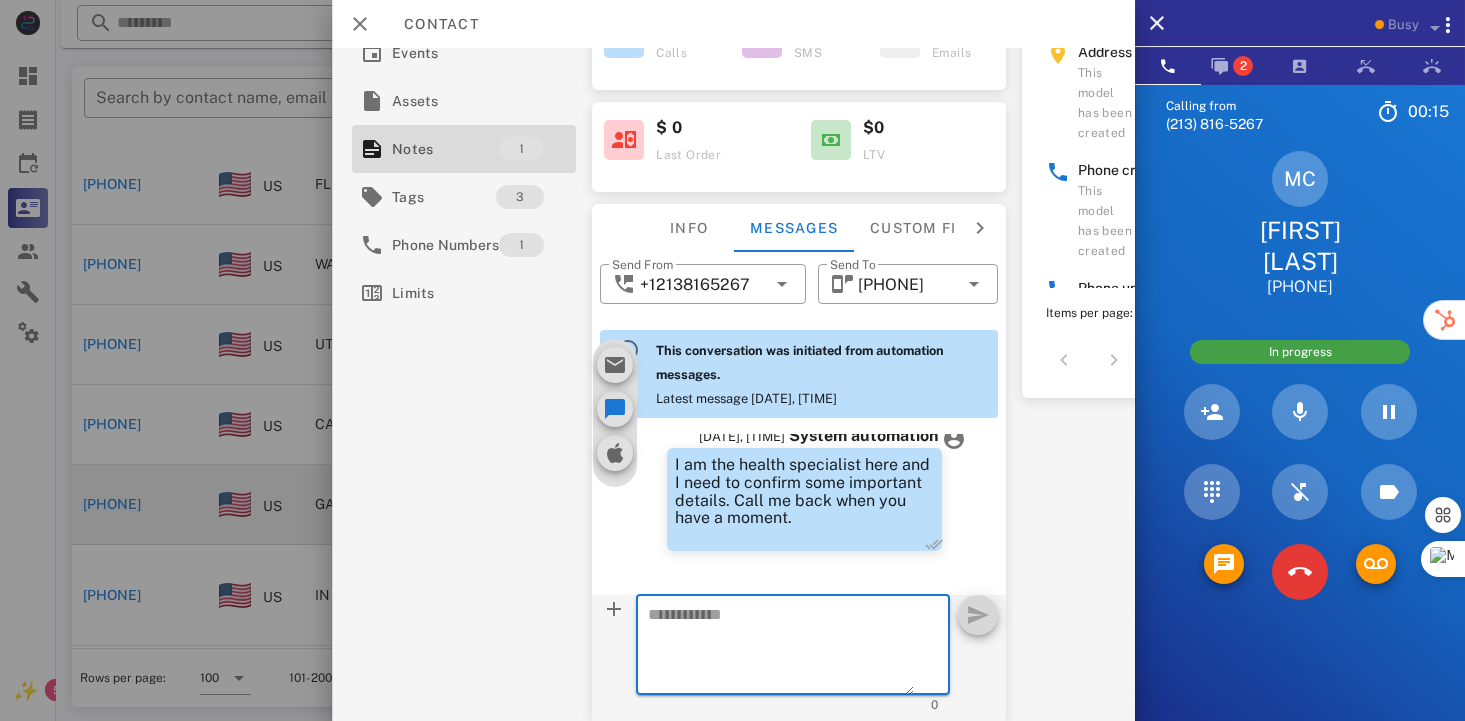 click at bounding box center (781, 648) 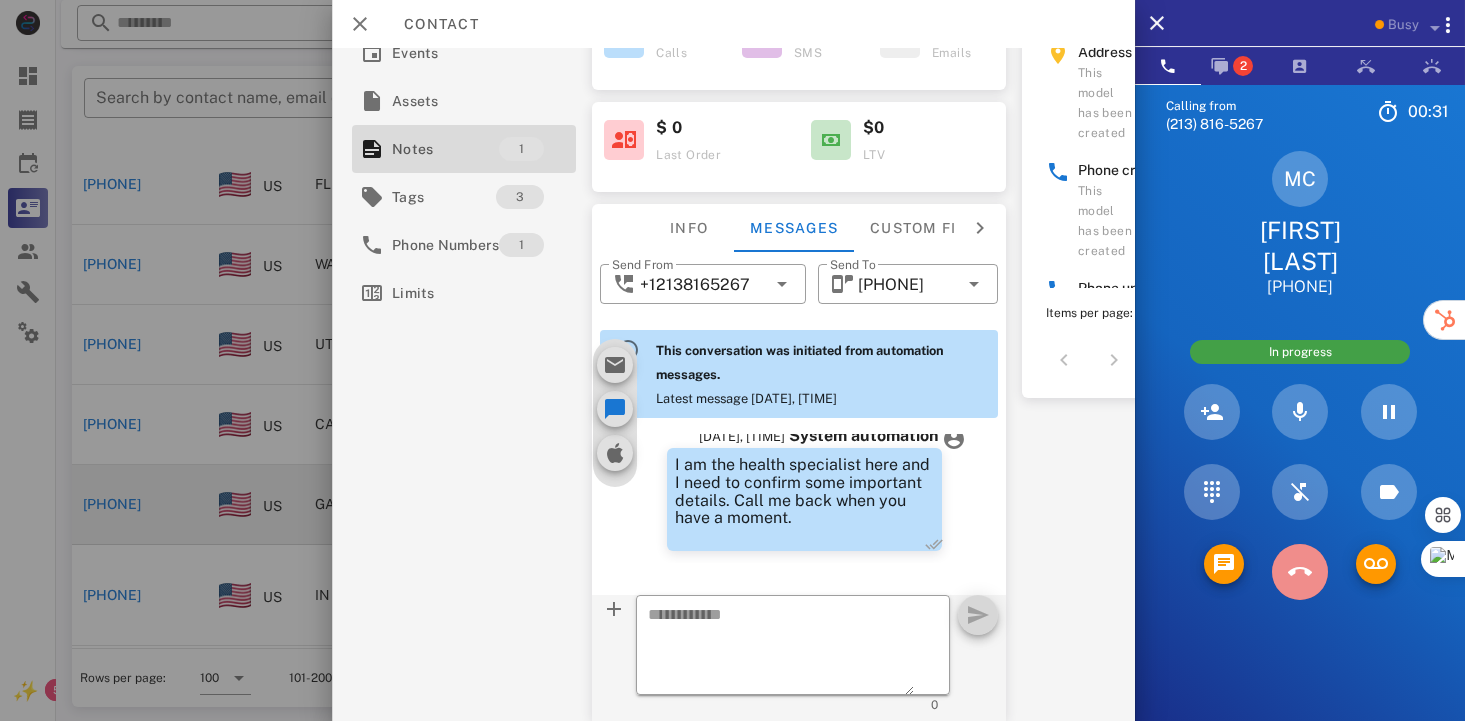 click at bounding box center (1300, 572) 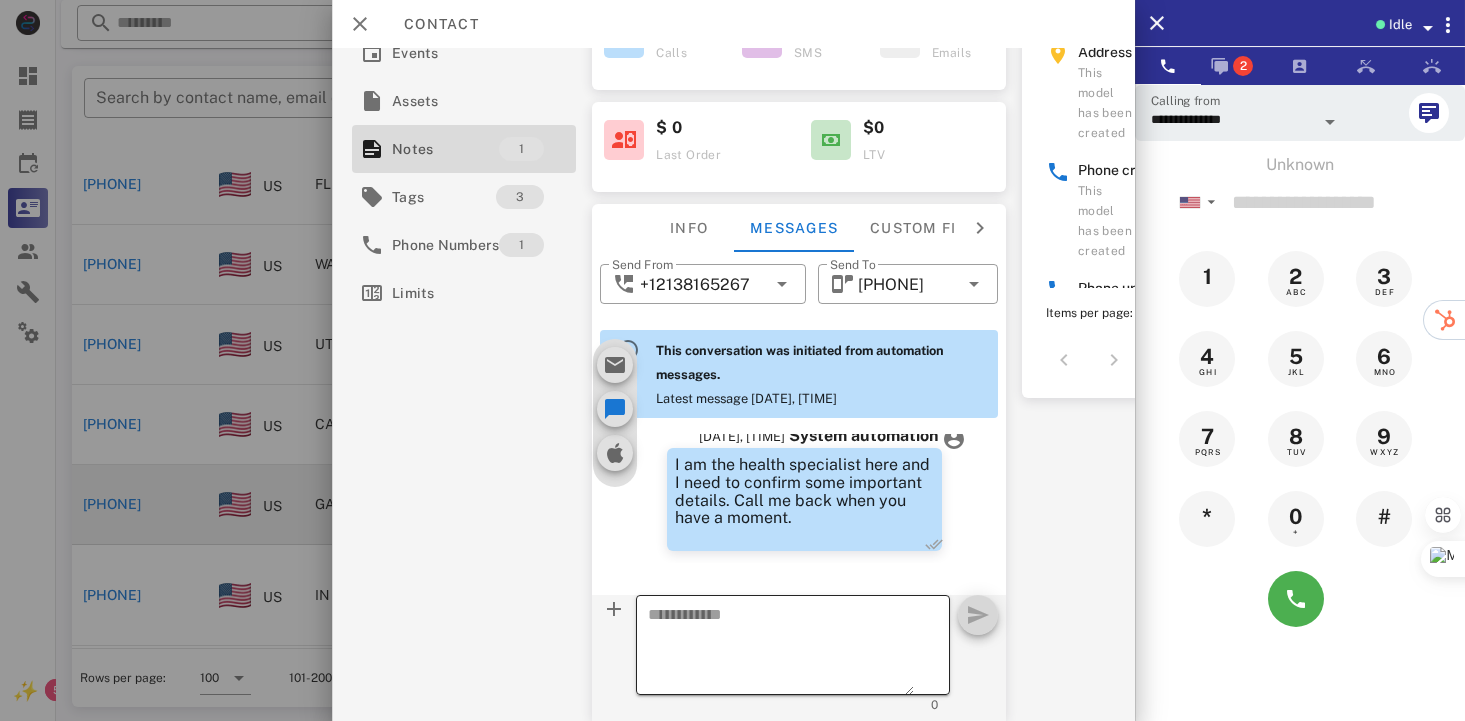 click at bounding box center (781, 648) 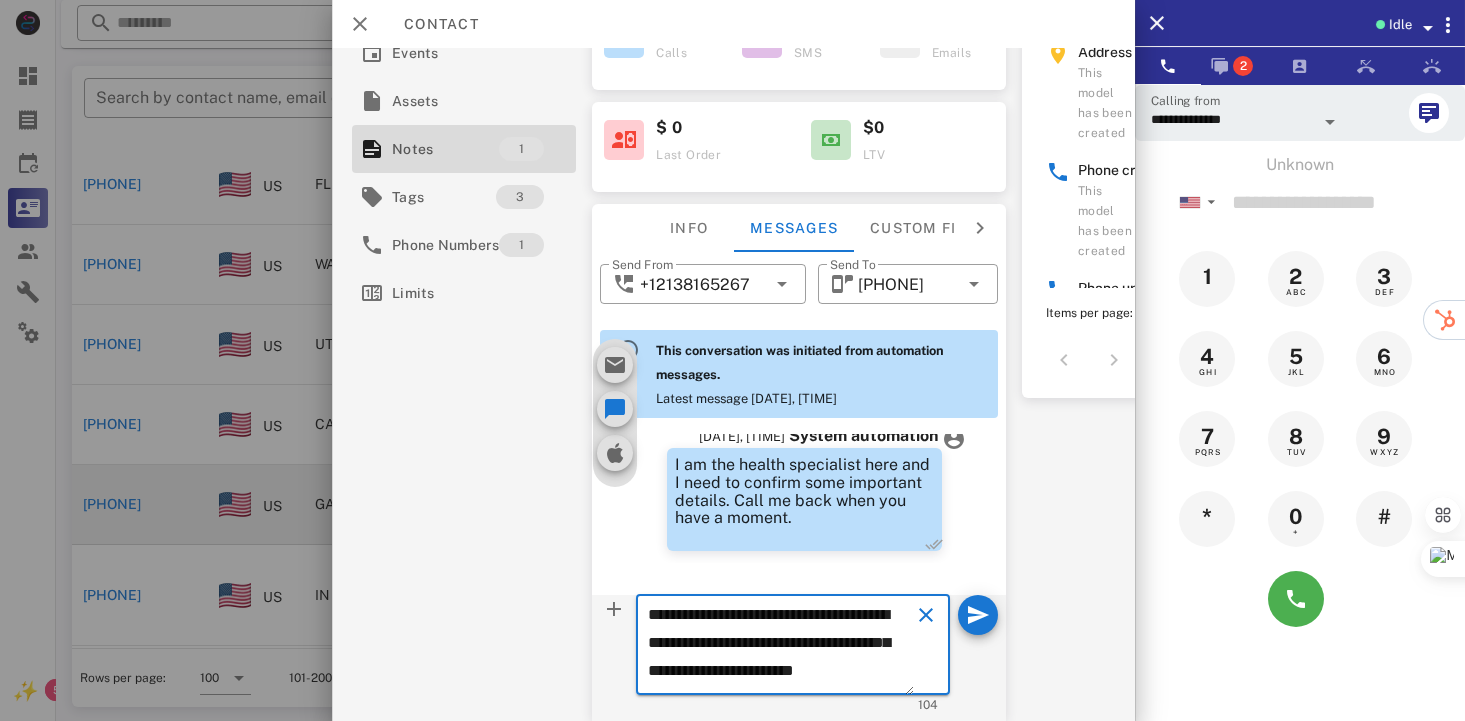scroll, scrollTop: 12, scrollLeft: 0, axis: vertical 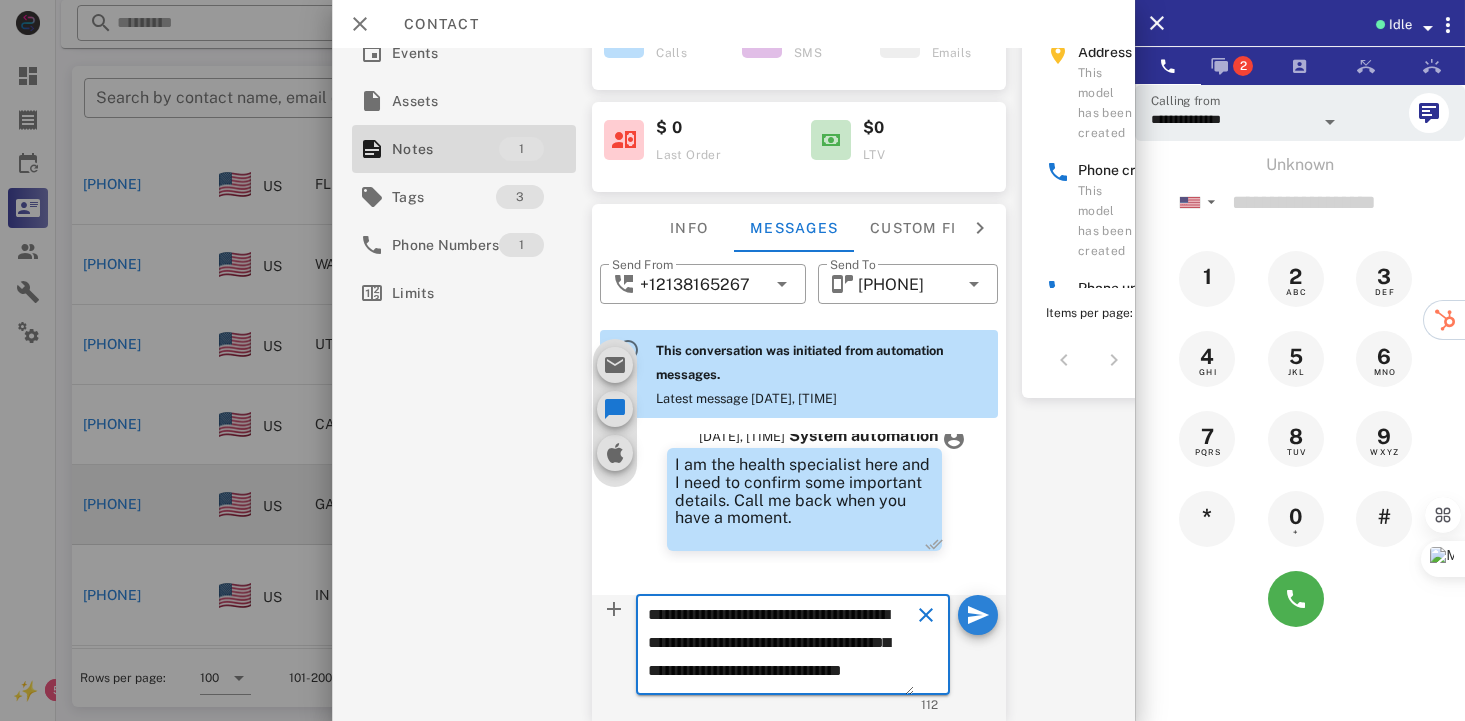 type on "**********" 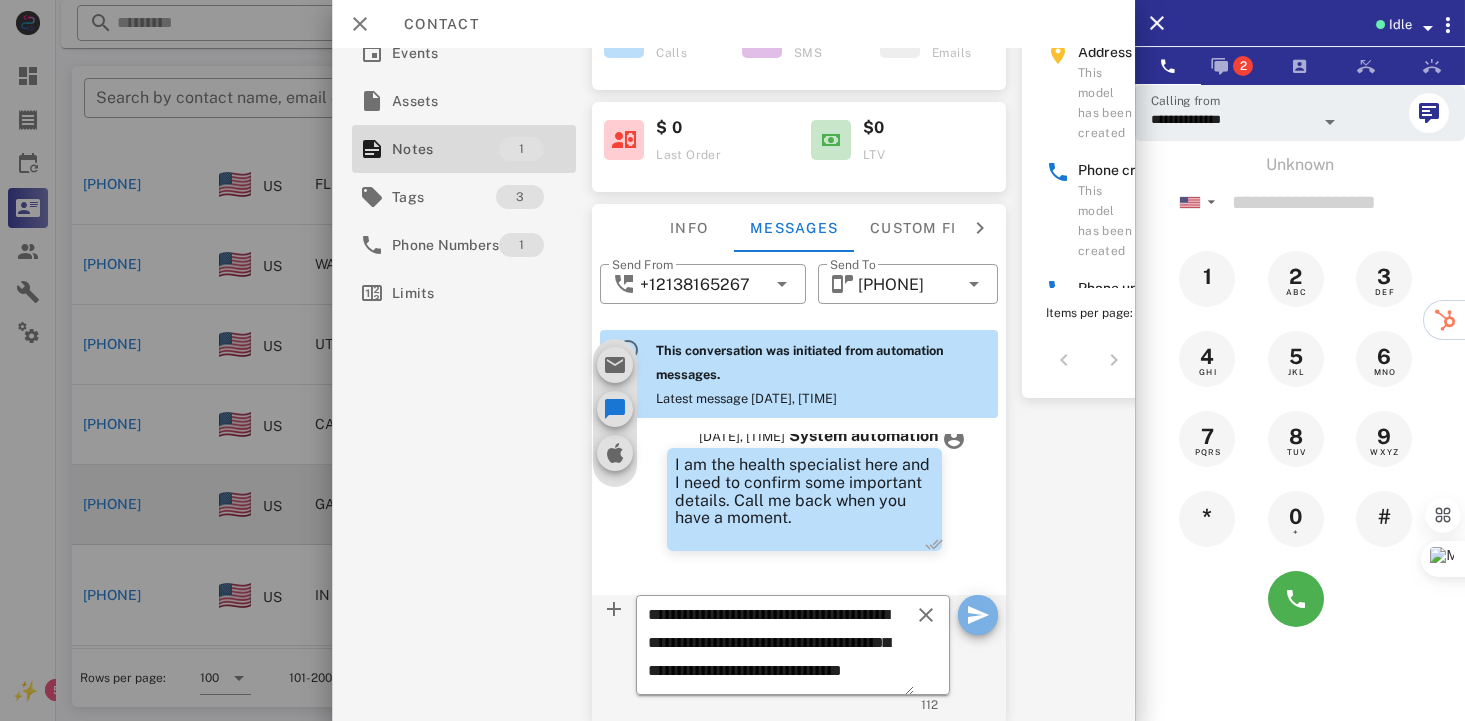 click at bounding box center [978, 615] 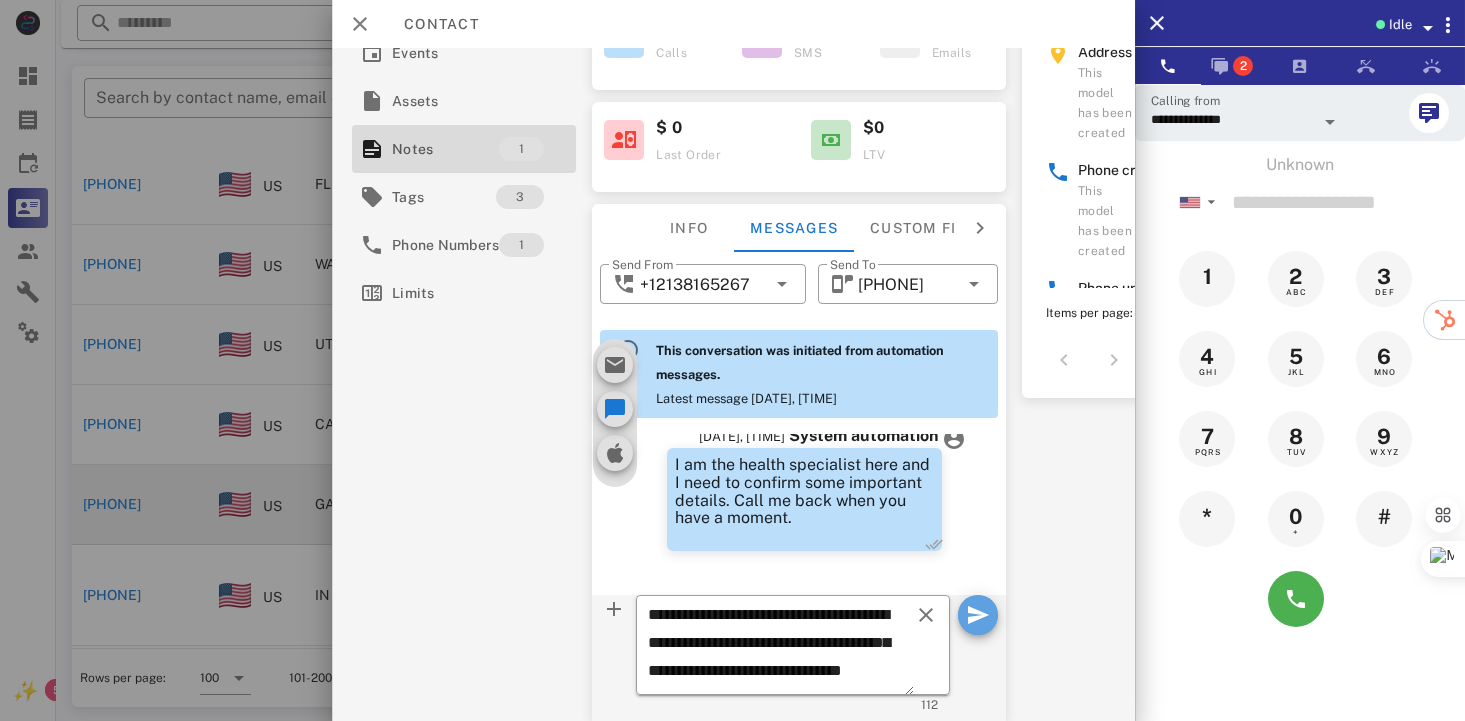 type 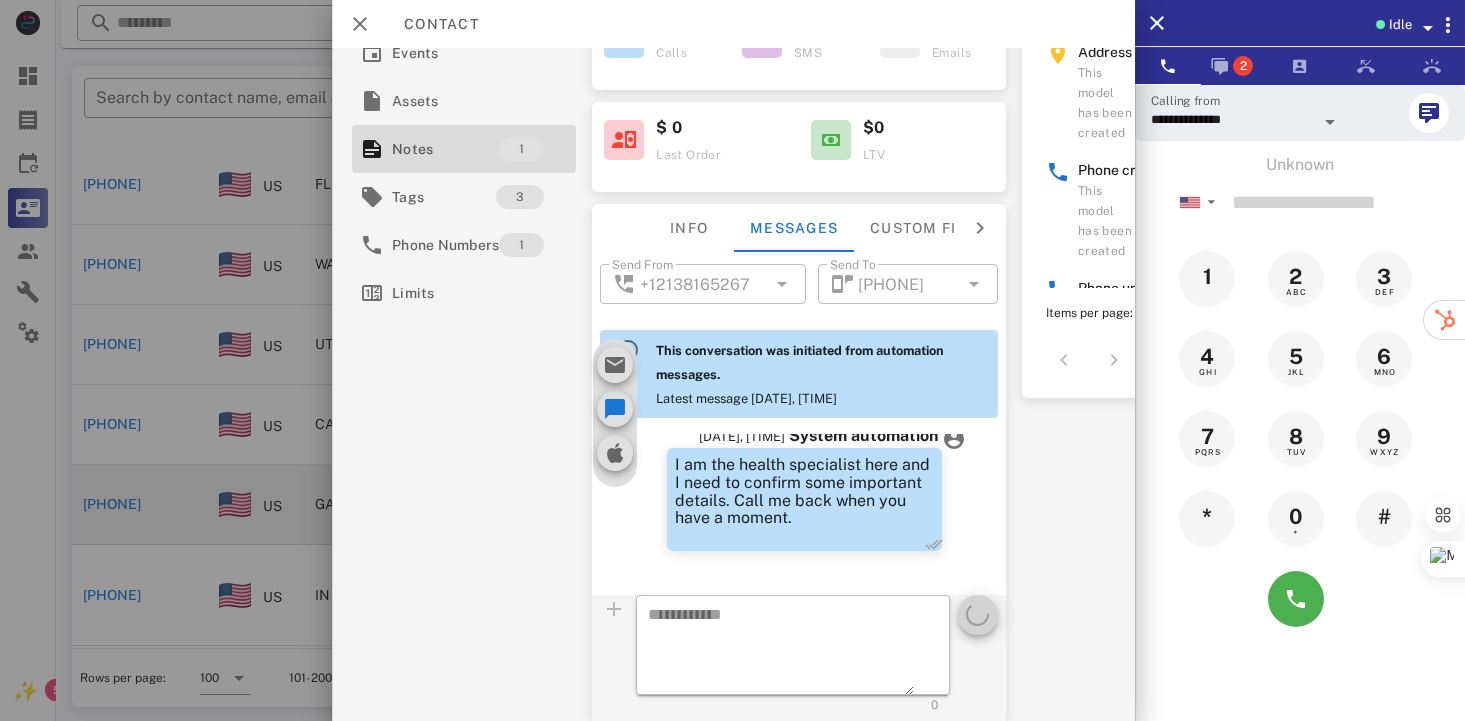scroll, scrollTop: 0, scrollLeft: 0, axis: both 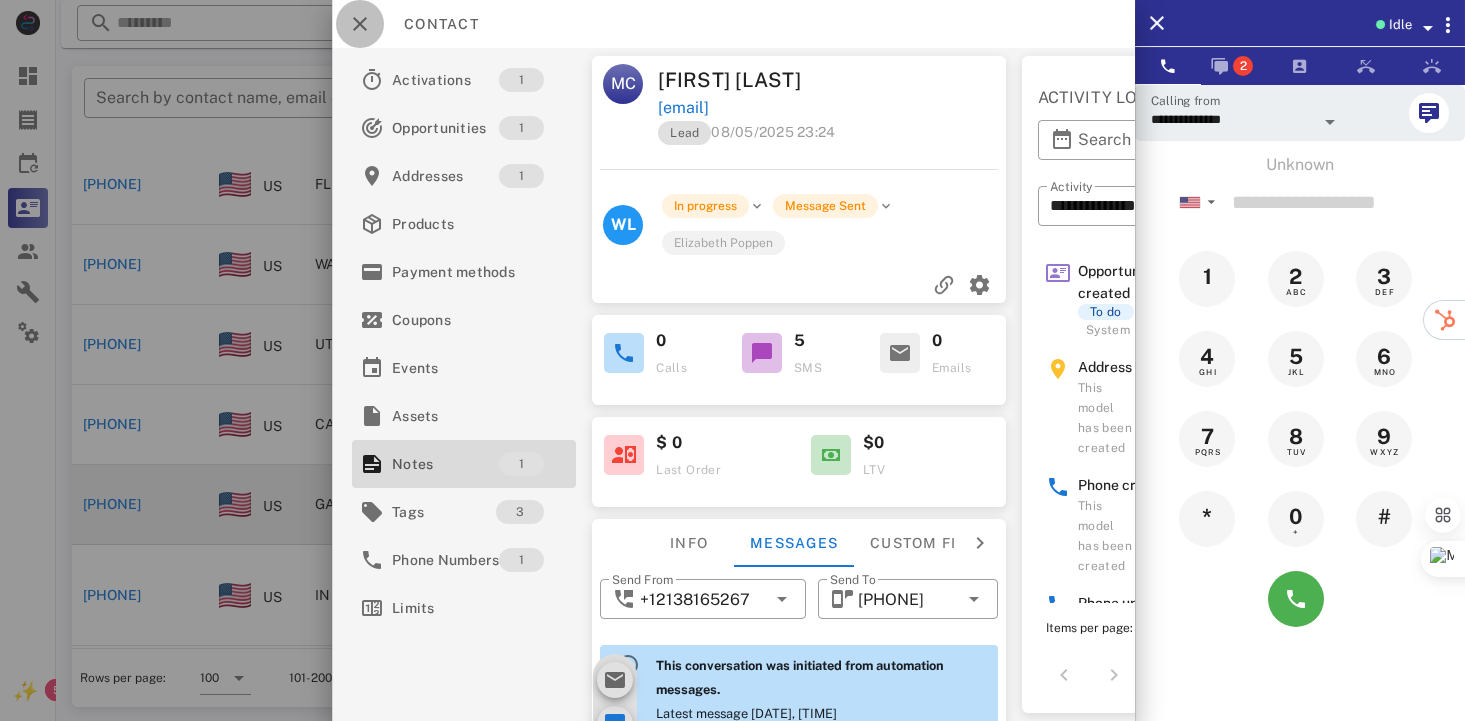 click at bounding box center [360, 24] 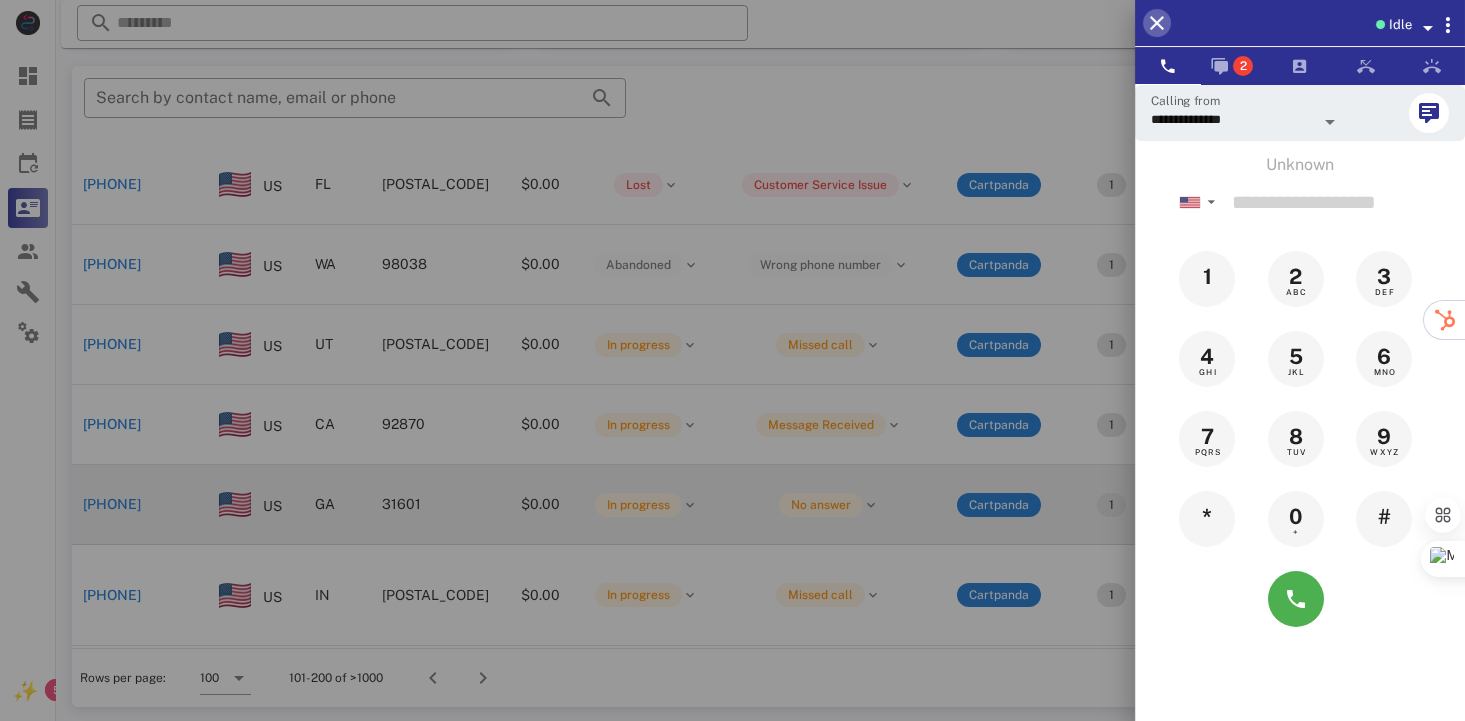 click at bounding box center (1157, 23) 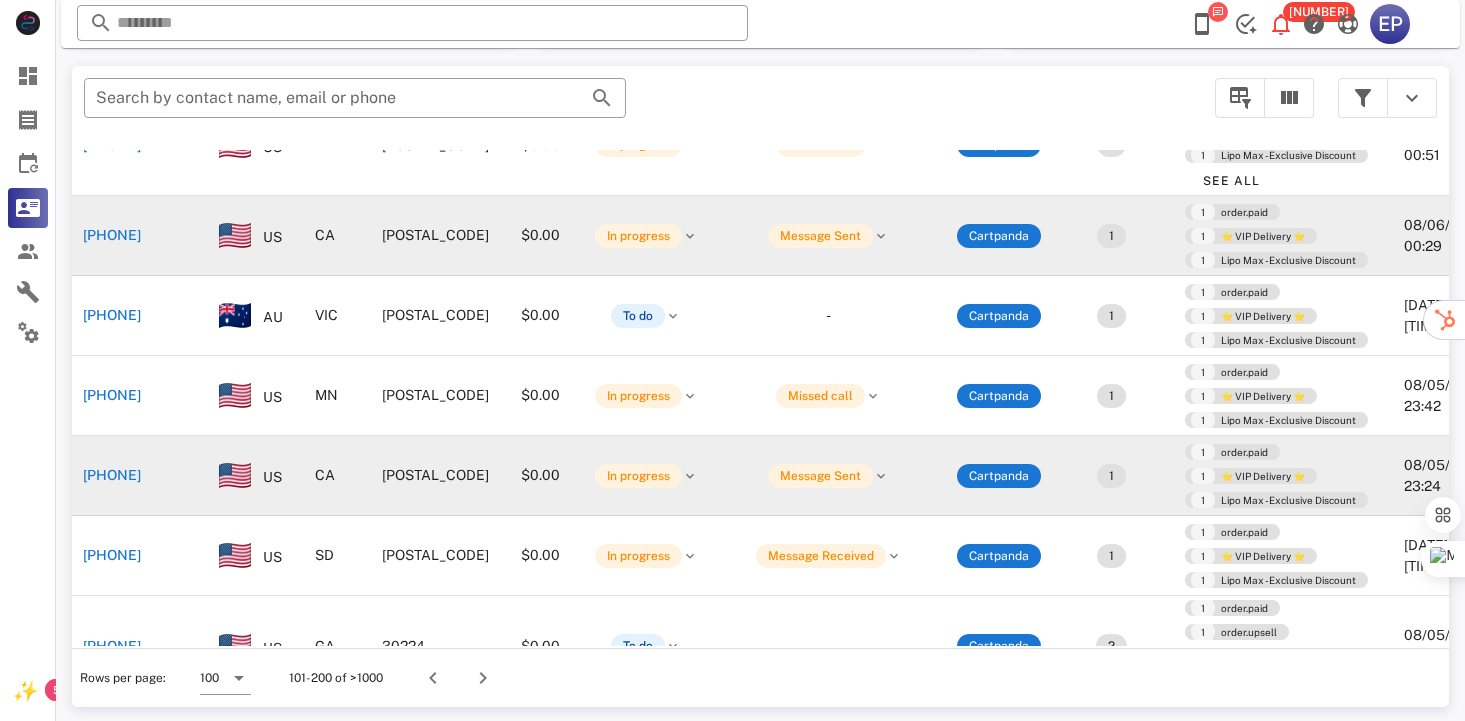scroll, scrollTop: 3100, scrollLeft: 100, axis: both 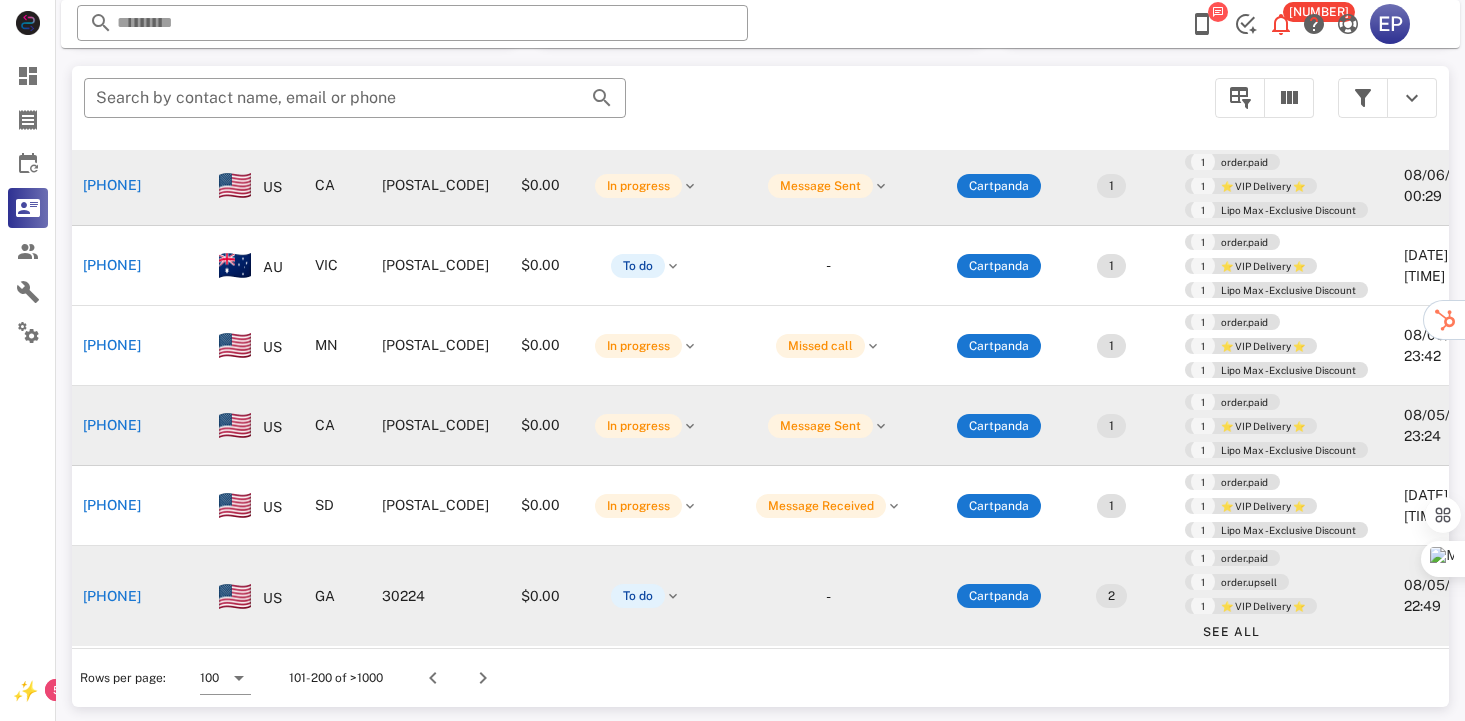 click on "[PHONE]" at bounding box center (112, 596) 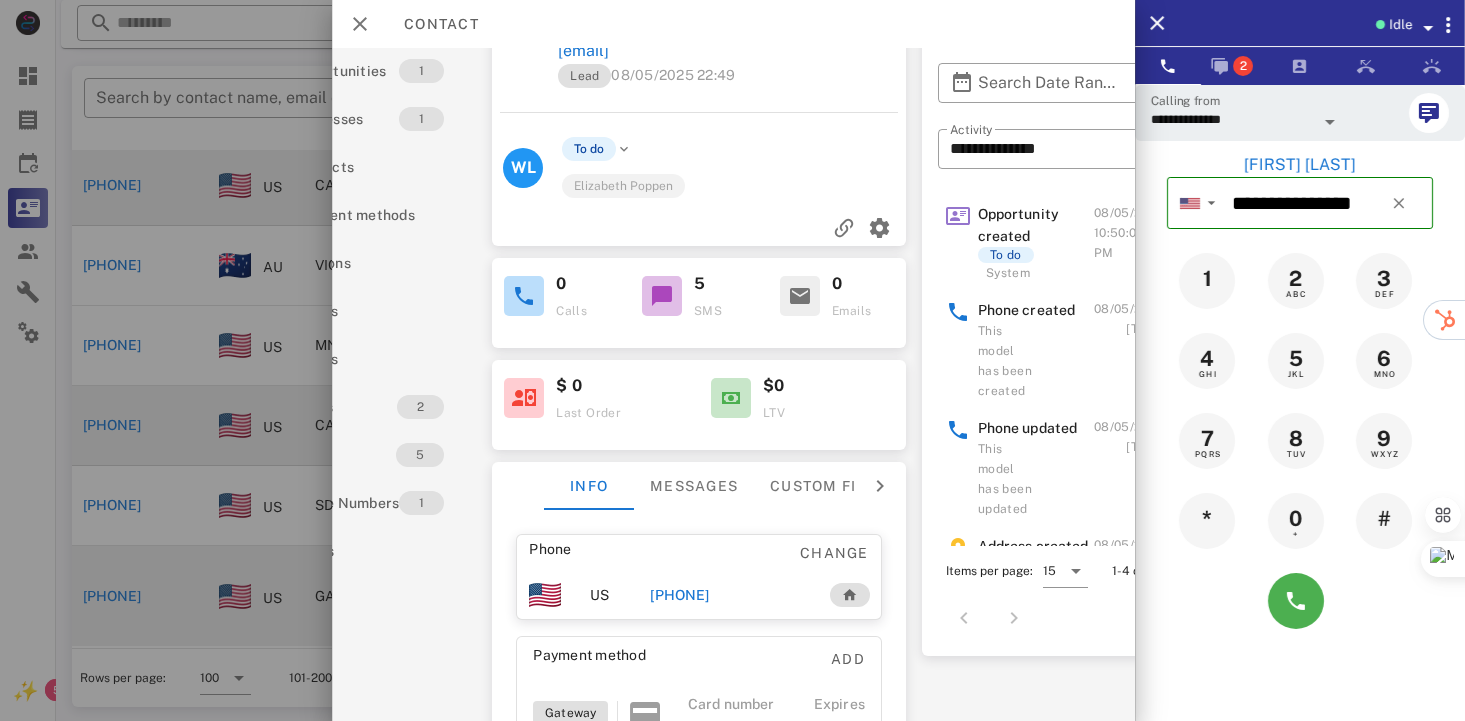 scroll, scrollTop: 0, scrollLeft: 100, axis: horizontal 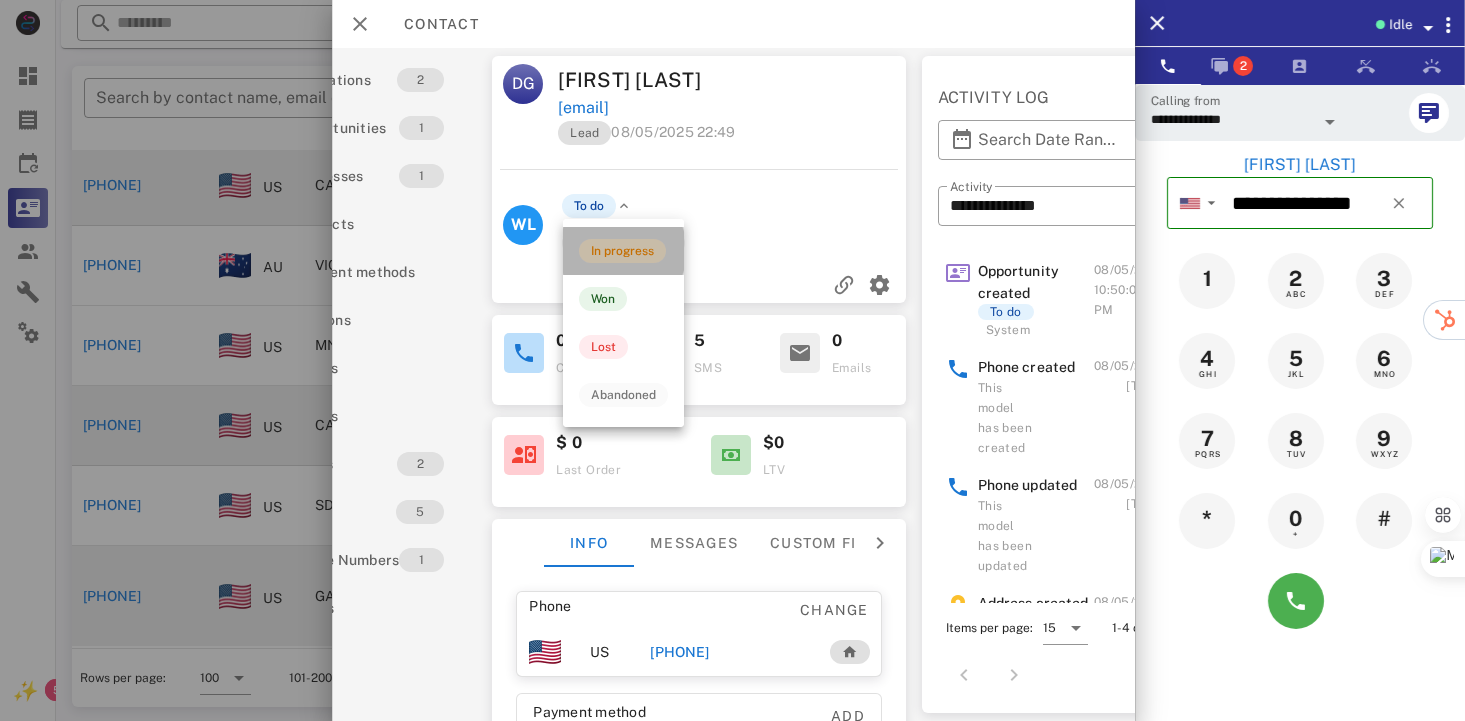 click on "In progress" at bounding box center [622, 251] 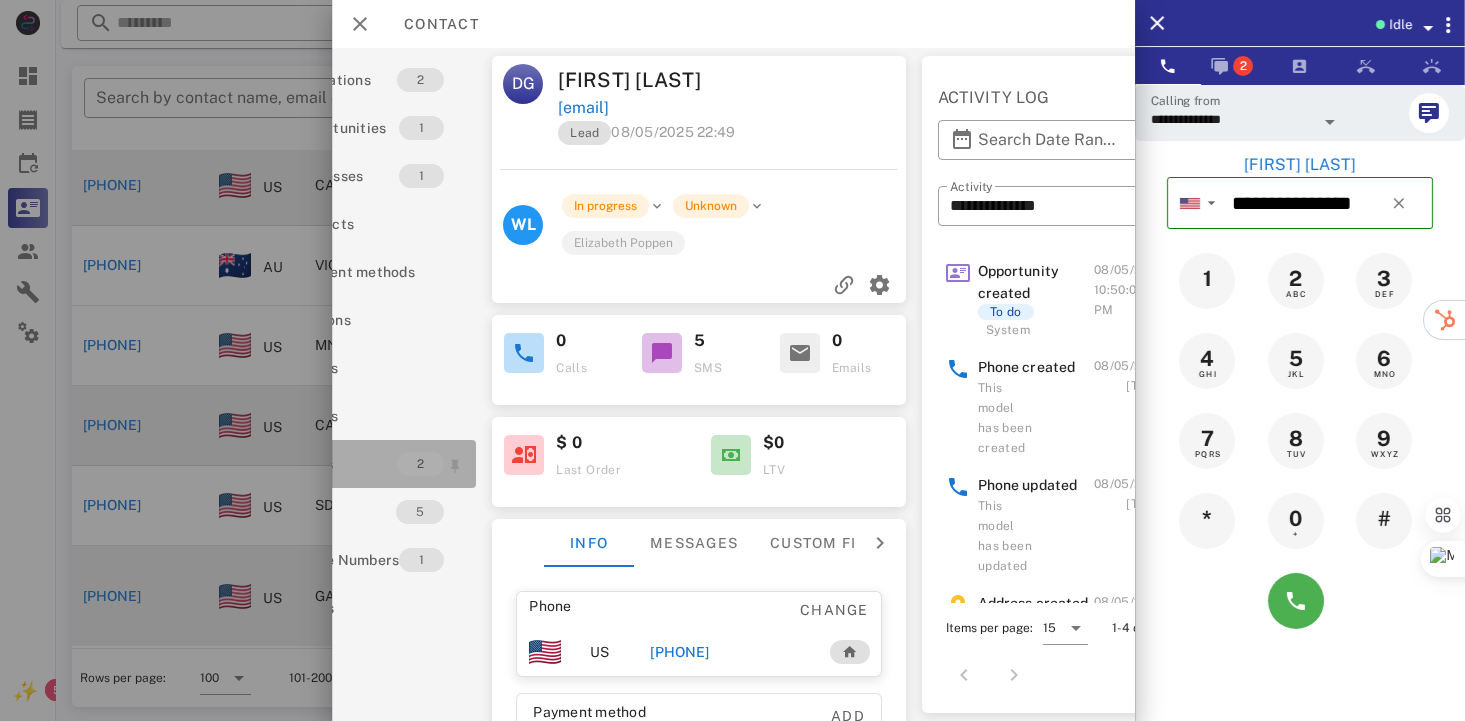 click on "Notes" at bounding box center [344, 464] 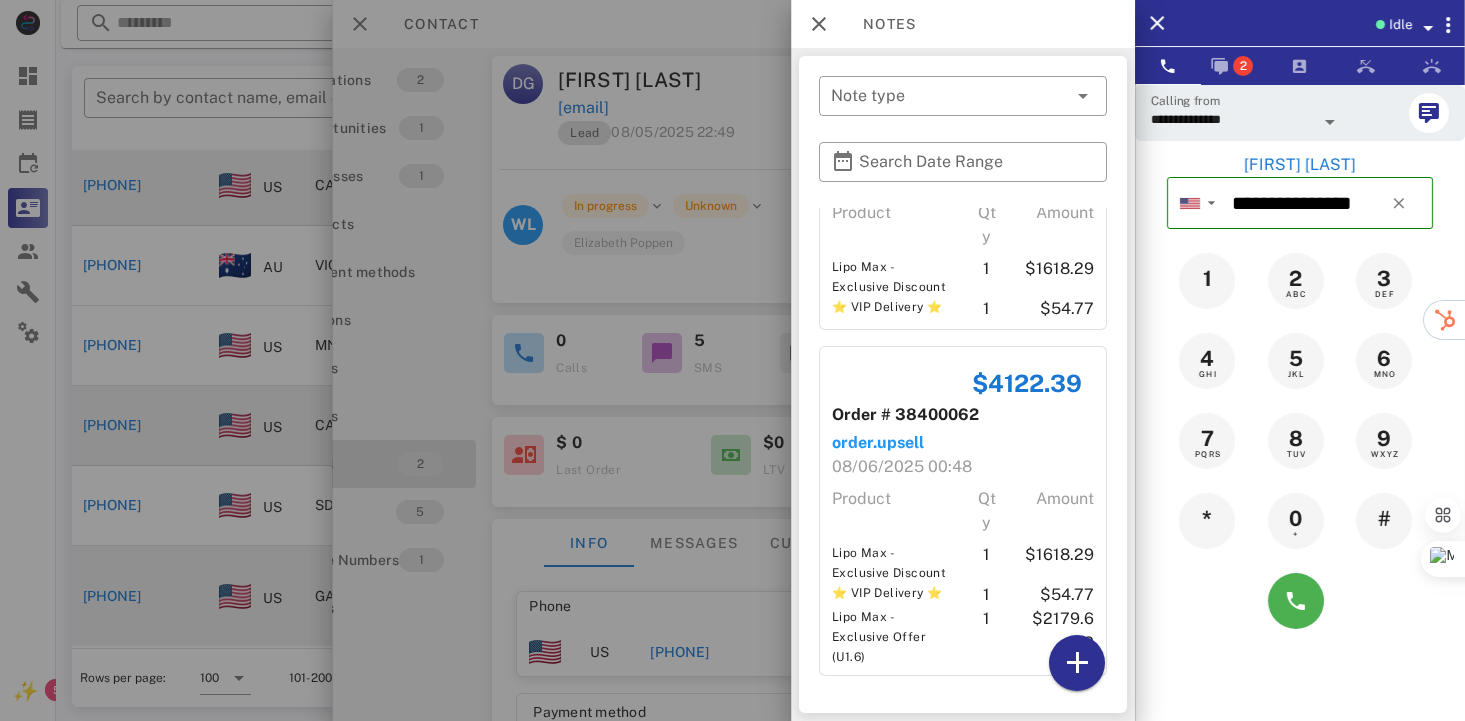 scroll, scrollTop: 0, scrollLeft: 0, axis: both 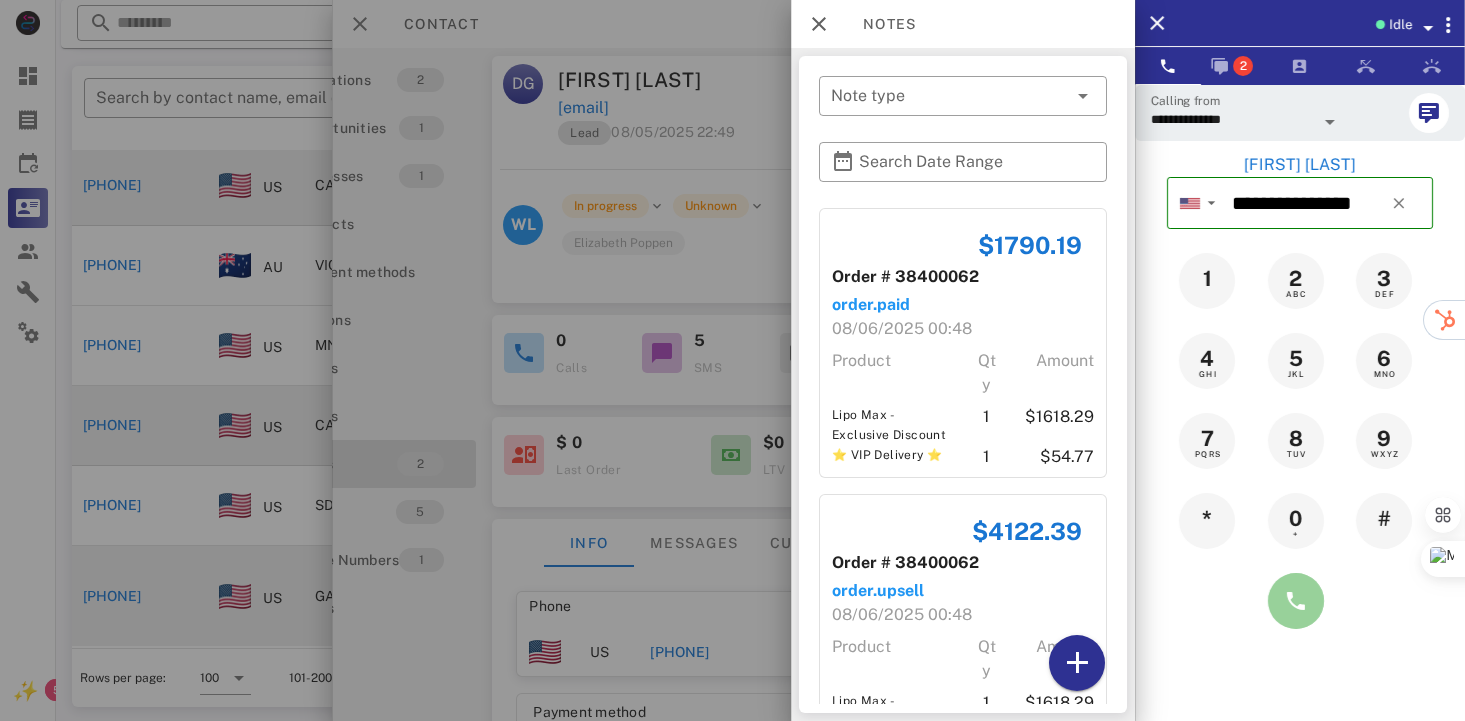 click at bounding box center [1296, 601] 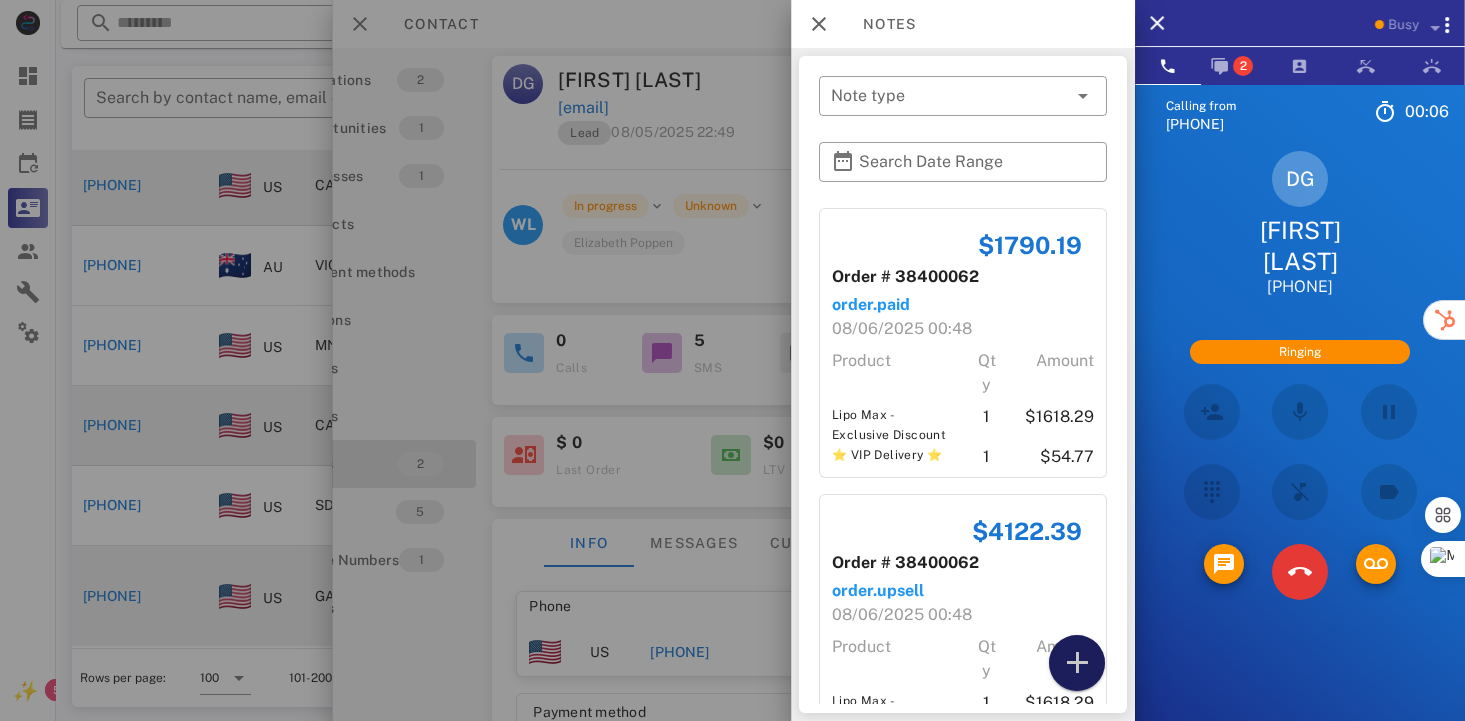click at bounding box center [1077, 663] 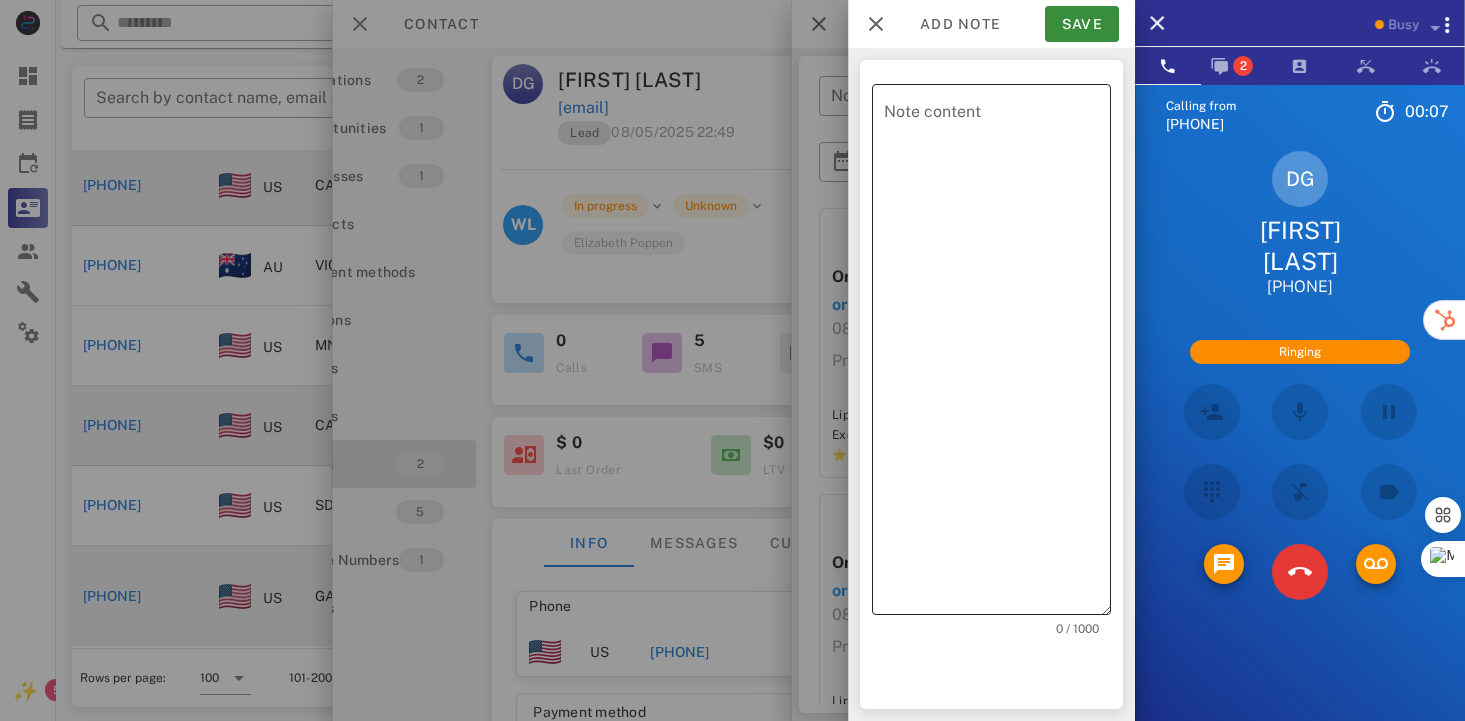 click on "Note content" at bounding box center [997, 354] 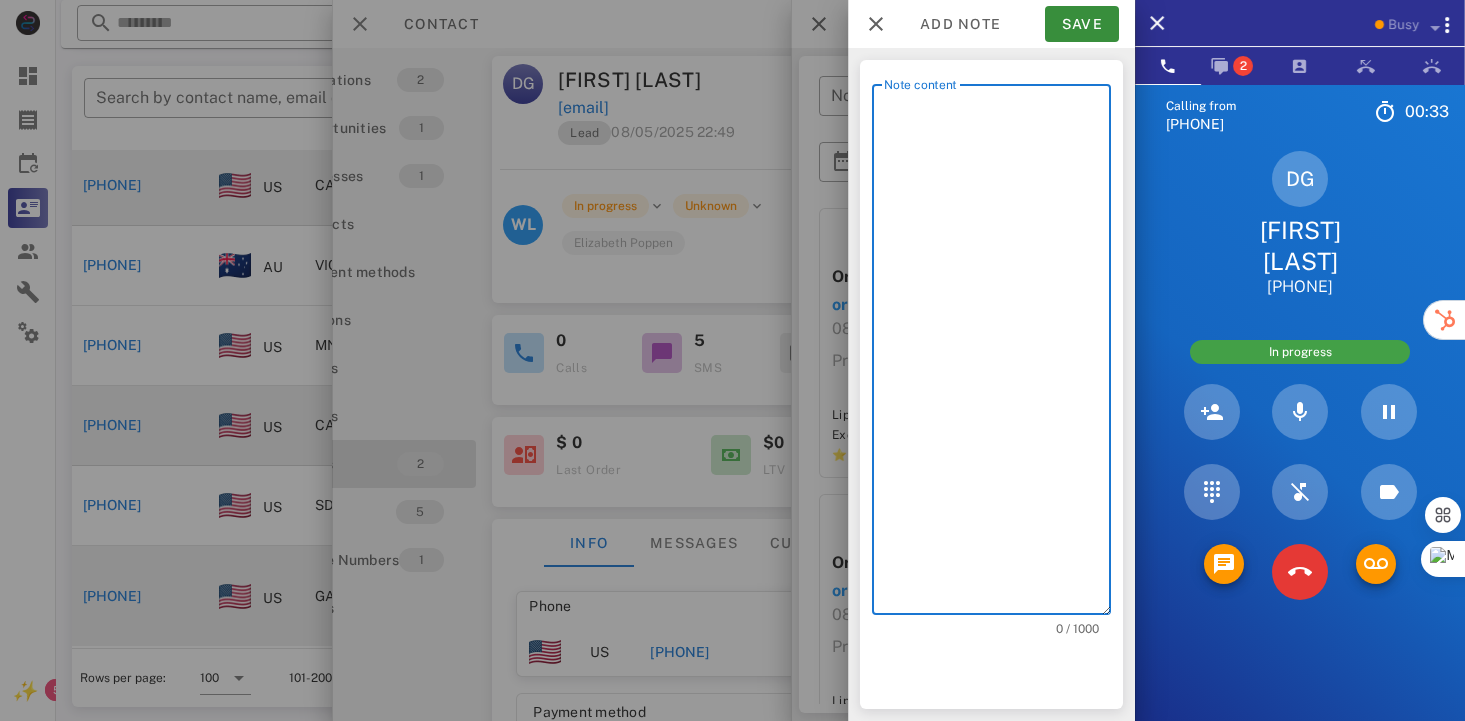 click on "Note content" at bounding box center [997, 354] 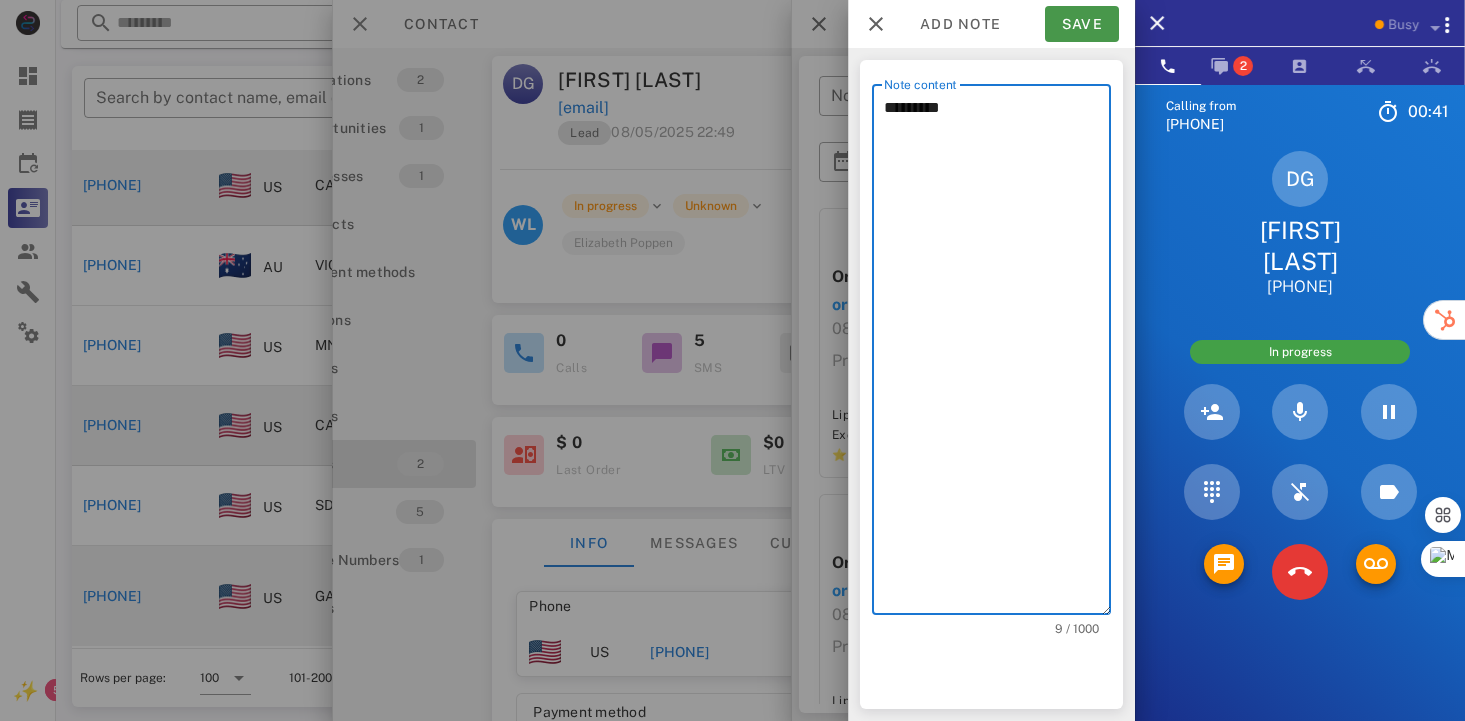 type on "*********" 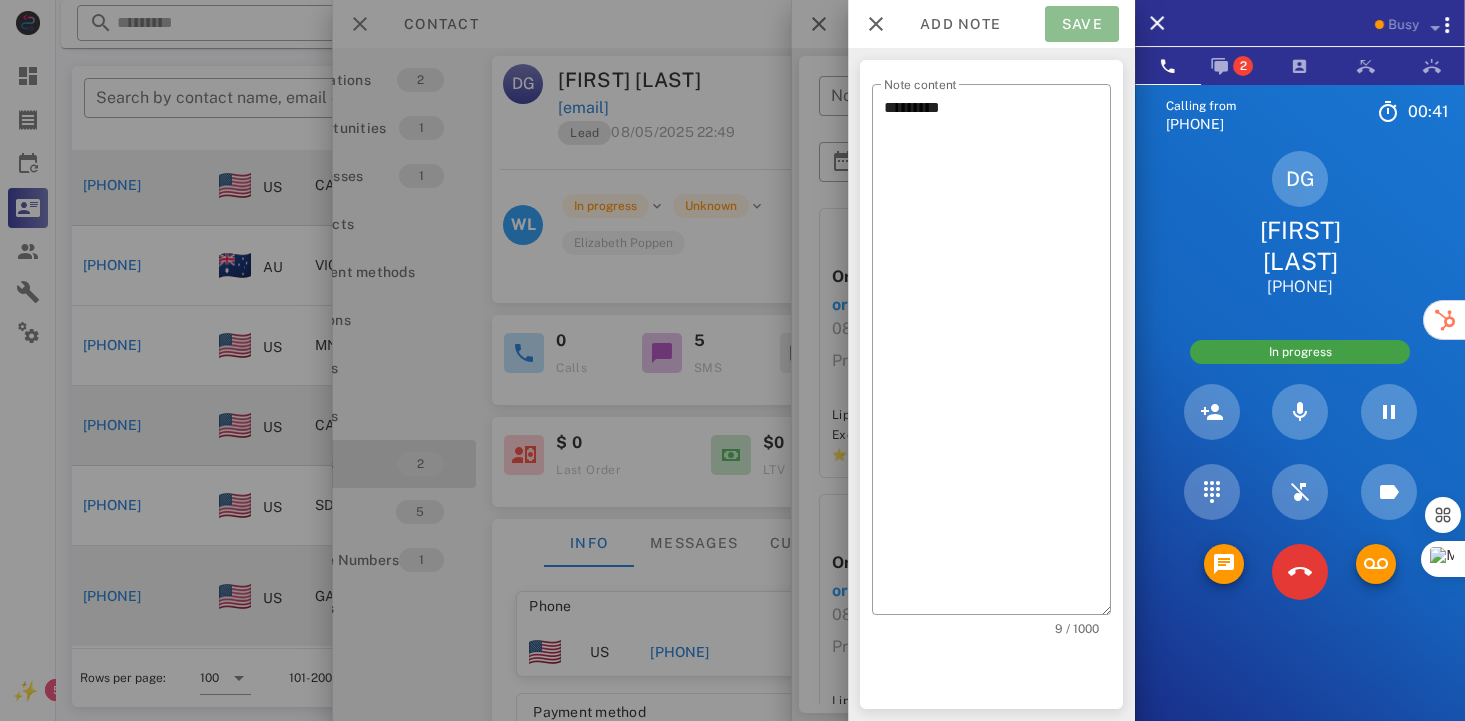 click on "Save" at bounding box center [1082, 24] 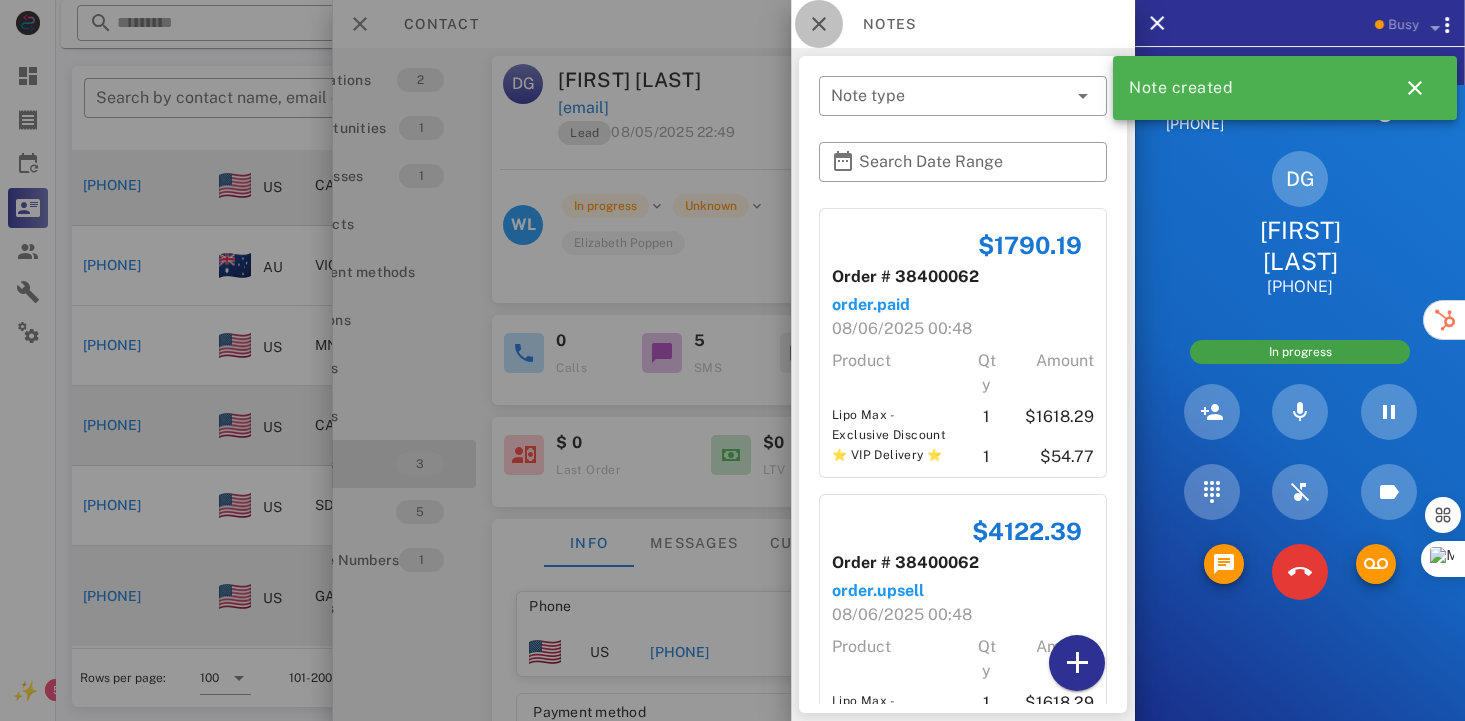 click at bounding box center [819, 24] 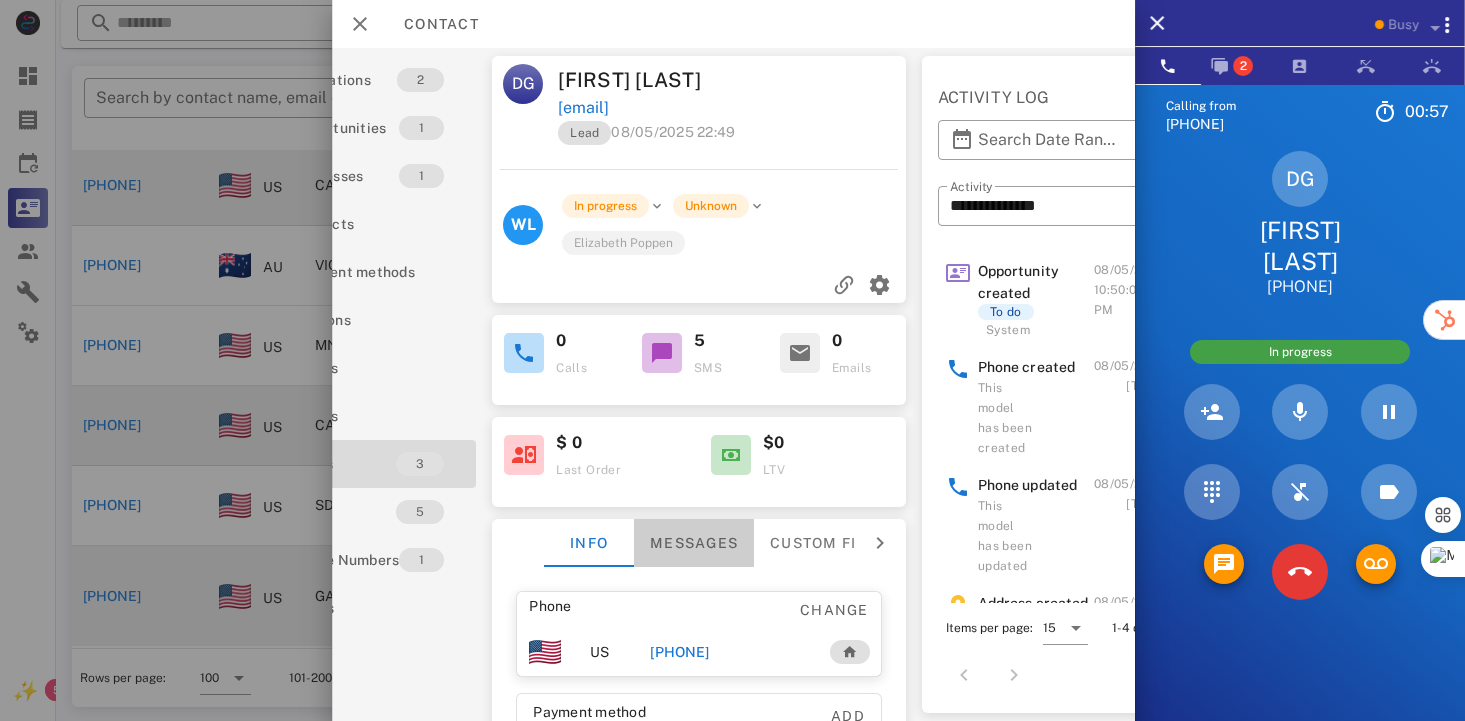 click on "Messages" at bounding box center [694, 543] 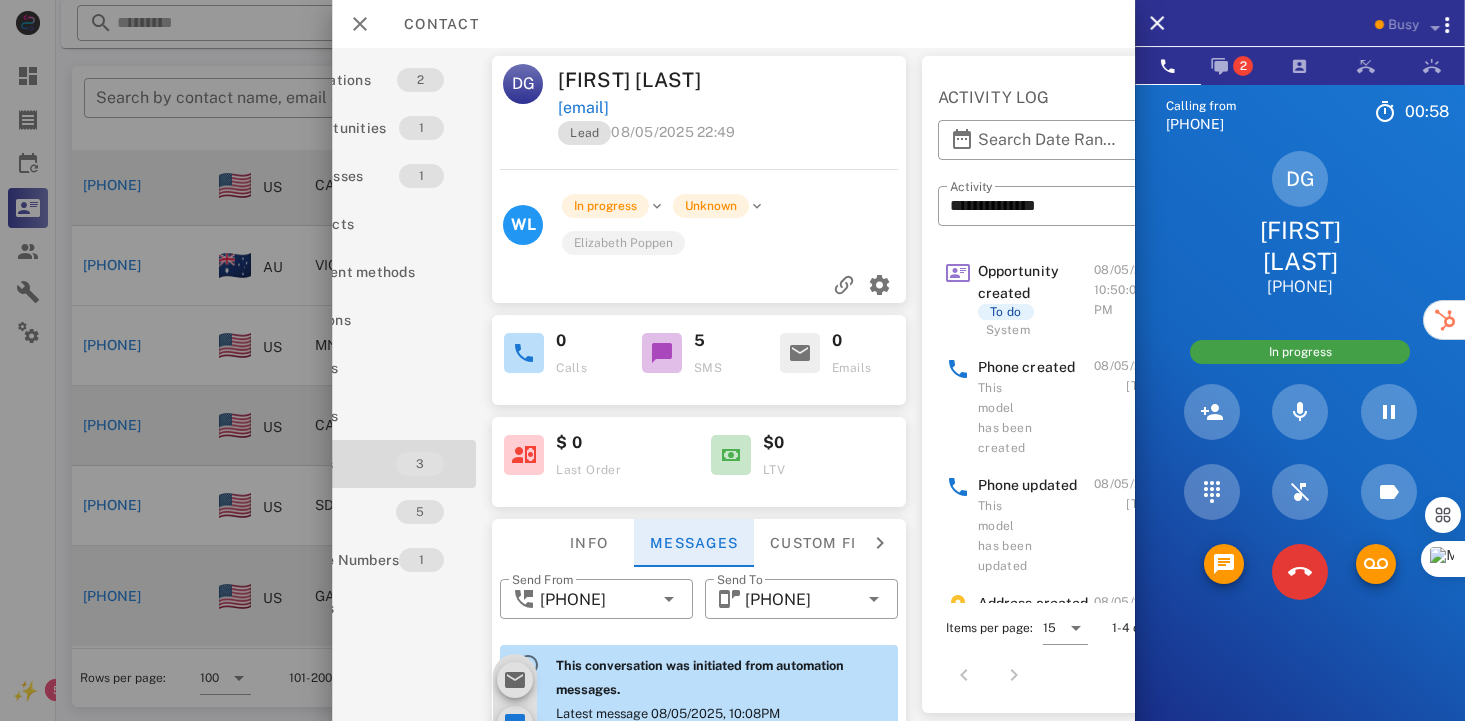 scroll, scrollTop: 653, scrollLeft: 0, axis: vertical 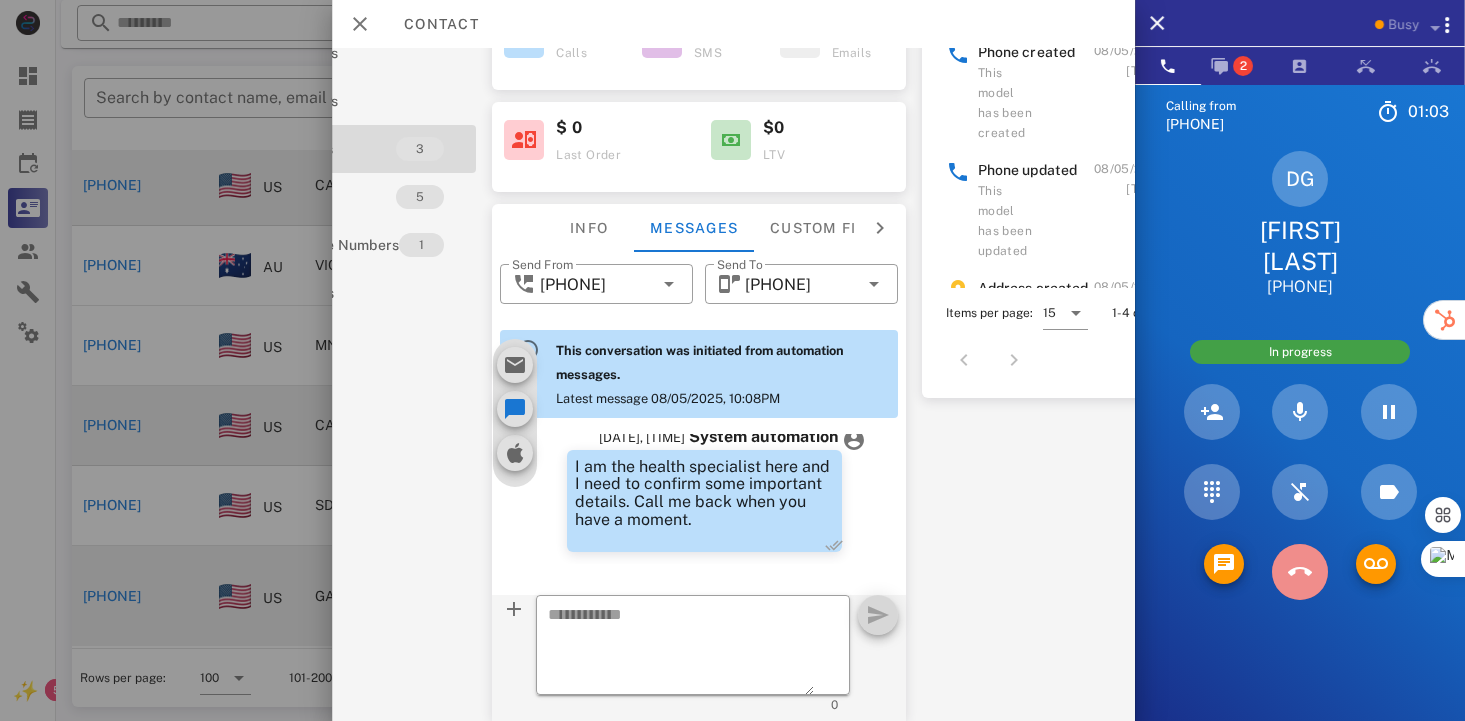 click at bounding box center [1300, 572] 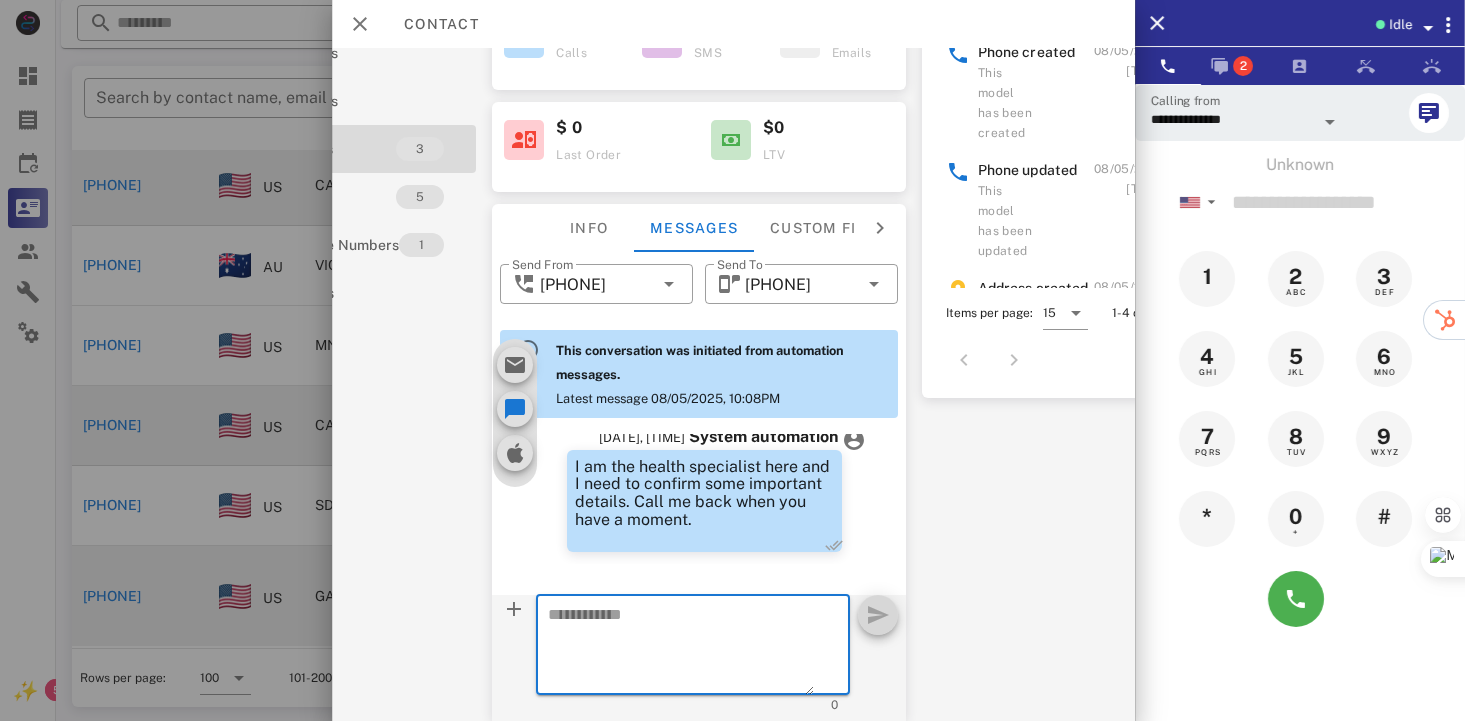 click at bounding box center (681, 648) 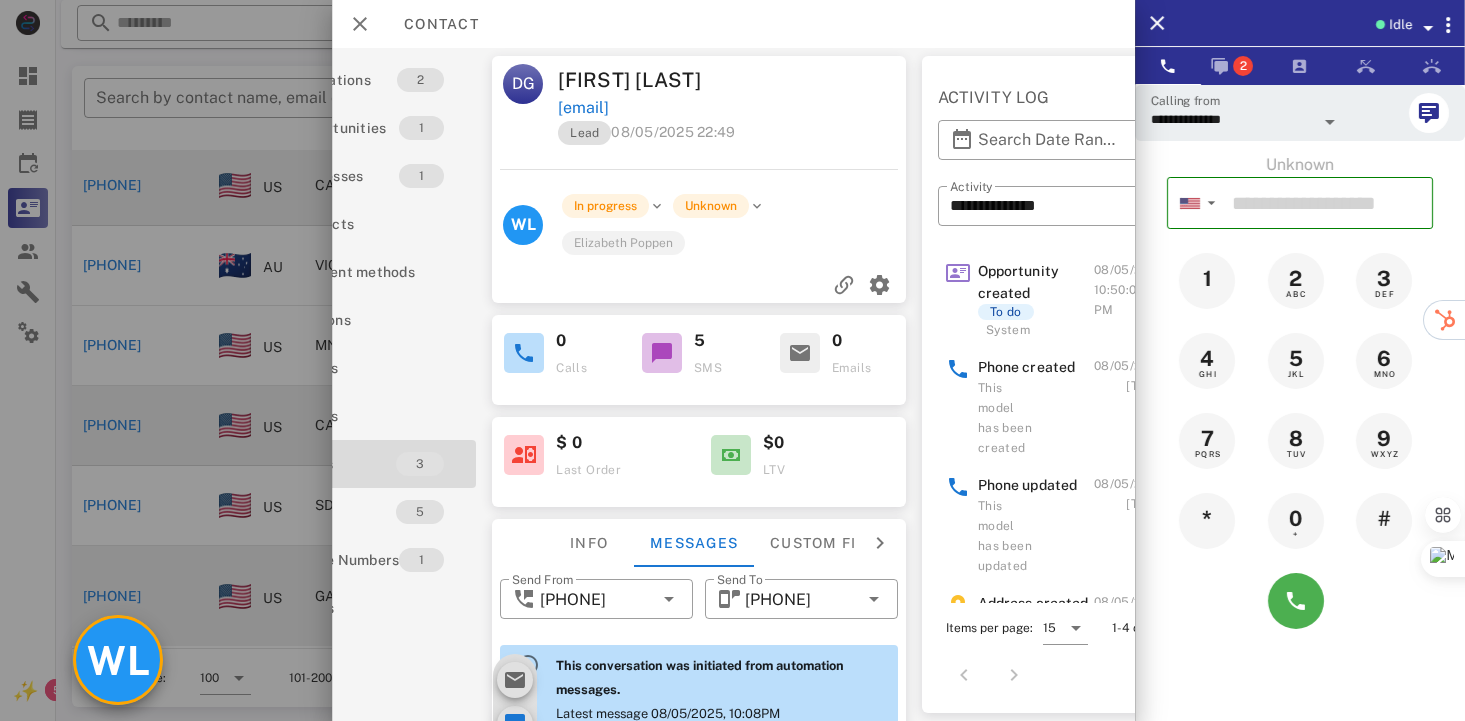 scroll, scrollTop: 231, scrollLeft: 100, axis: both 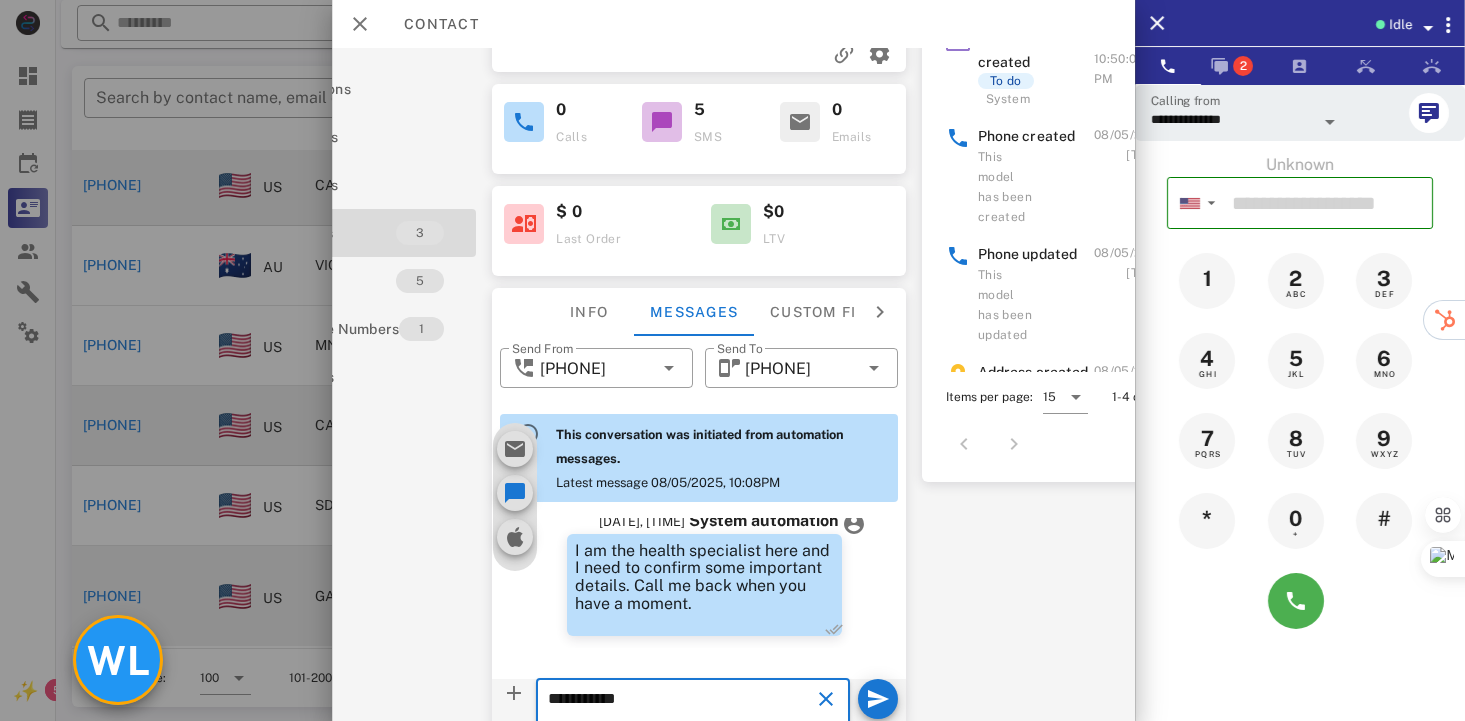 click on "WL" at bounding box center [118, 660] 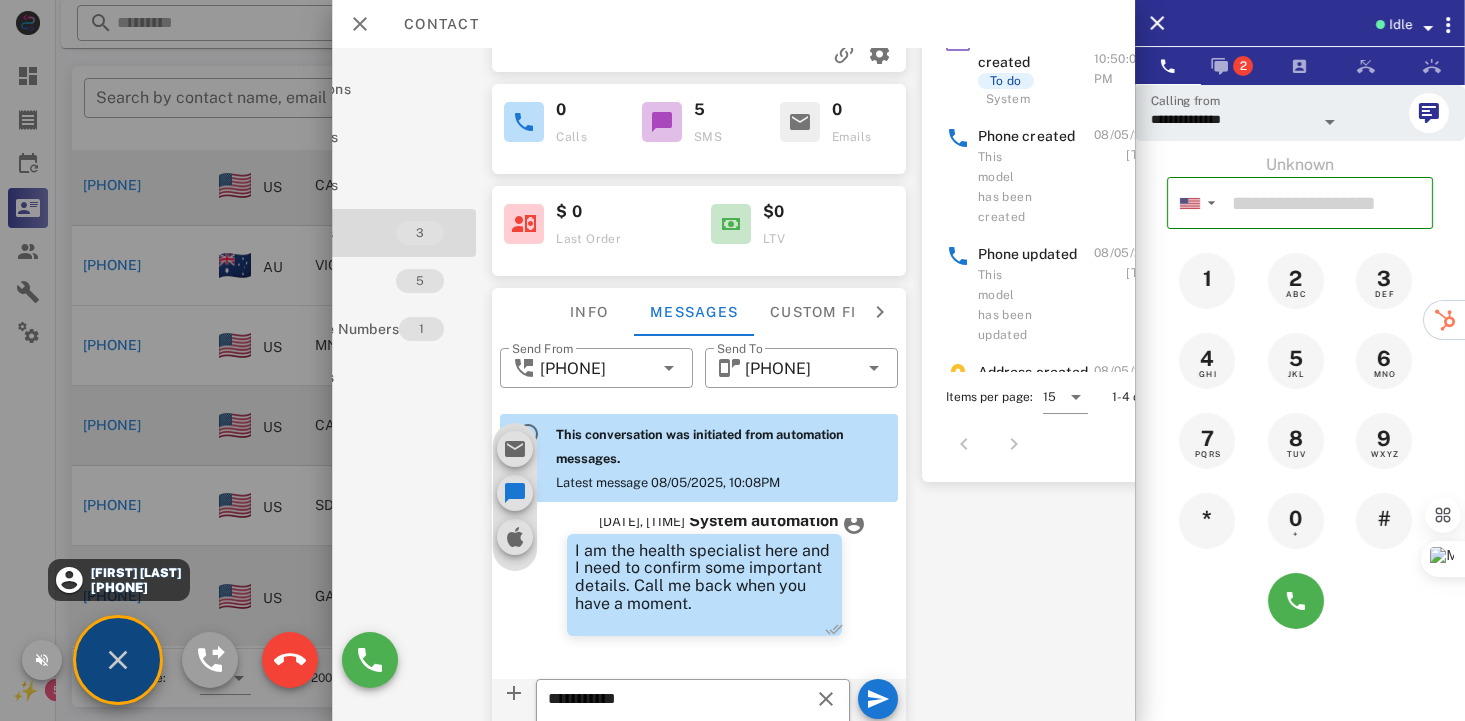 click on "[FIRST] [LAST]" at bounding box center (134, 573) 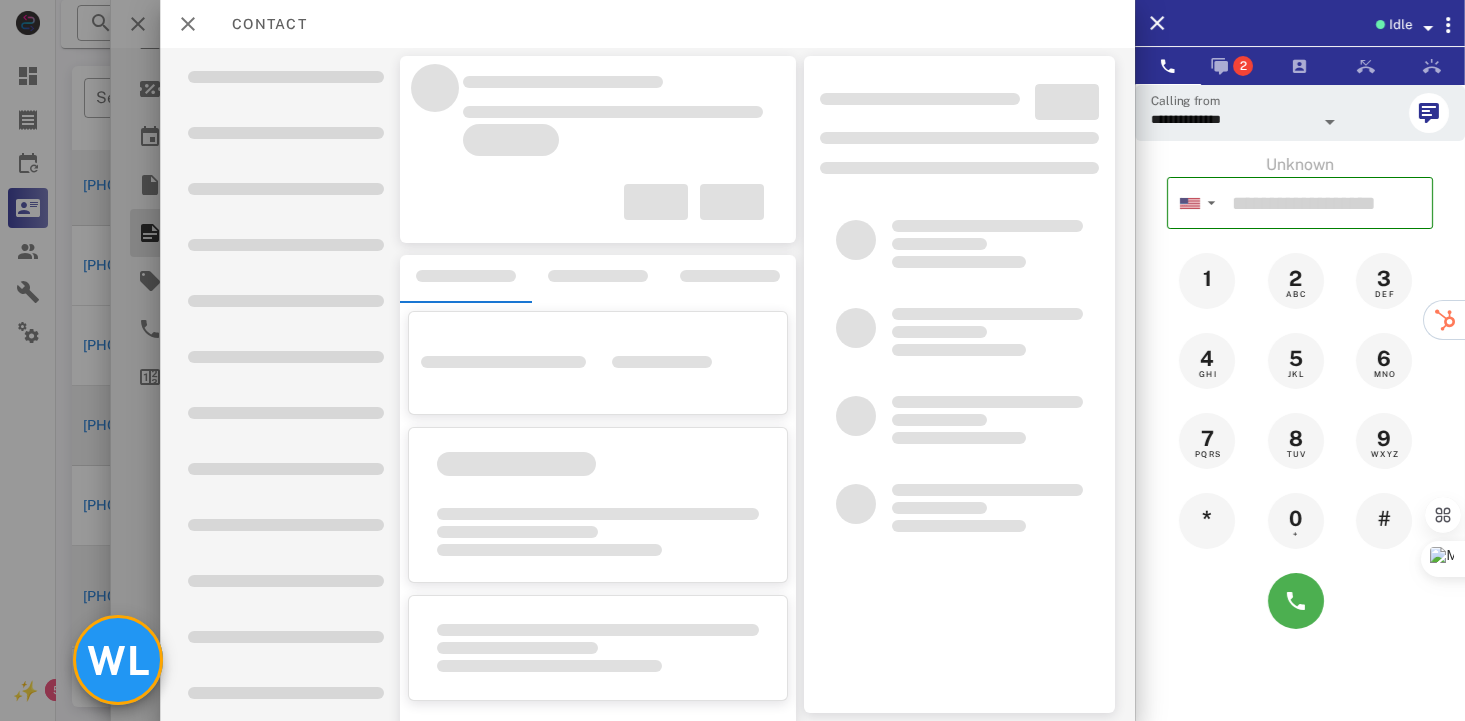 scroll, scrollTop: 231, scrollLeft: 0, axis: vertical 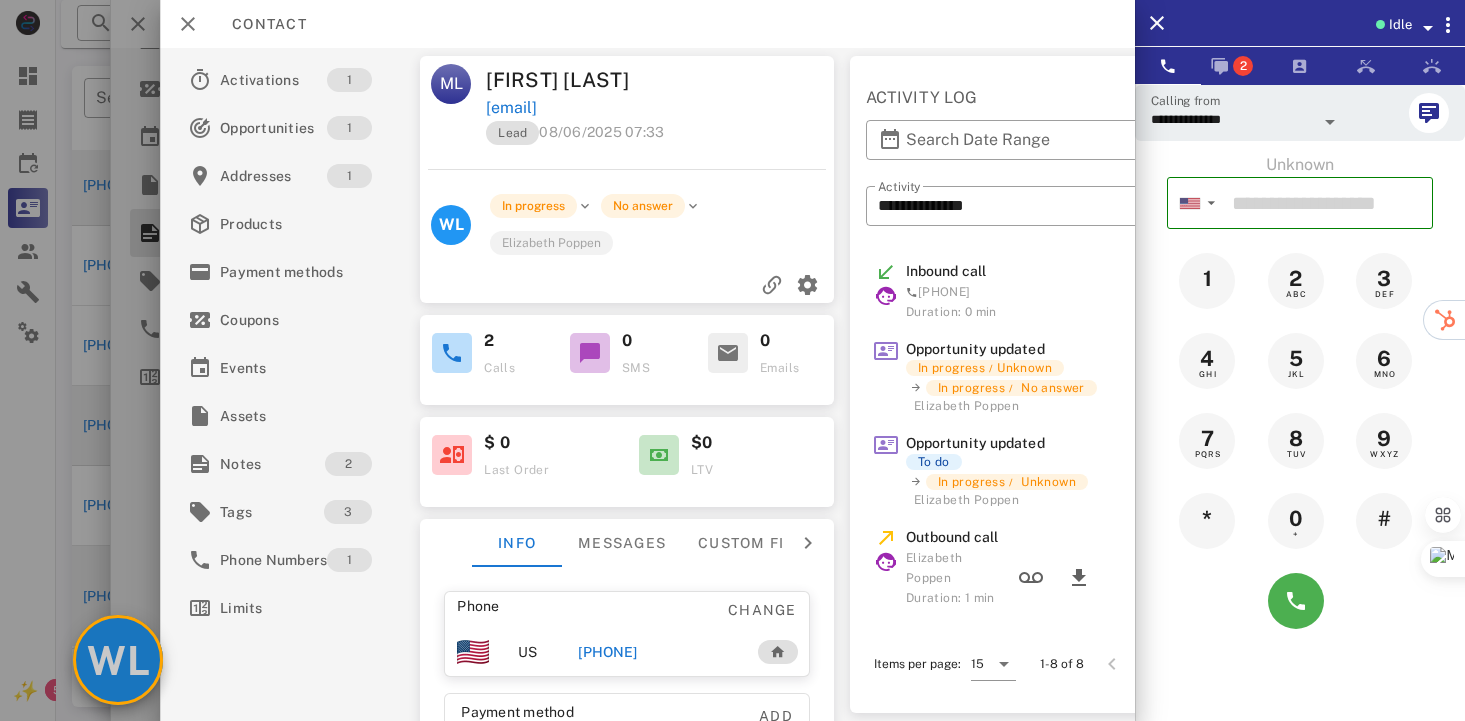 click on "WL" at bounding box center (118, 660) 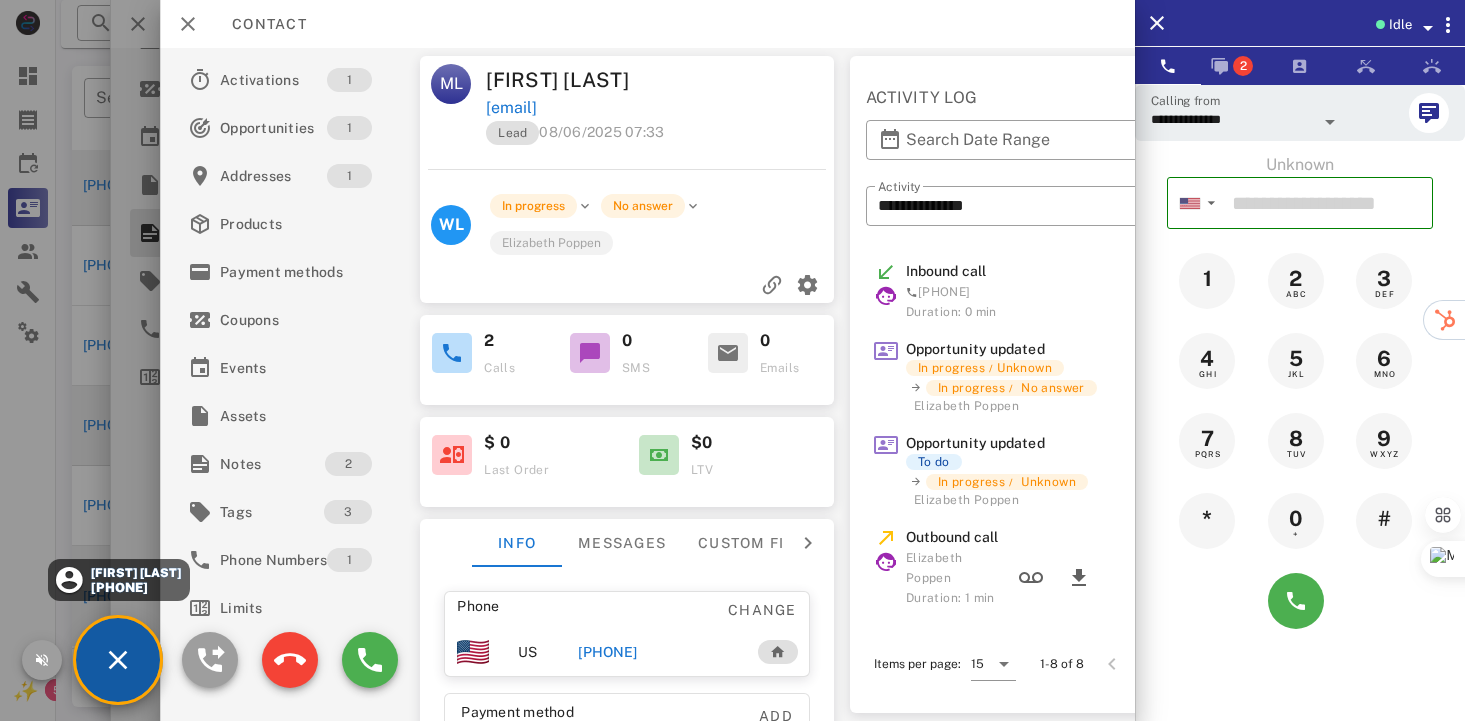 scroll, scrollTop: 272, scrollLeft: 0, axis: vertical 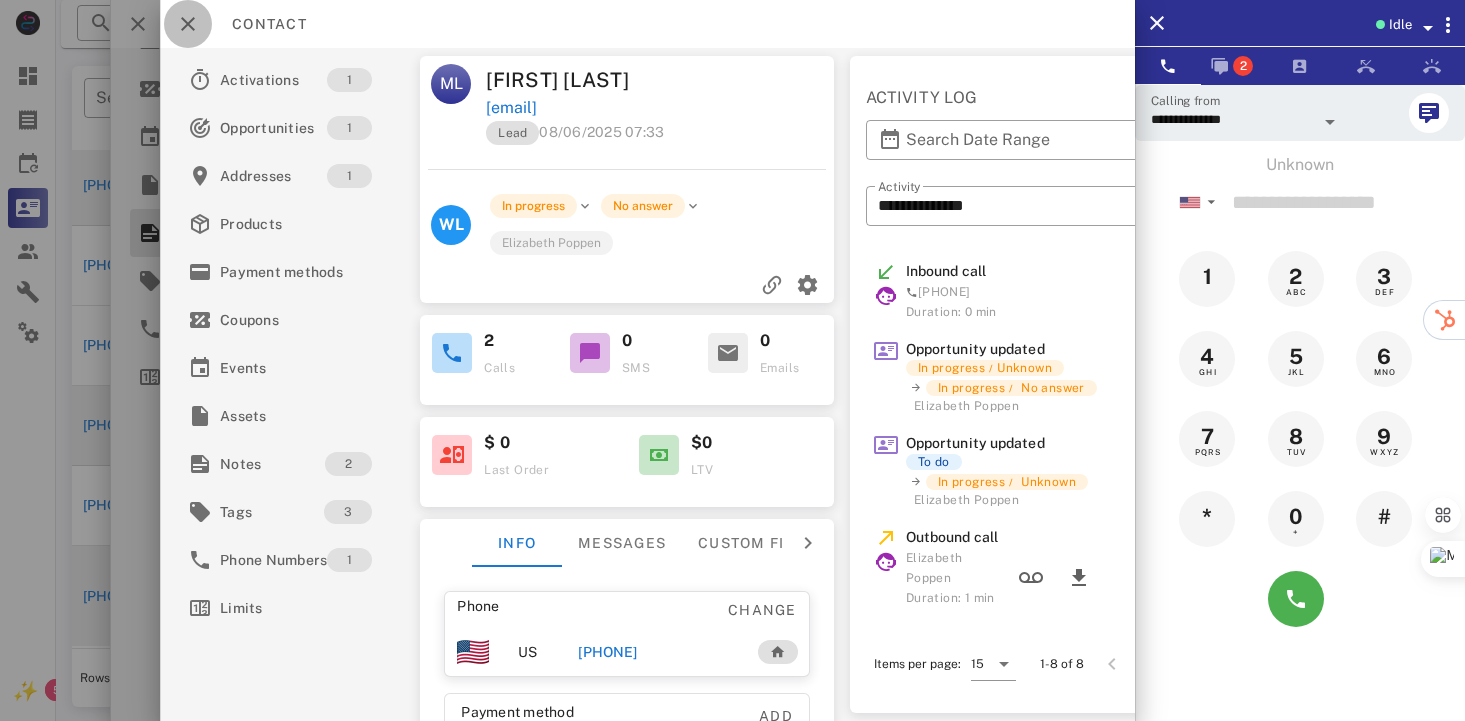click at bounding box center [188, 24] 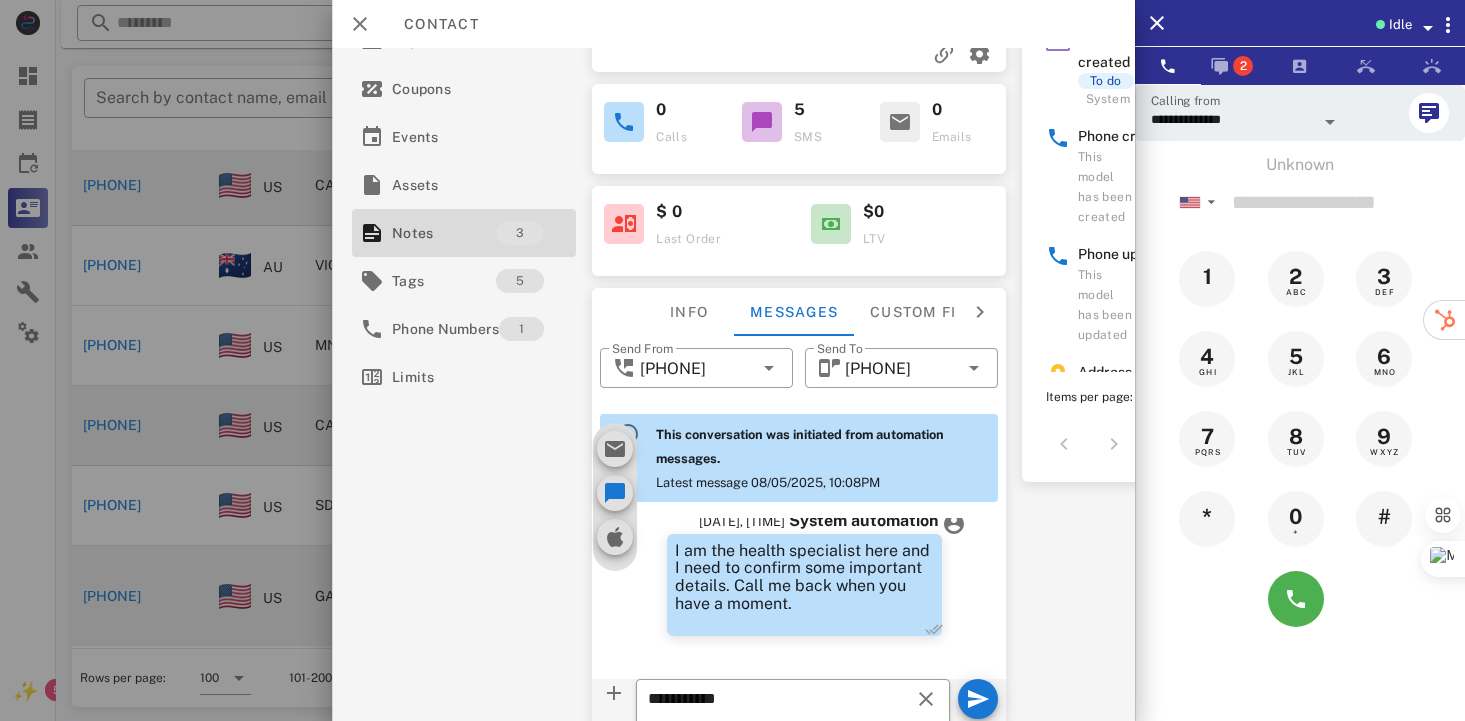 scroll, scrollTop: 281, scrollLeft: 0, axis: vertical 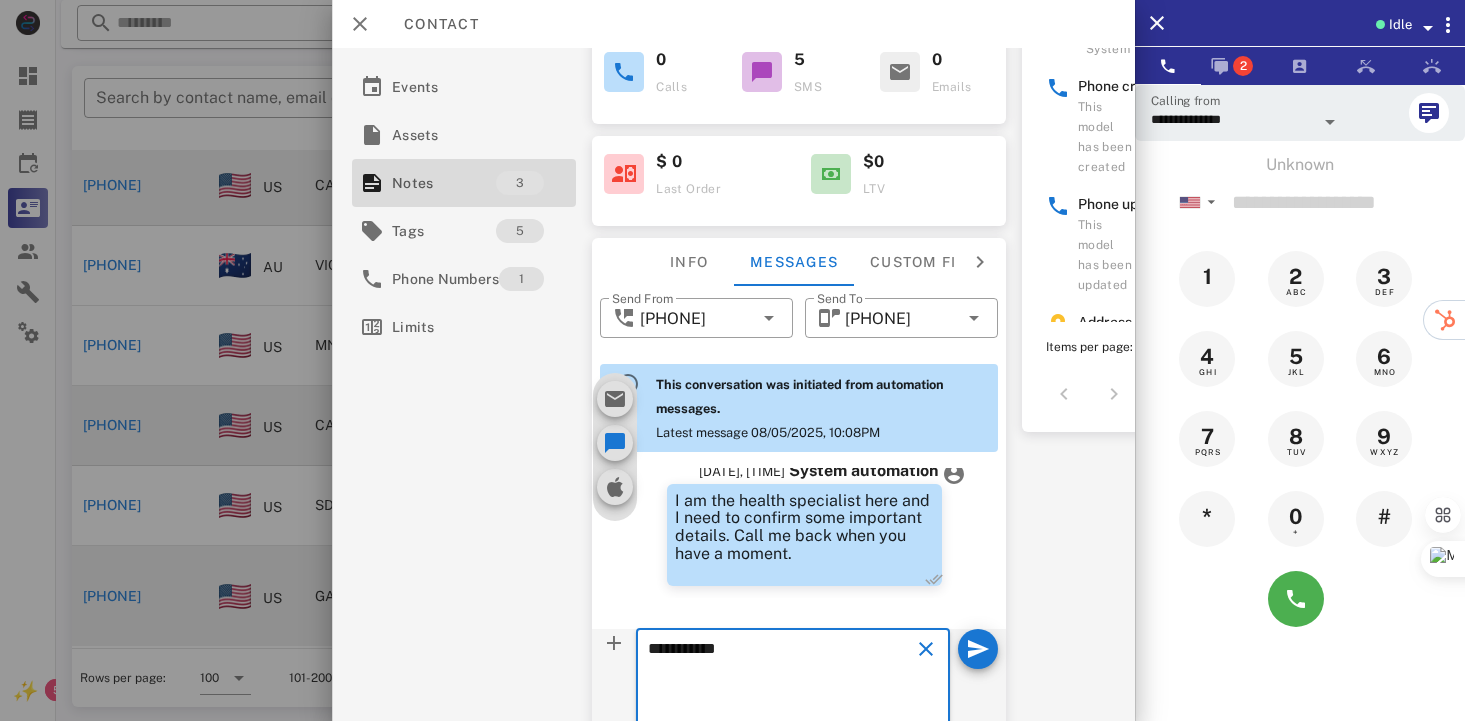click on "**********" at bounding box center (781, 682) 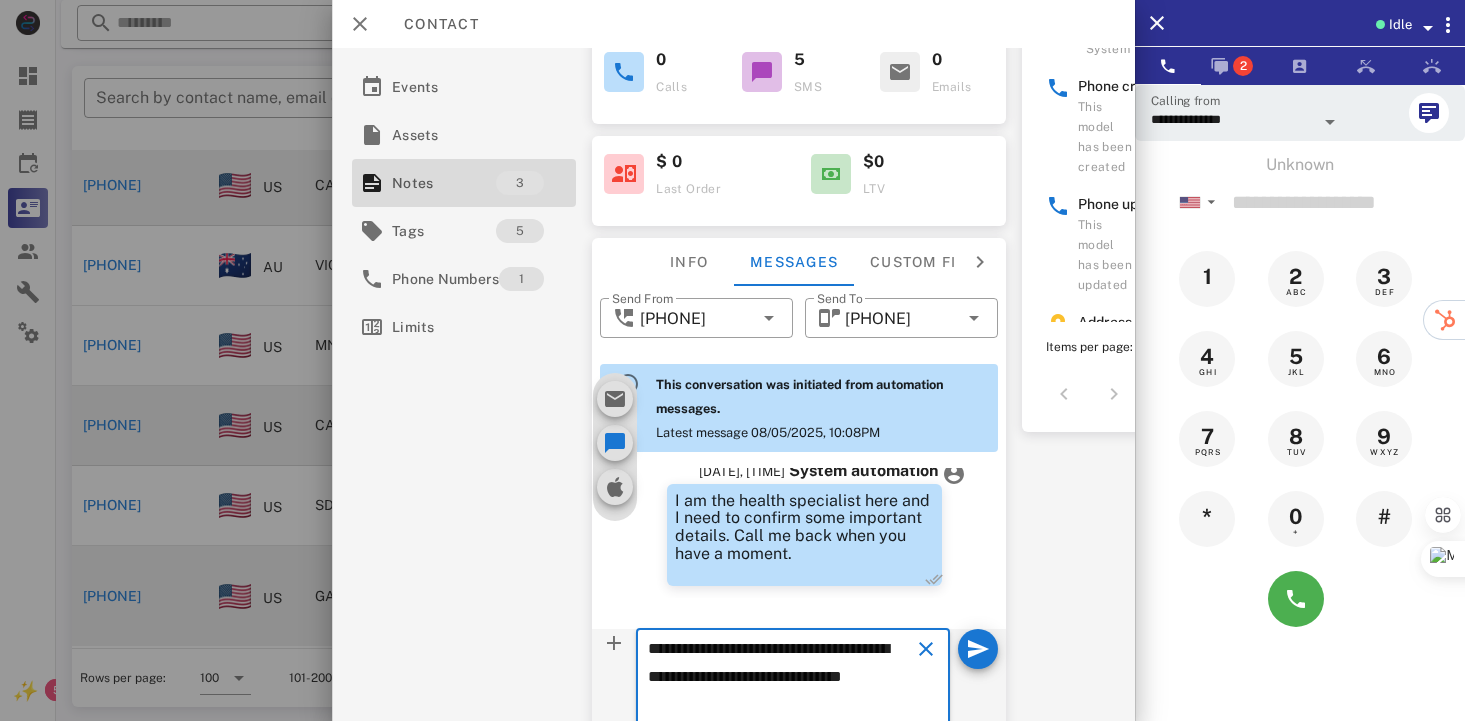 scroll, scrollTop: 287, scrollLeft: 0, axis: vertical 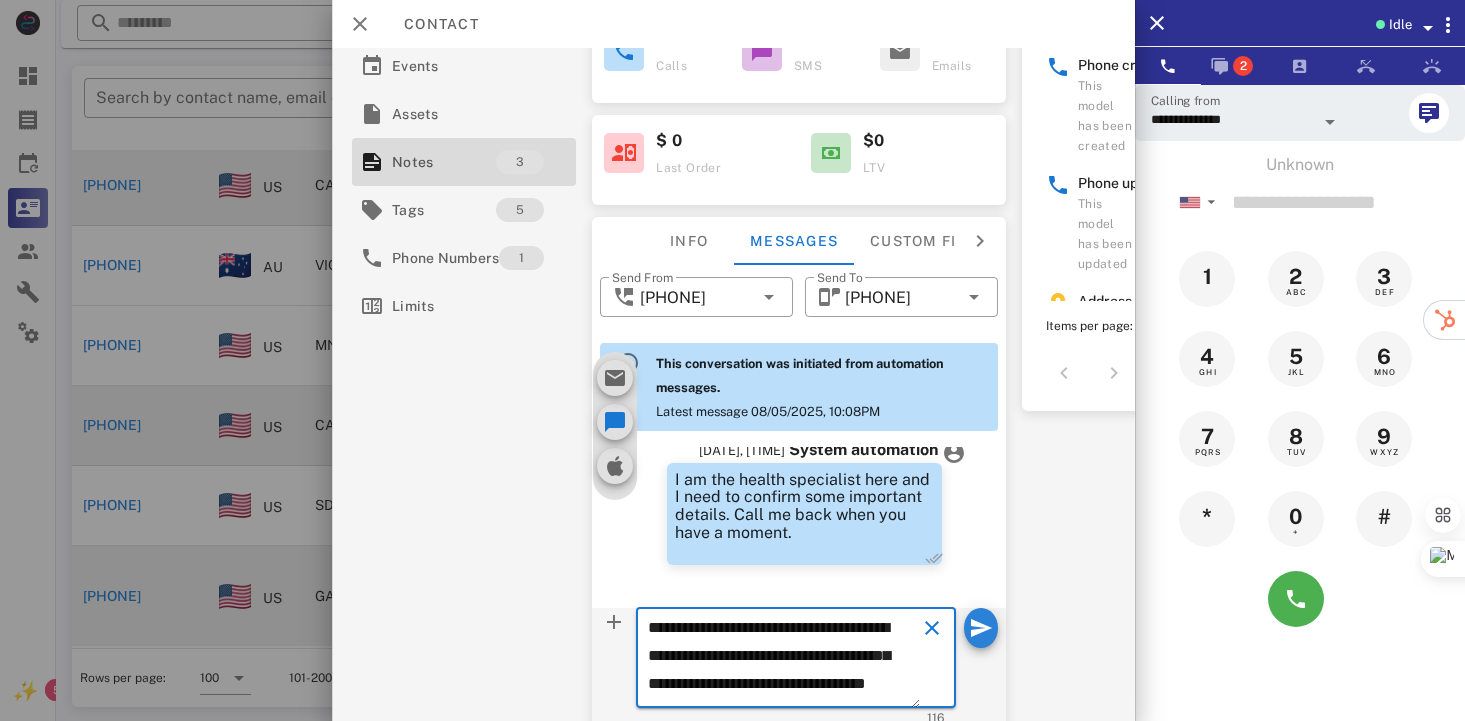 type on "**********" 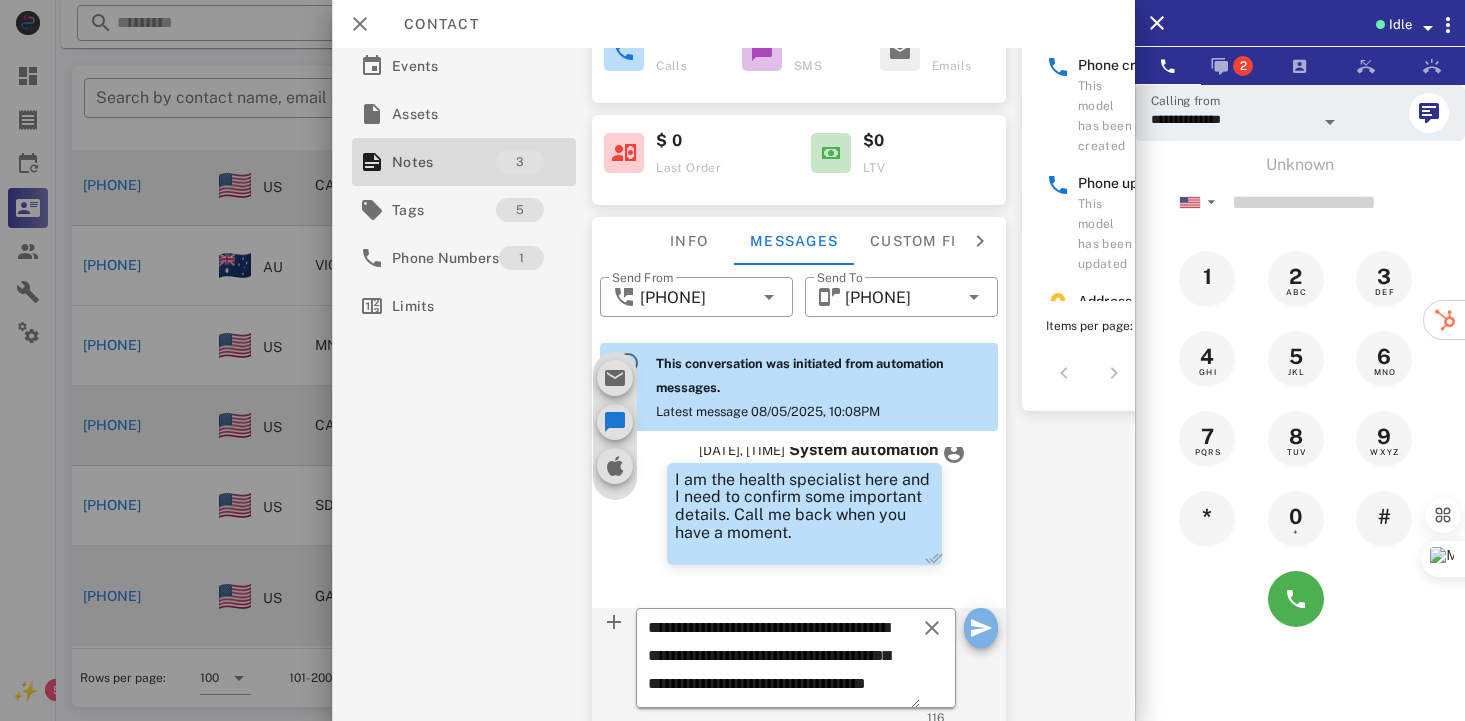 click at bounding box center (981, 628) 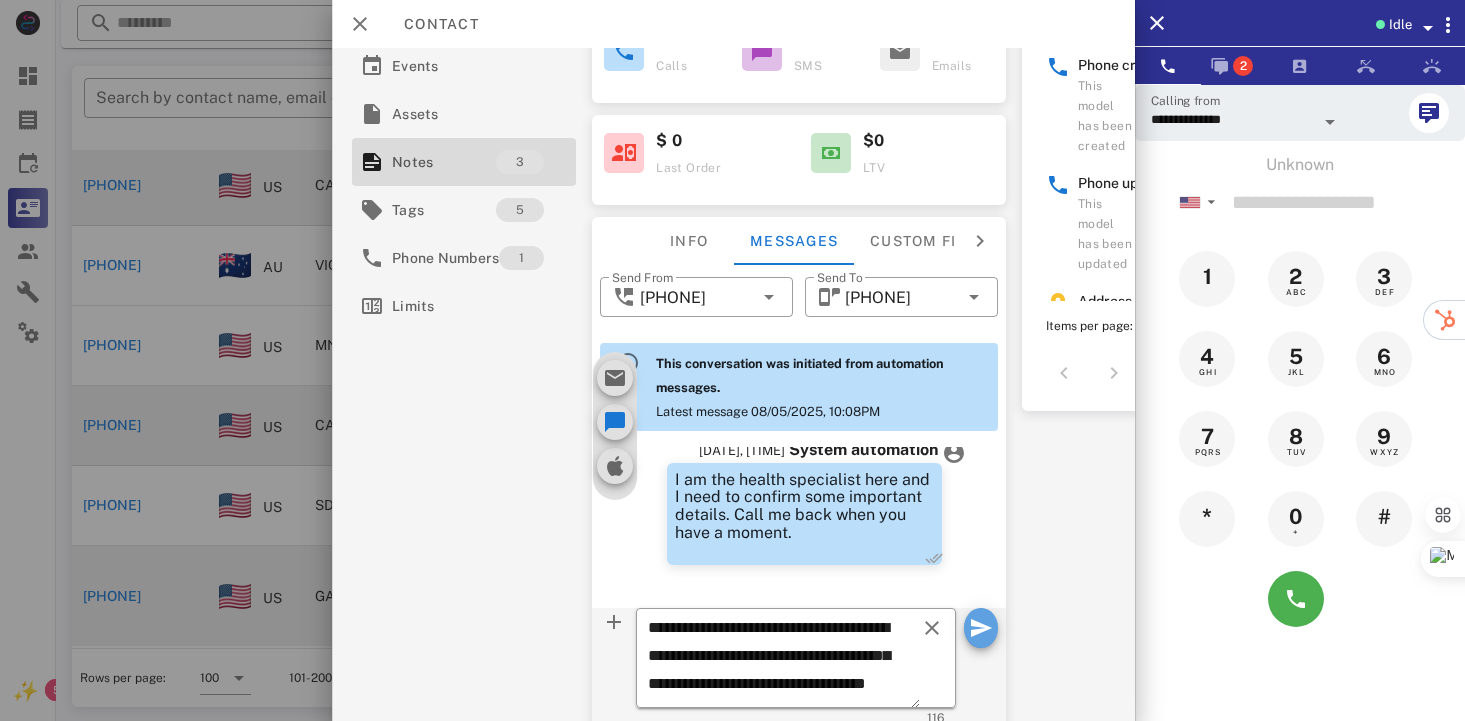 type 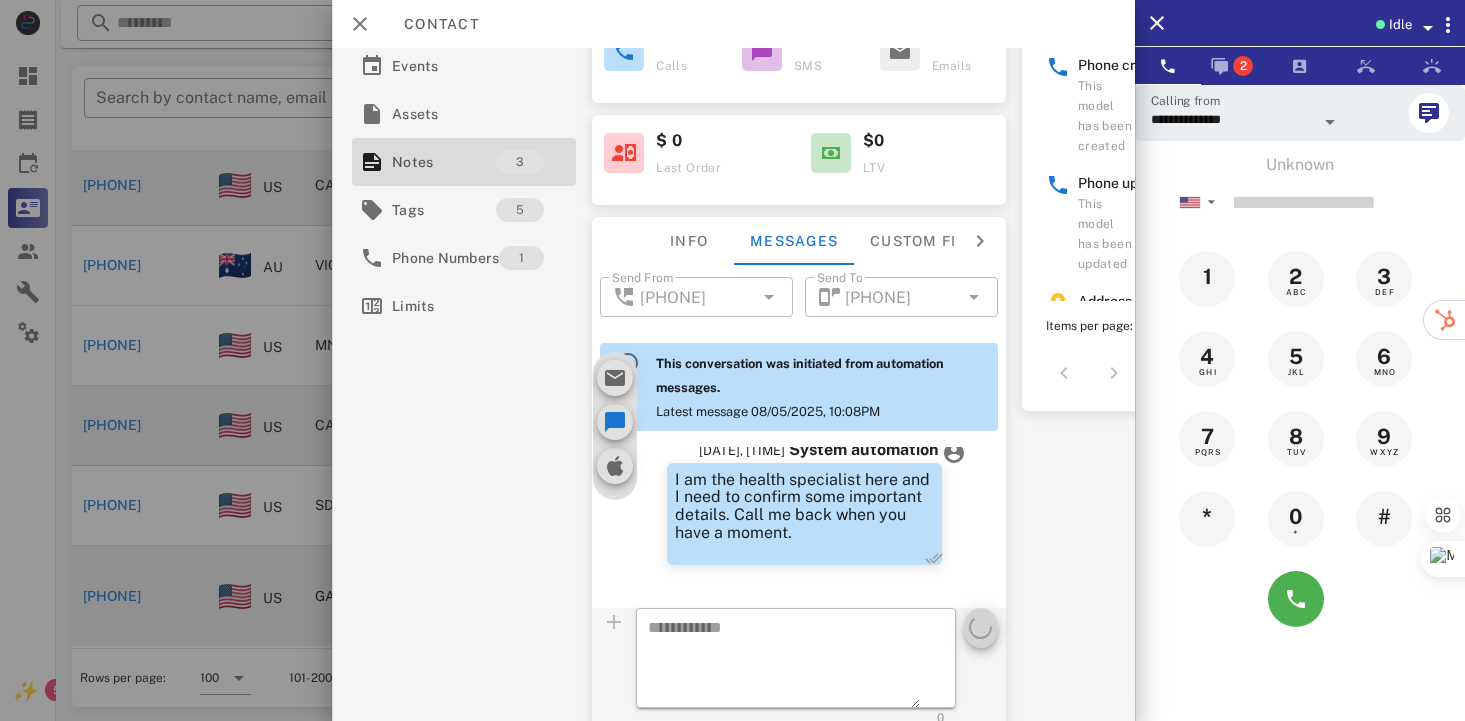 scroll, scrollTop: 0, scrollLeft: 0, axis: both 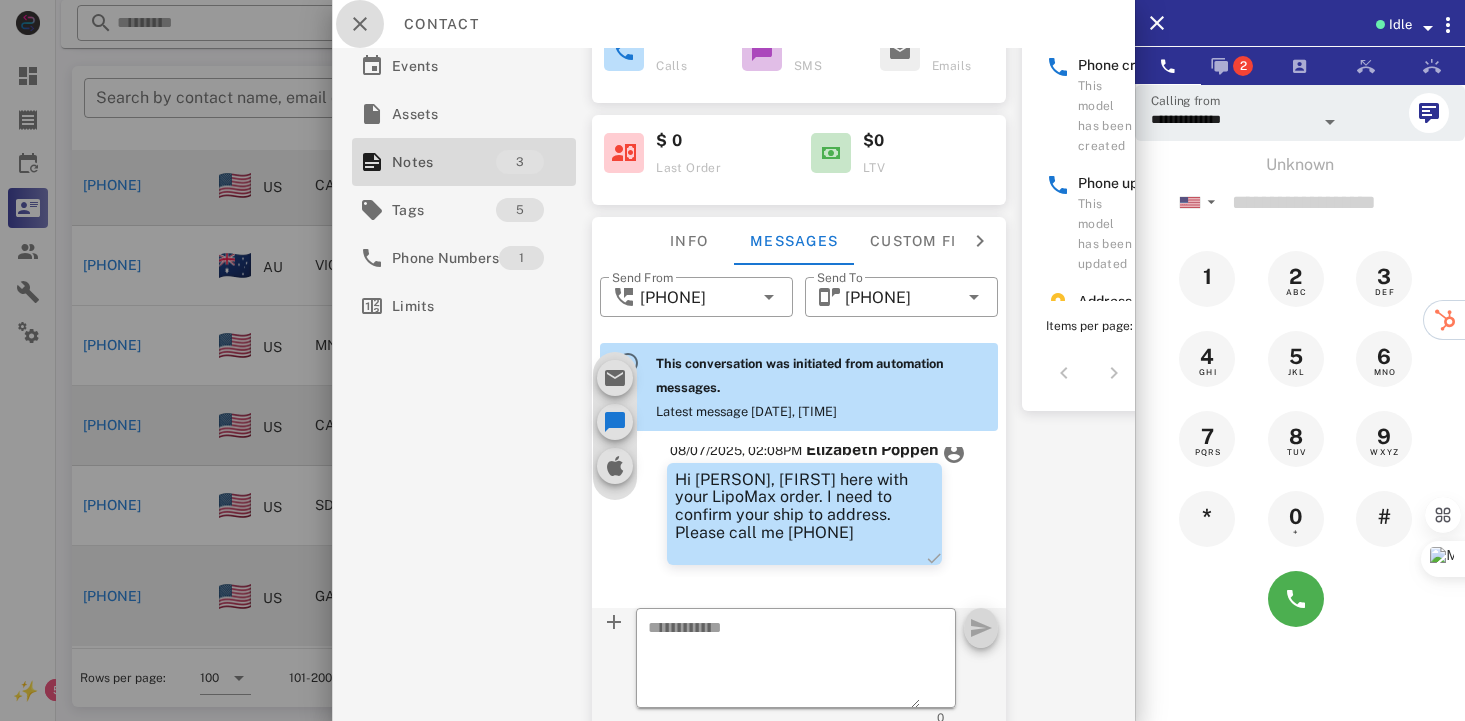 click at bounding box center (360, 24) 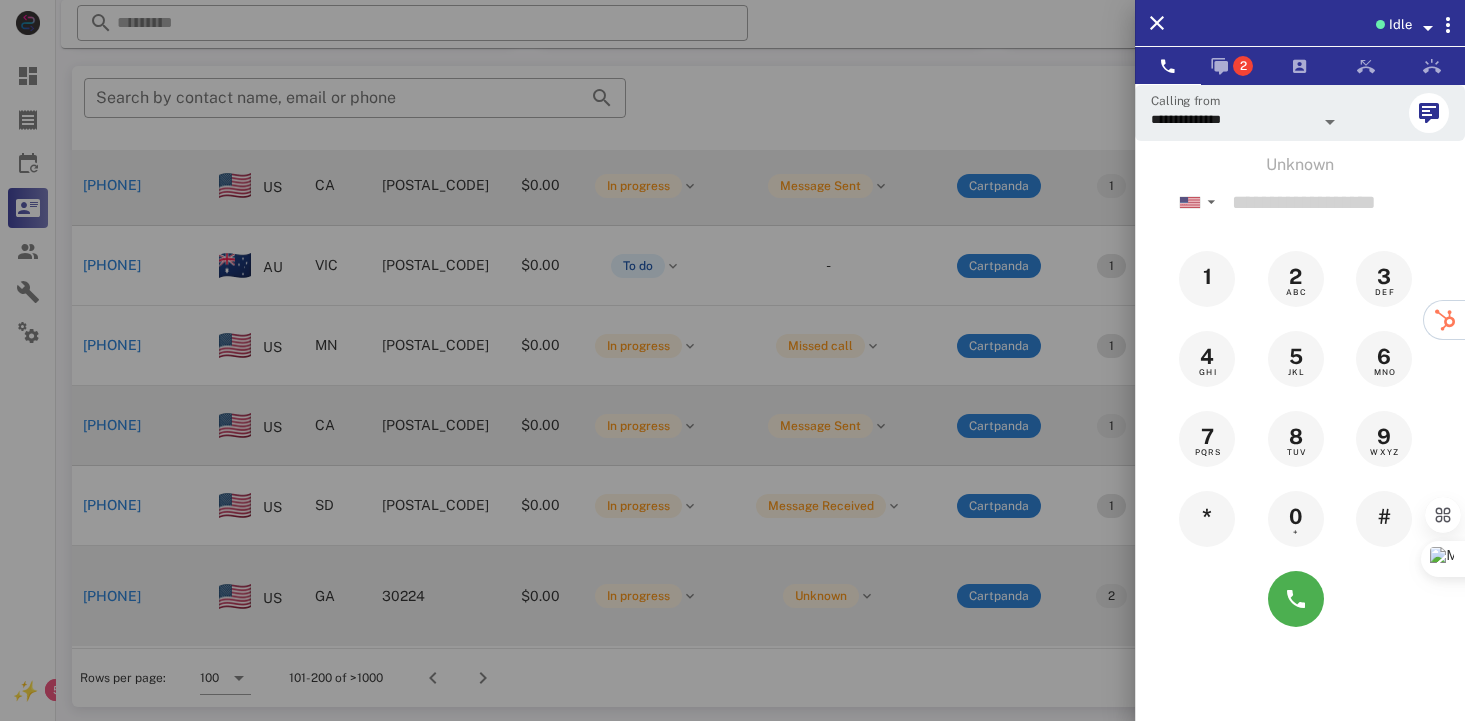 click at bounding box center [732, 360] 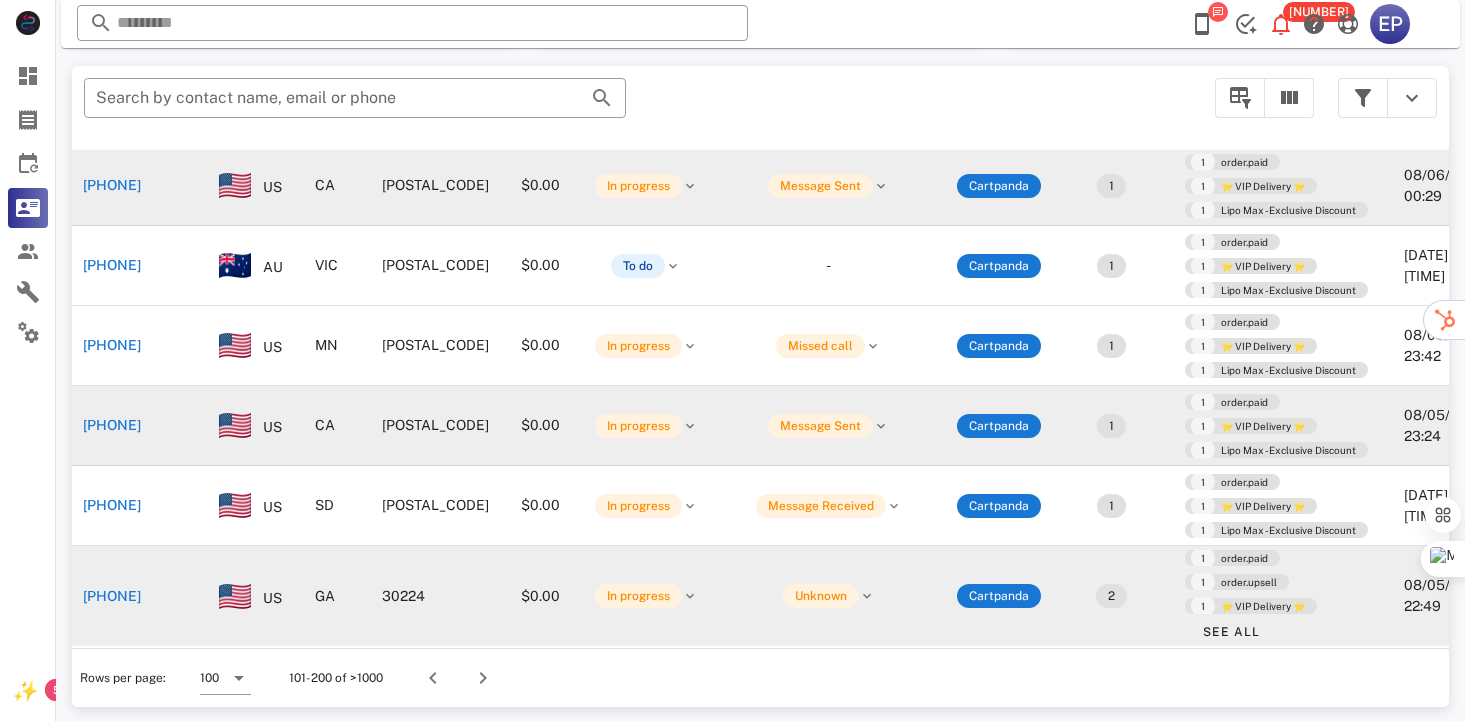 scroll, scrollTop: 3100, scrollLeft: 50, axis: both 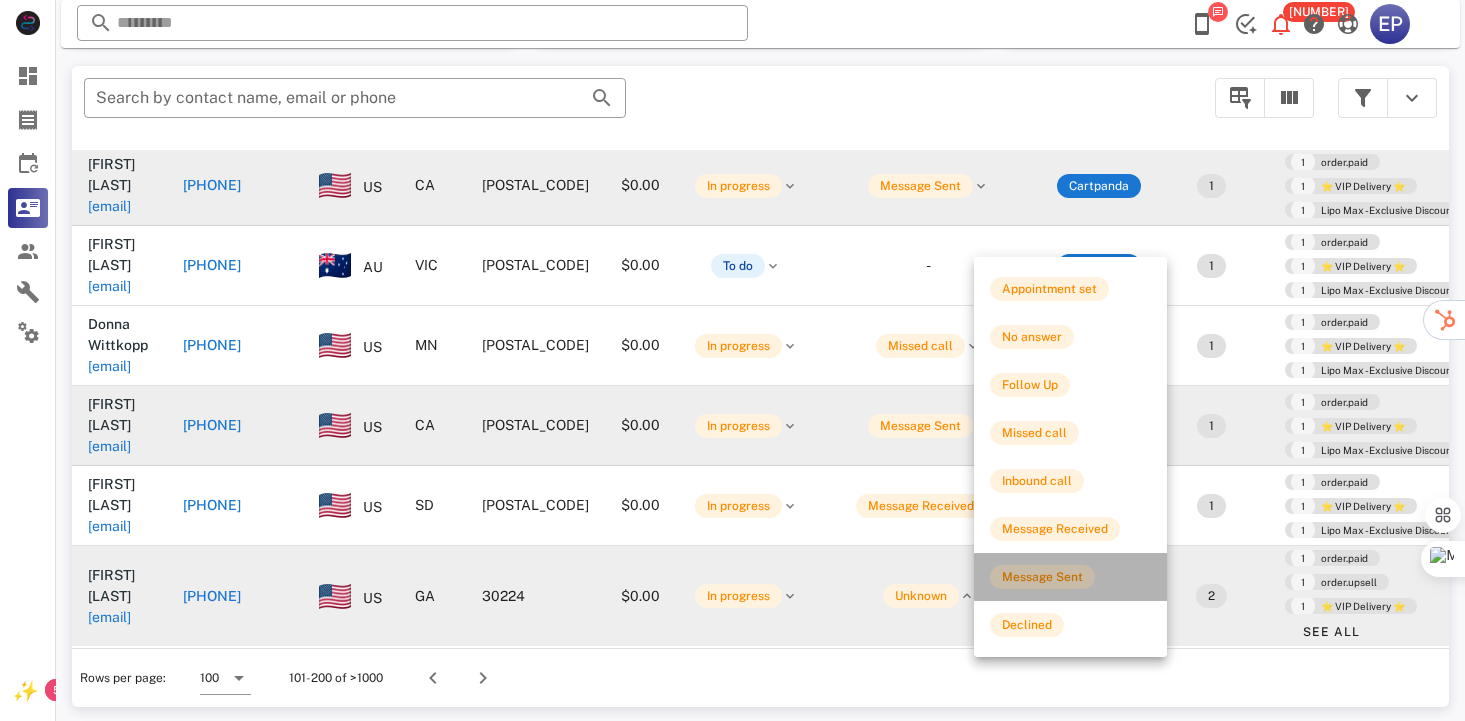 click on "Message Sent" at bounding box center (1042, 577) 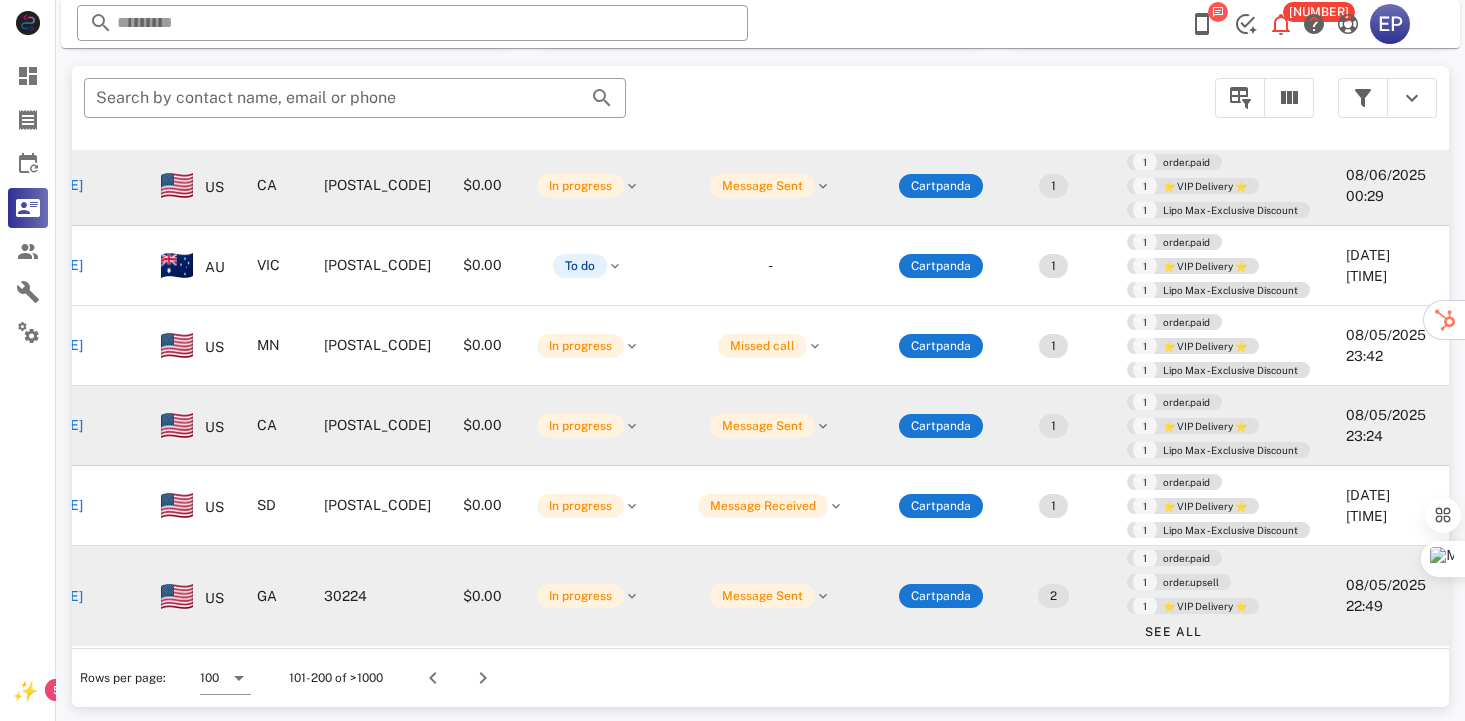 scroll, scrollTop: 3100, scrollLeft: 313, axis: both 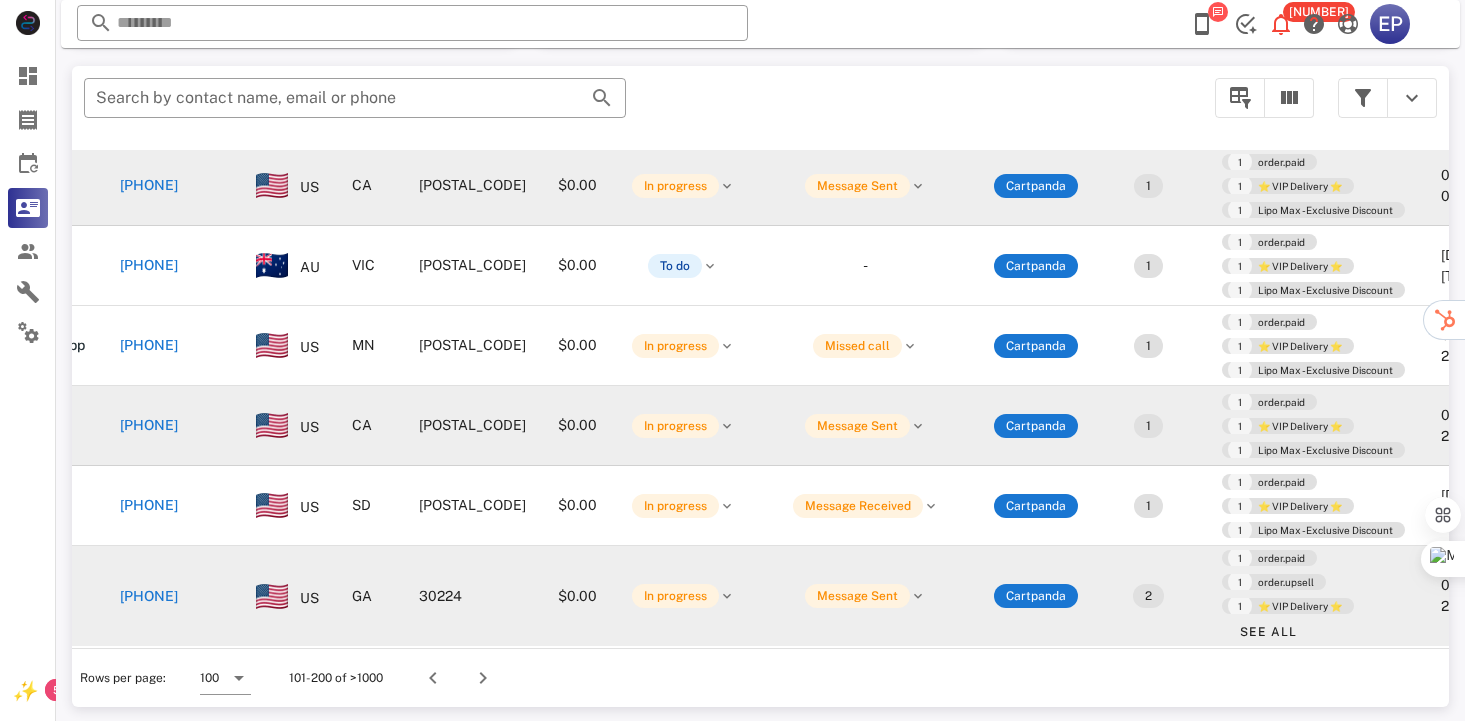 click on "[PHONE]" at bounding box center [149, 697] 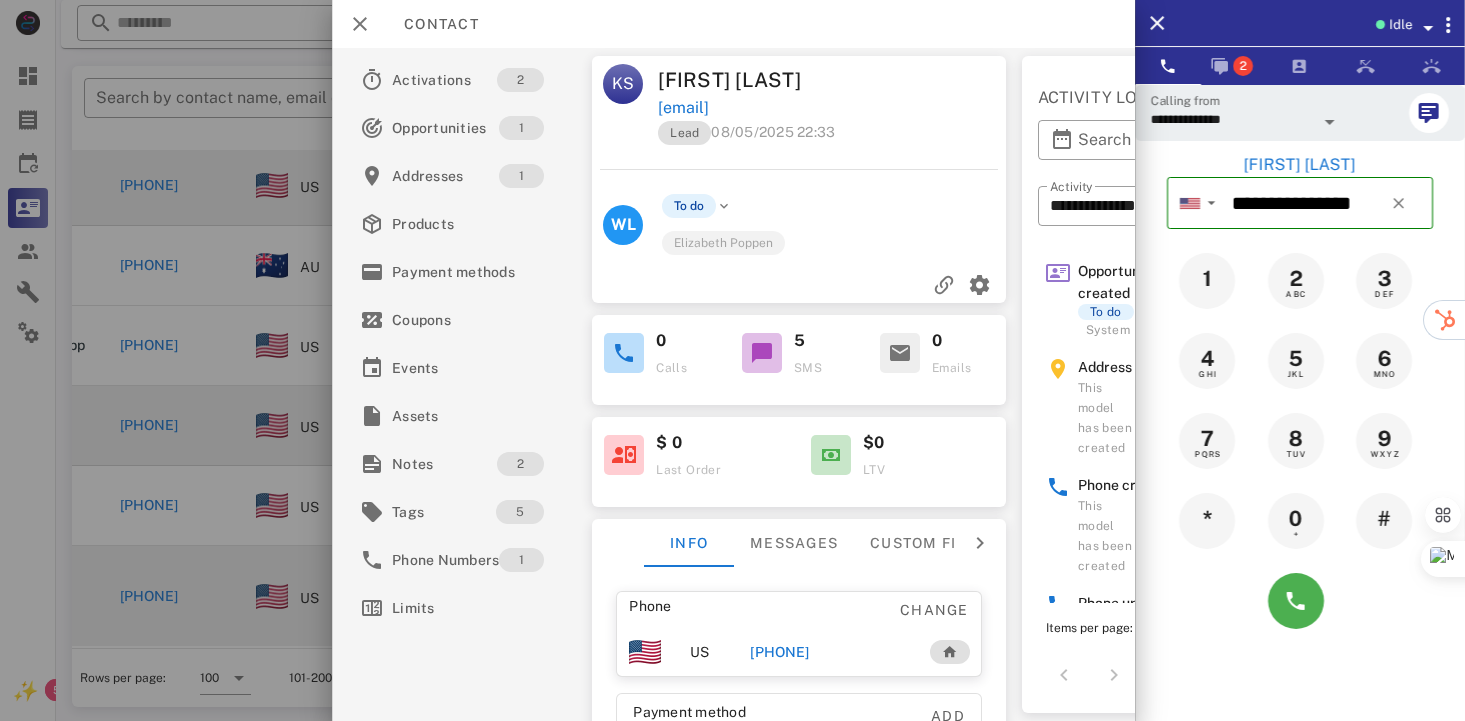 click on "Phone   Change" at bounding box center [799, 610] 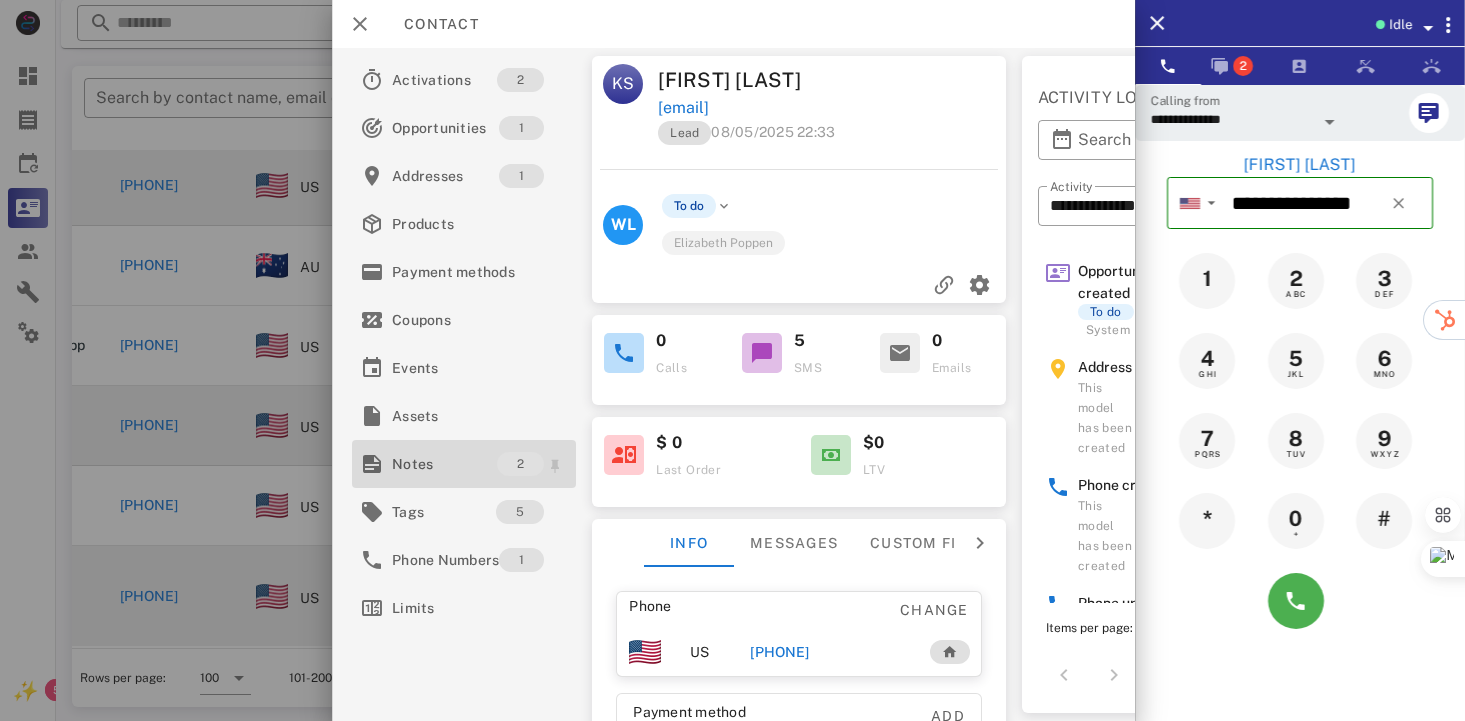 click on "Notes" at bounding box center (444, 464) 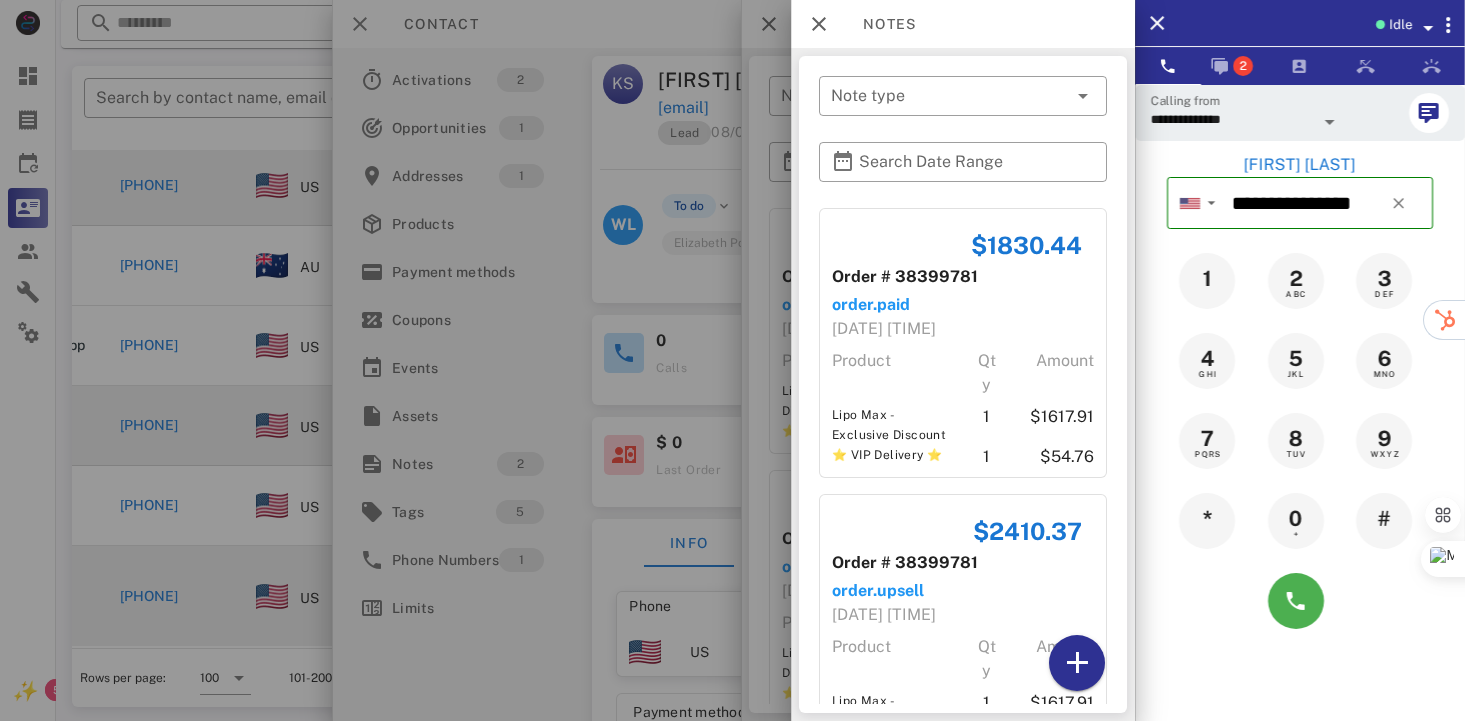 scroll, scrollTop: 148, scrollLeft: 0, axis: vertical 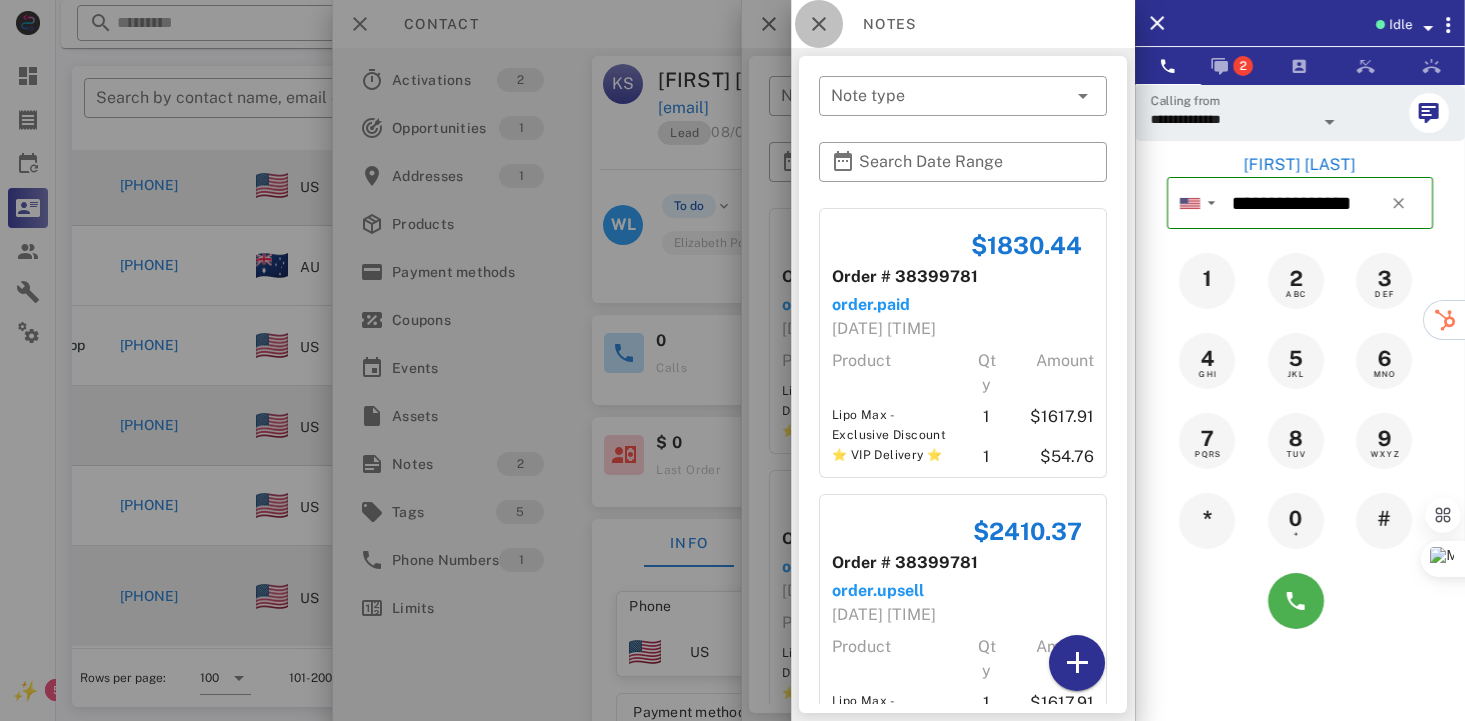click at bounding box center (819, 24) 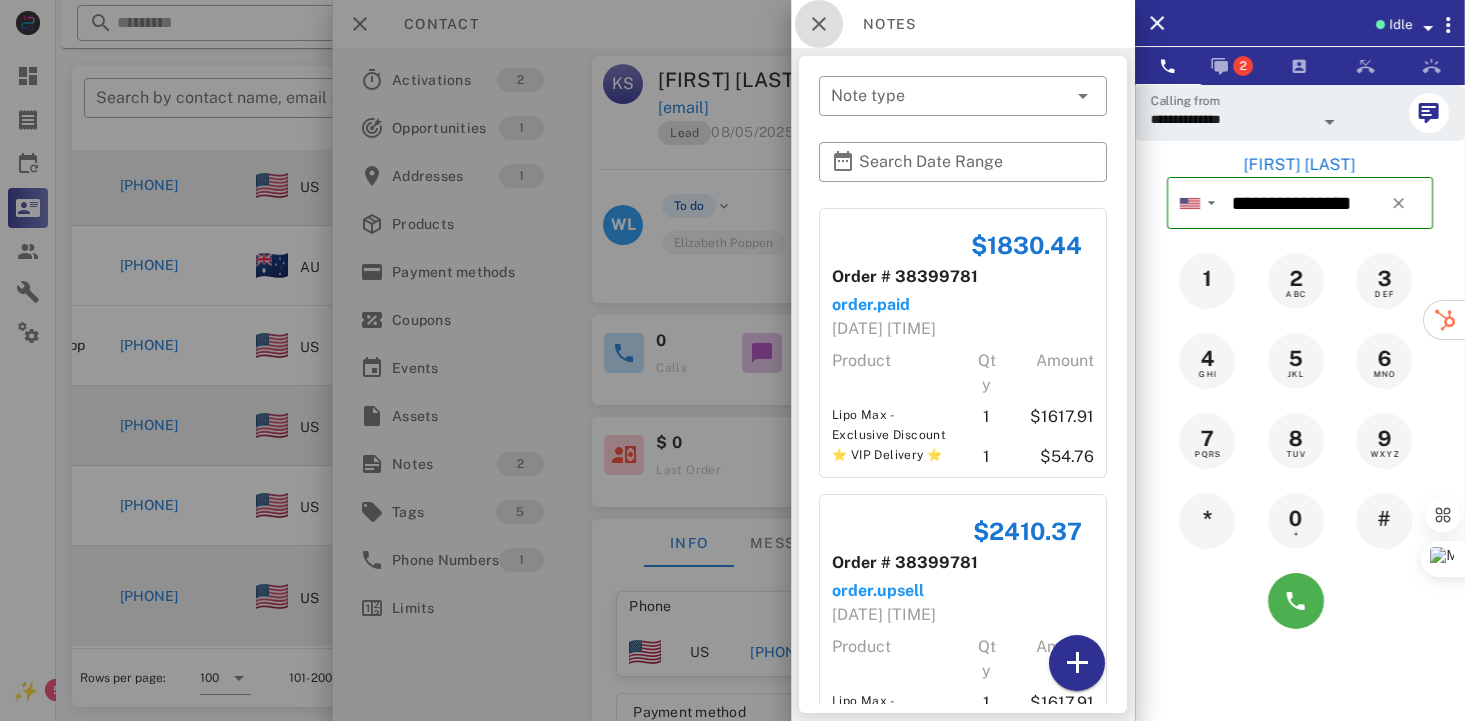 click at bounding box center (819, 24) 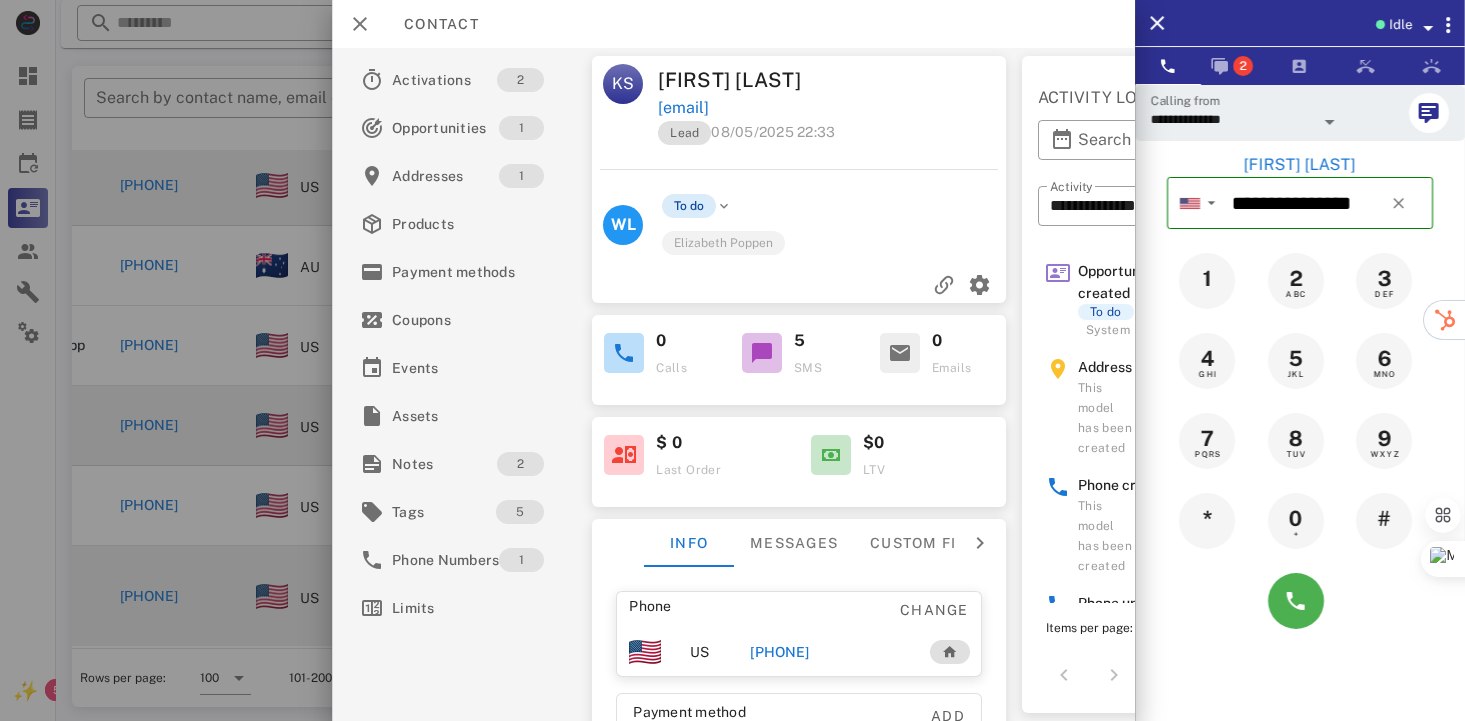 click on "To do" at bounding box center [690, 206] 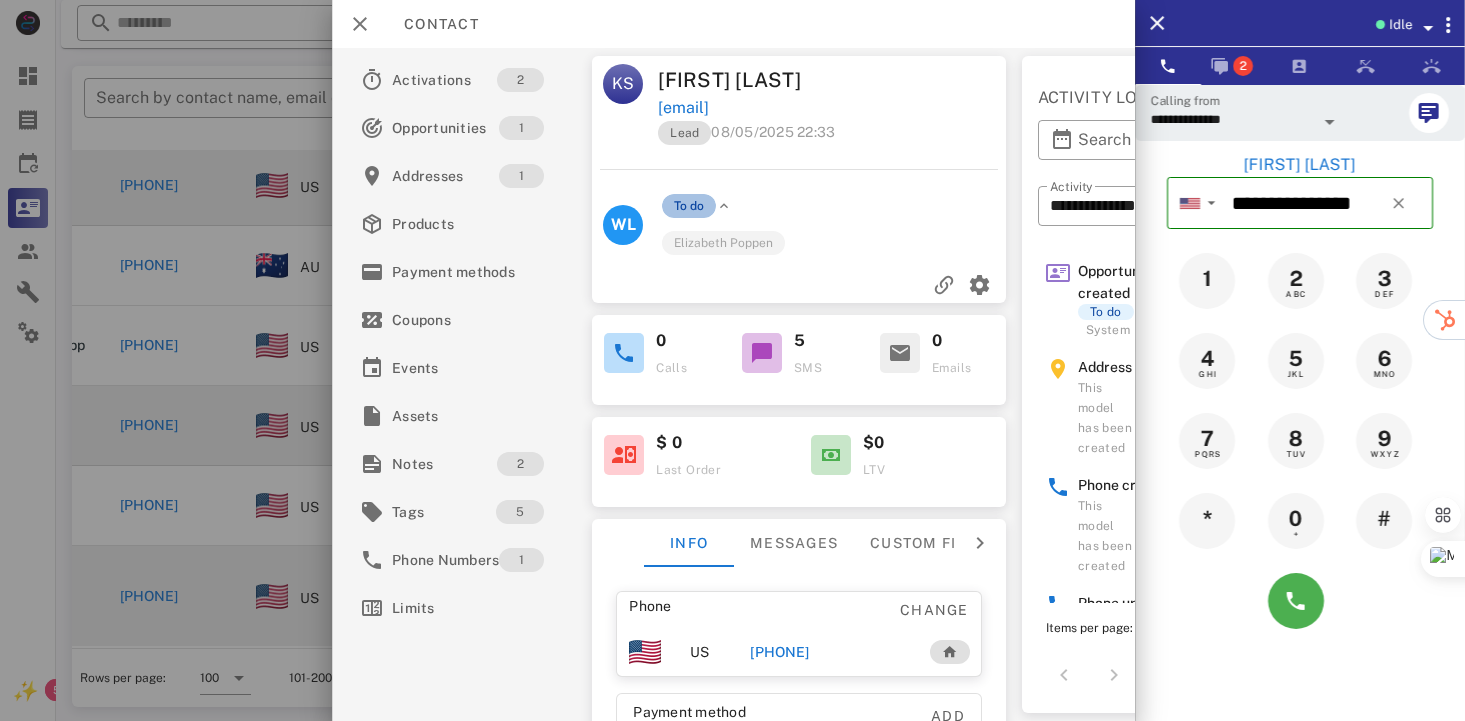 click on "To do" at bounding box center (690, 206) 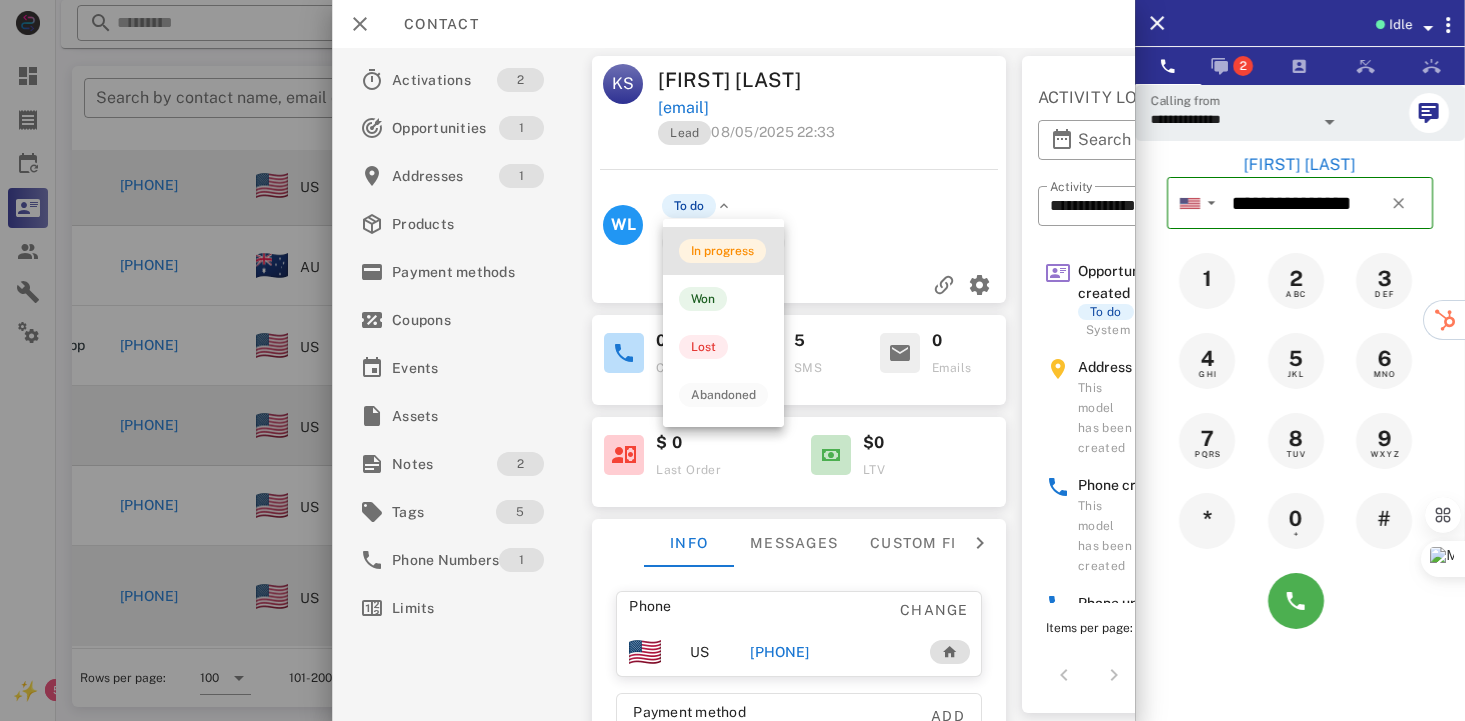 click on "In progress" at bounding box center (722, 251) 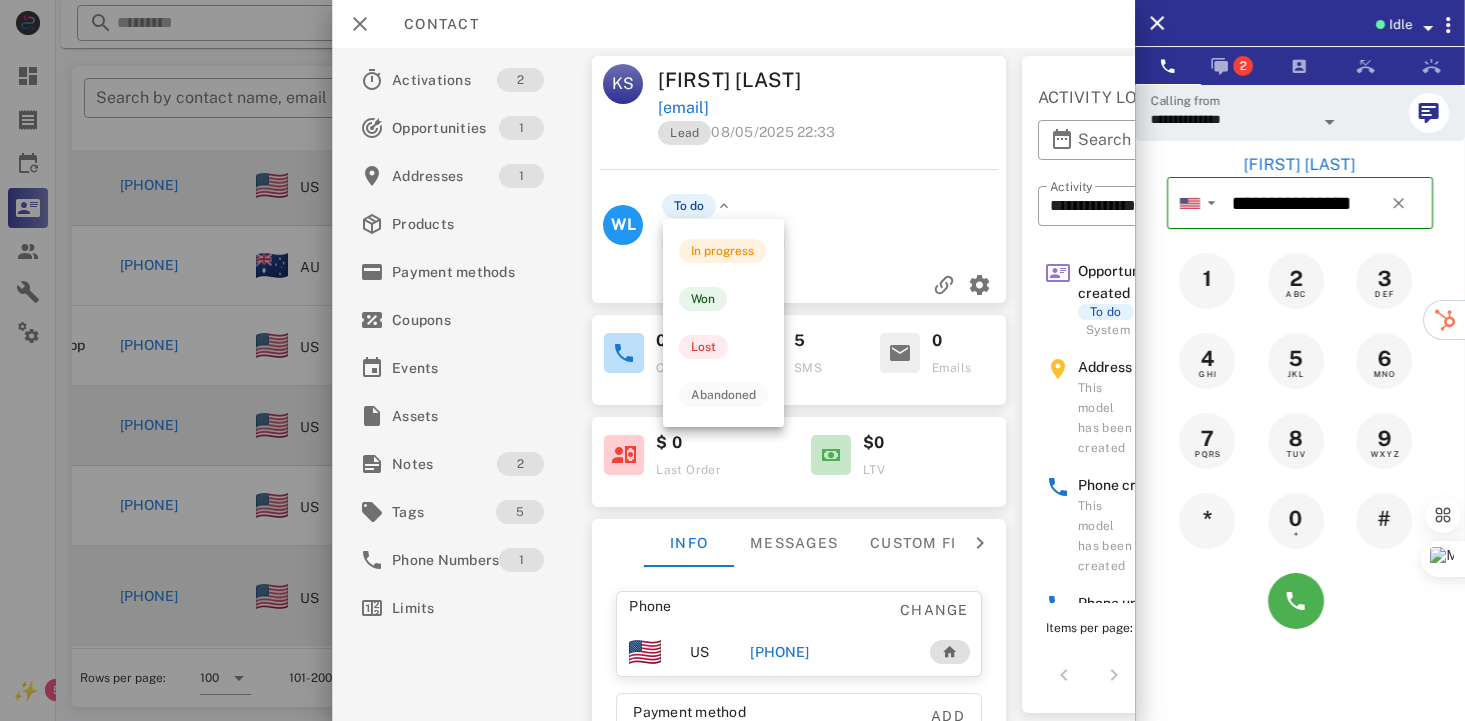 click on "Elizabeth Poppen" at bounding box center [724, 242] 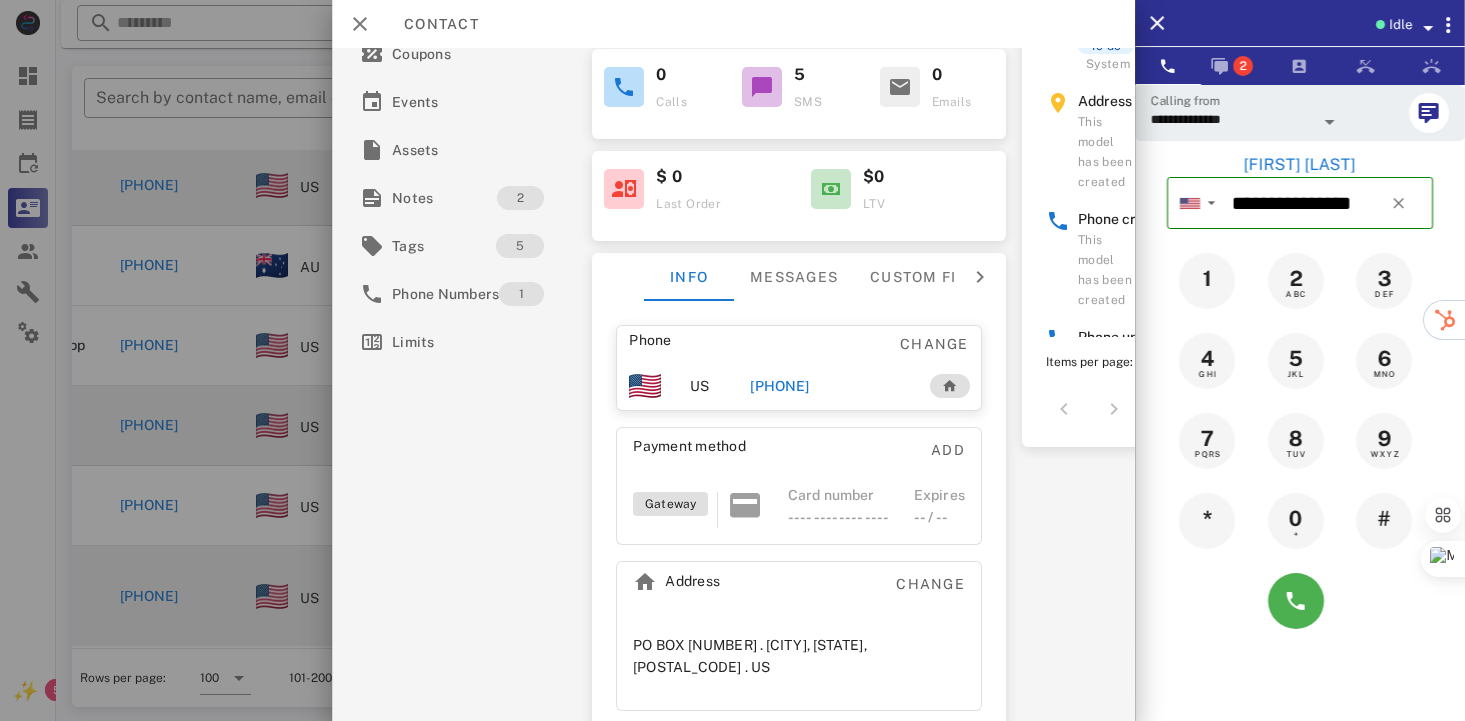 scroll, scrollTop: 0, scrollLeft: 0, axis: both 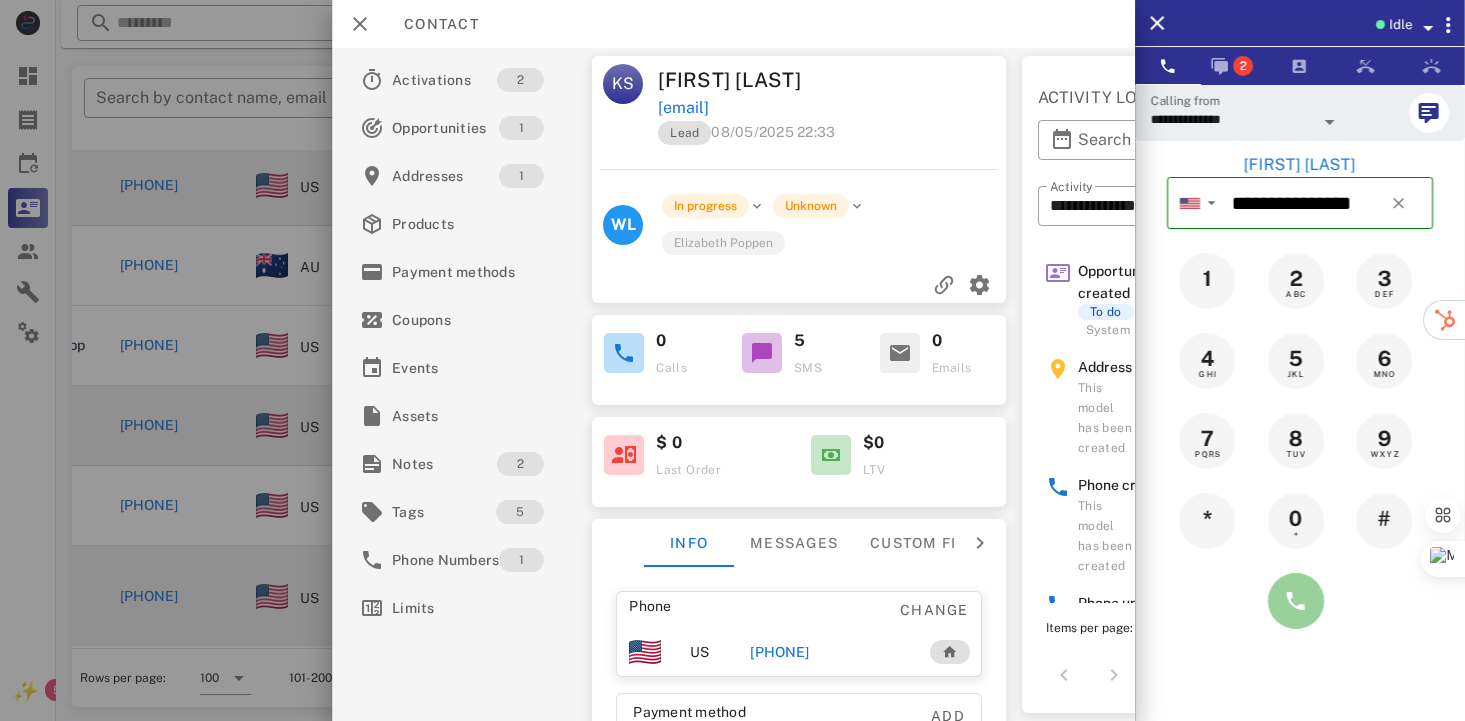 click at bounding box center (1296, 601) 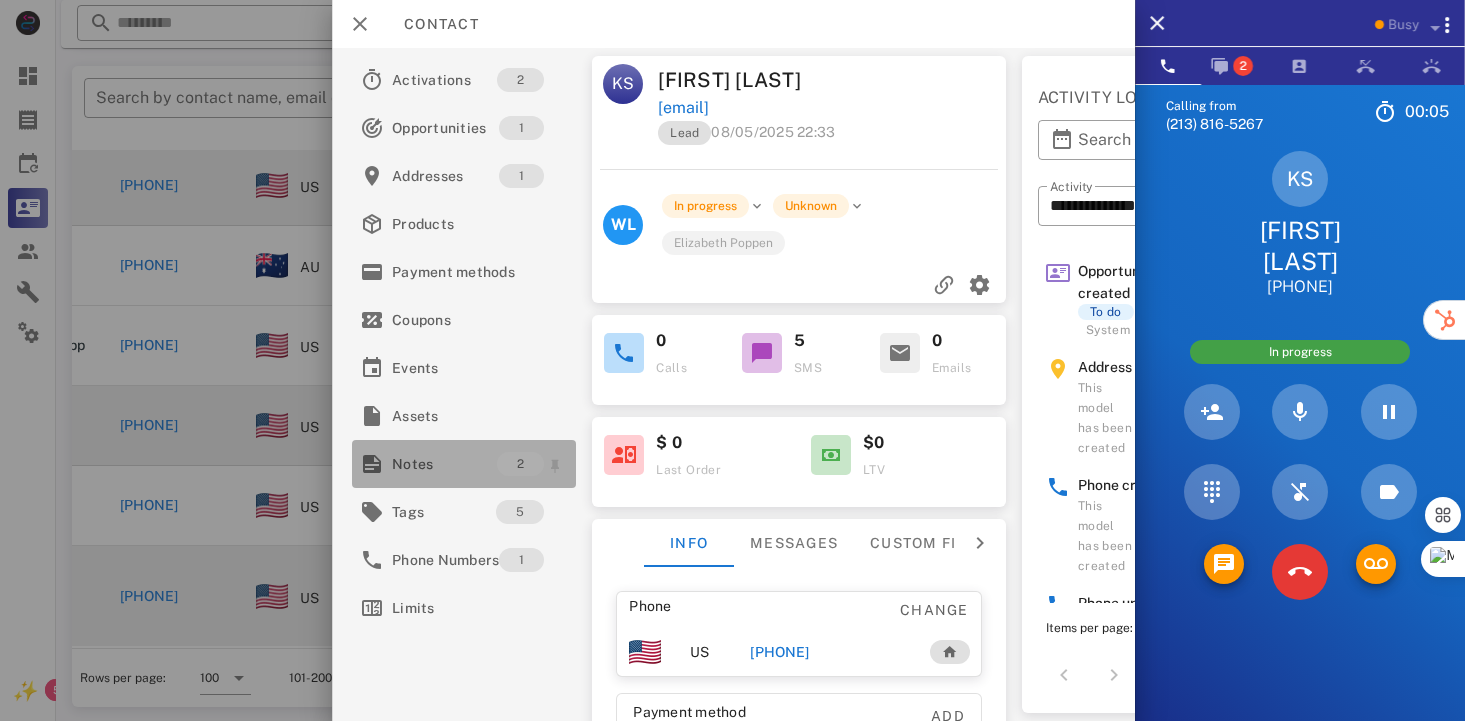 click on "Notes" at bounding box center (444, 464) 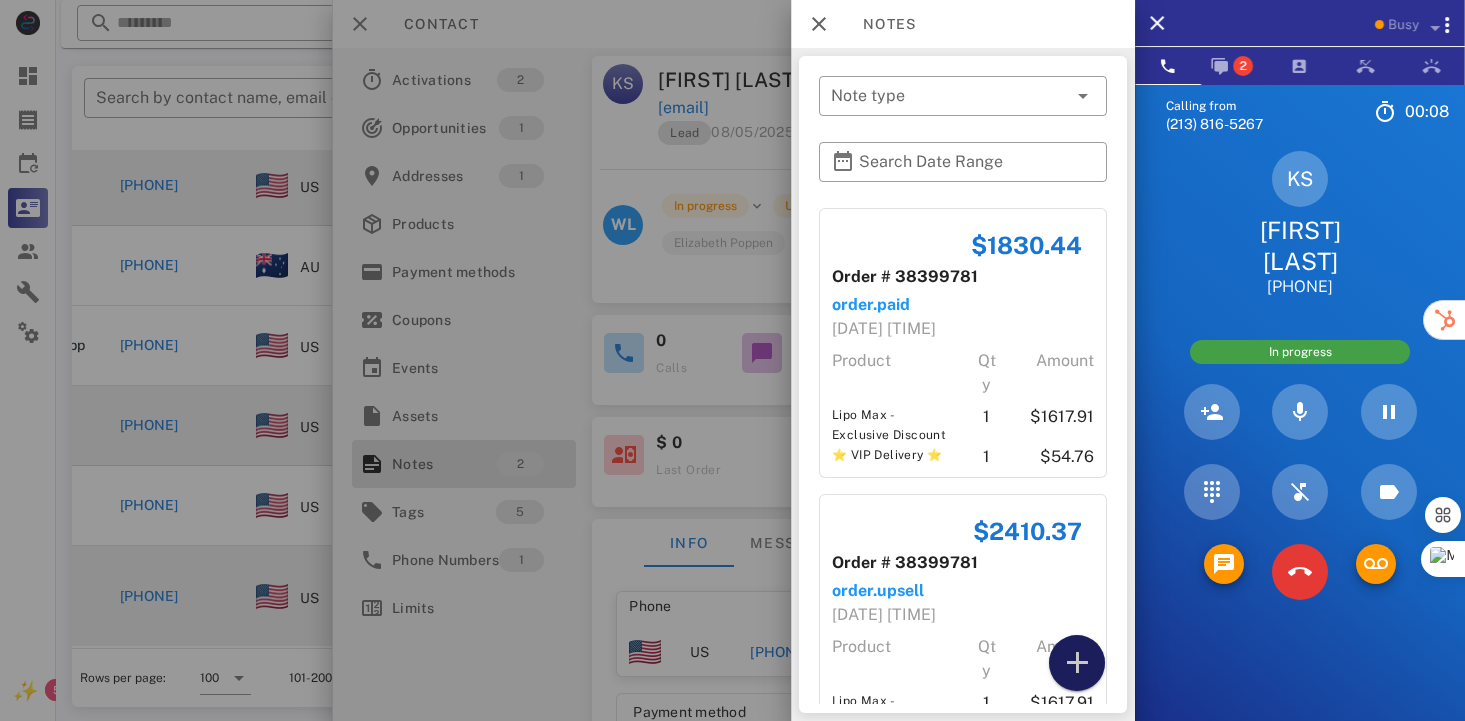 click at bounding box center (1077, 663) 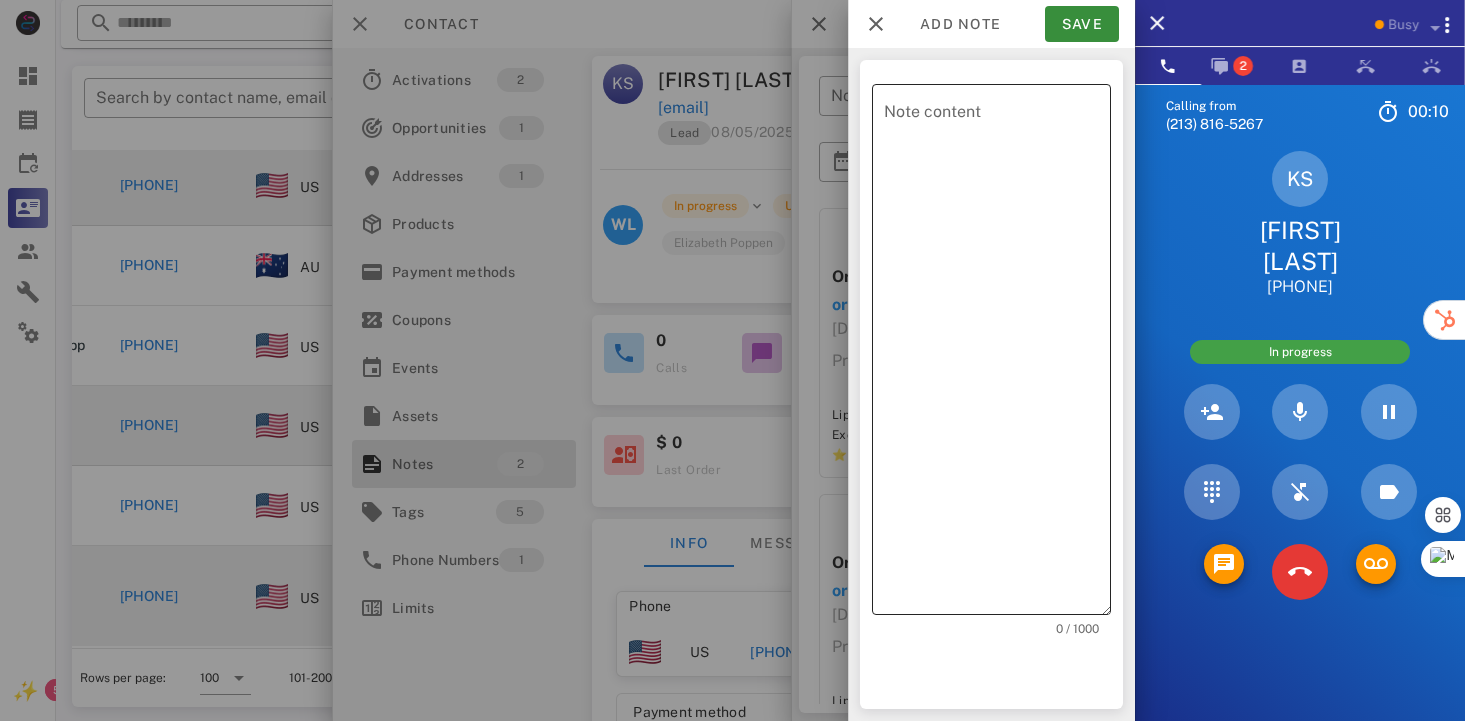 click on "Note content" at bounding box center (997, 354) 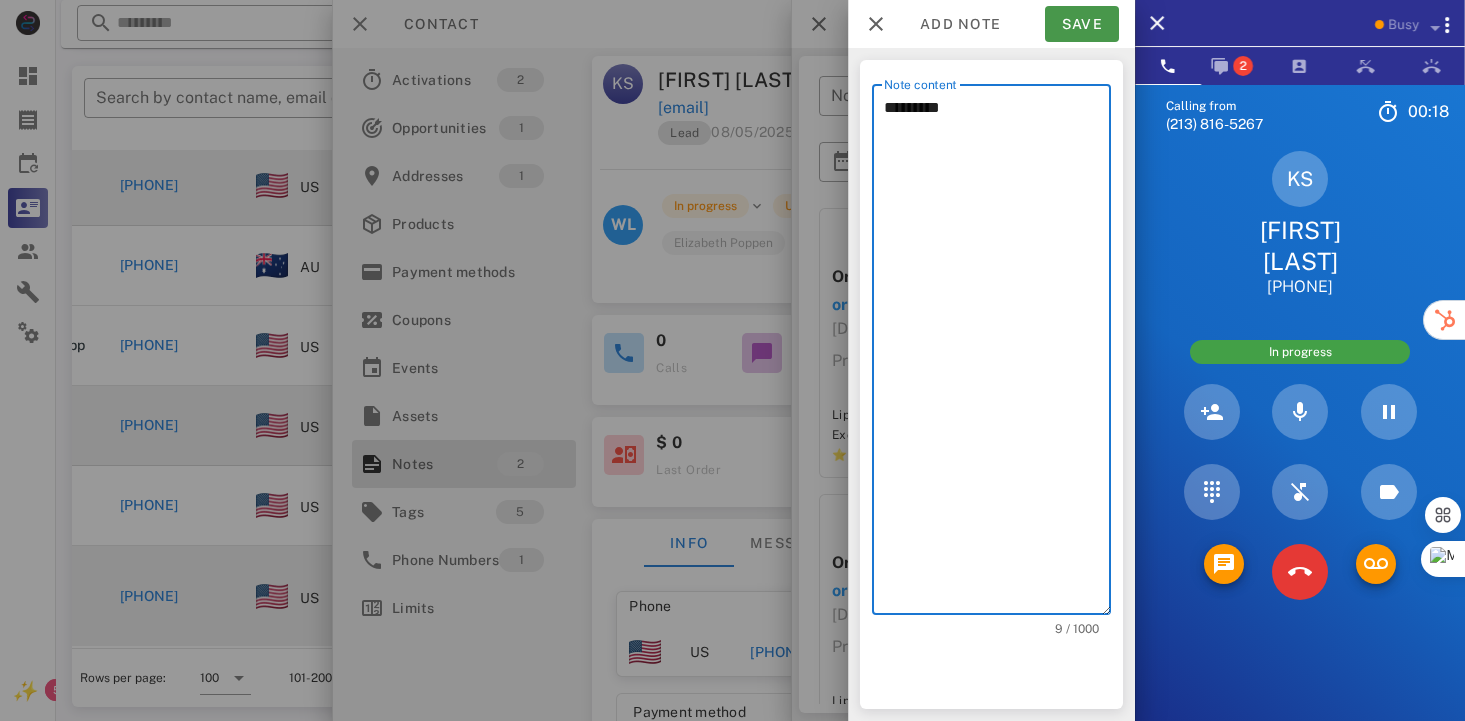type on "*********" 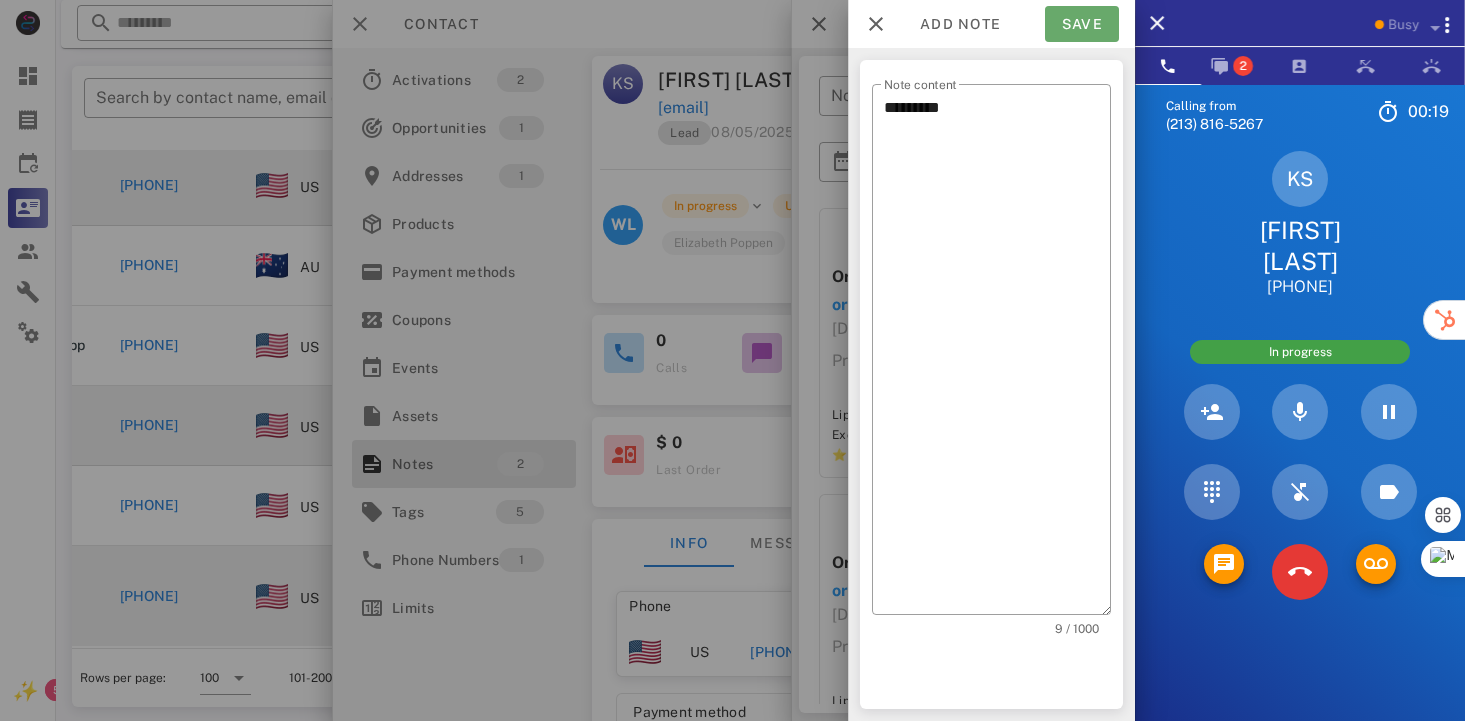 click on "Save" at bounding box center (1082, 24) 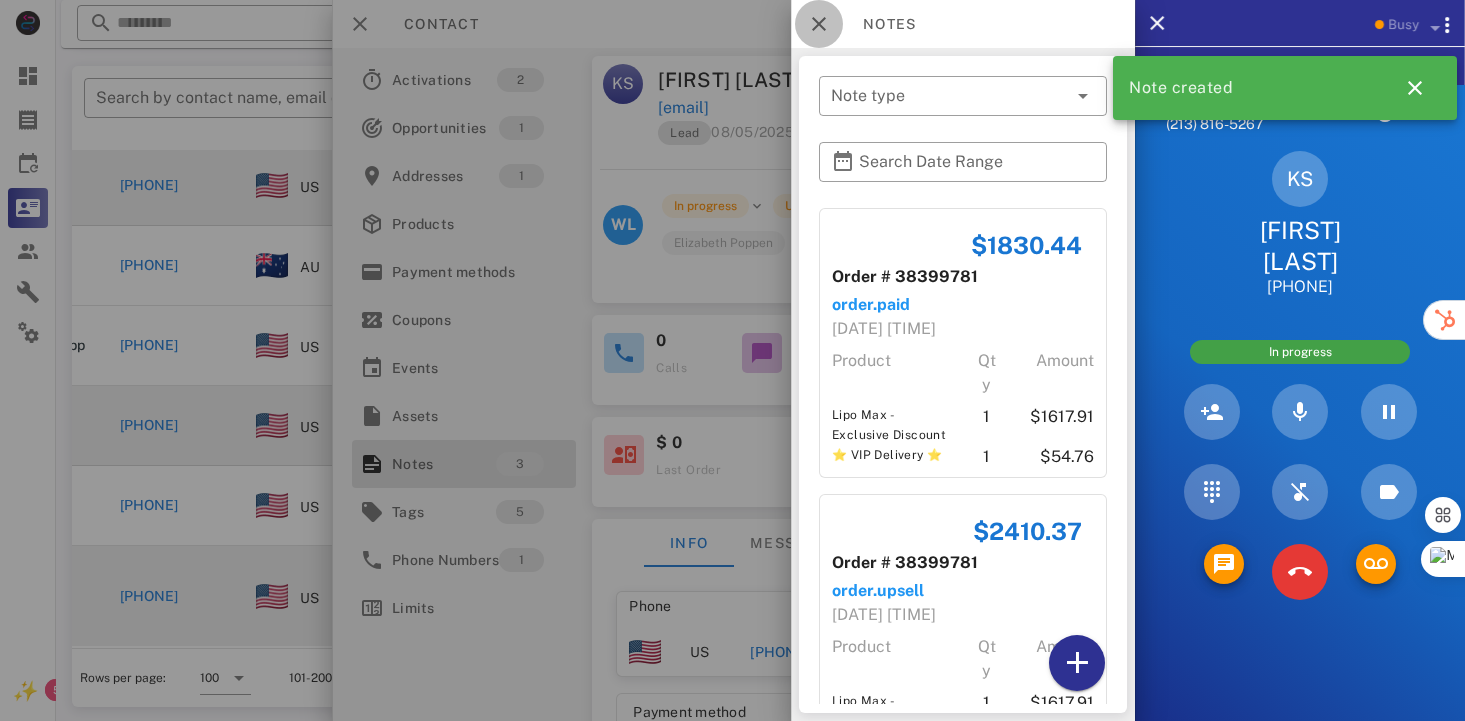 click at bounding box center (819, 24) 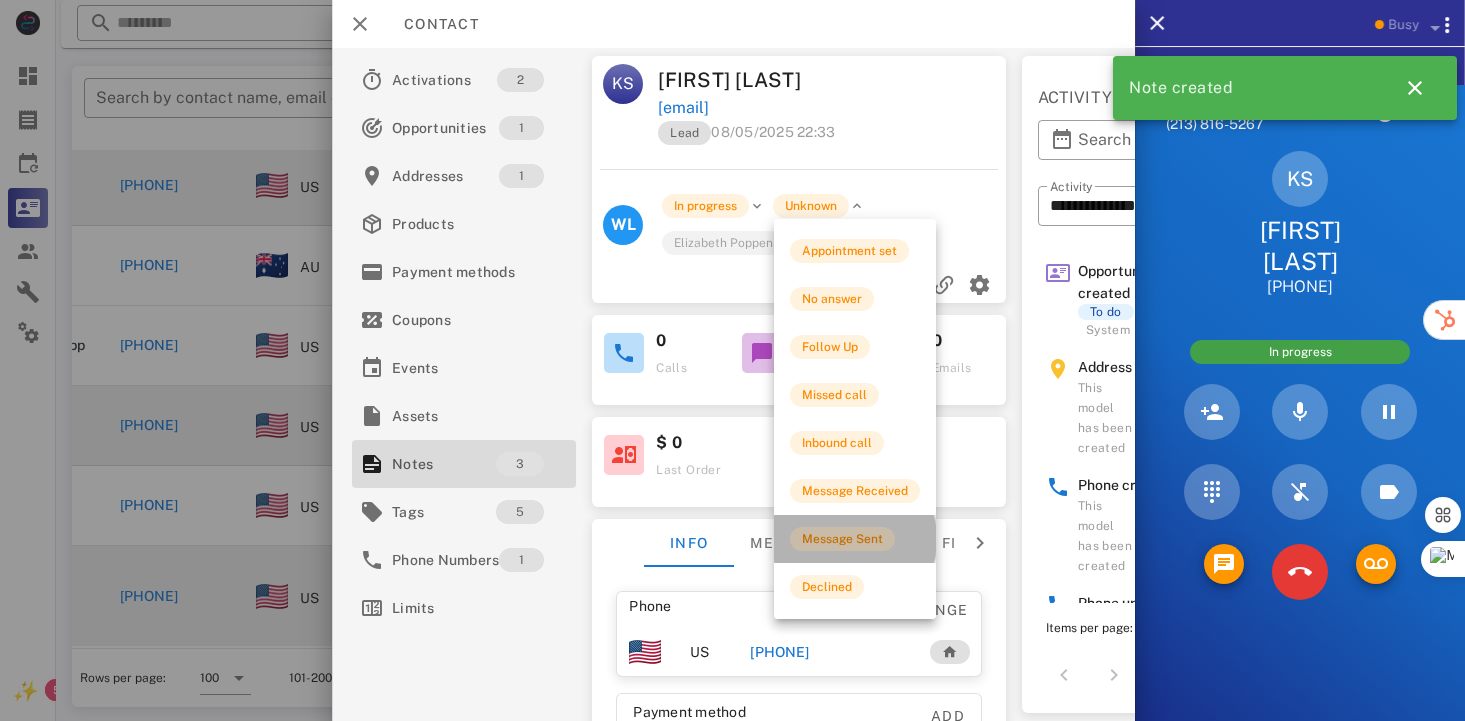 click on "Message Sent" at bounding box center [842, 539] 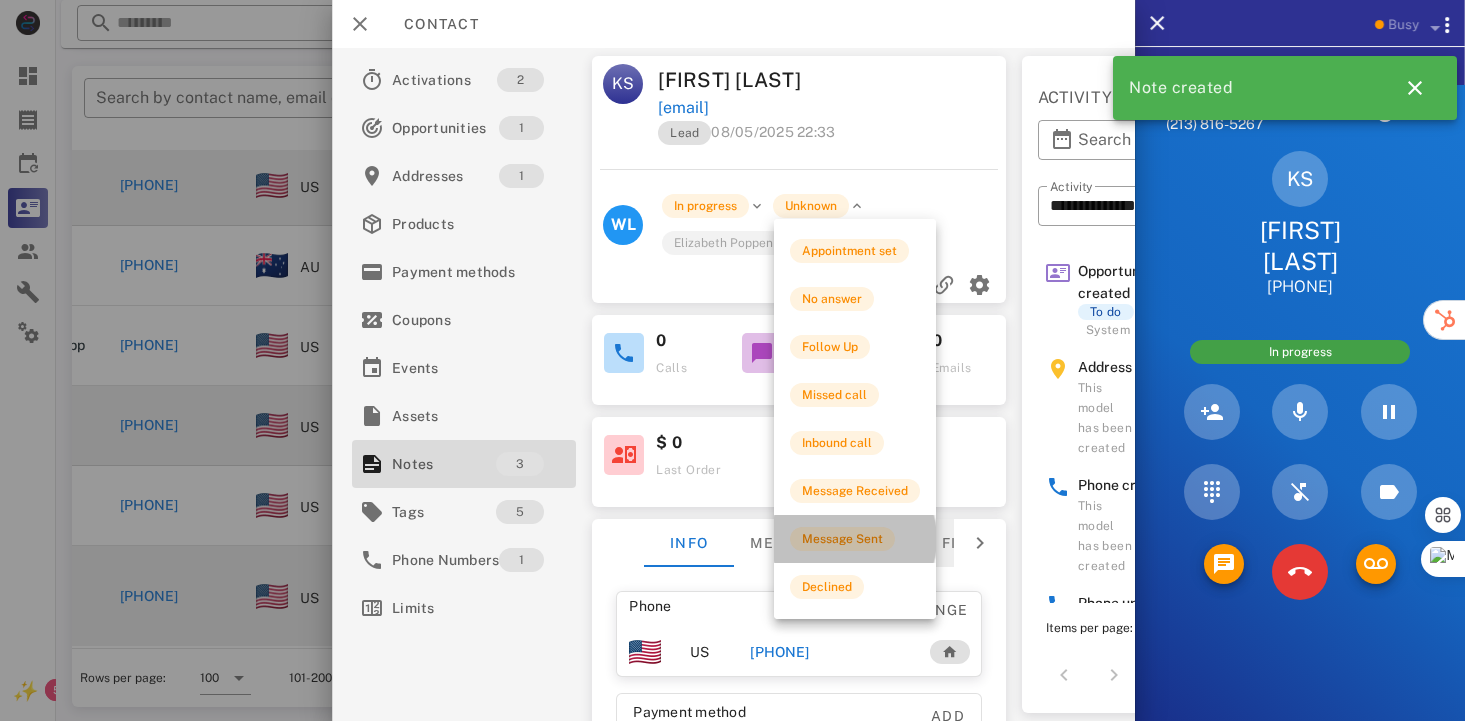 click on "Custom fields" at bounding box center (933, 543) 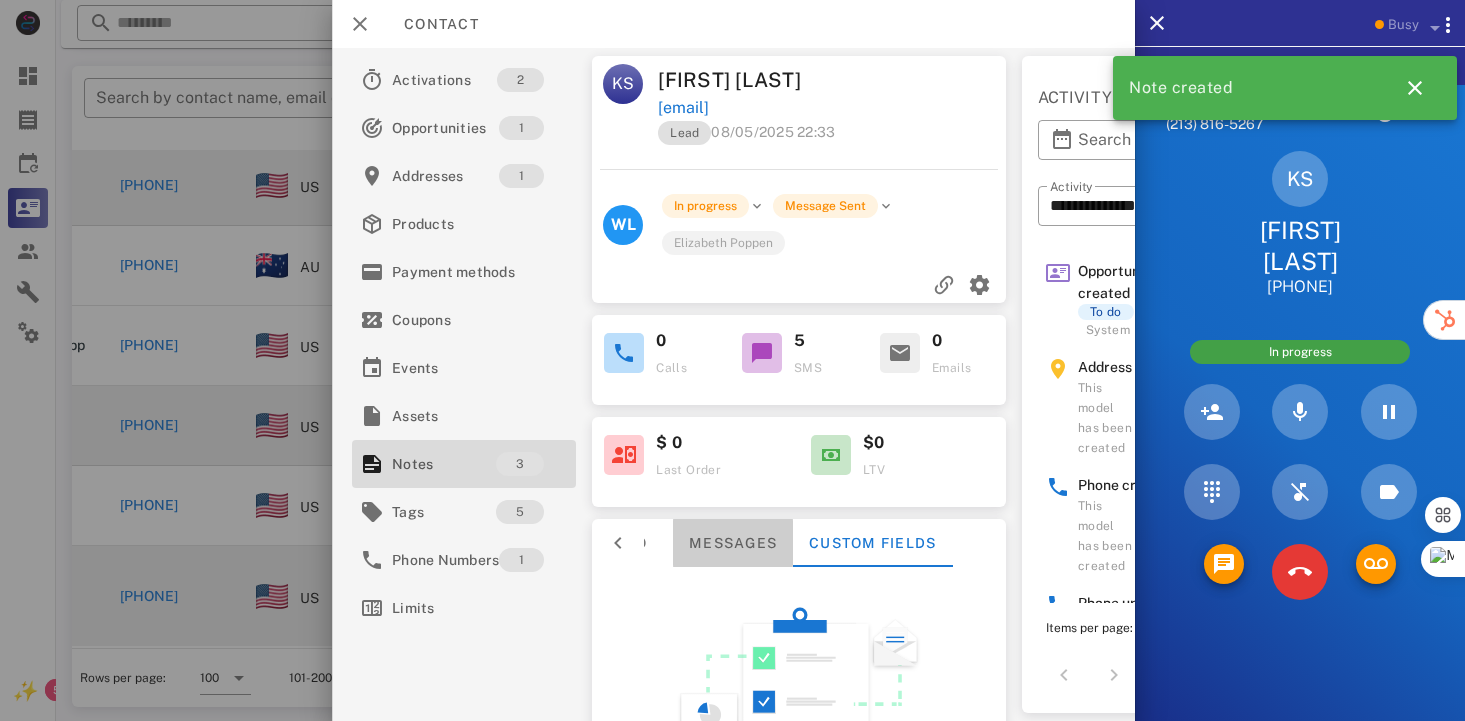 click on "Messages" at bounding box center (733, 543) 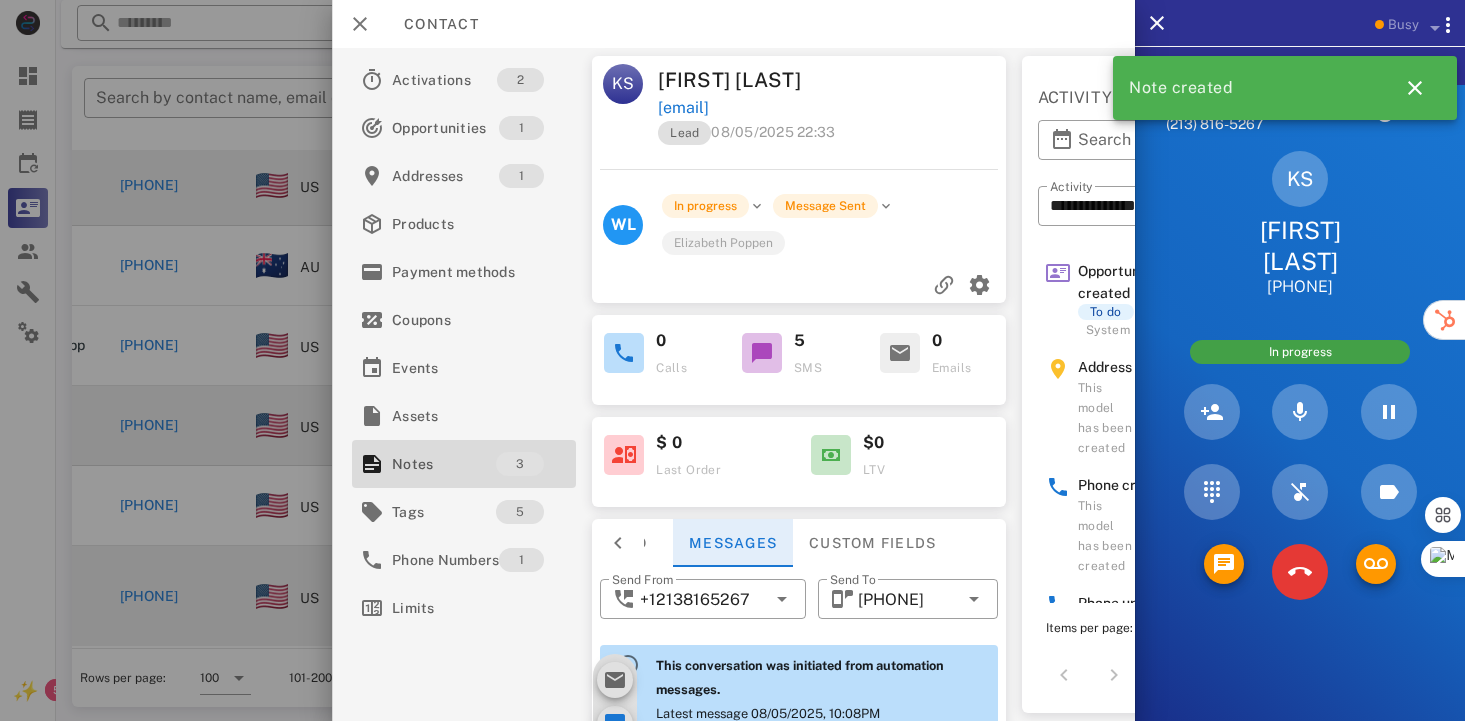 scroll, scrollTop: 671, scrollLeft: 0, axis: vertical 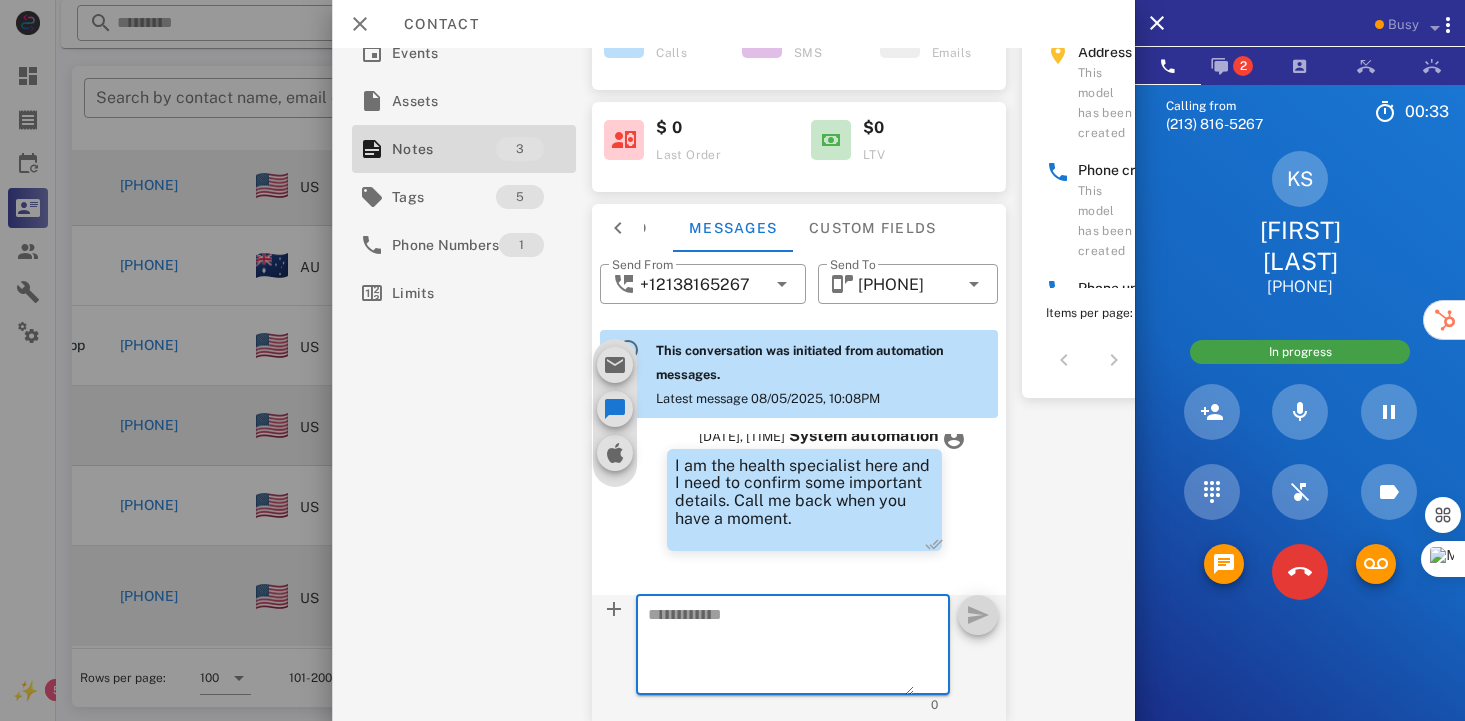 click at bounding box center [781, 648] 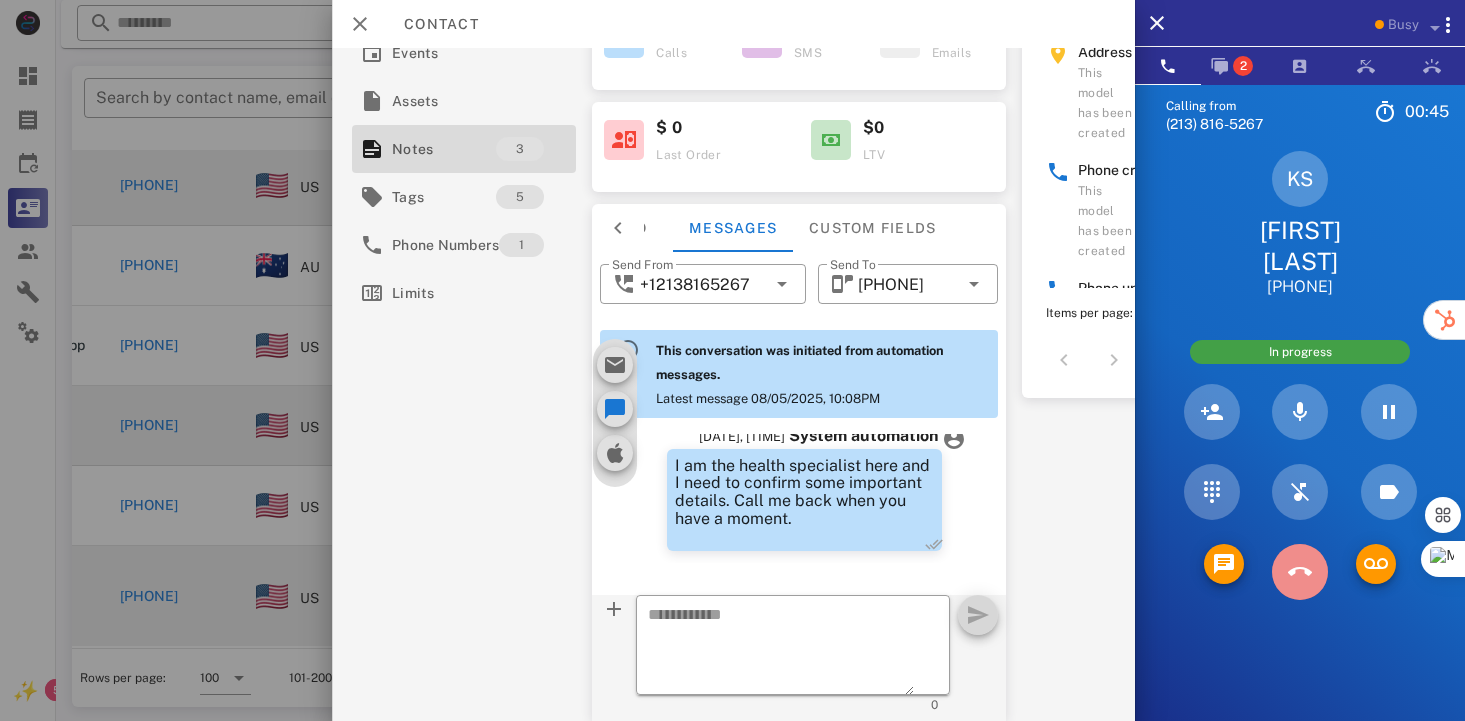click at bounding box center (1300, 572) 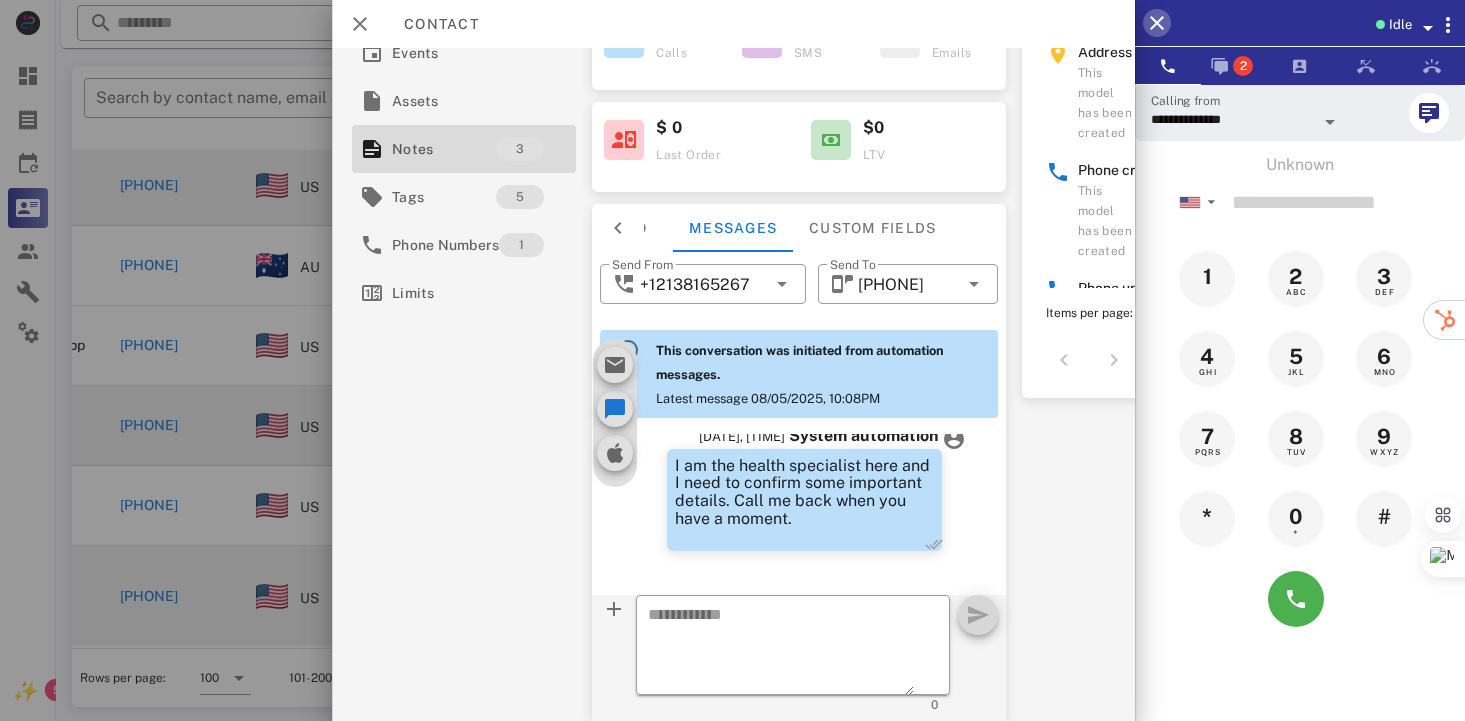 click at bounding box center (1157, 23) 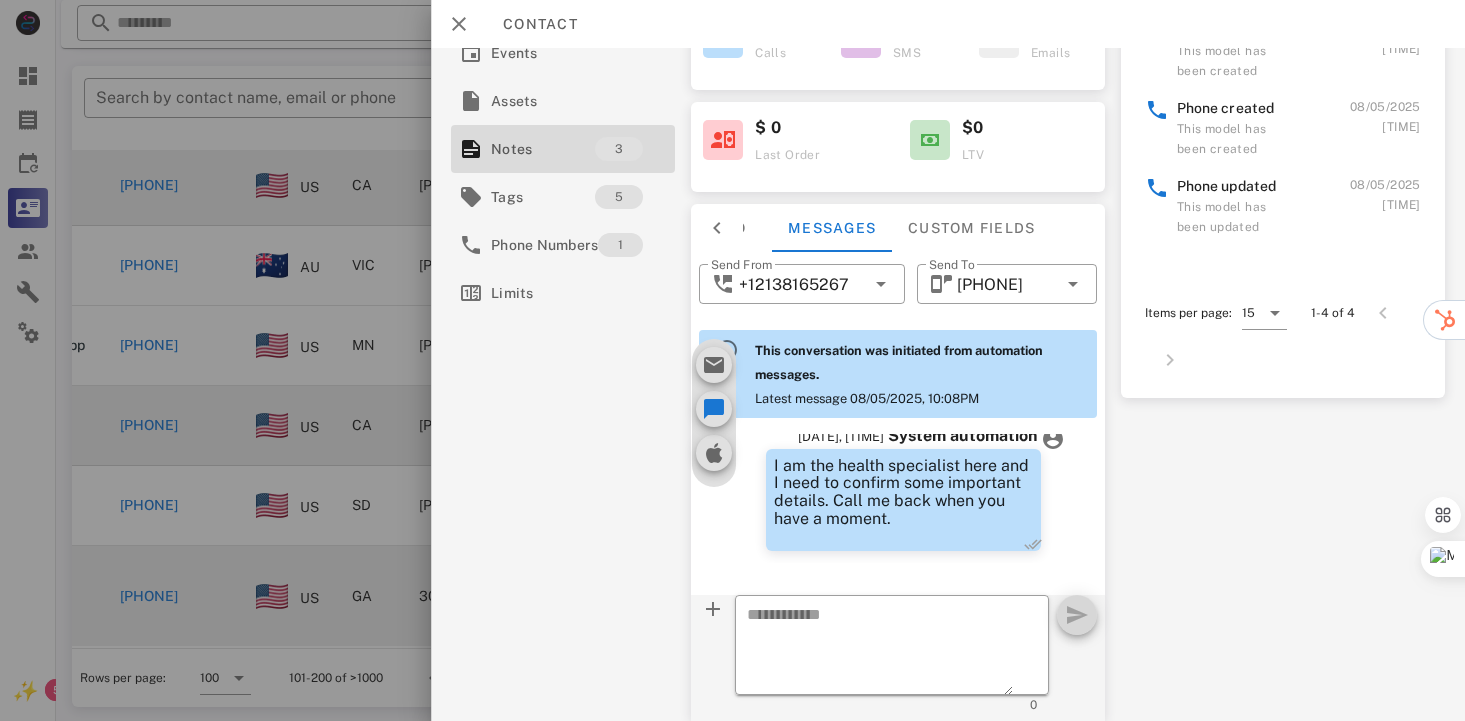 scroll, scrollTop: 315, scrollLeft: 0, axis: vertical 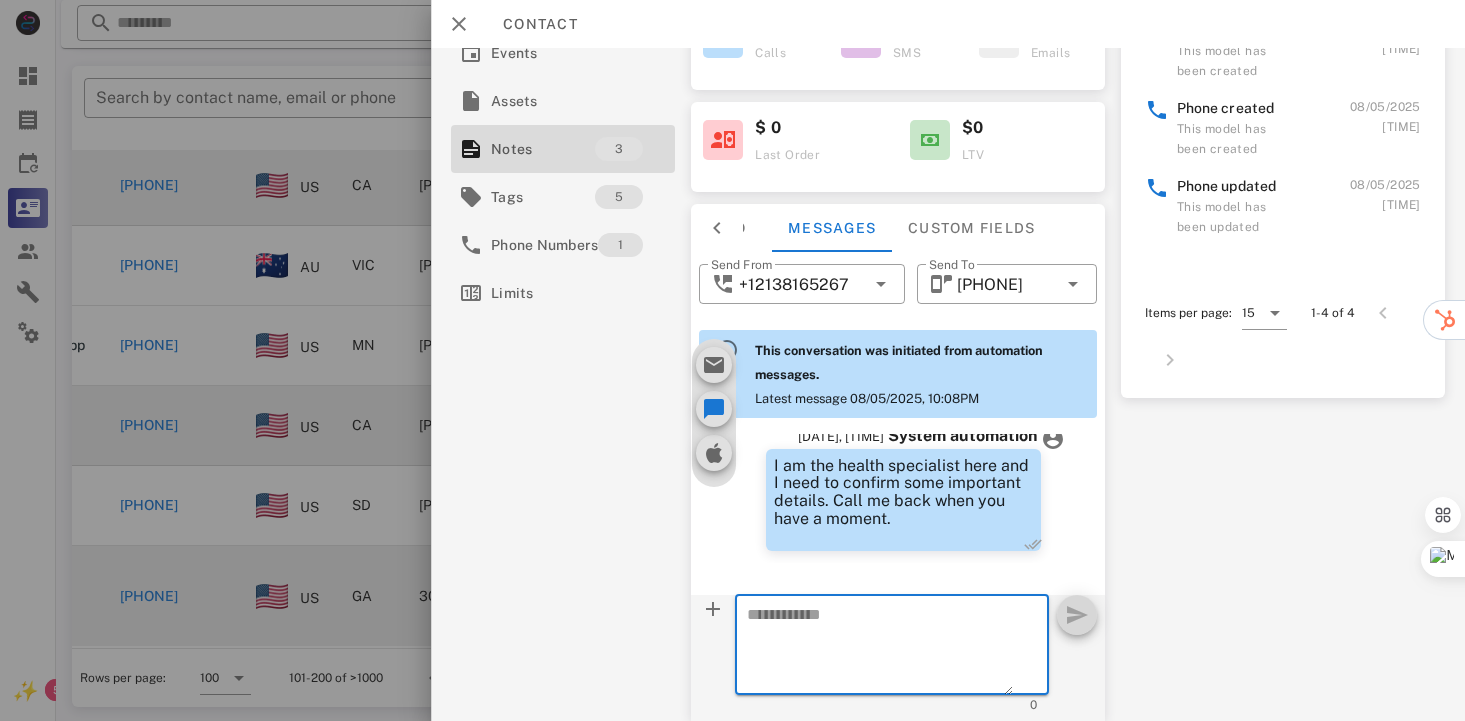 click at bounding box center [880, 648] 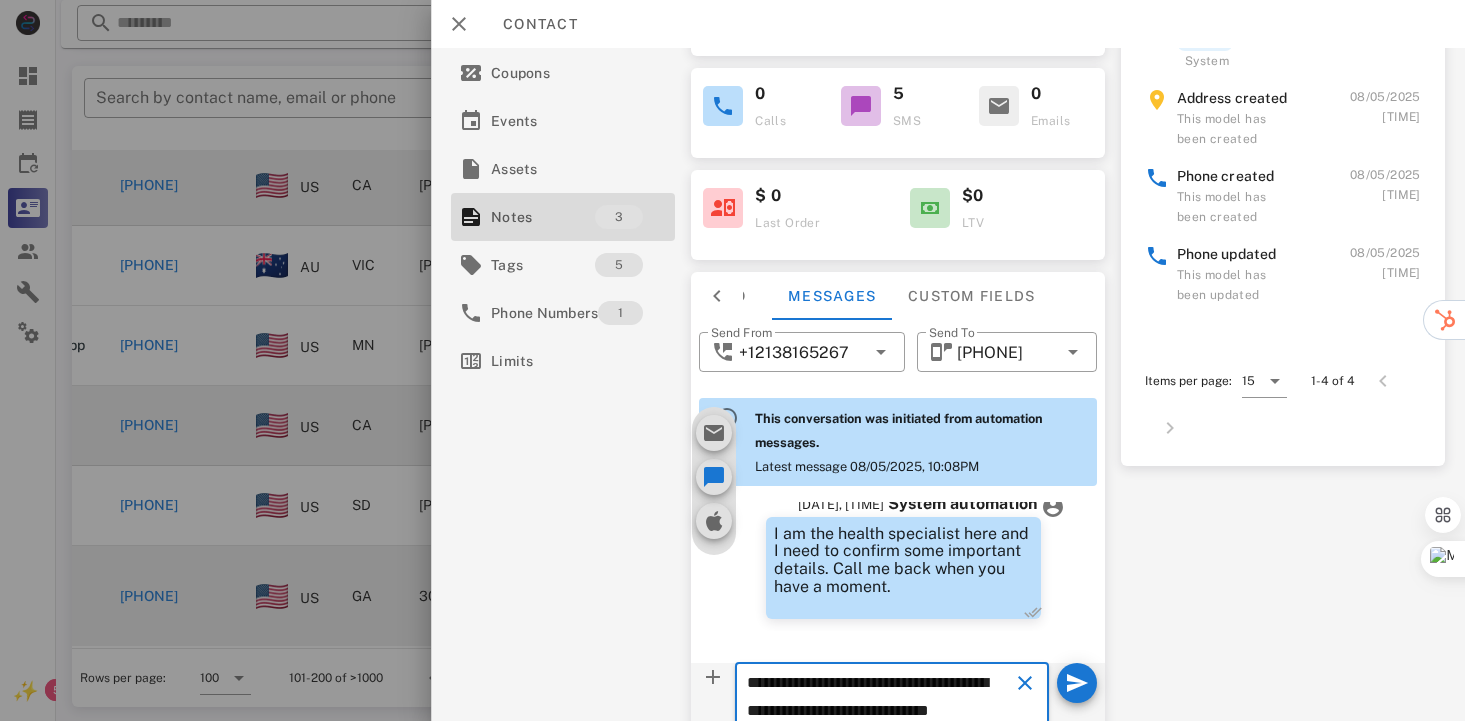 scroll, scrollTop: 275, scrollLeft: 0, axis: vertical 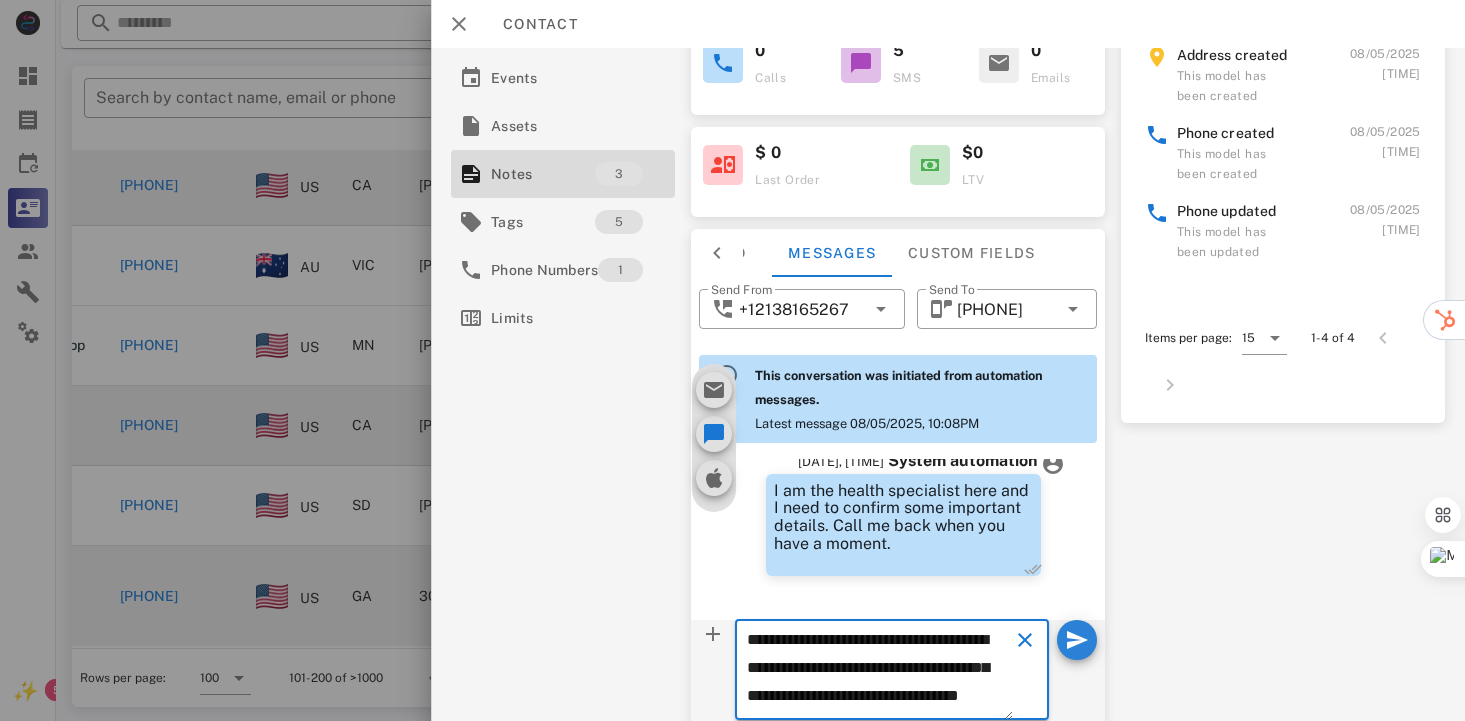 type on "**********" 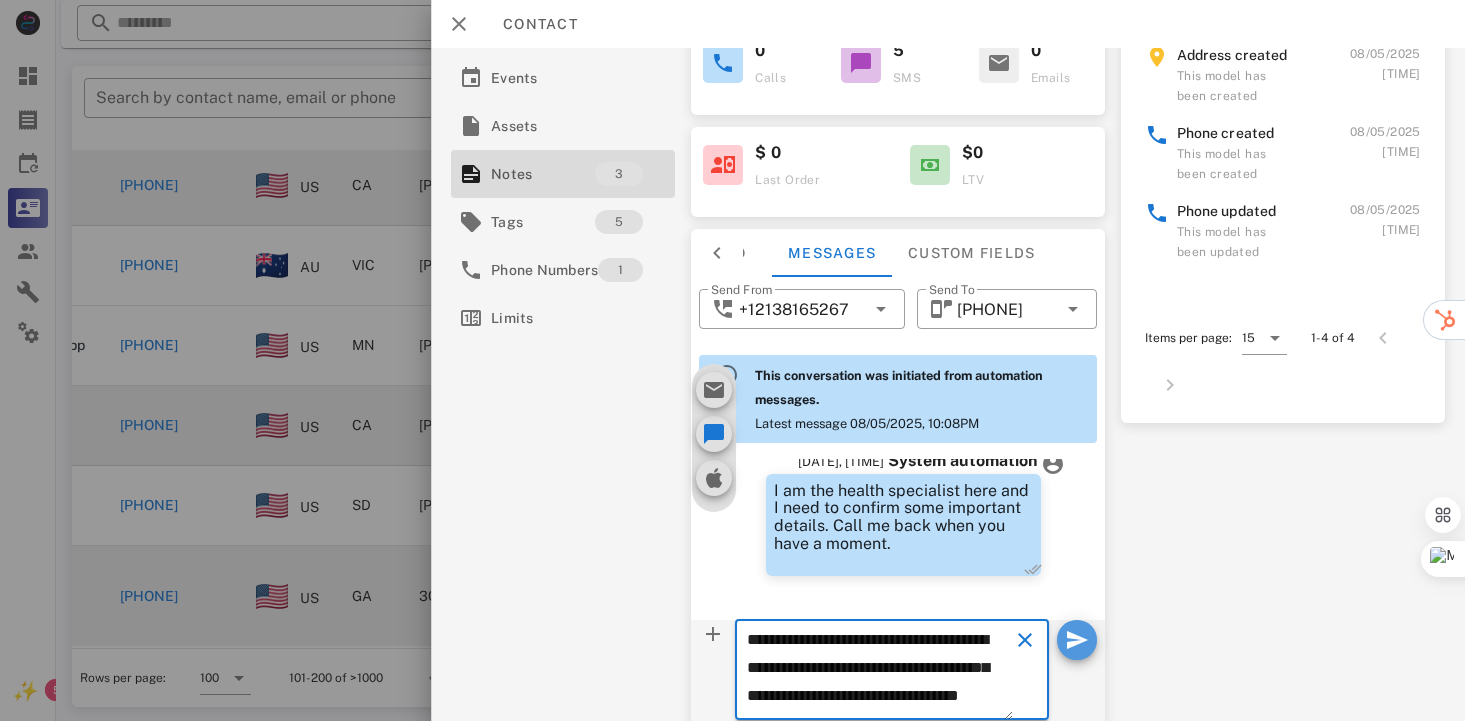 click at bounding box center [1077, 640] 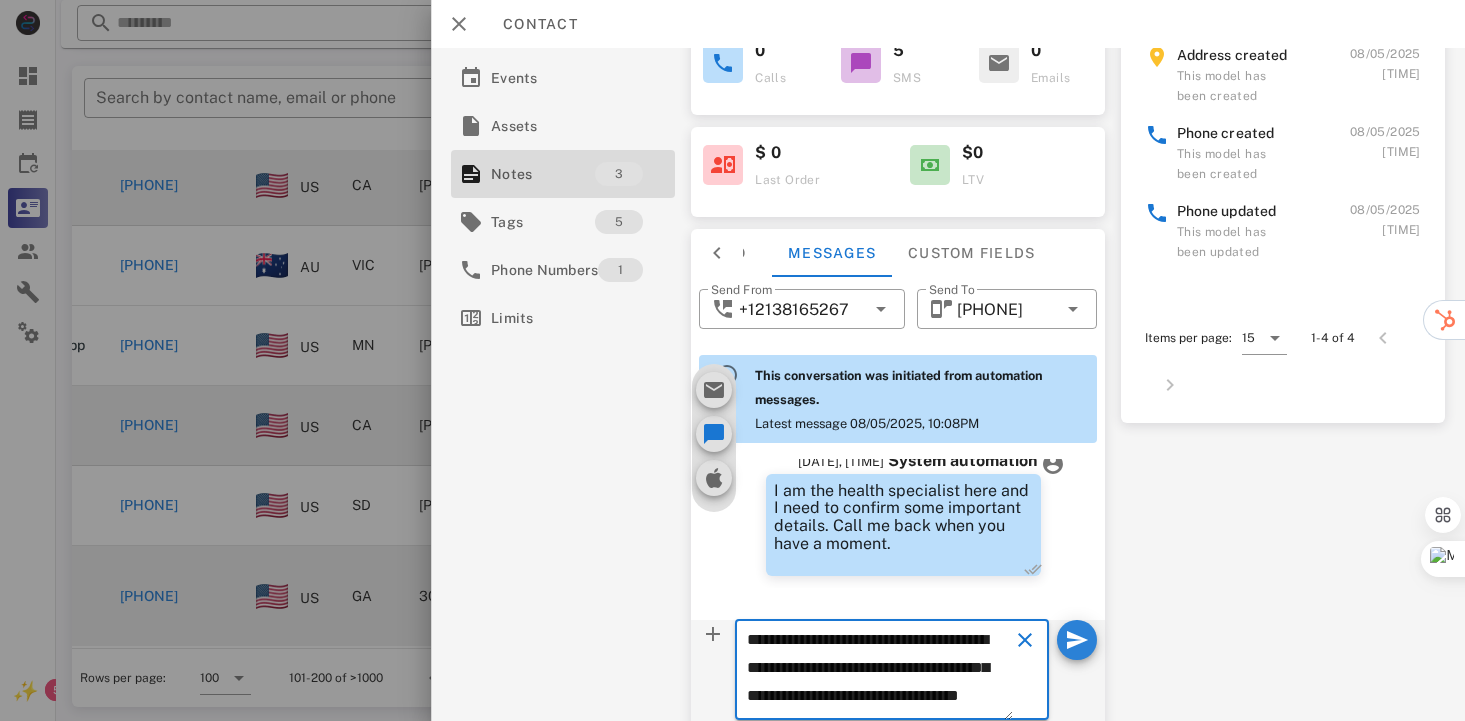 type 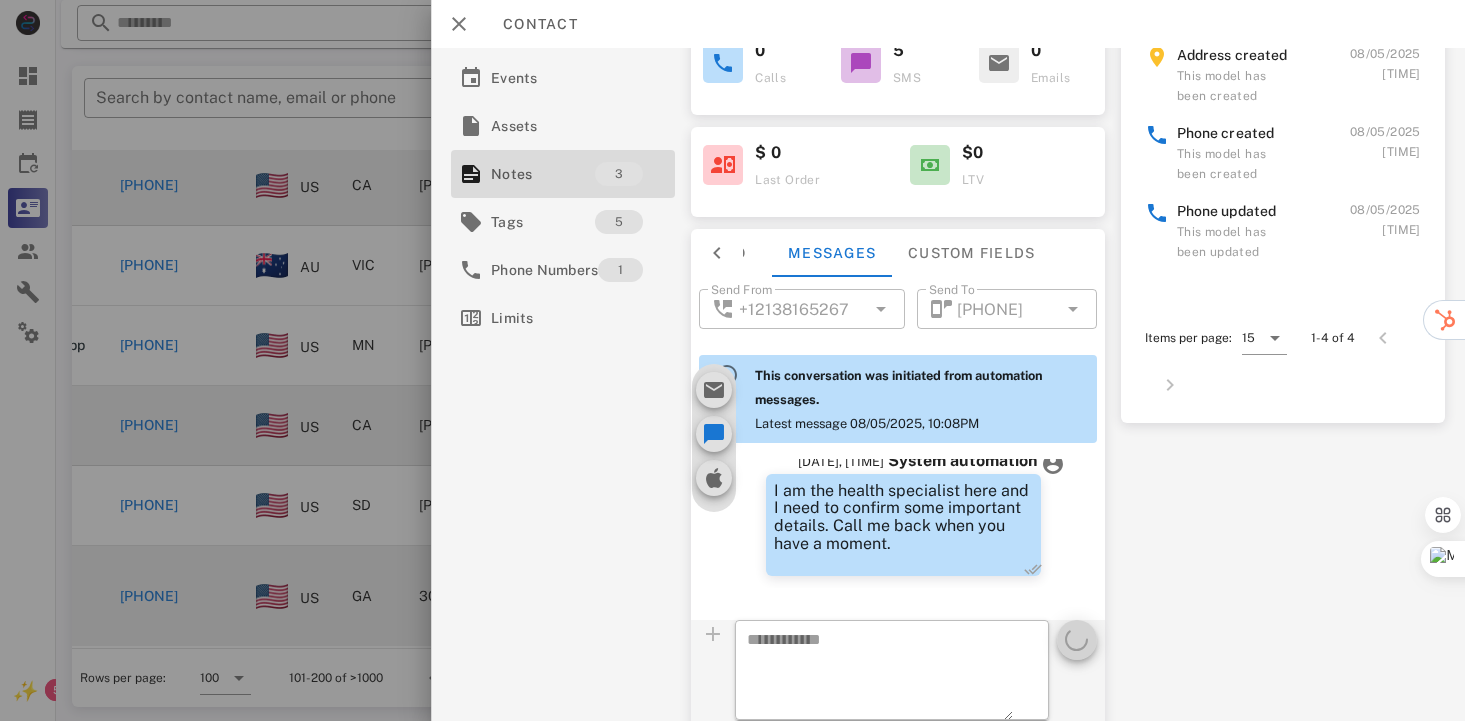 scroll, scrollTop: 0, scrollLeft: 0, axis: both 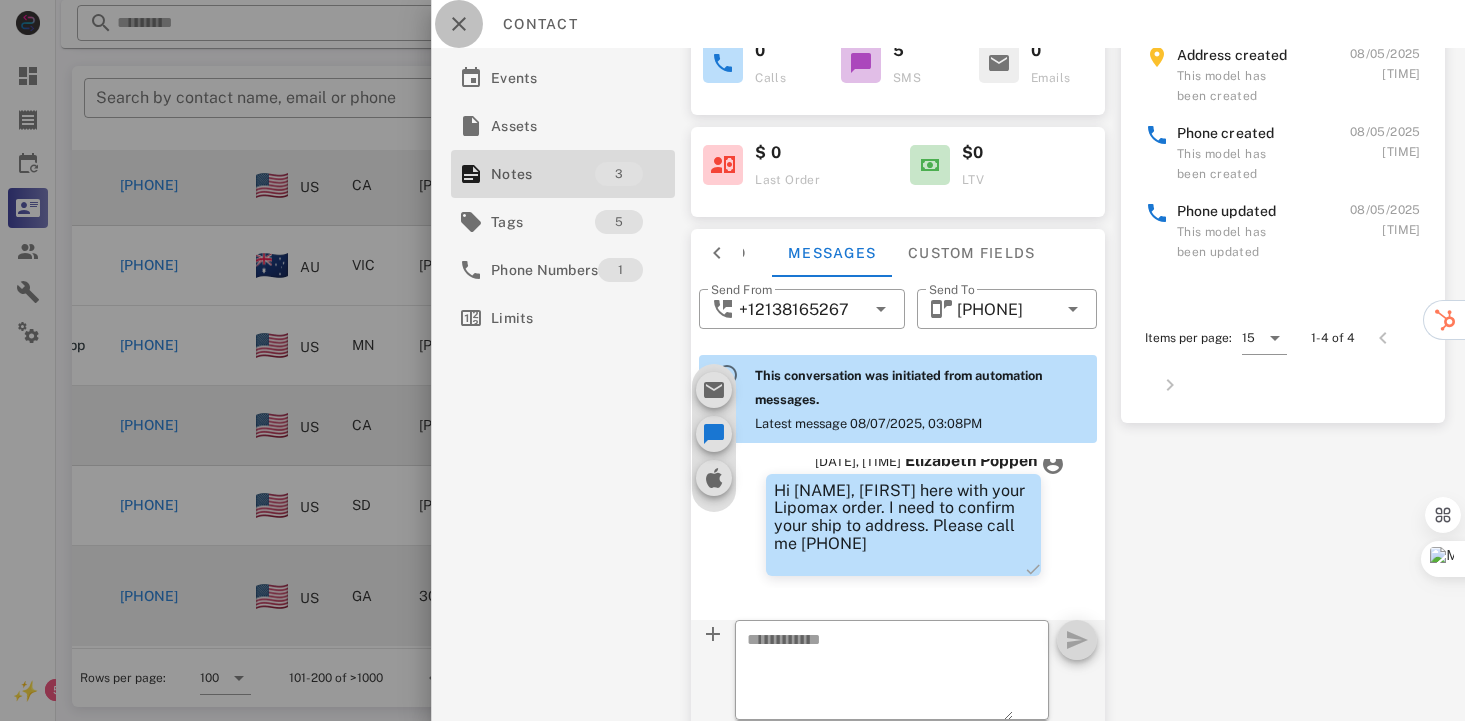 click at bounding box center (459, 24) 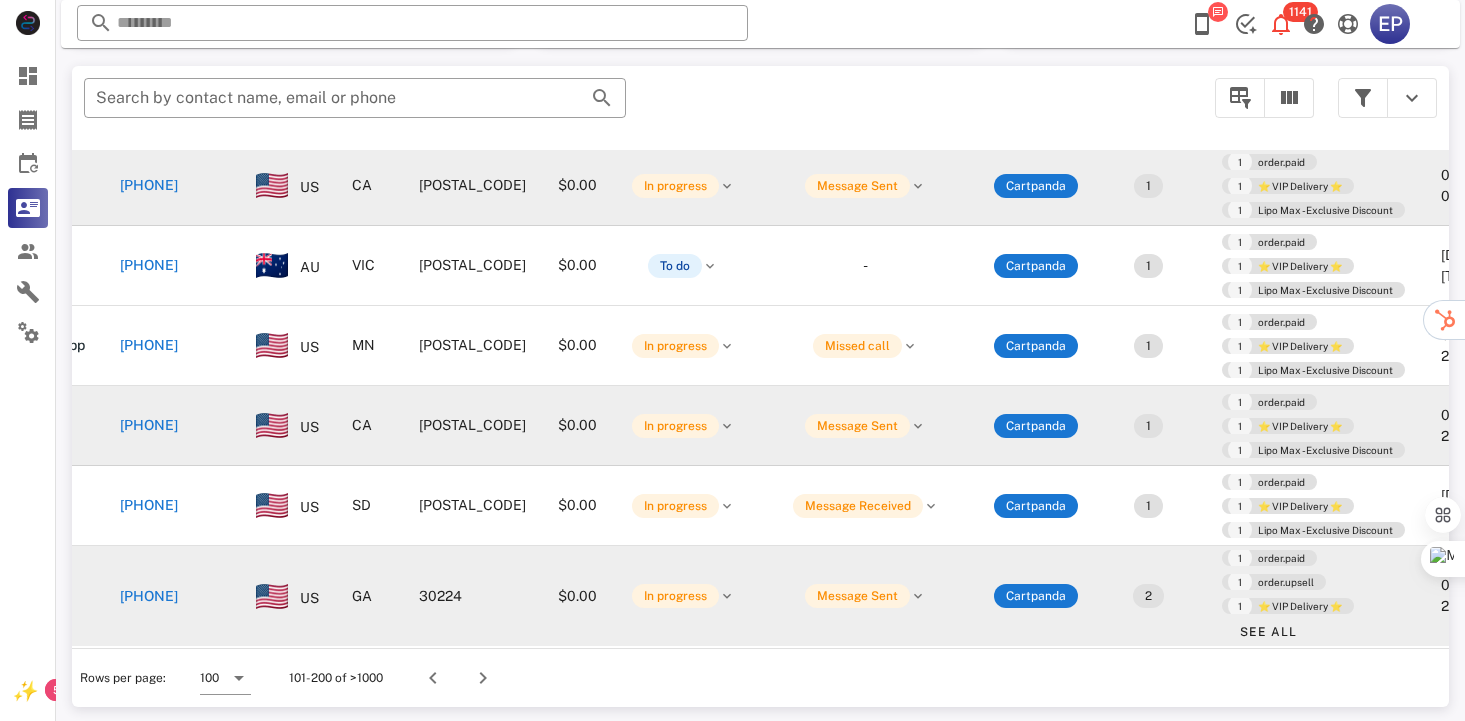 click on "[PHONE]" at bounding box center [149, 787] 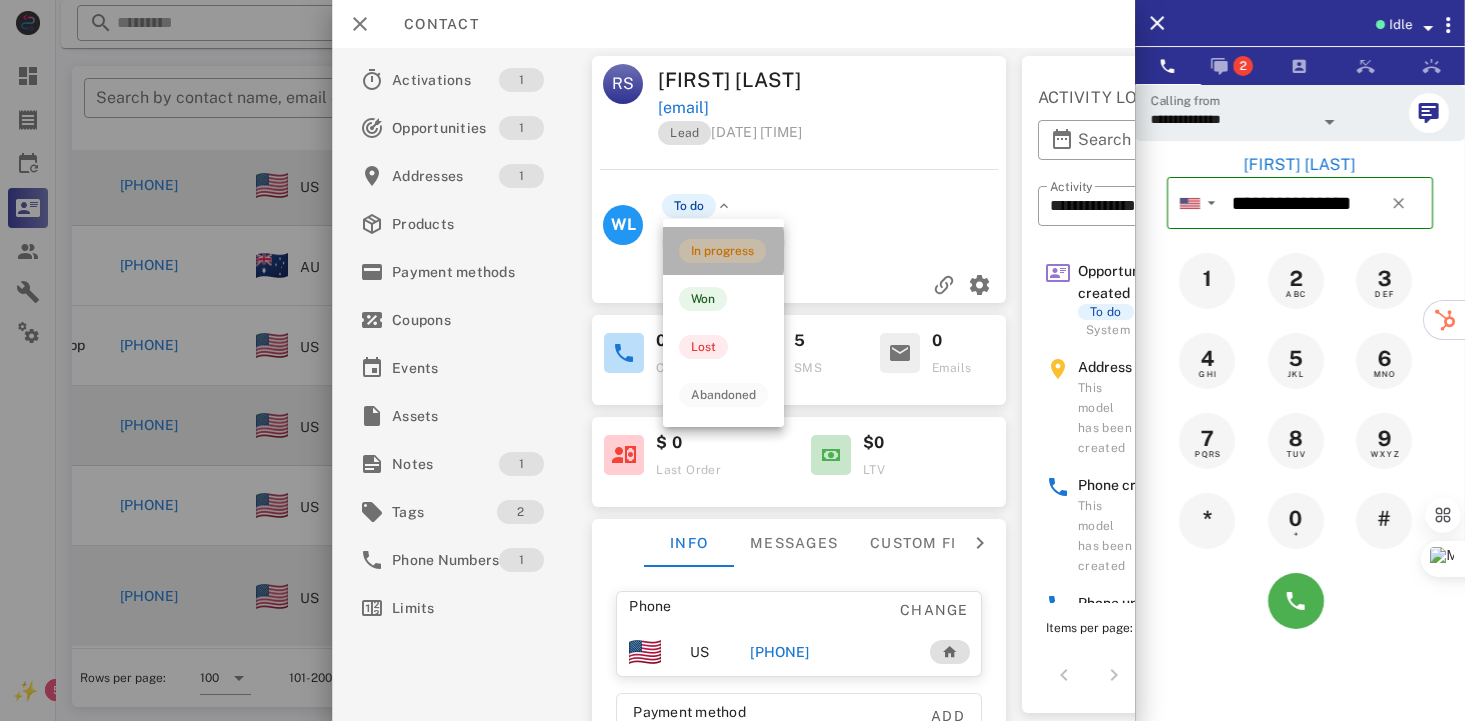 click on "In progress" at bounding box center (722, 251) 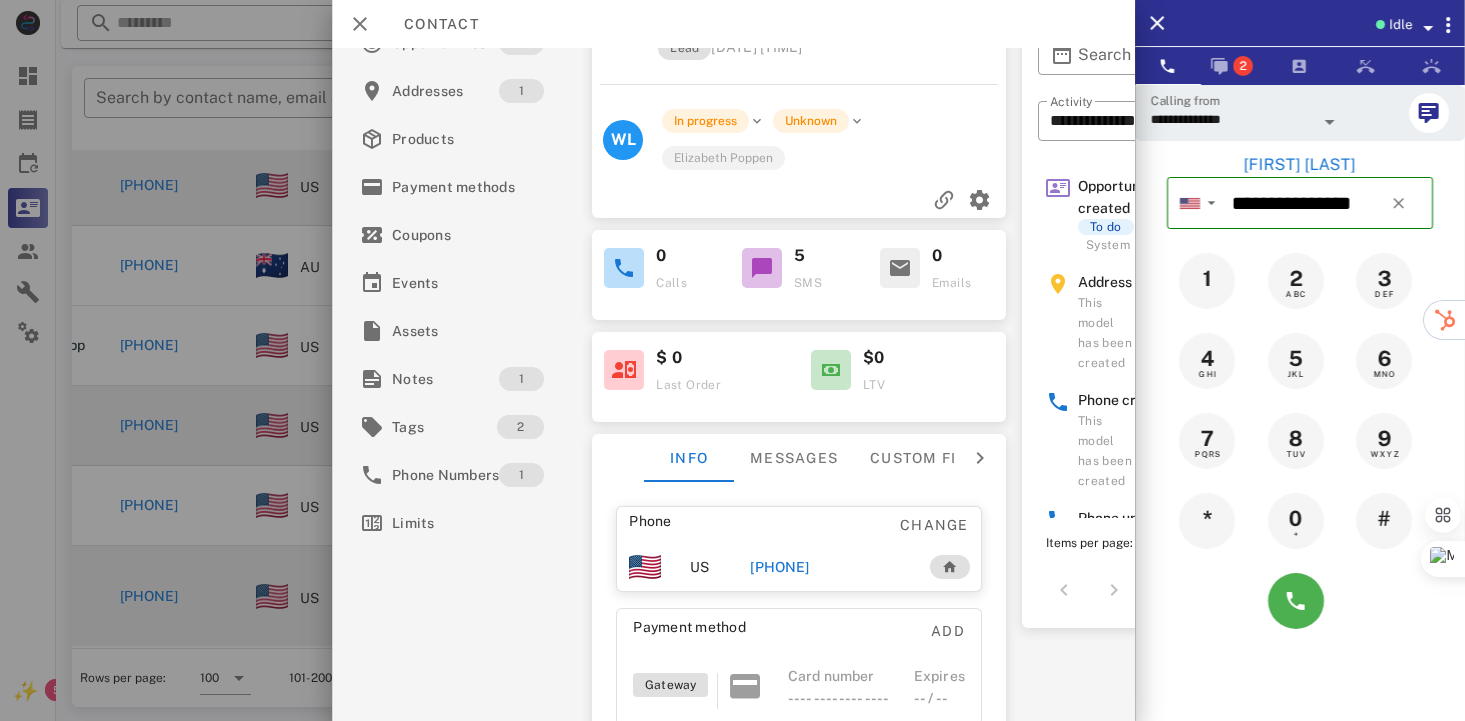 scroll, scrollTop: 100, scrollLeft: 0, axis: vertical 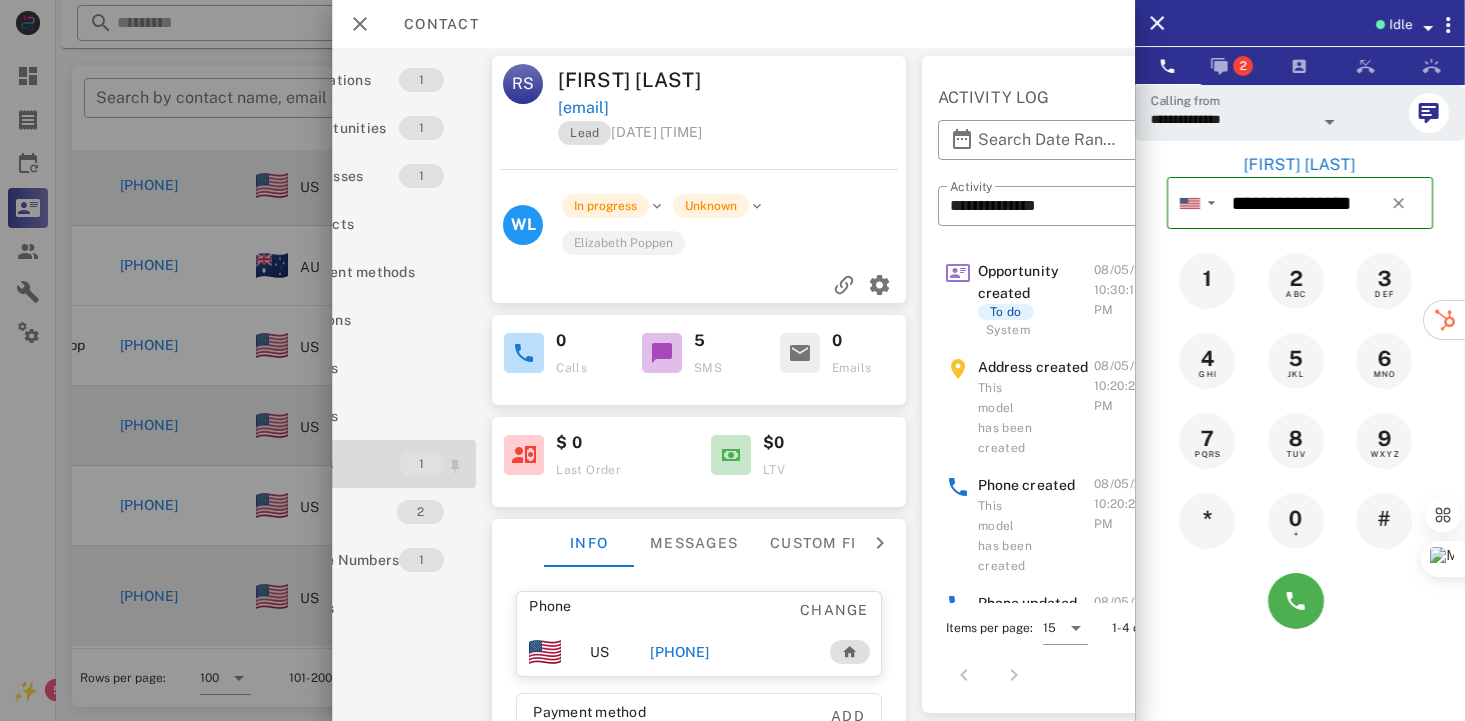 click on "Notes" at bounding box center [345, 464] 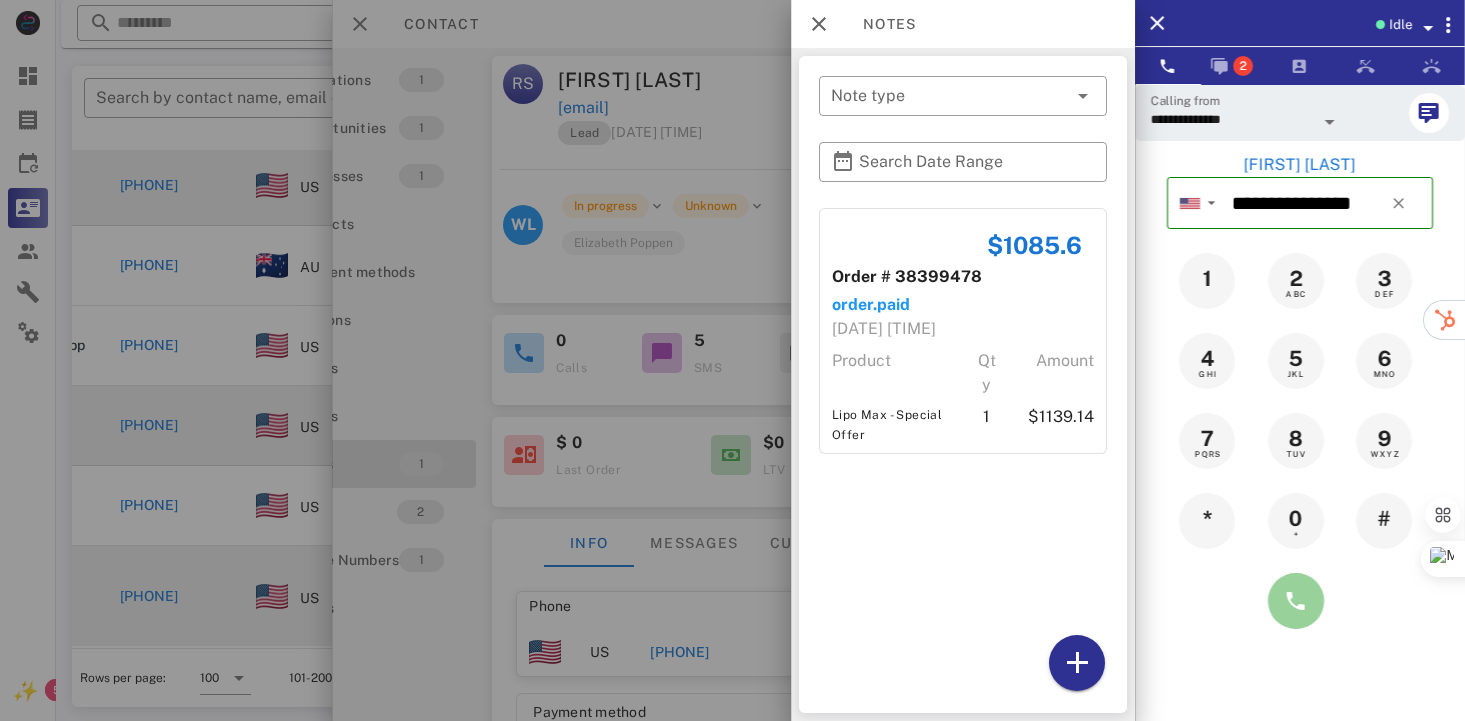 click at bounding box center (1296, 601) 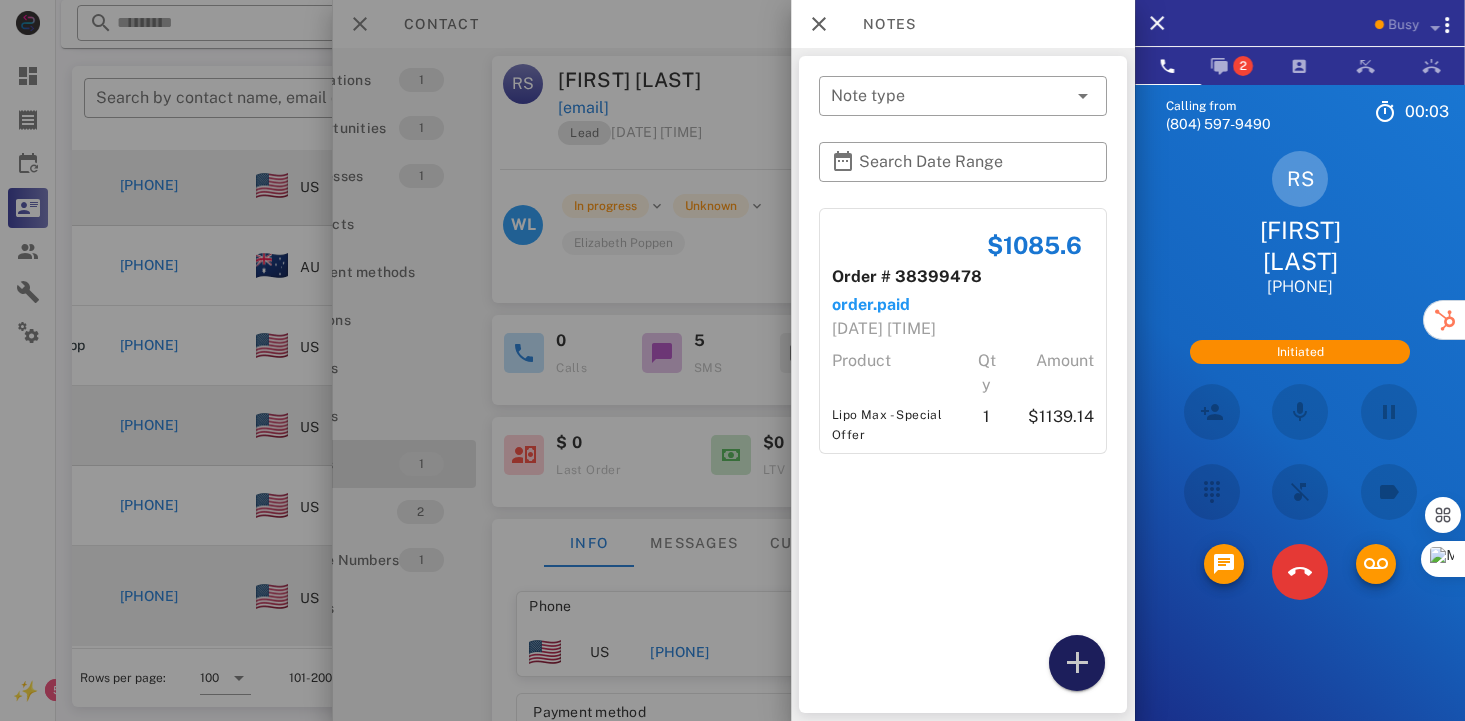 click at bounding box center (1077, 663) 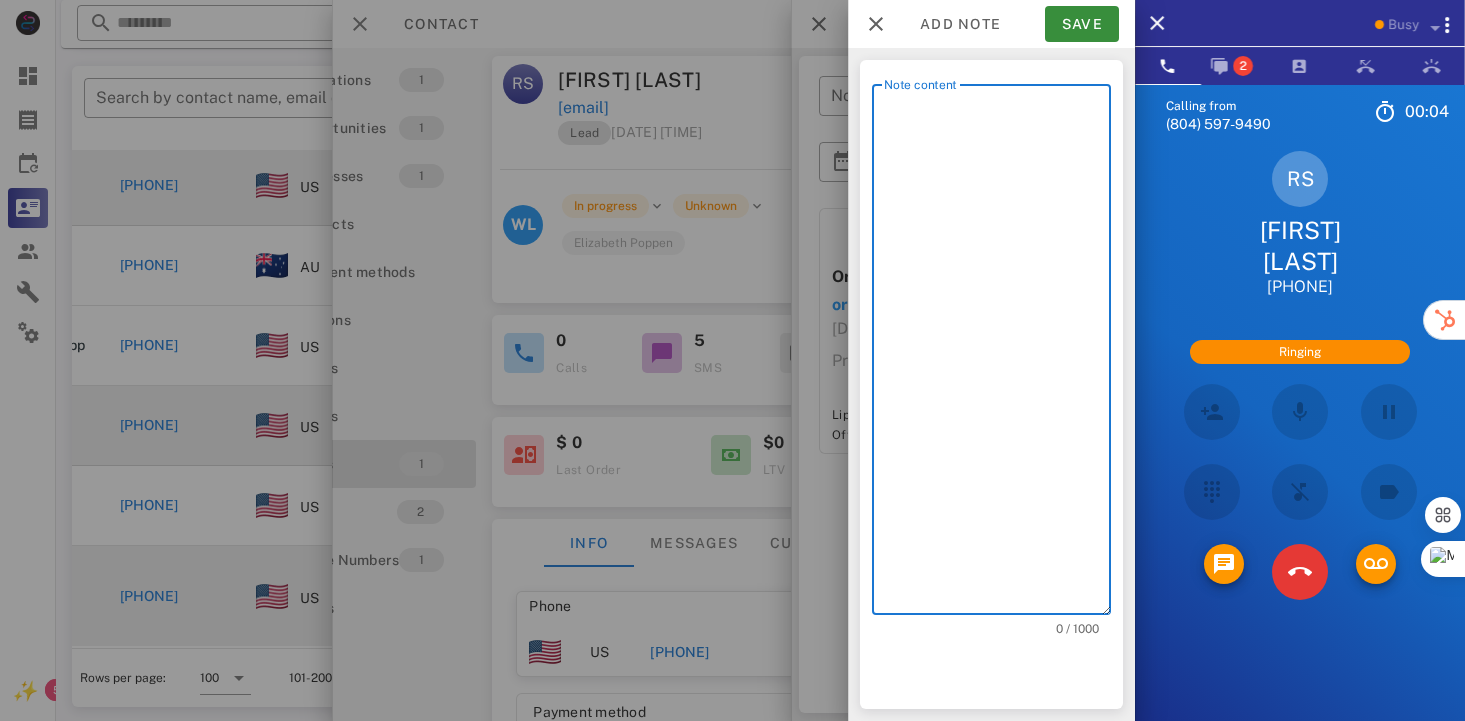 click on "Note content" at bounding box center (997, 354) 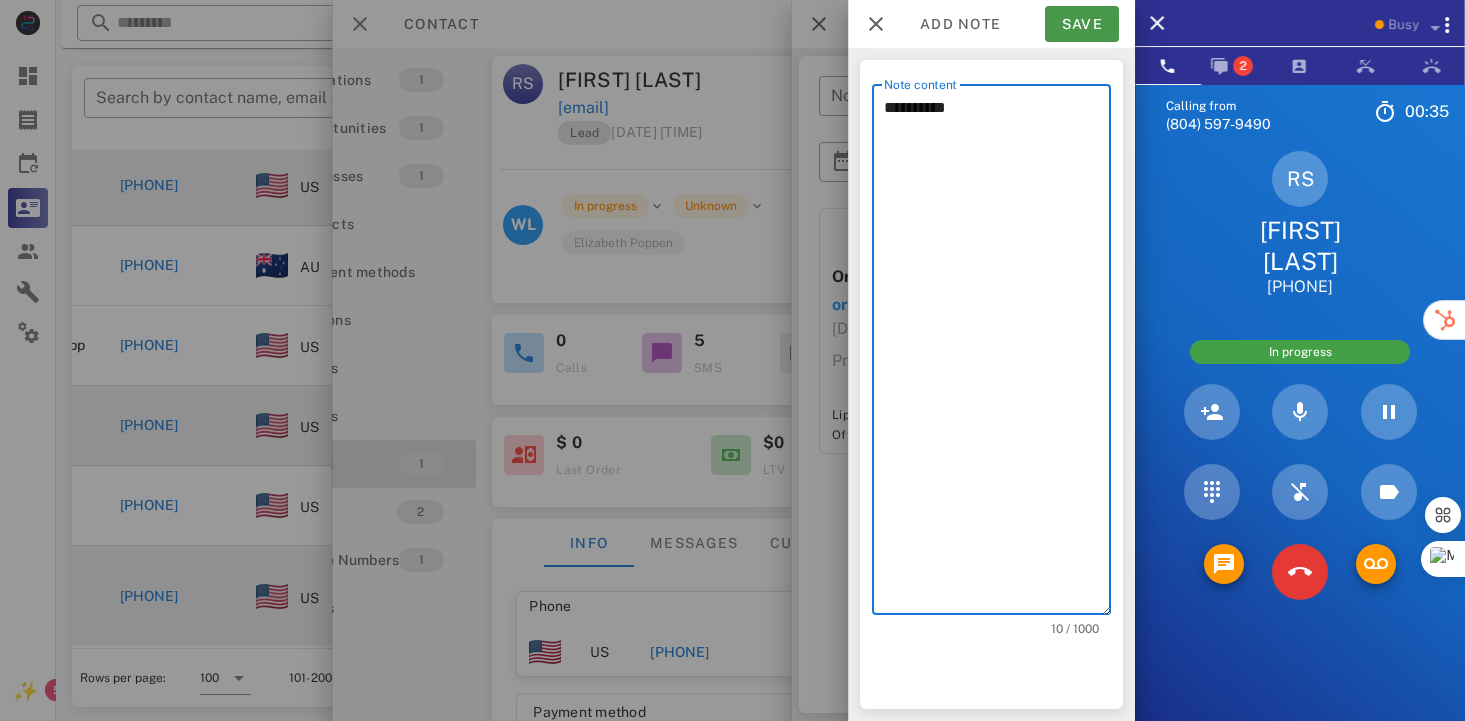 type on "*********" 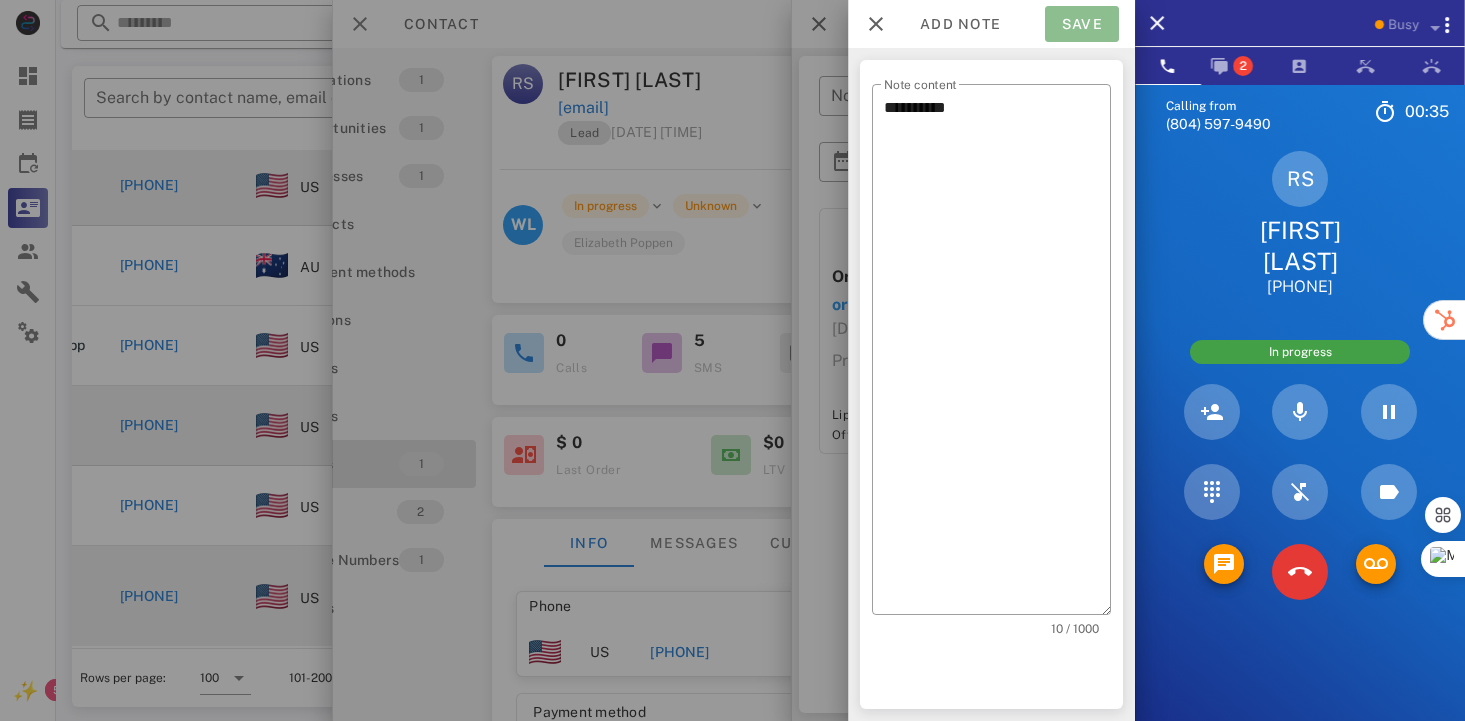 click on "Save" at bounding box center (1082, 24) 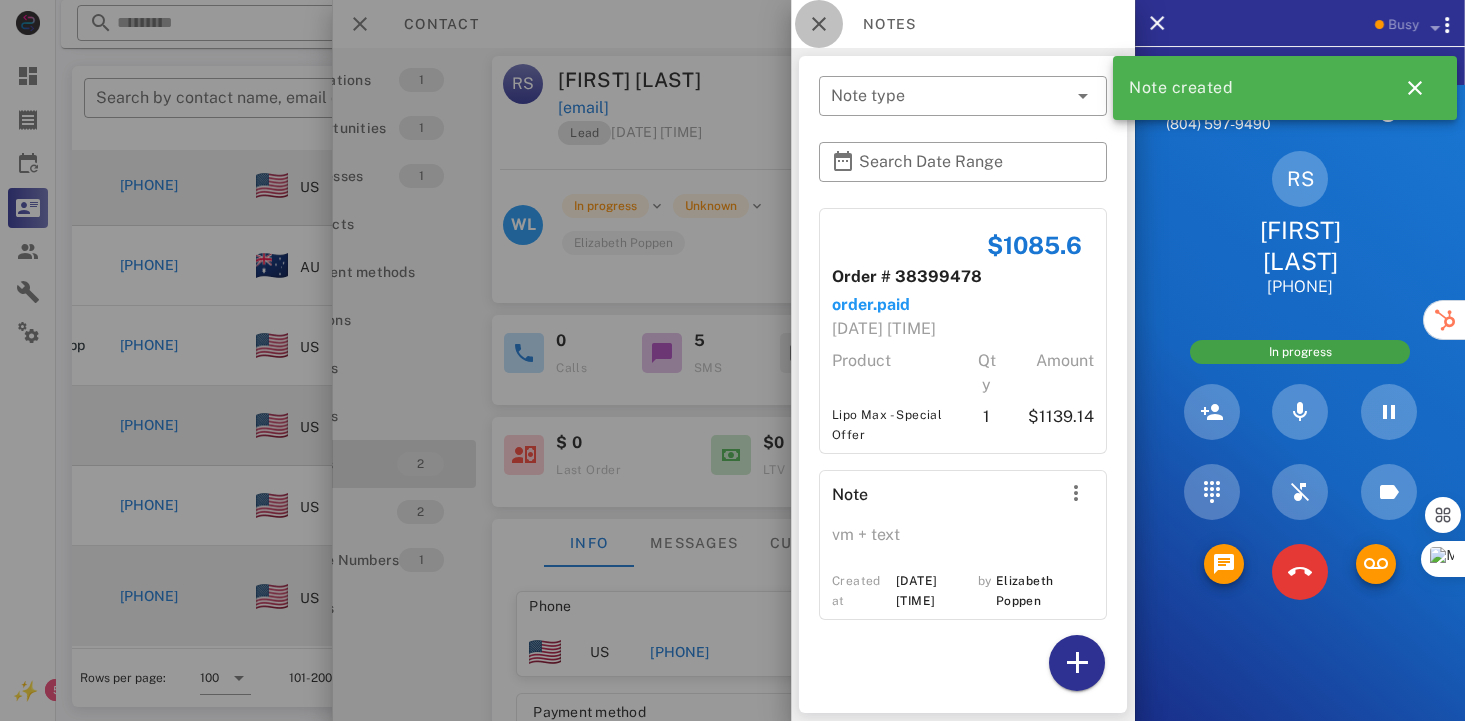 click at bounding box center [819, 24] 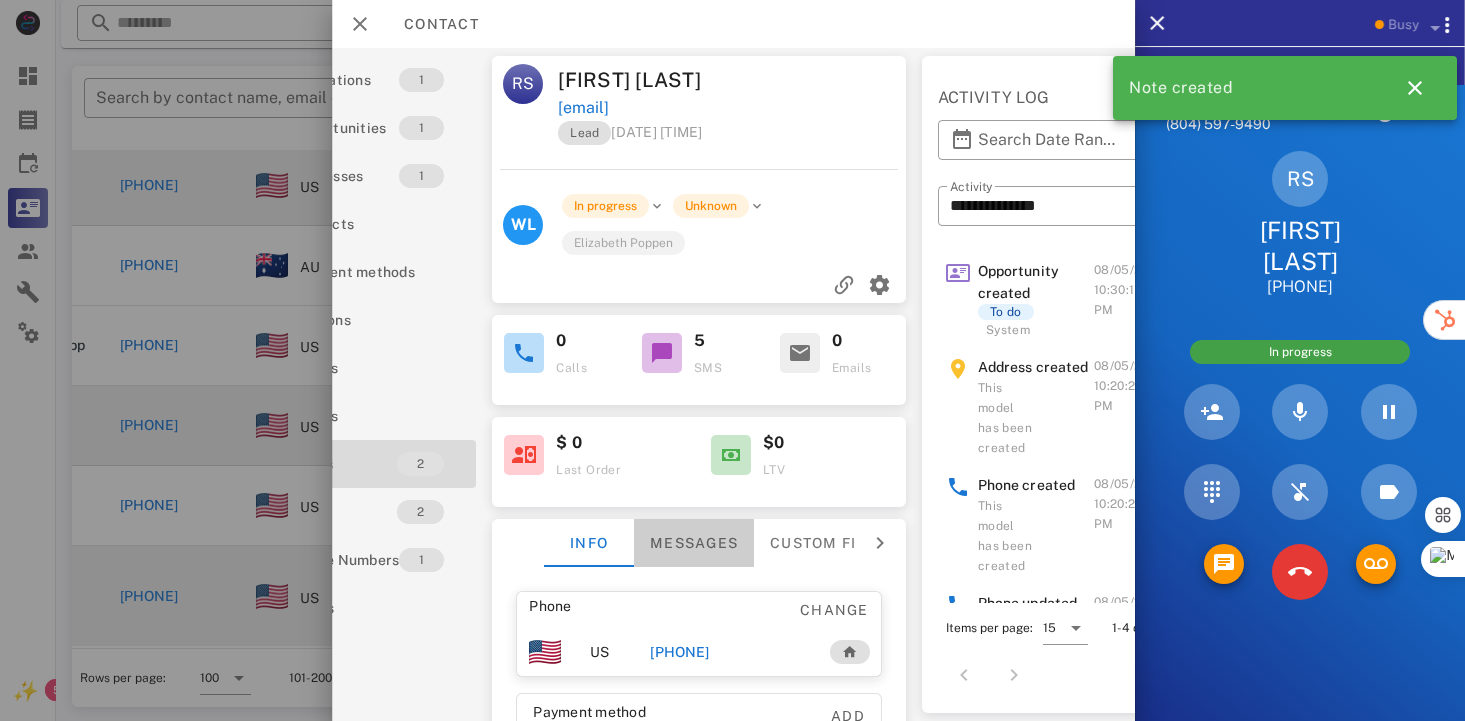 click on "Messages" at bounding box center (694, 543) 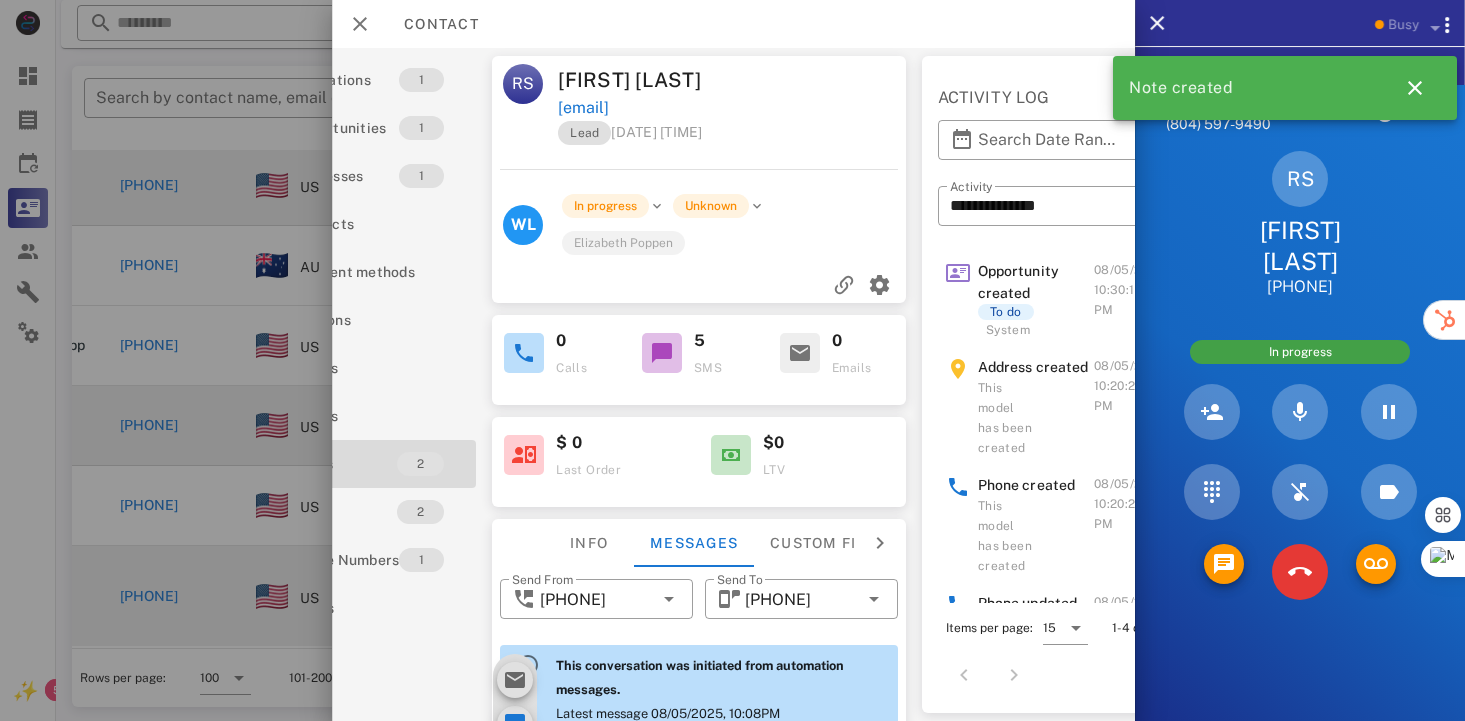 scroll, scrollTop: 653, scrollLeft: 0, axis: vertical 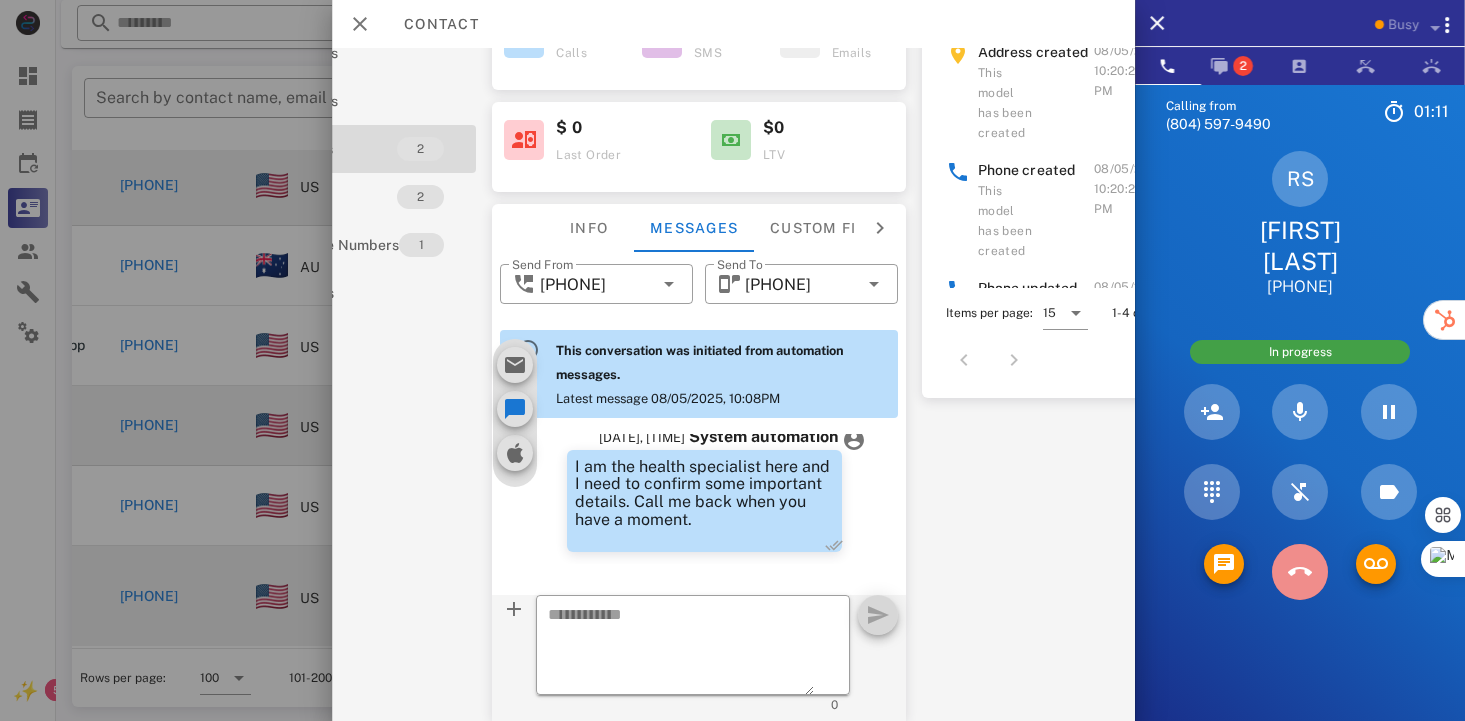 click at bounding box center (1300, 572) 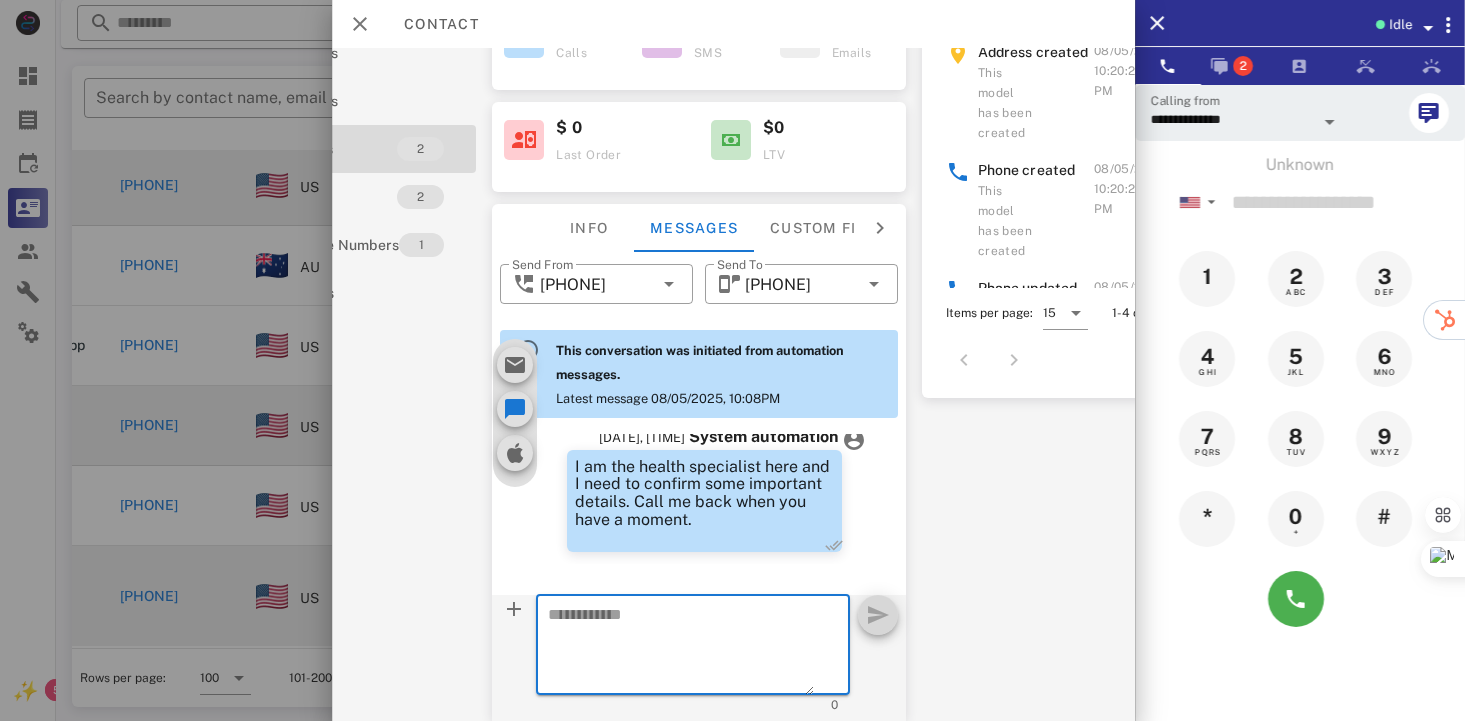 click at bounding box center [681, 648] 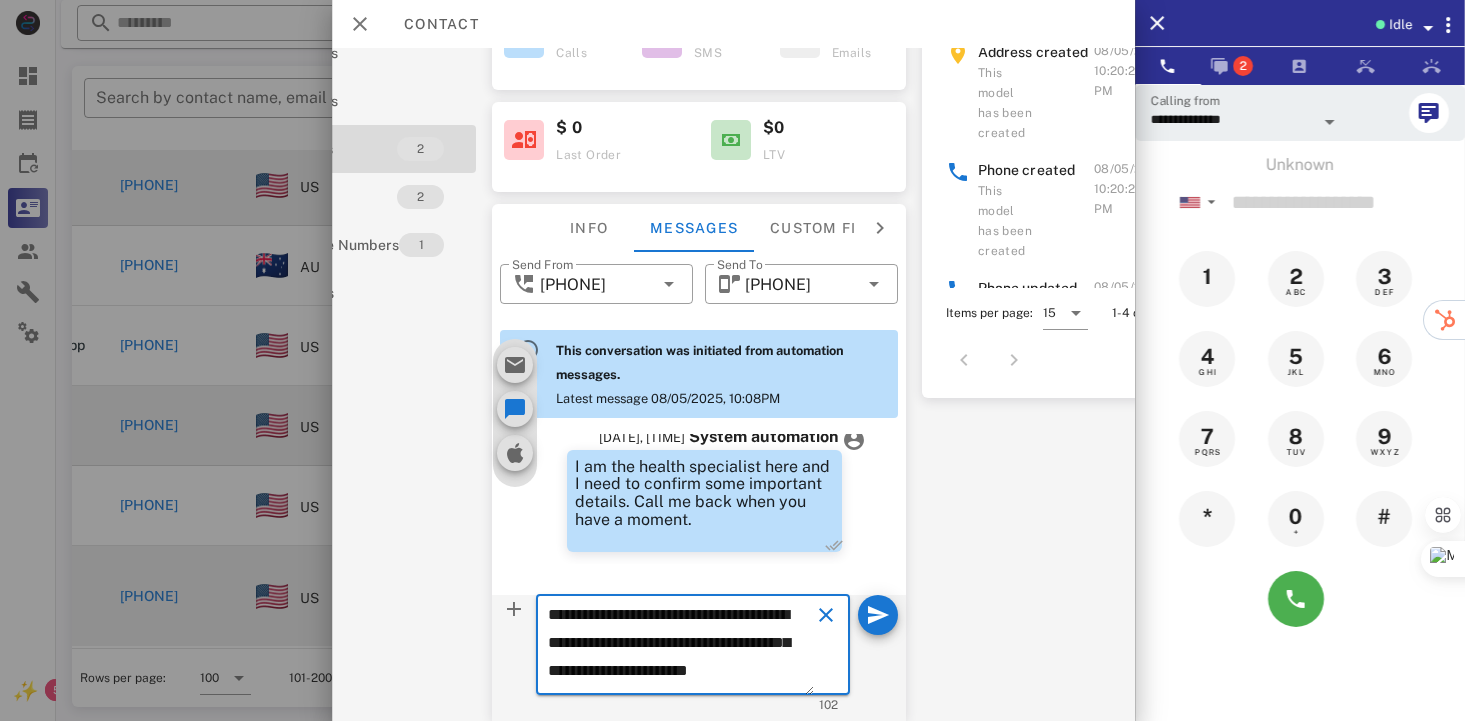 scroll, scrollTop: 12, scrollLeft: 0, axis: vertical 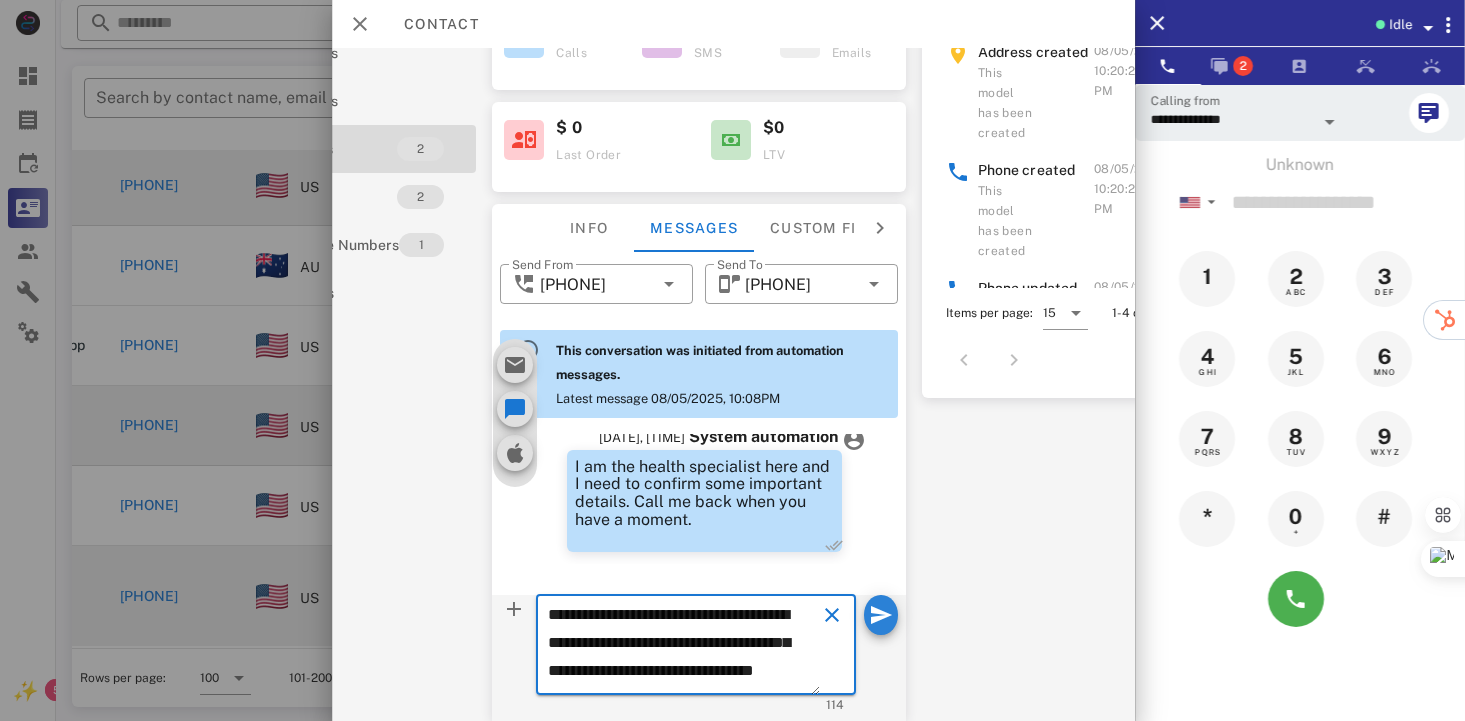 type on "**********" 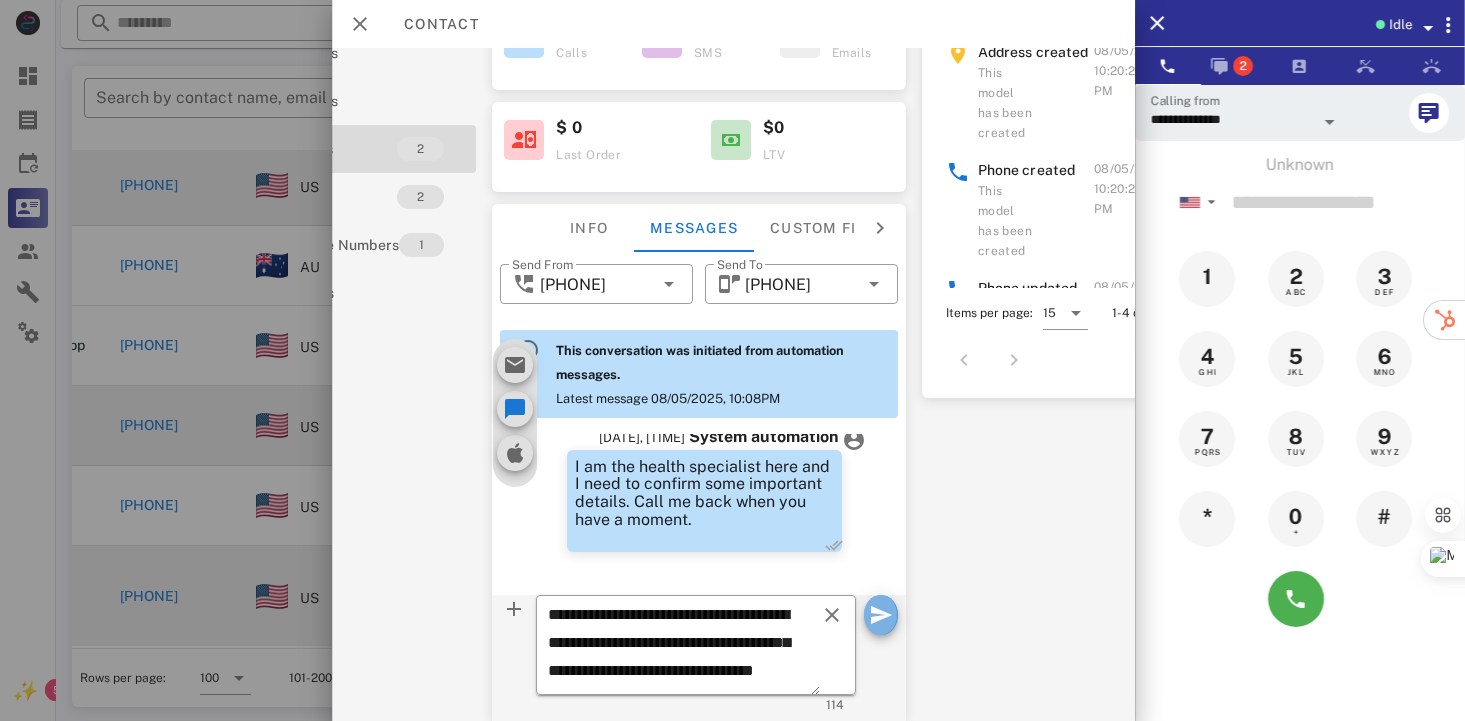 click at bounding box center (881, 615) 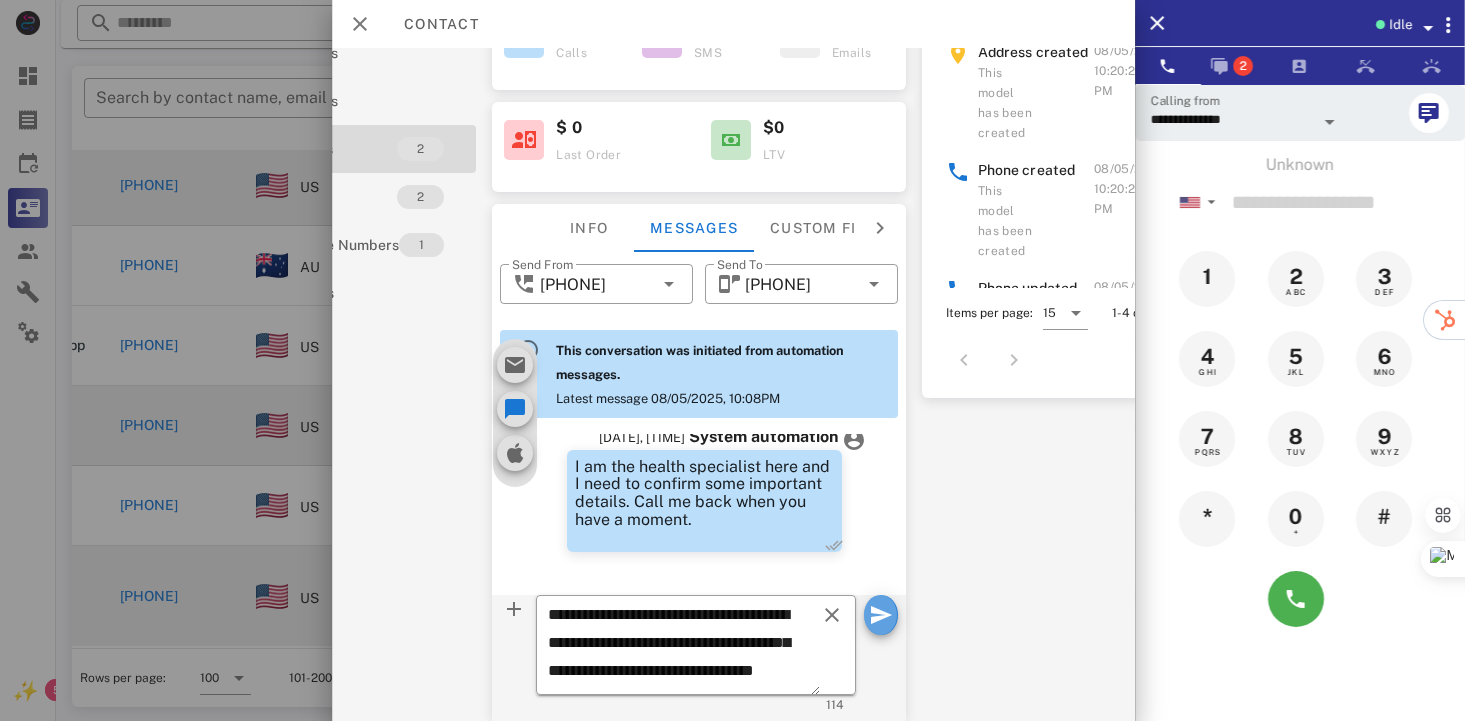 type 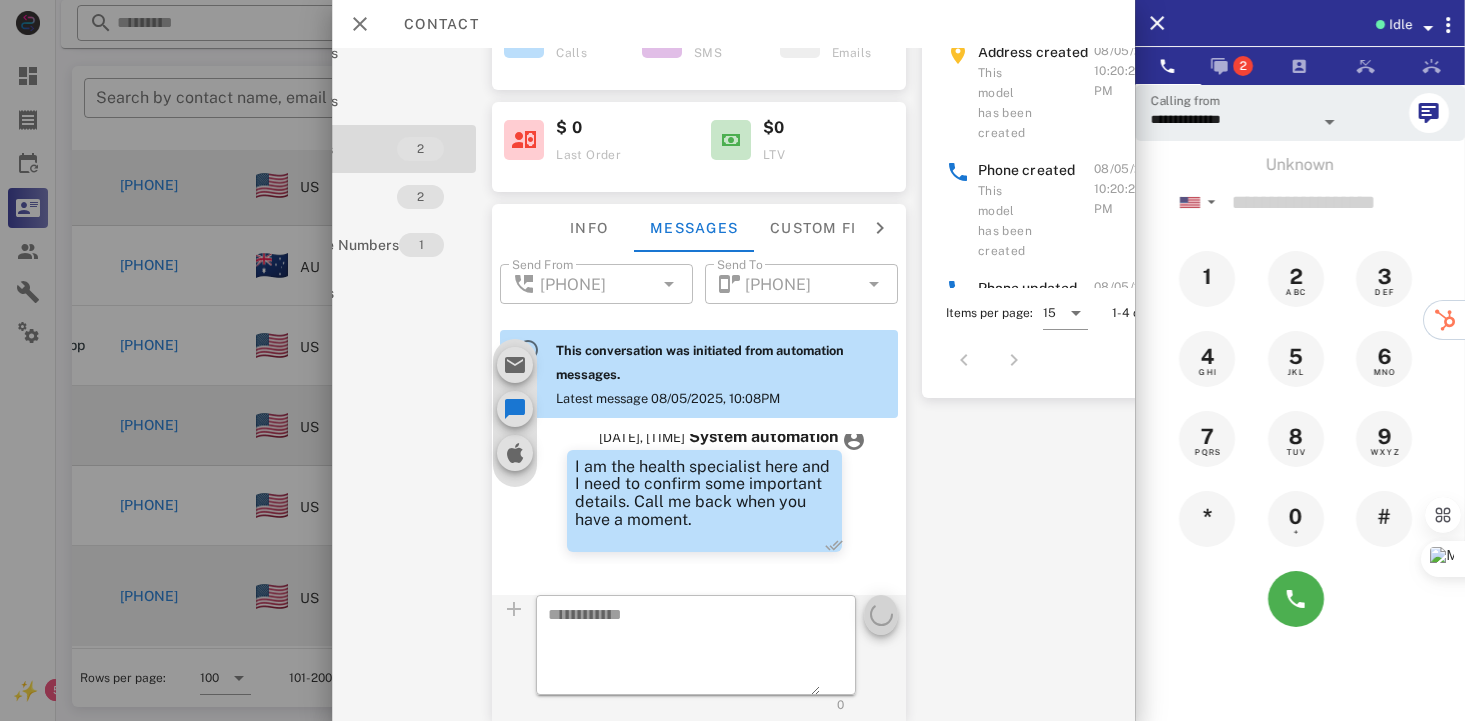 scroll, scrollTop: 0, scrollLeft: 0, axis: both 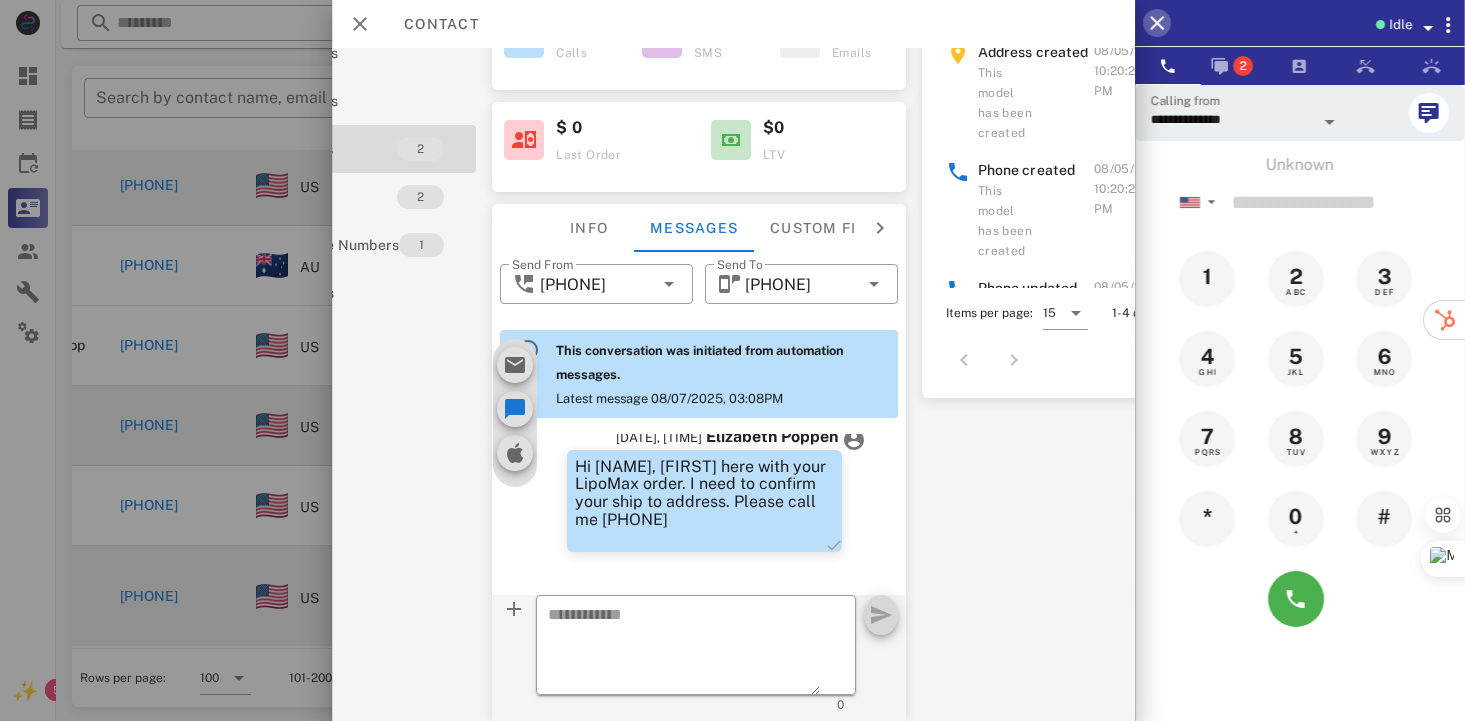 click at bounding box center [1157, 23] 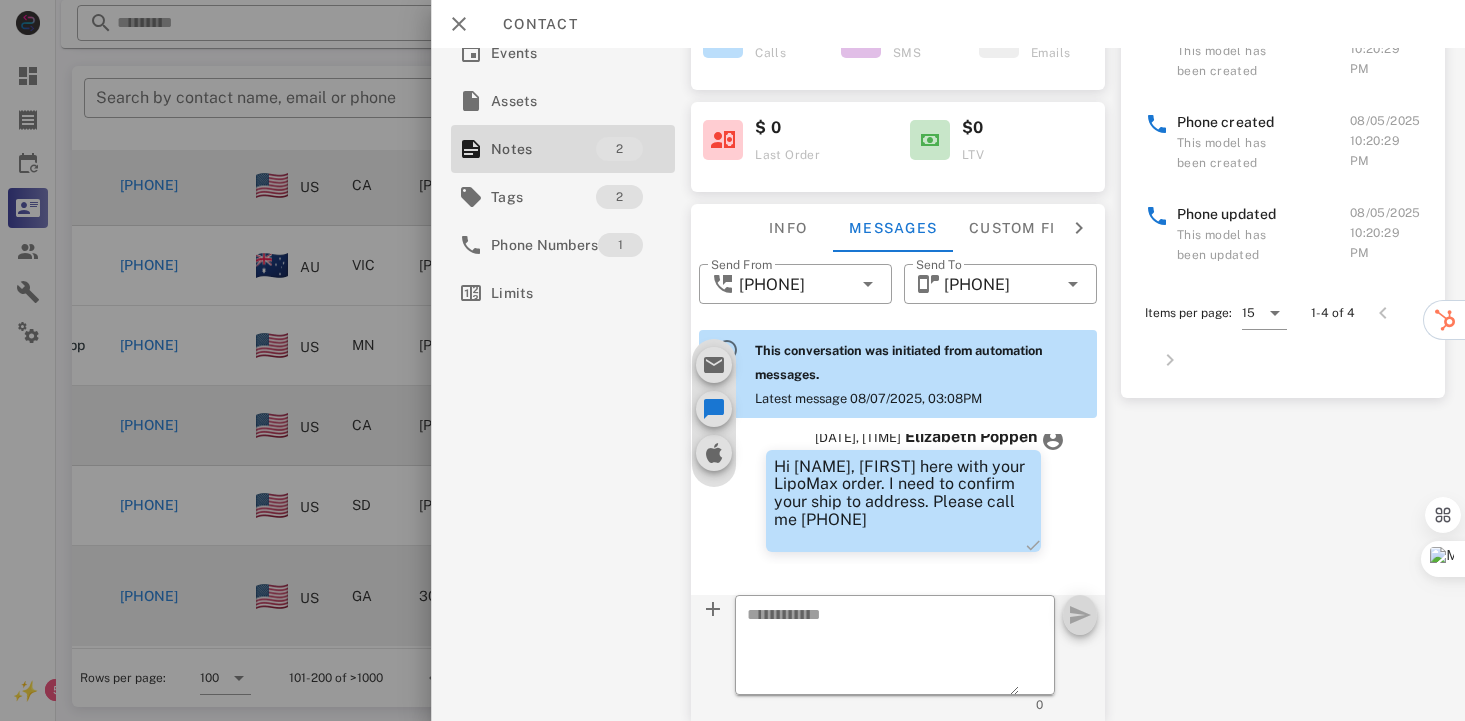scroll, scrollTop: 315, scrollLeft: 0, axis: vertical 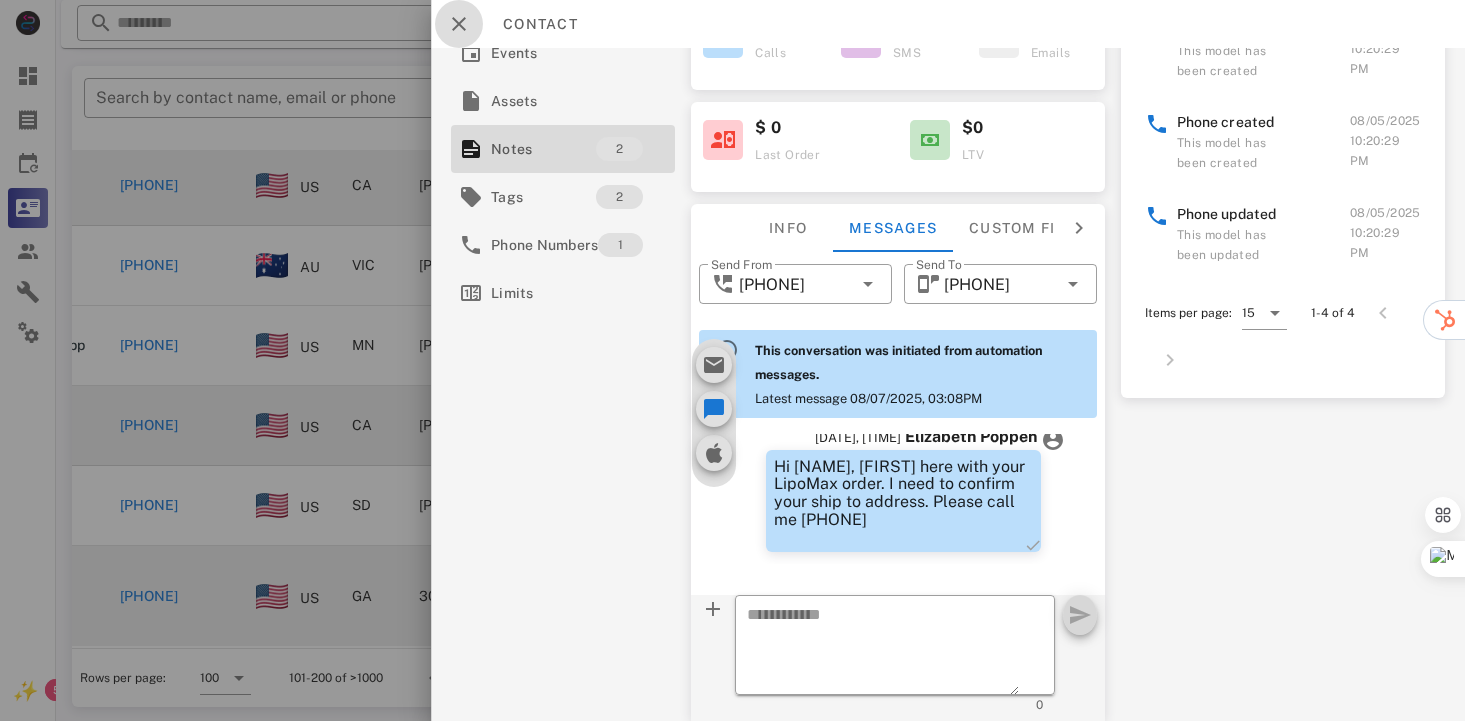 click at bounding box center (459, 24) 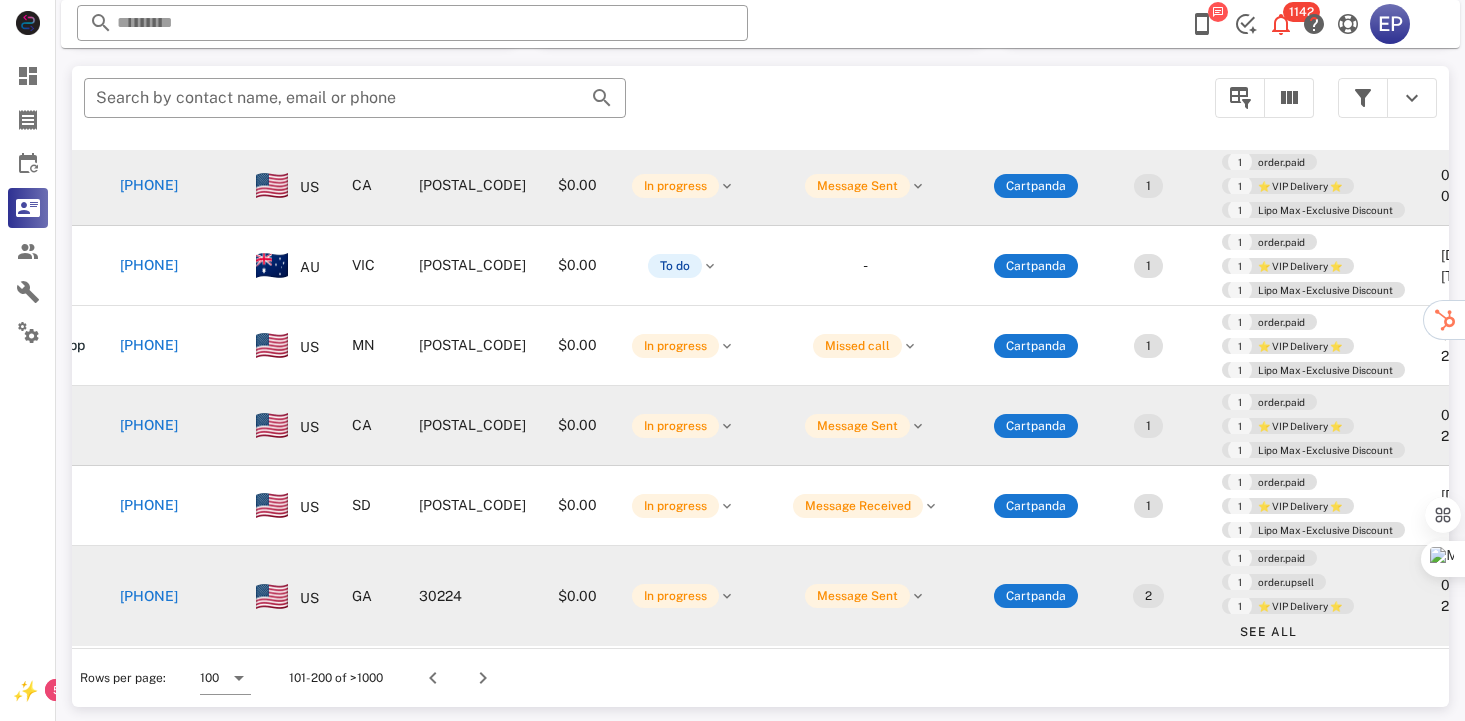 click on "[PHONE]" at bounding box center [149, 867] 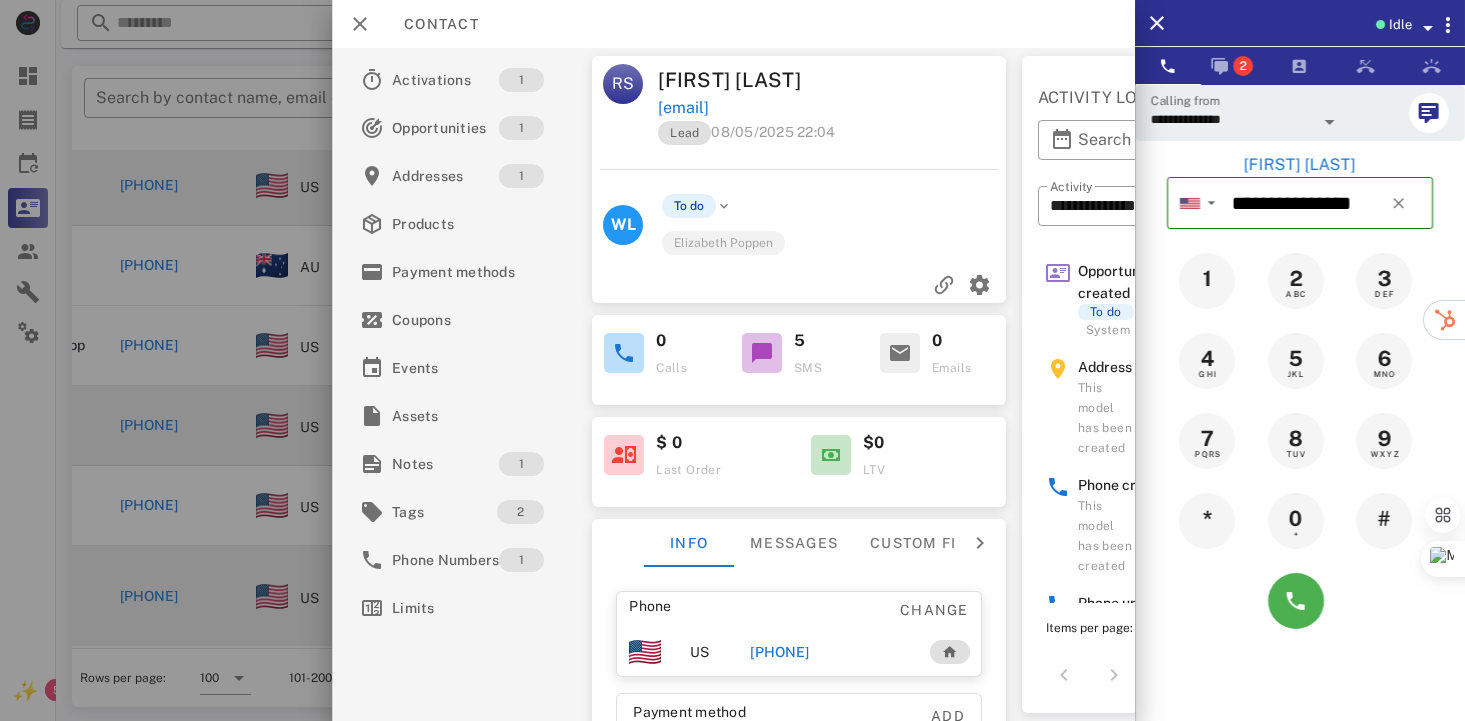 scroll, scrollTop: 0, scrollLeft: 50, axis: horizontal 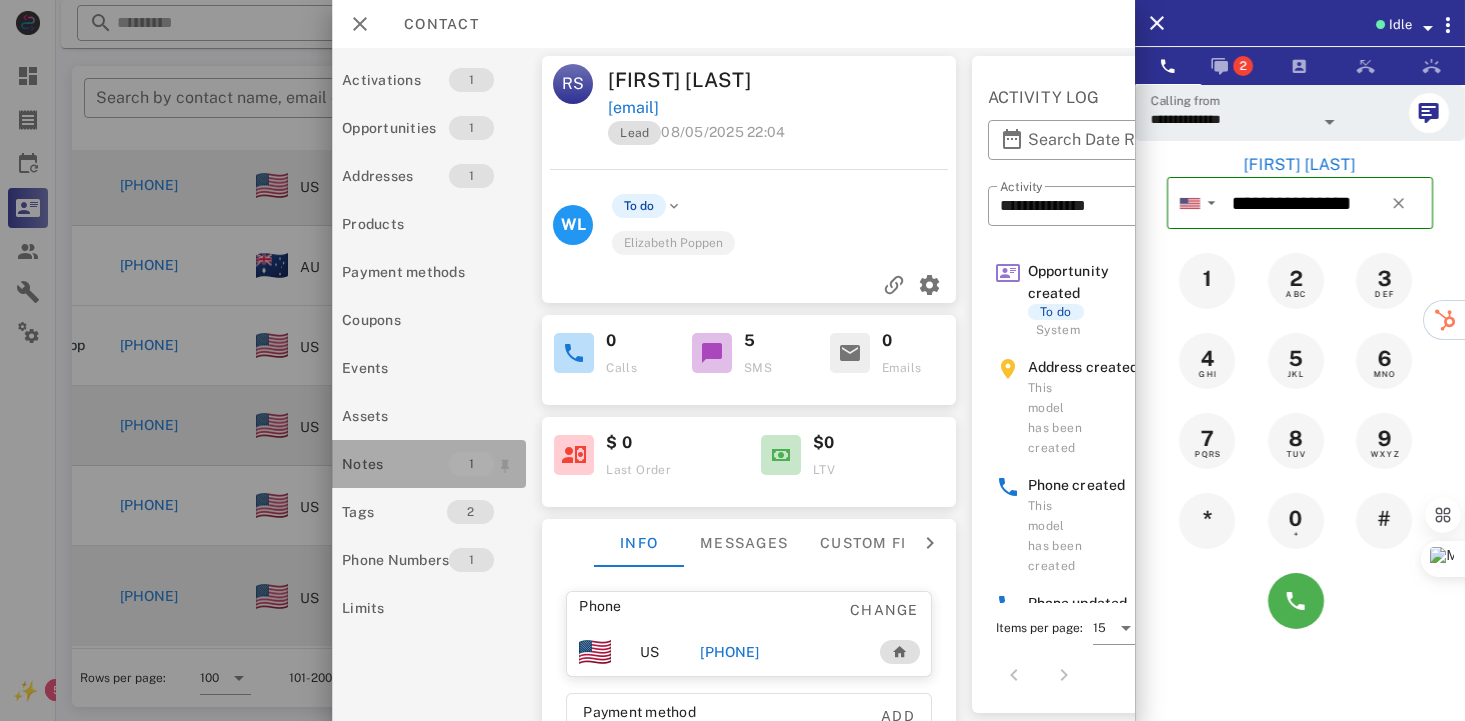 click on "Notes" at bounding box center [395, 464] 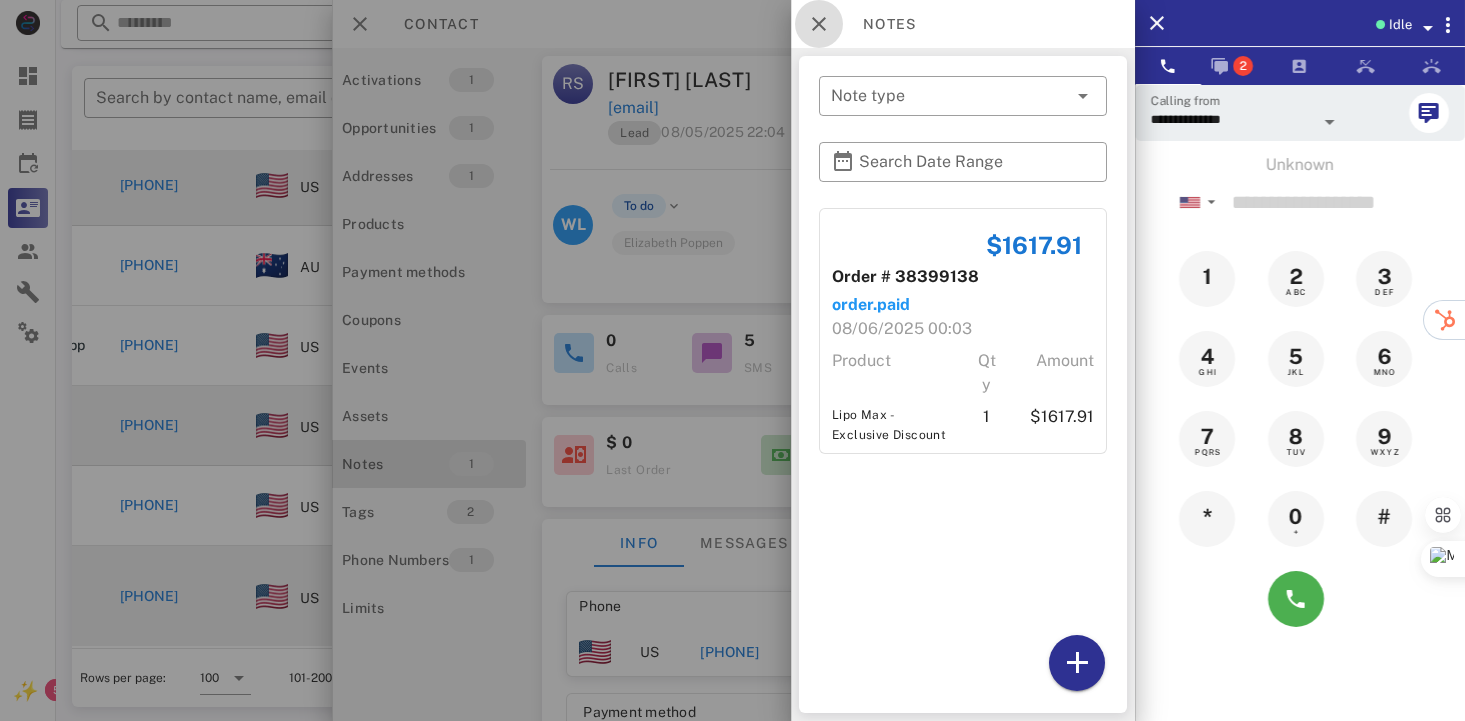 click at bounding box center [819, 24] 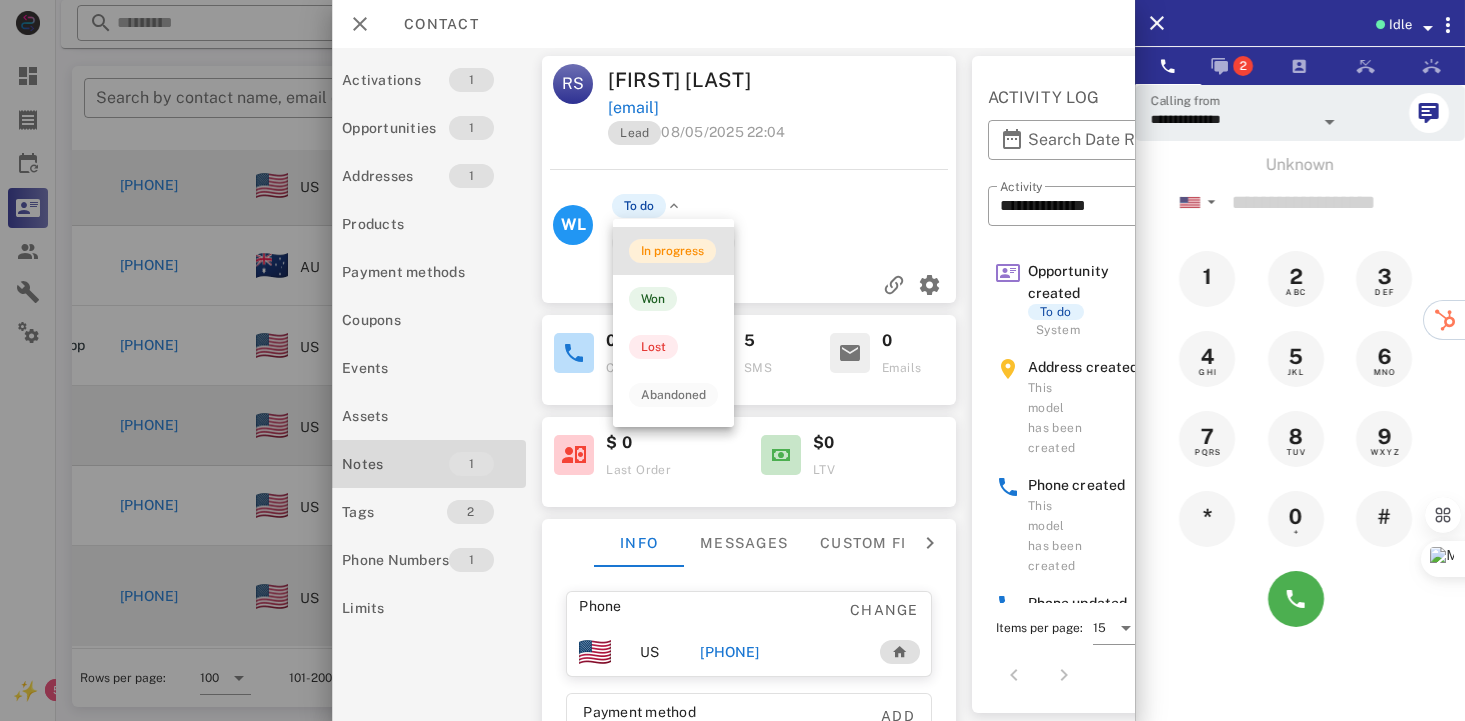 click on "In progress" at bounding box center [672, 251] 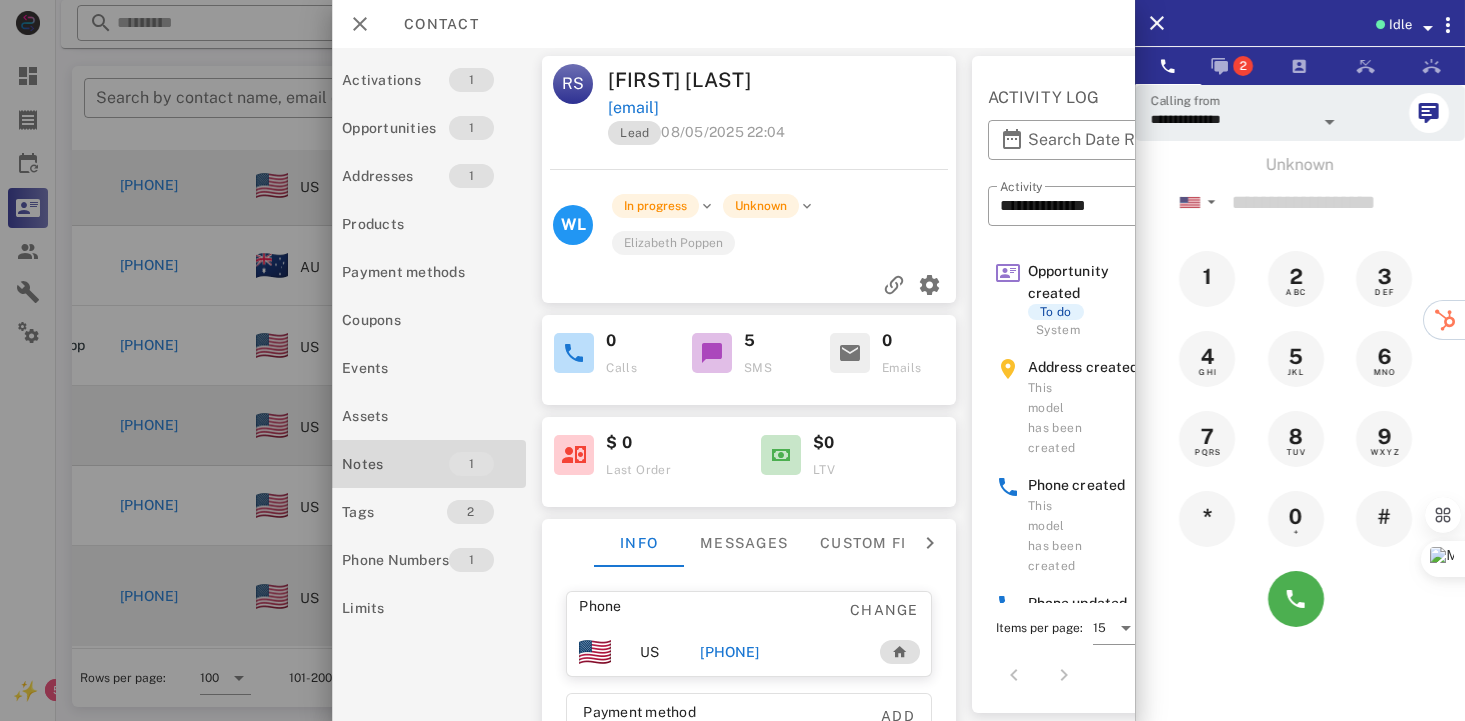 click on "[PHONE]" at bounding box center [730, 652] 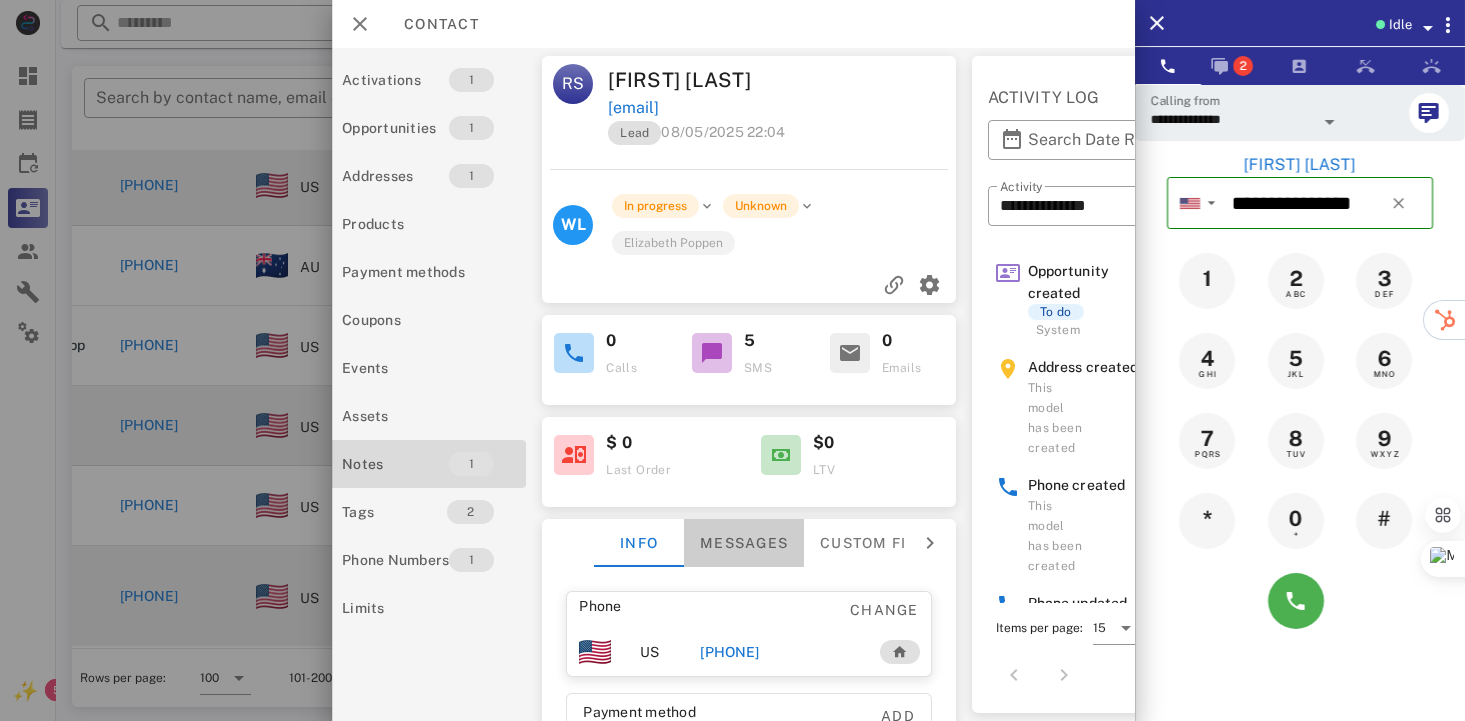 click on "Messages" at bounding box center (744, 543) 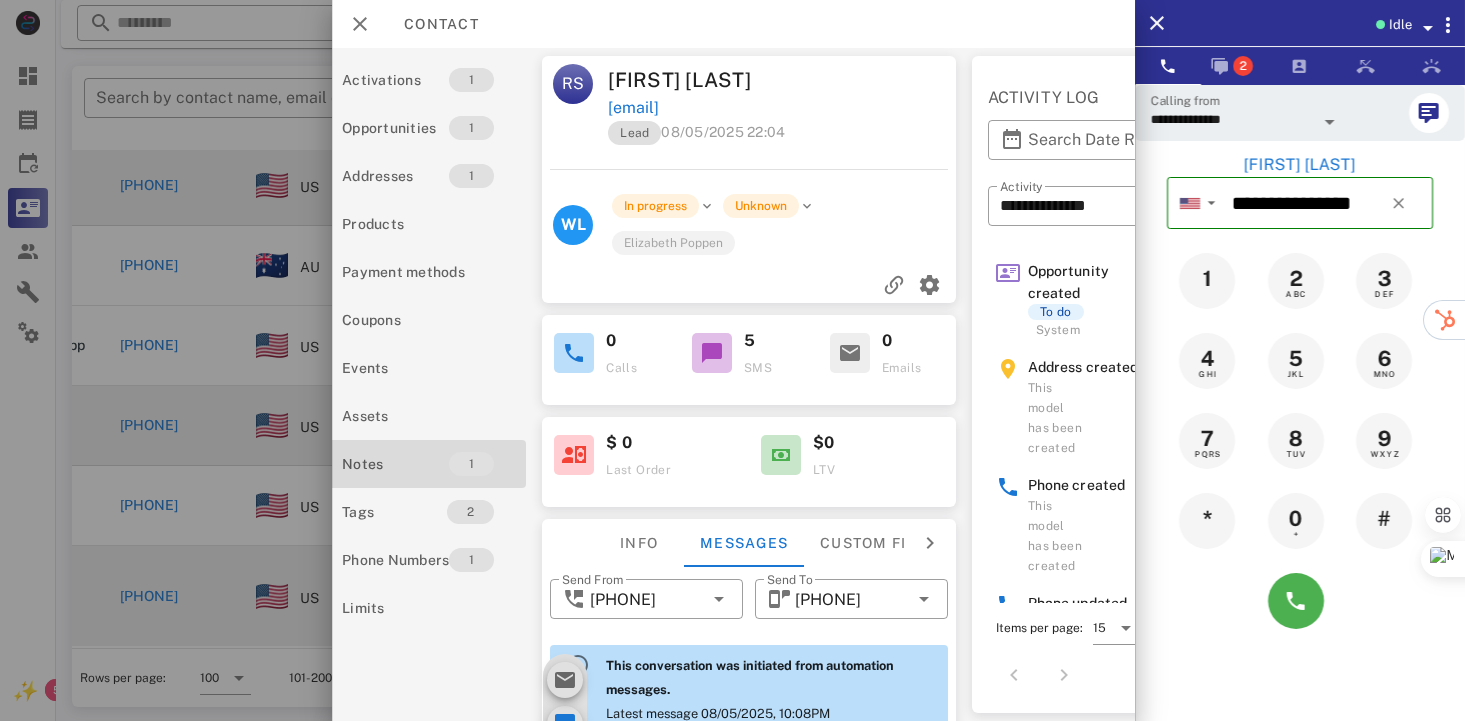 scroll, scrollTop: 653, scrollLeft: 0, axis: vertical 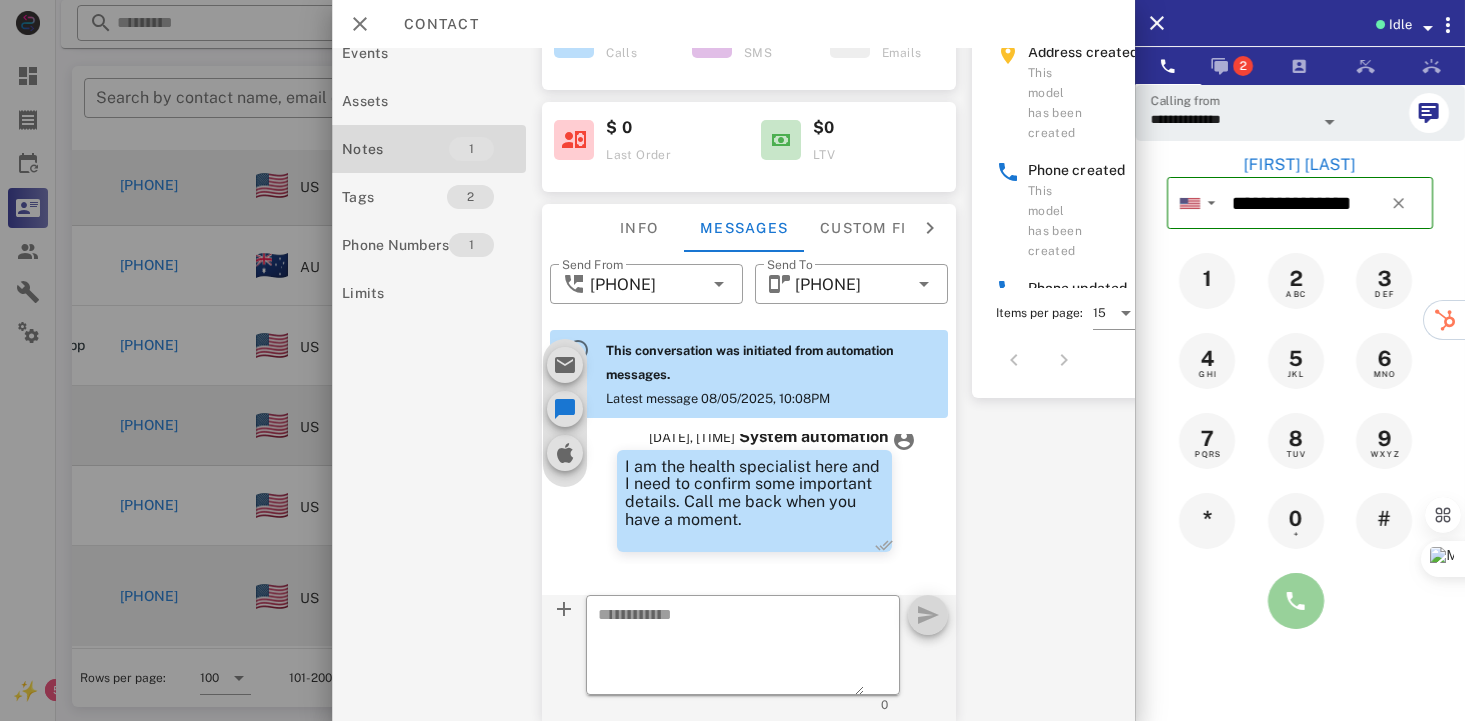 click at bounding box center [1296, 601] 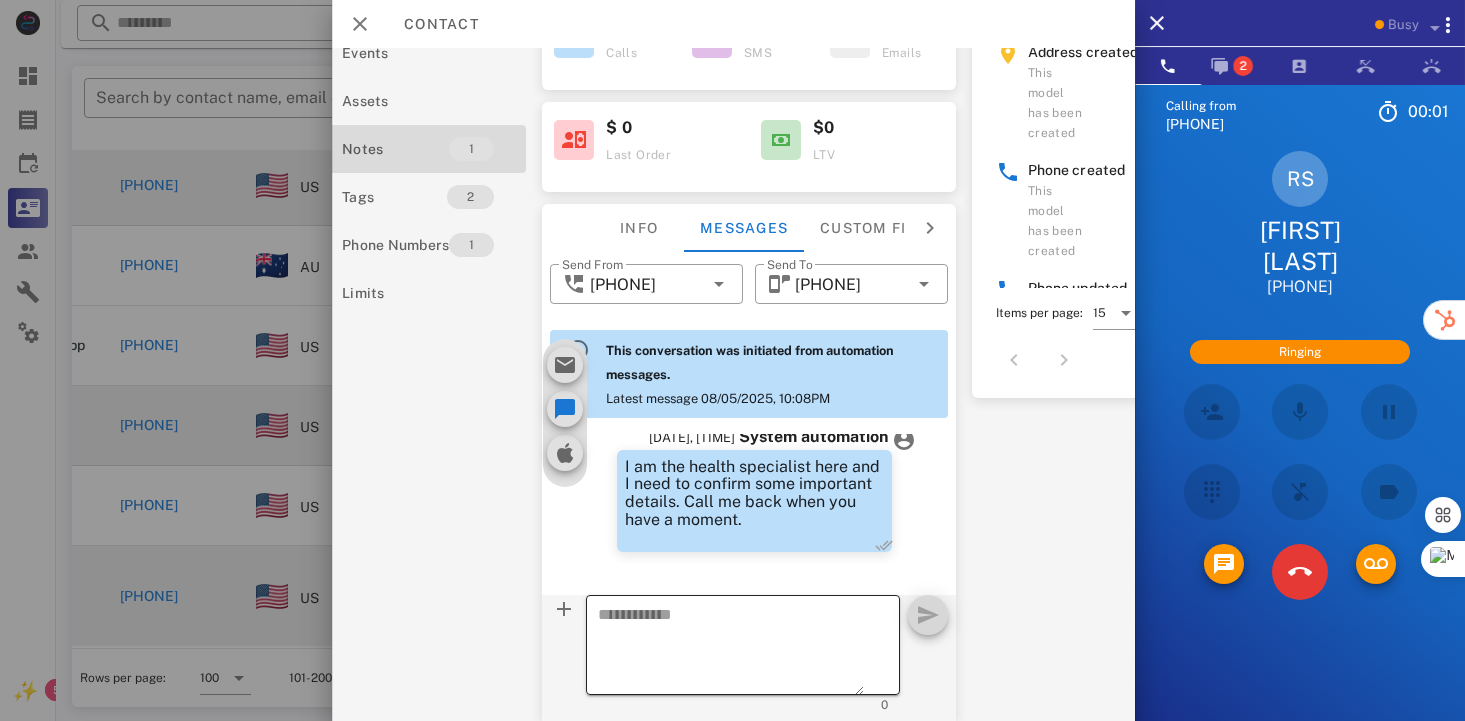 click at bounding box center (731, 648) 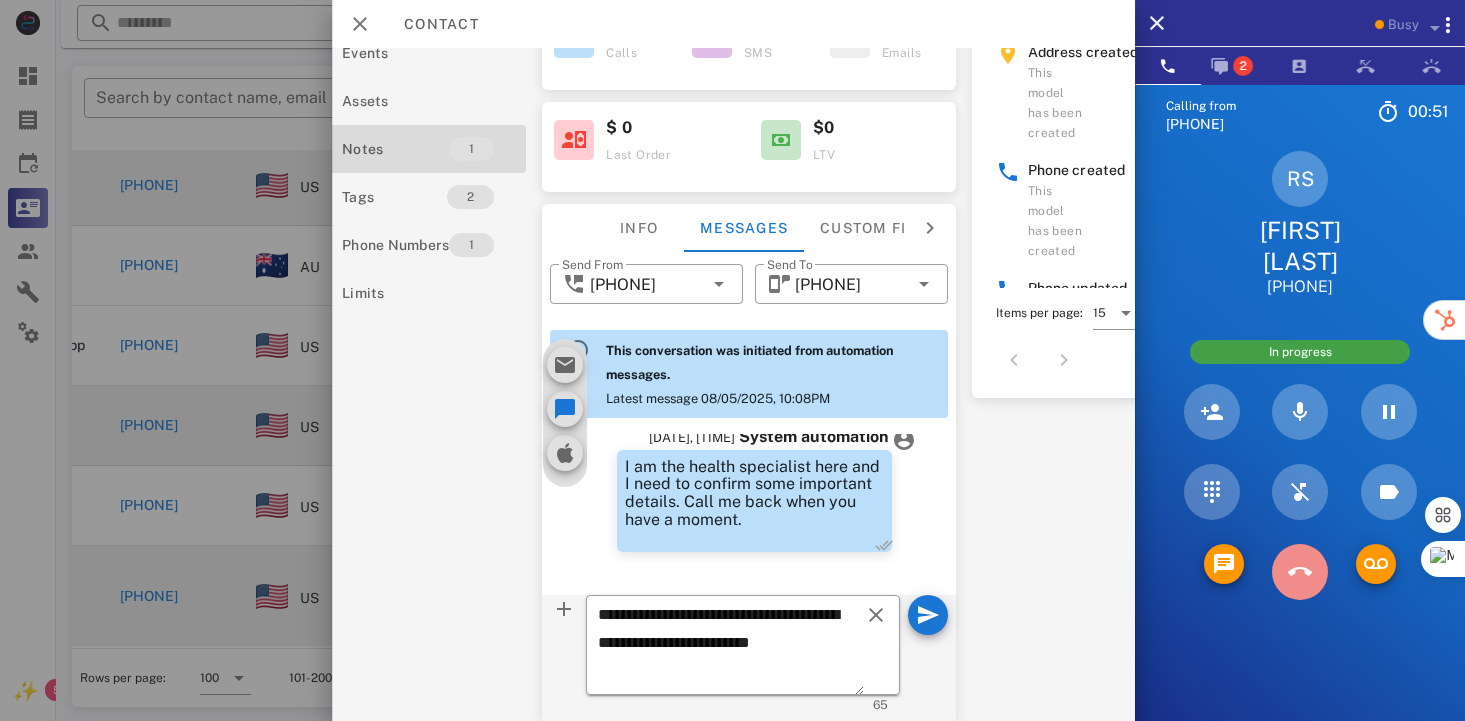 click at bounding box center (1300, 572) 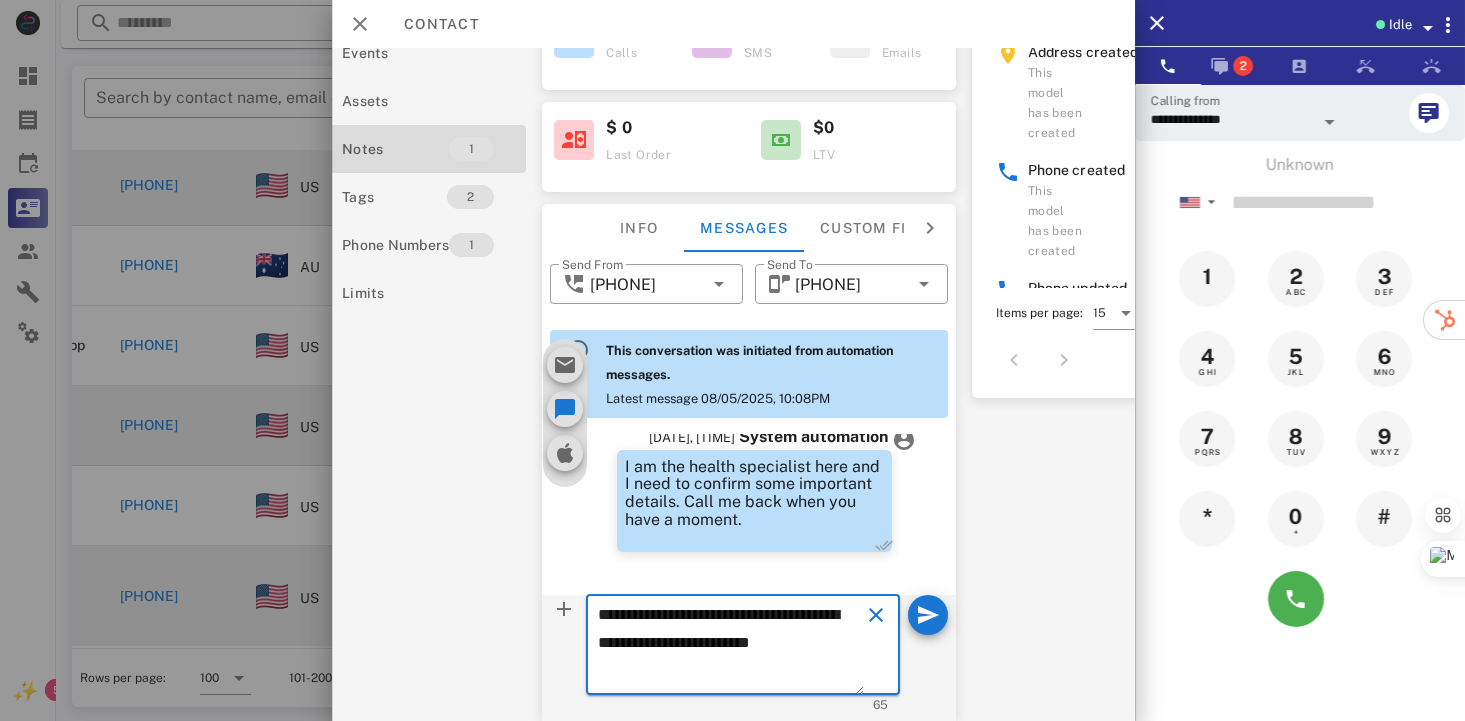 click on "**********" at bounding box center [731, 648] 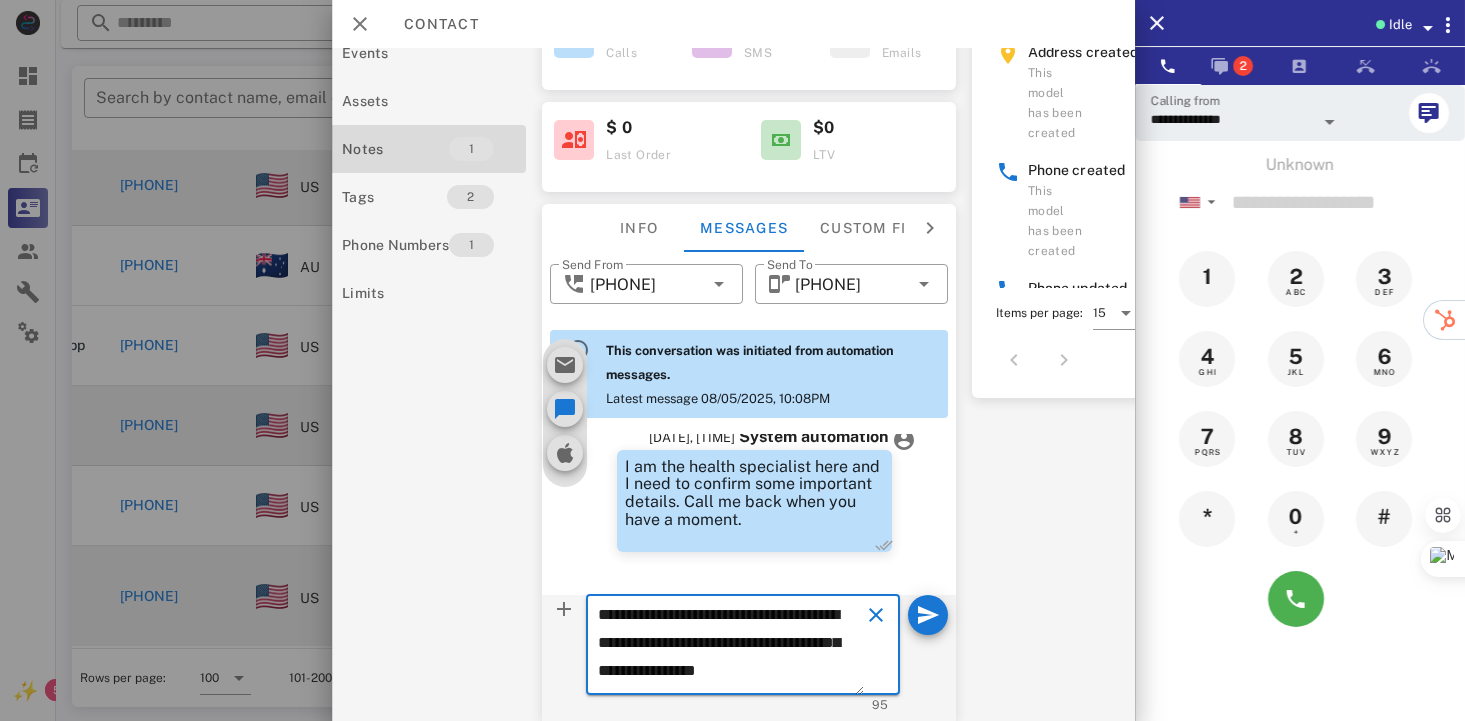 scroll, scrollTop: 12, scrollLeft: 0, axis: vertical 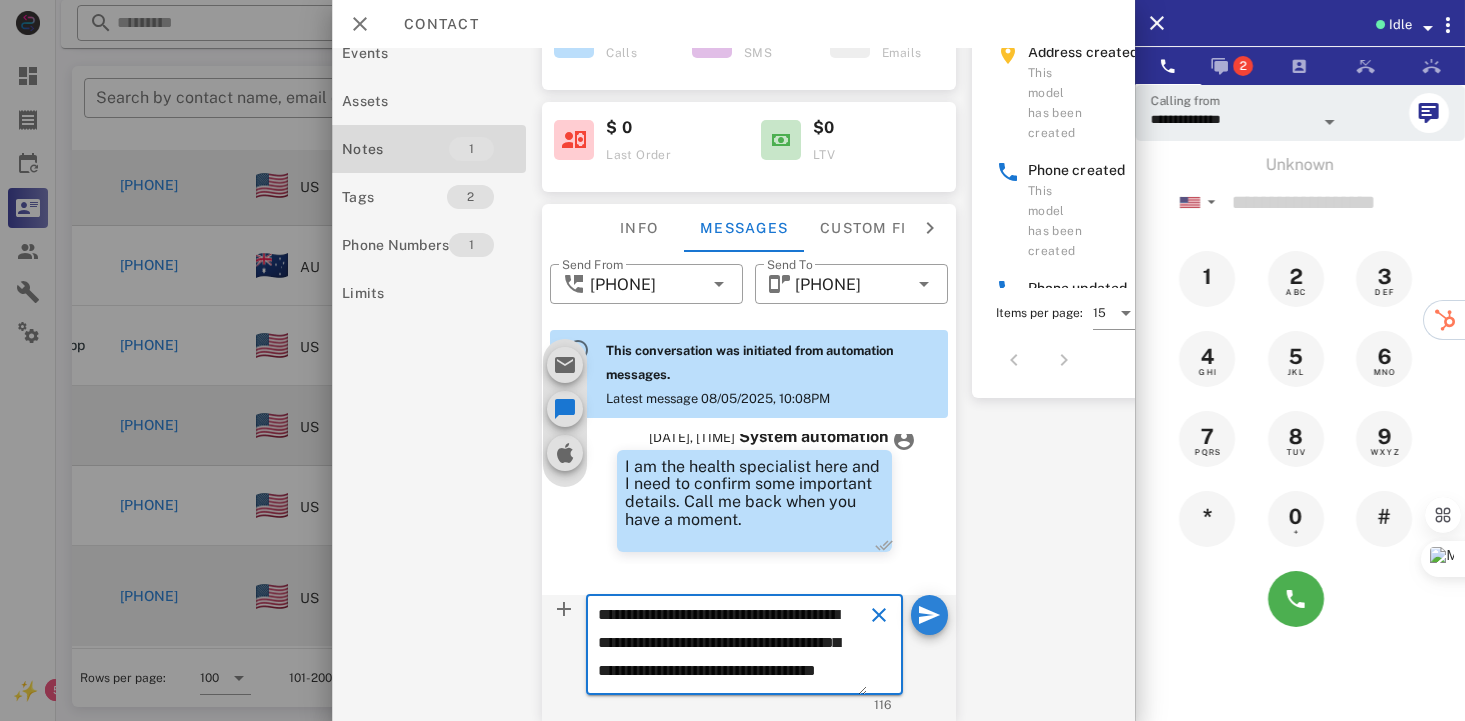 type on "**********" 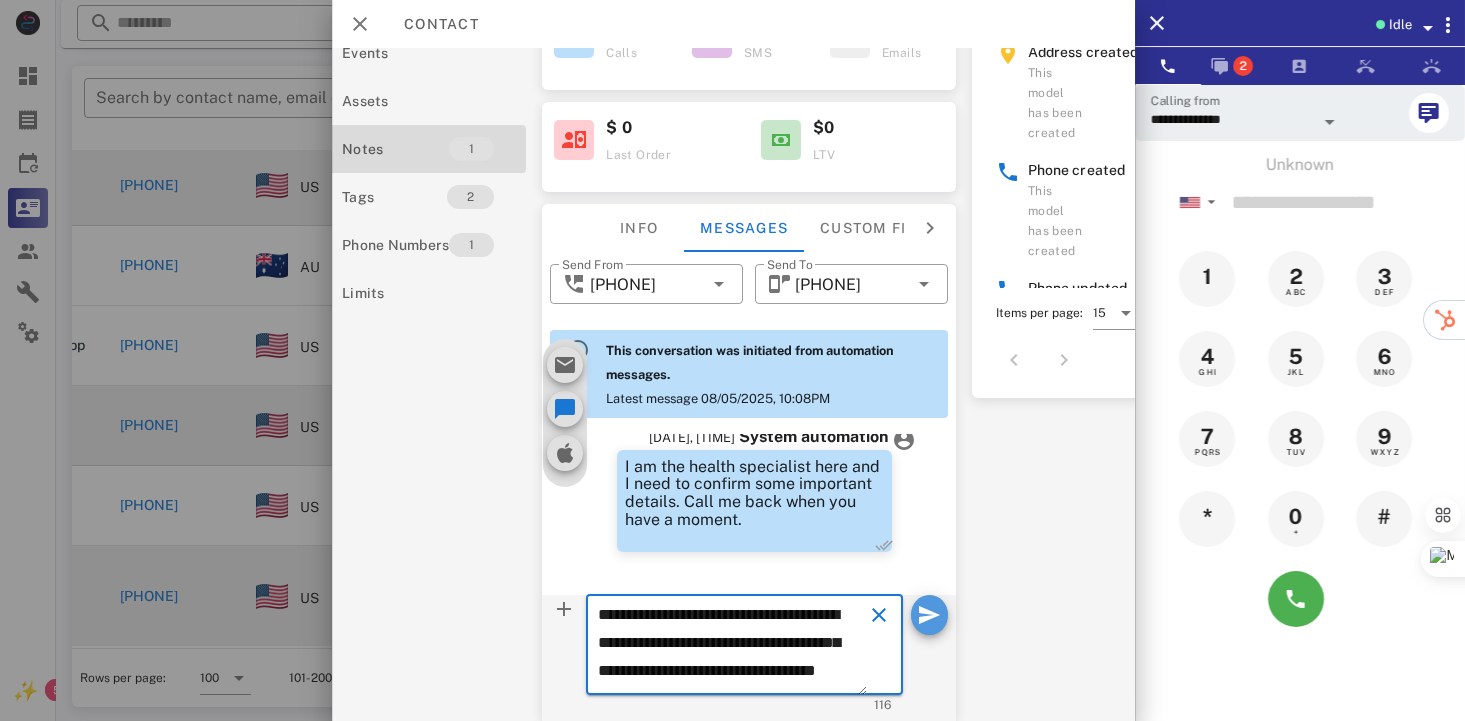click at bounding box center (929, 615) 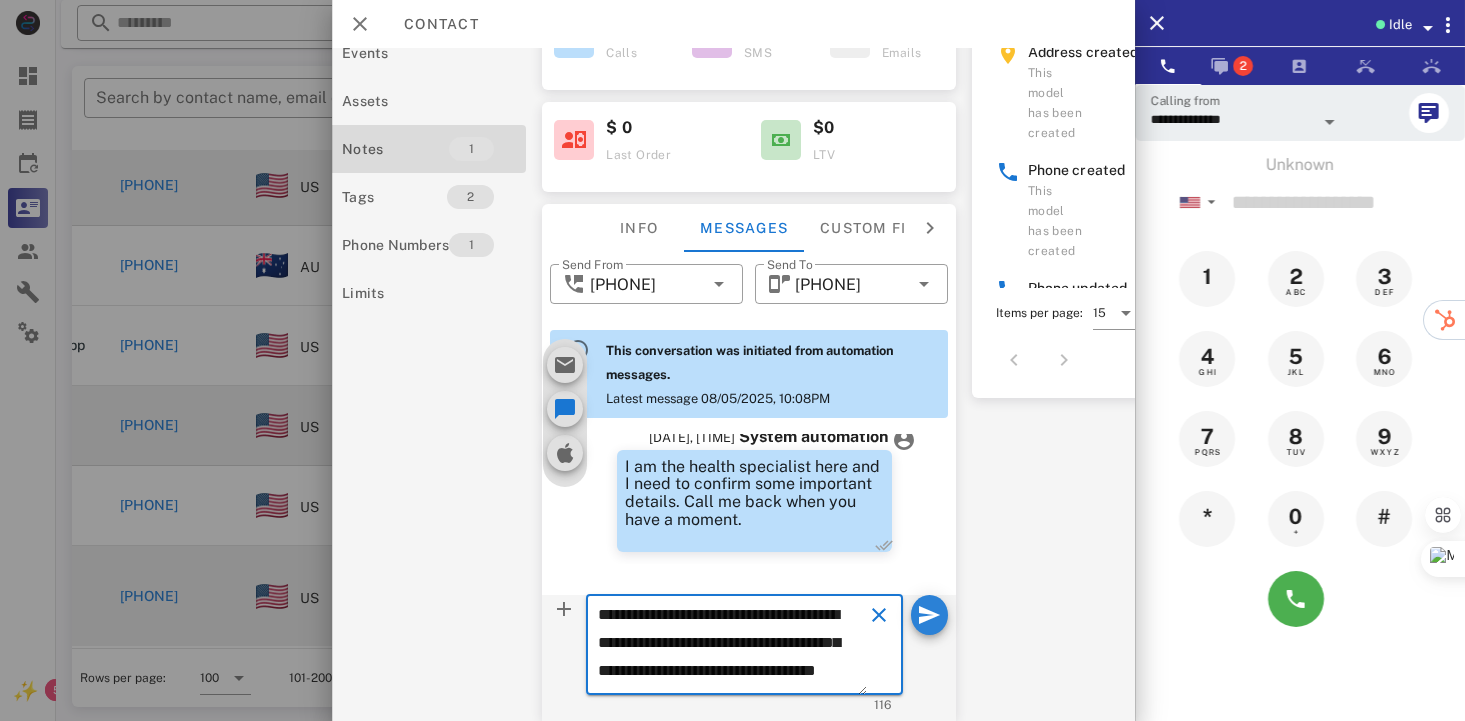 type 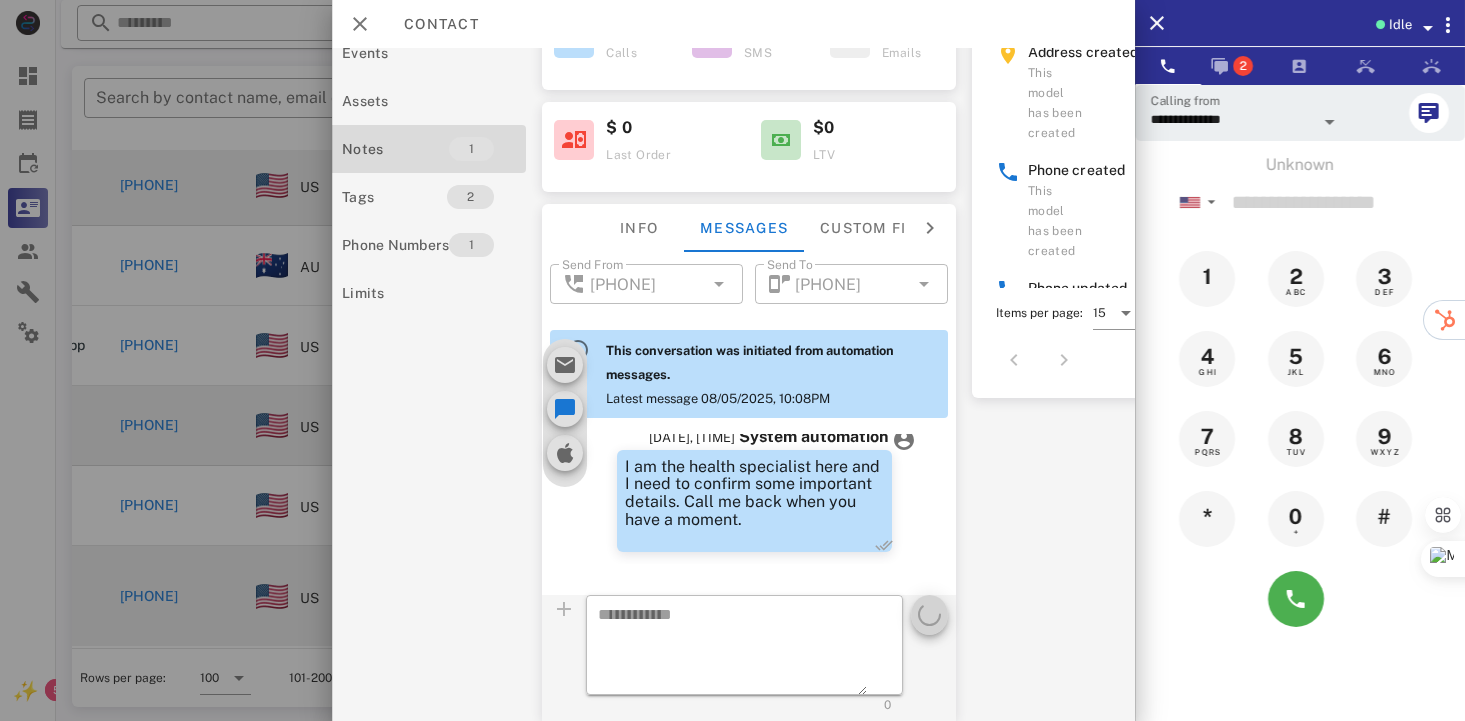 scroll, scrollTop: 0, scrollLeft: 0, axis: both 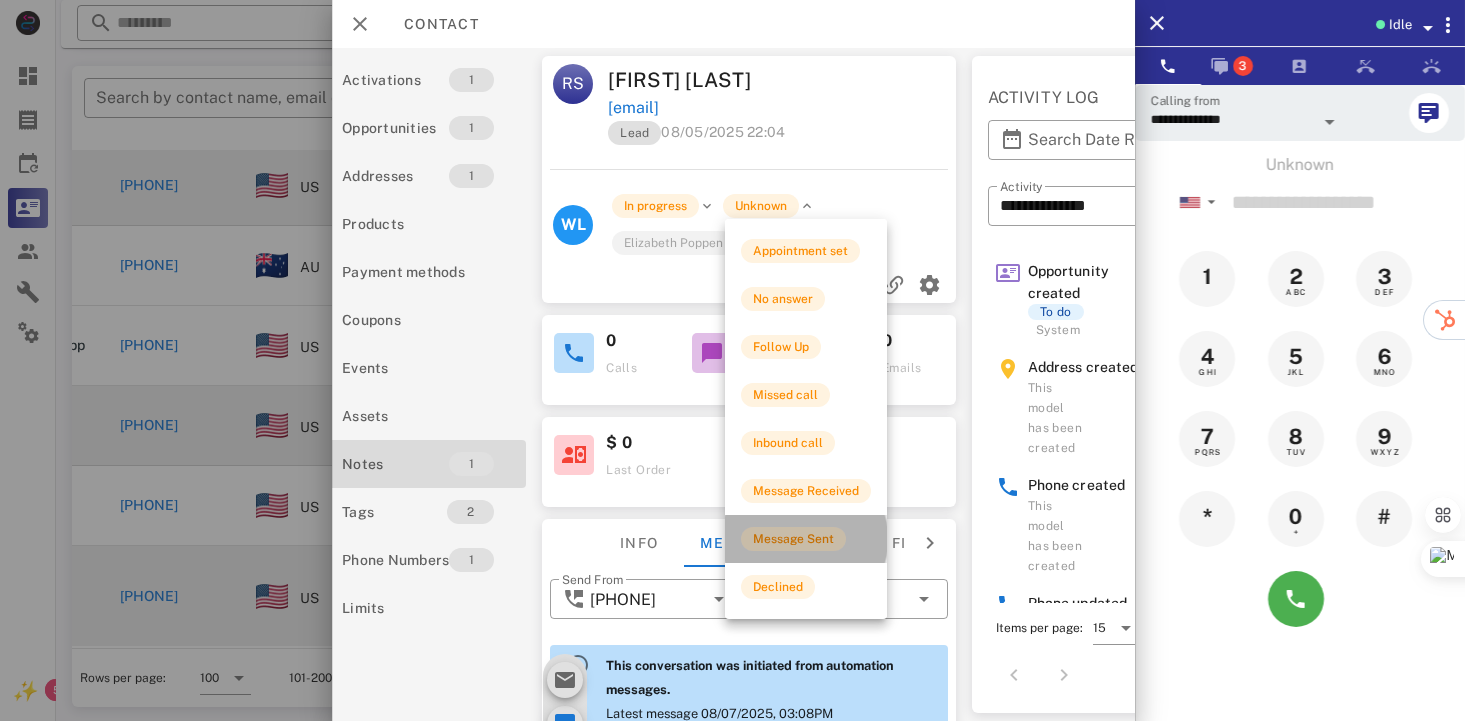 click on "Message Sent" at bounding box center [793, 539] 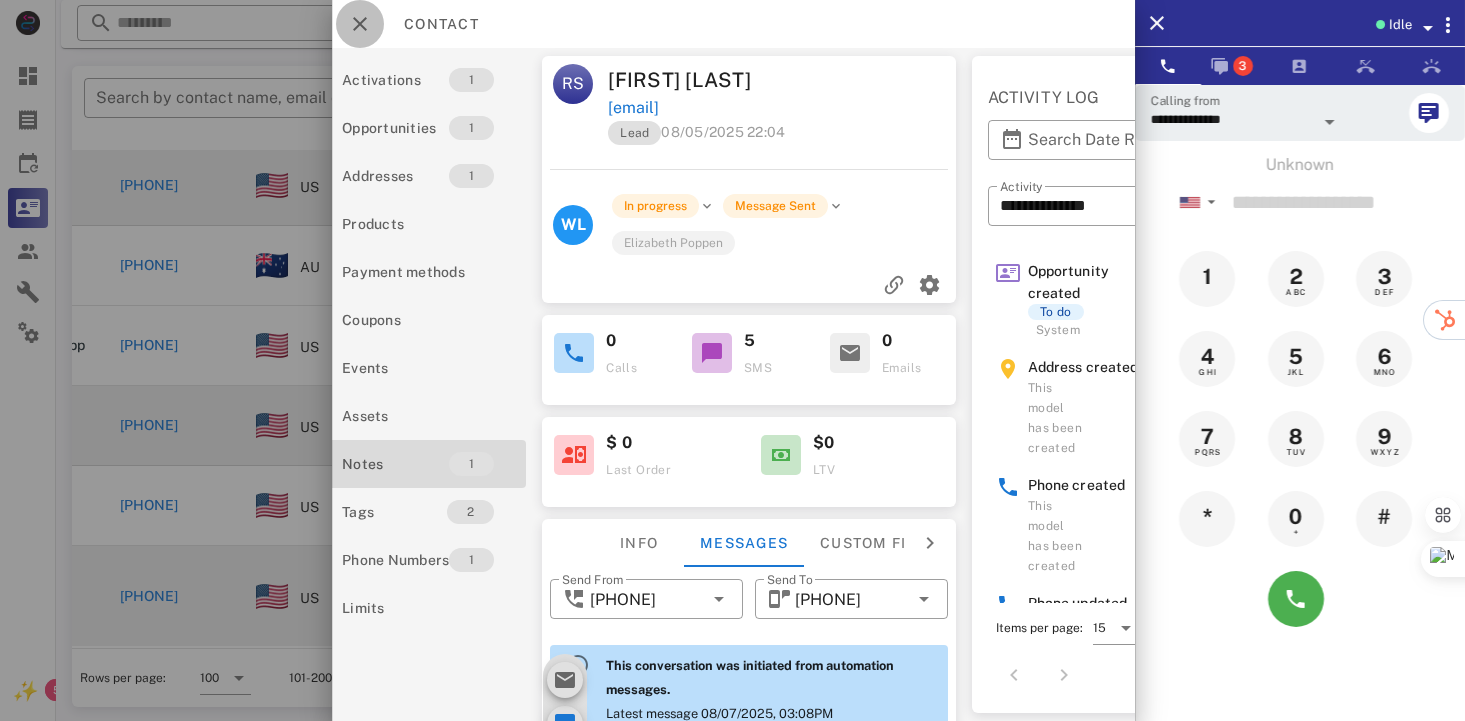 click at bounding box center [360, 24] 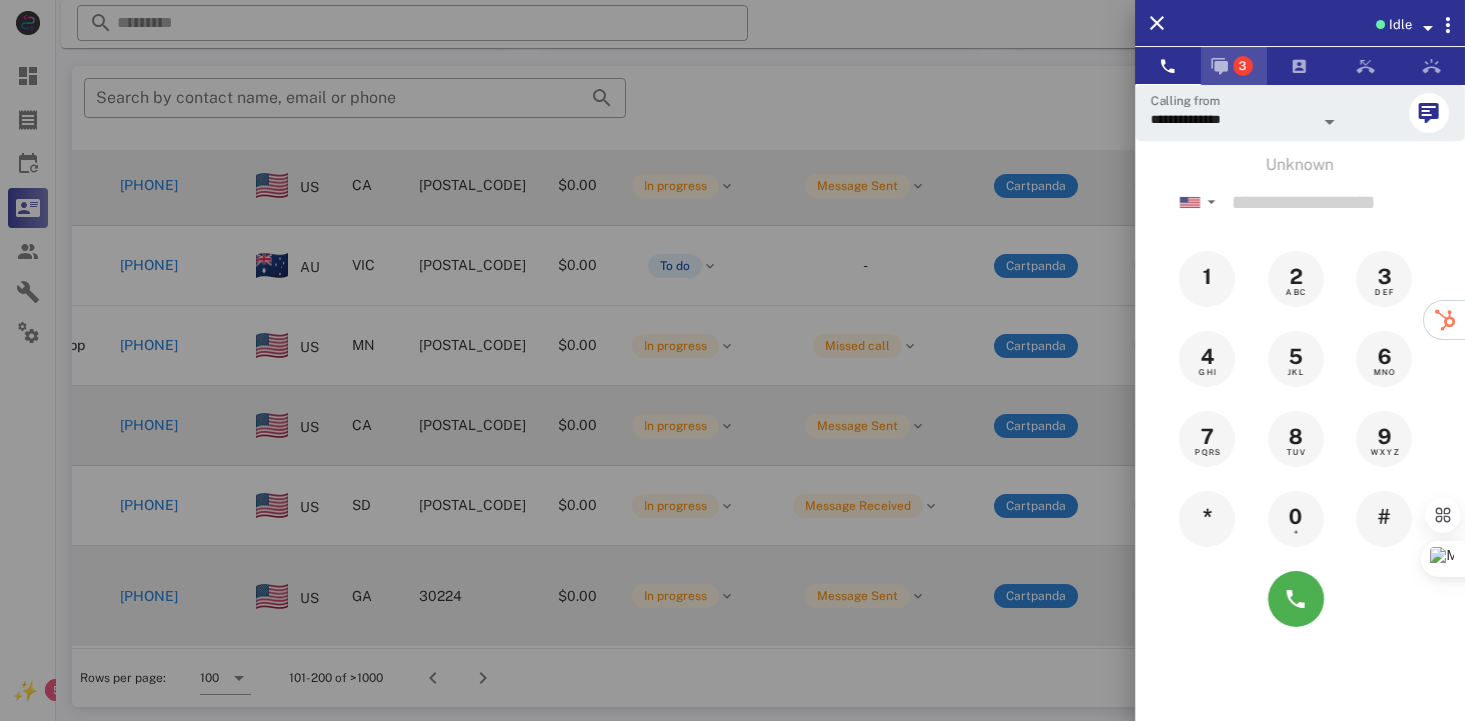 click at bounding box center (1220, 66) 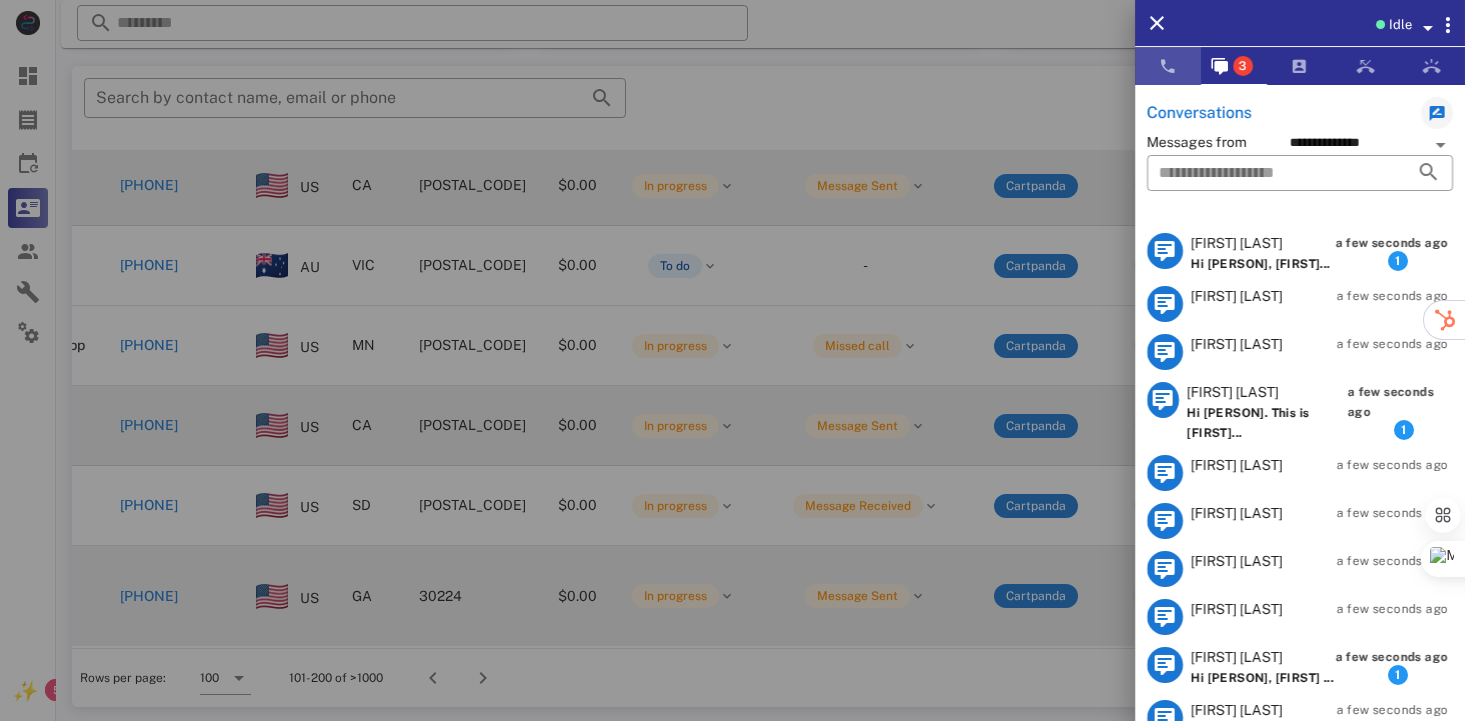 click at bounding box center (1168, 66) 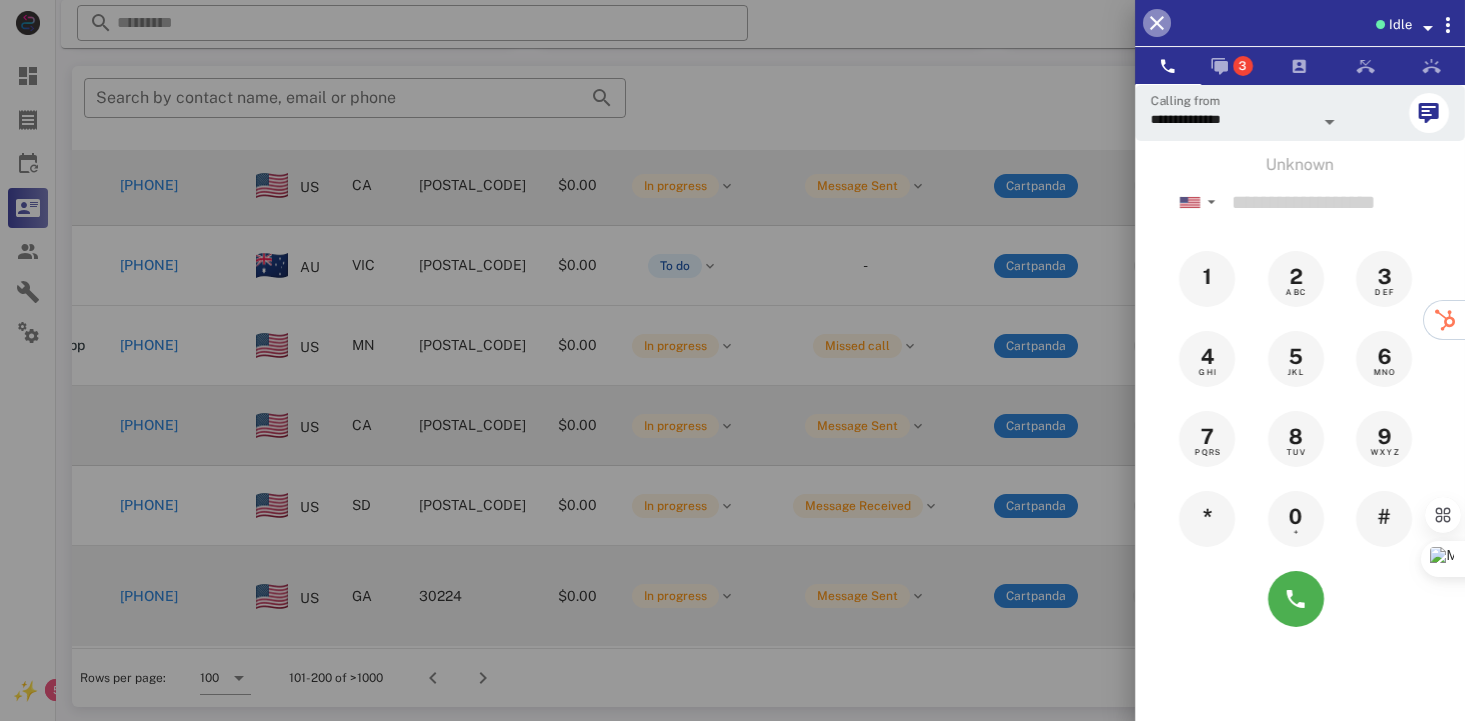 click at bounding box center (1157, 23) 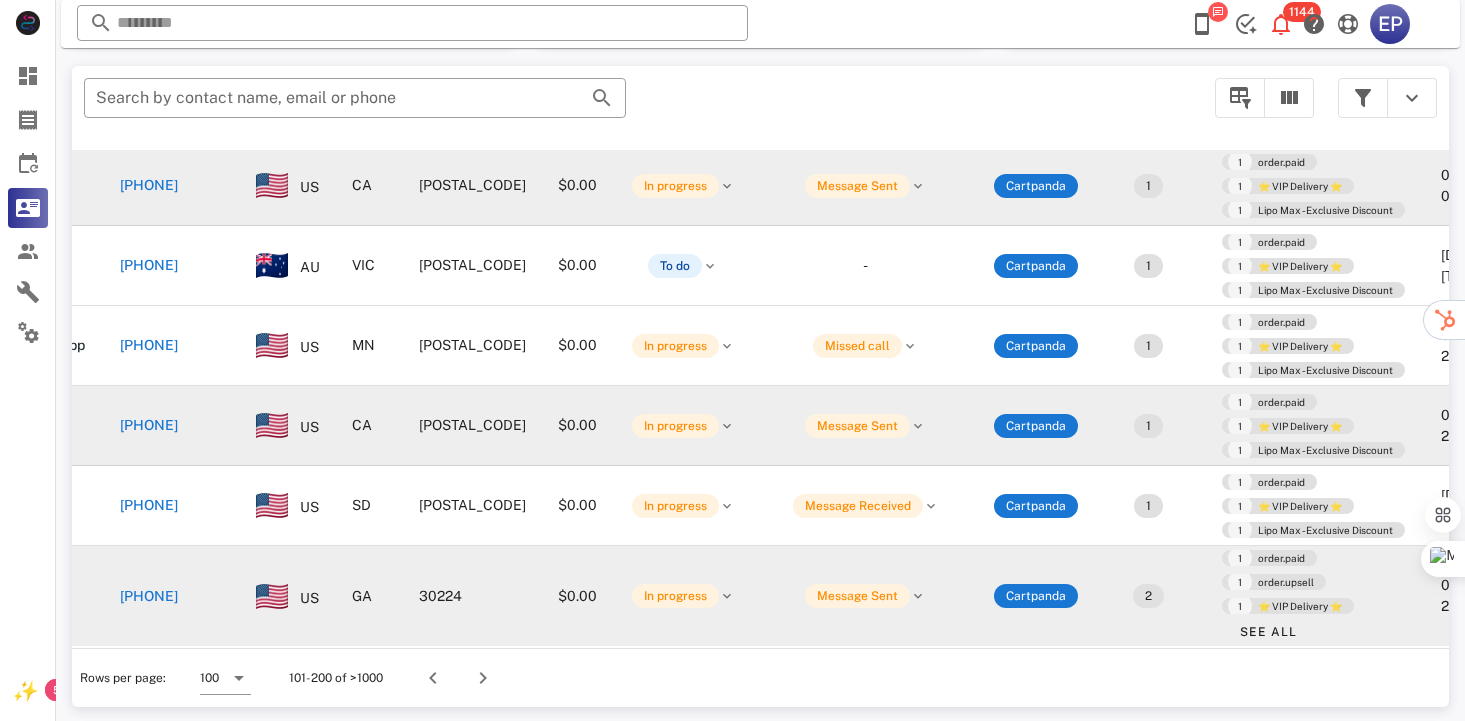 click on "[PHONE]" at bounding box center (149, 947) 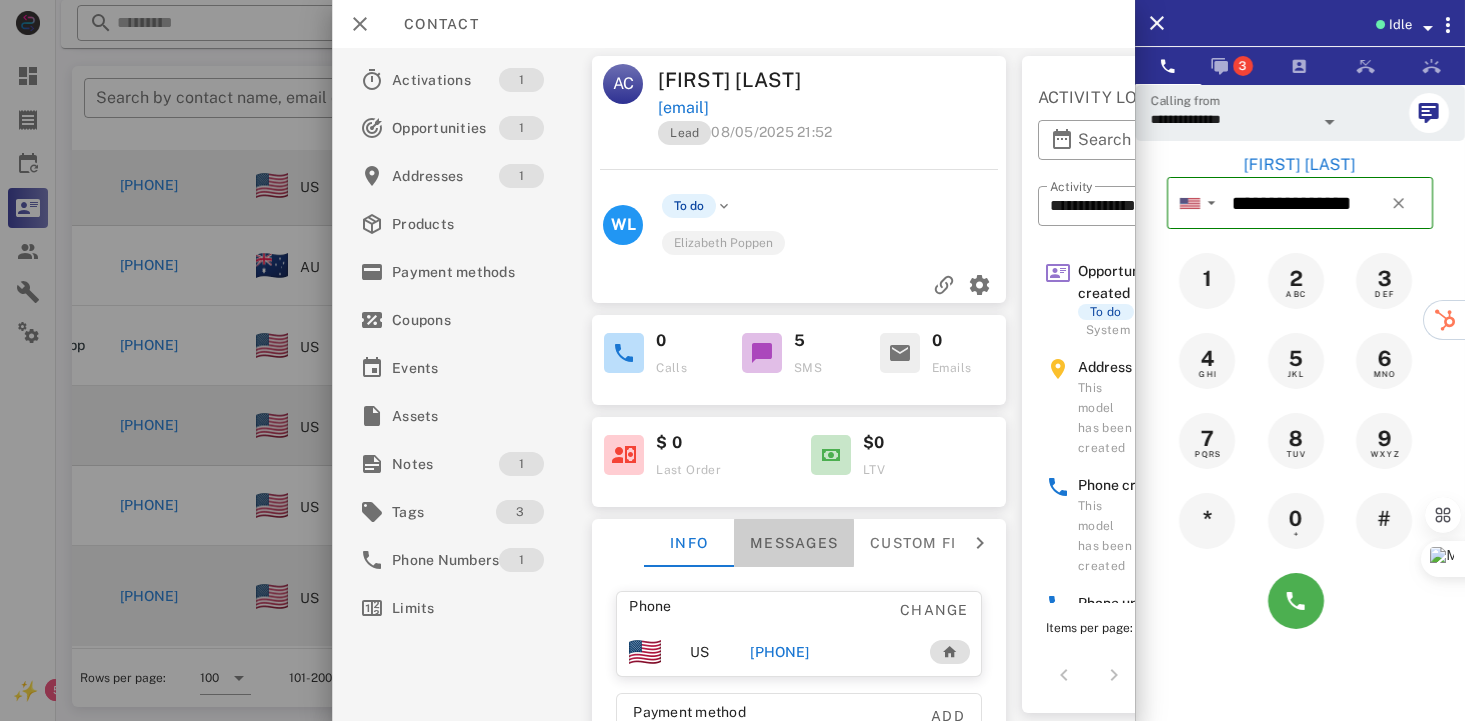 click on "Messages" at bounding box center [794, 543] 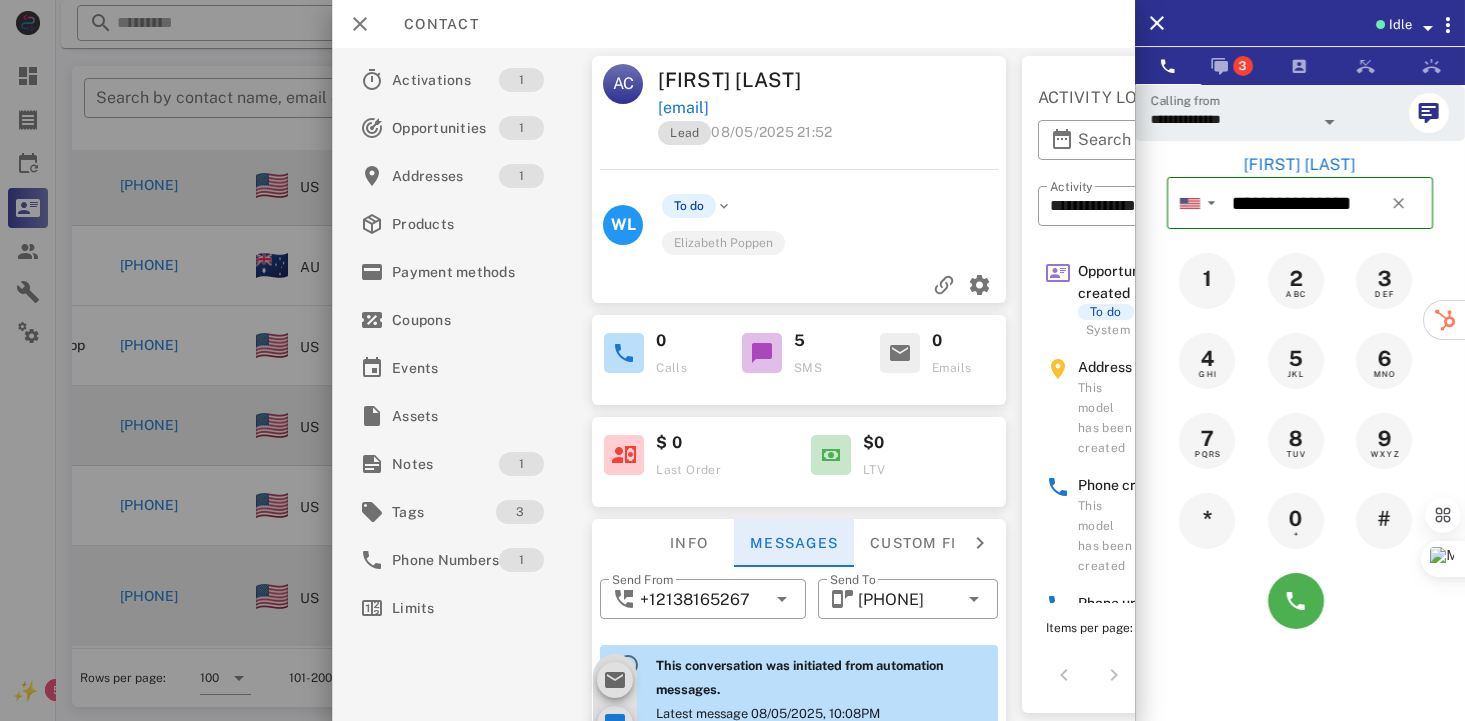 scroll, scrollTop: 653, scrollLeft: 0, axis: vertical 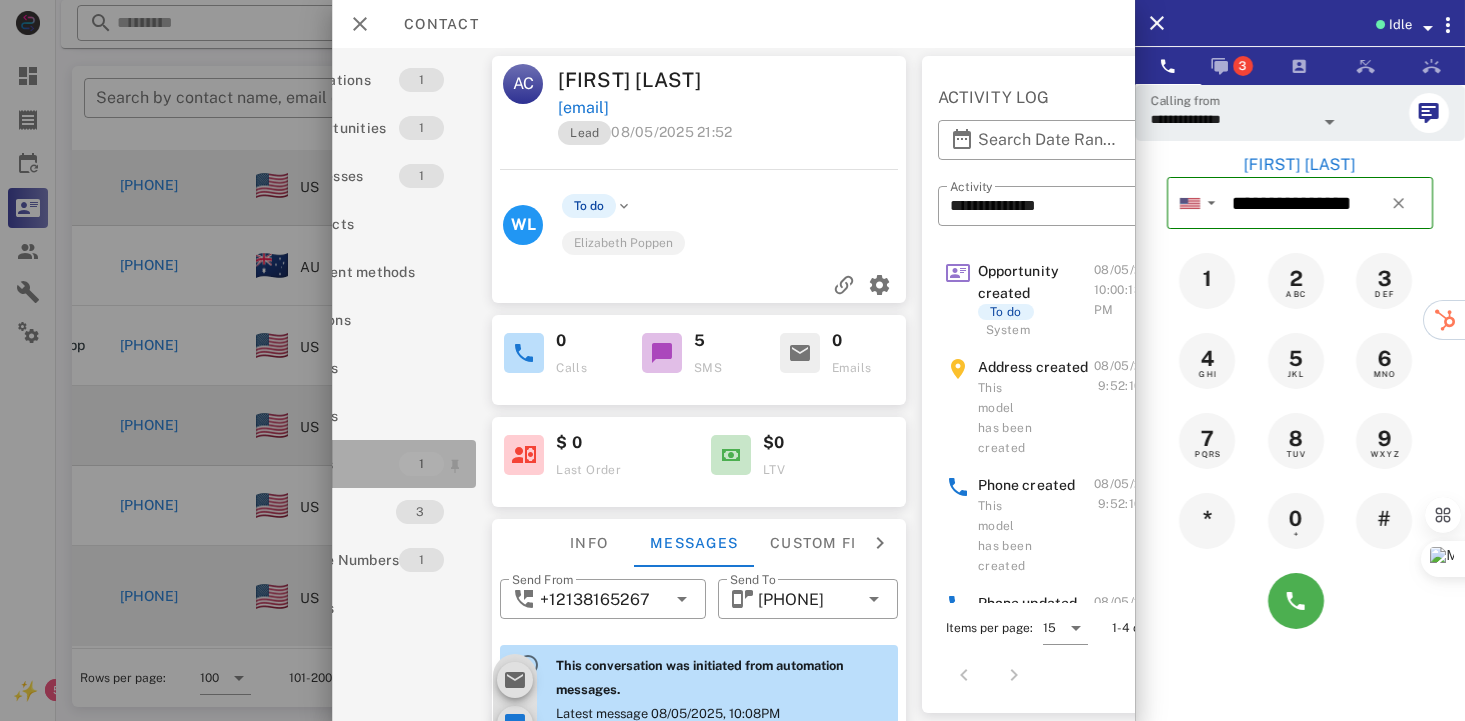 click on "Notes" at bounding box center (345, 464) 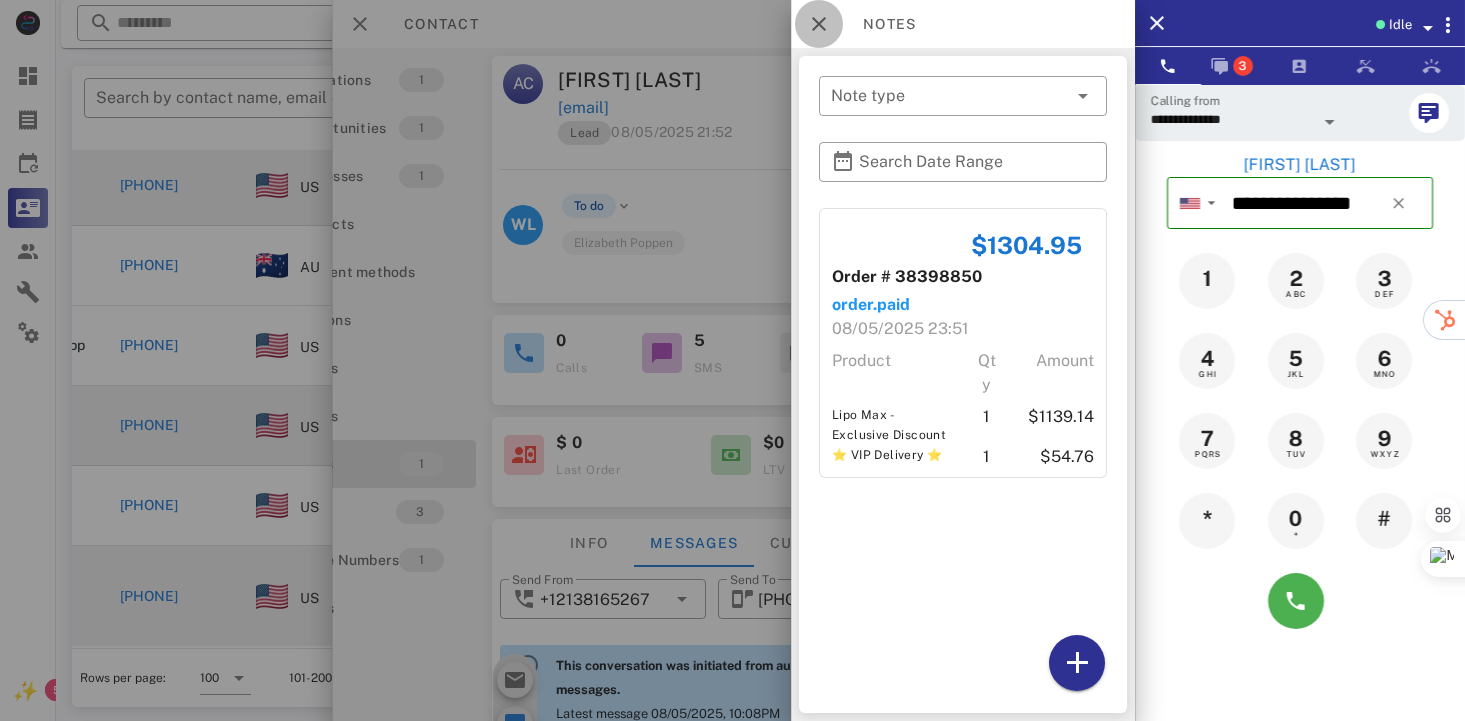 click at bounding box center (819, 24) 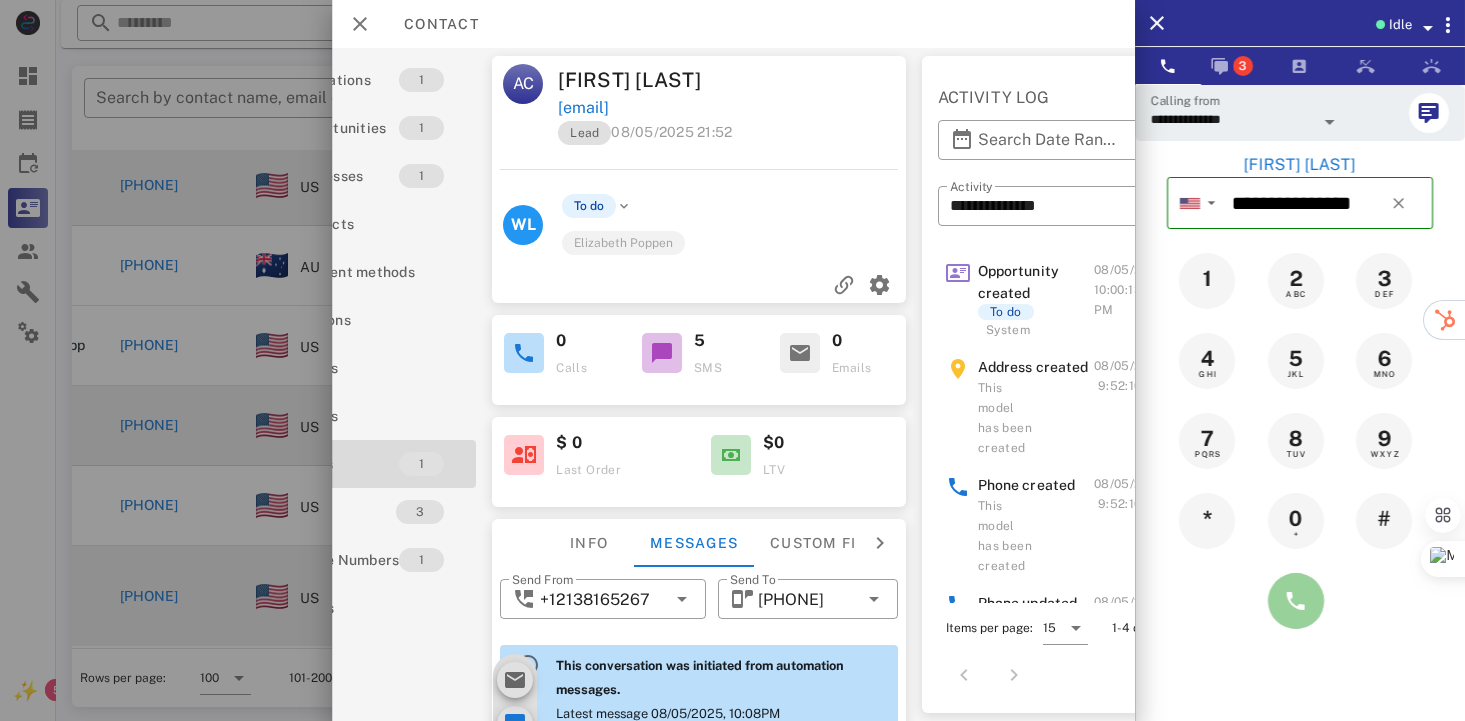 click at bounding box center (1296, 601) 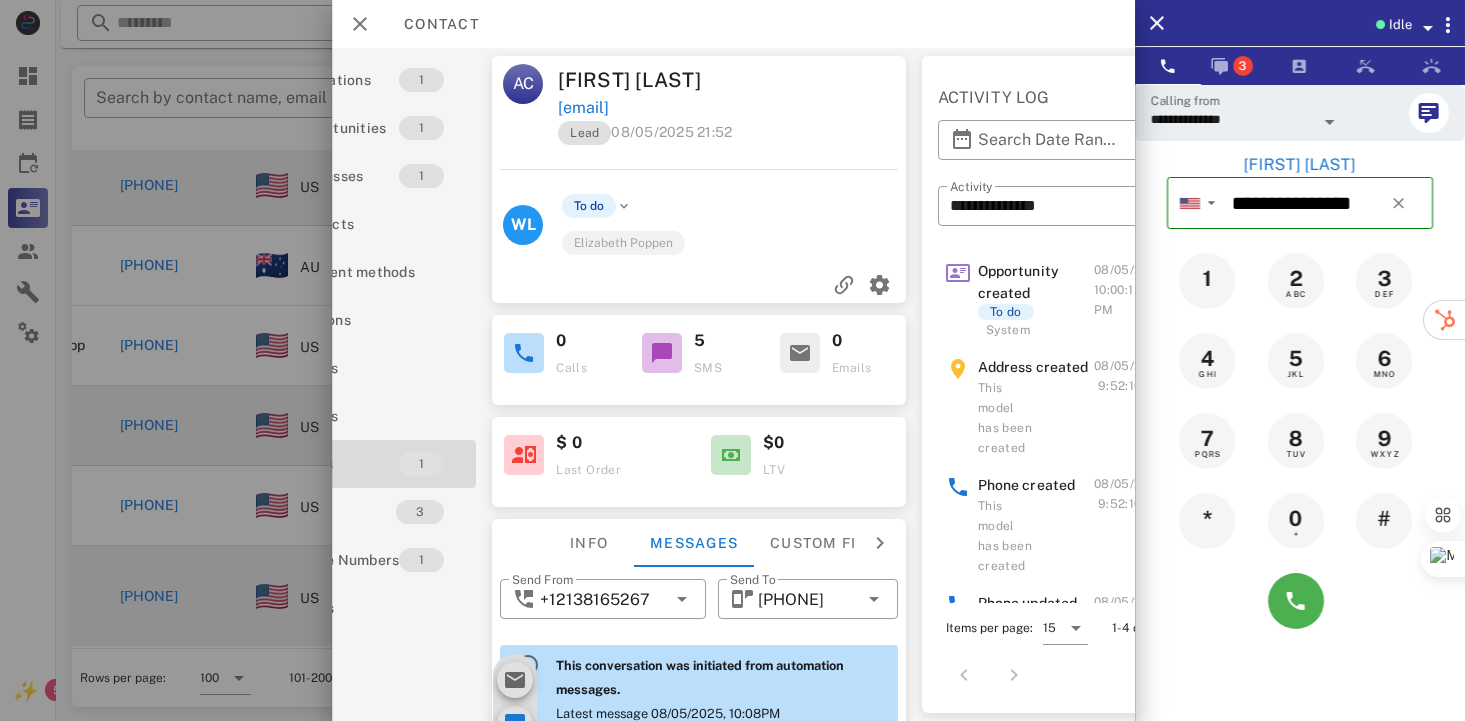 click on "To do" at bounding box center [590, 206] 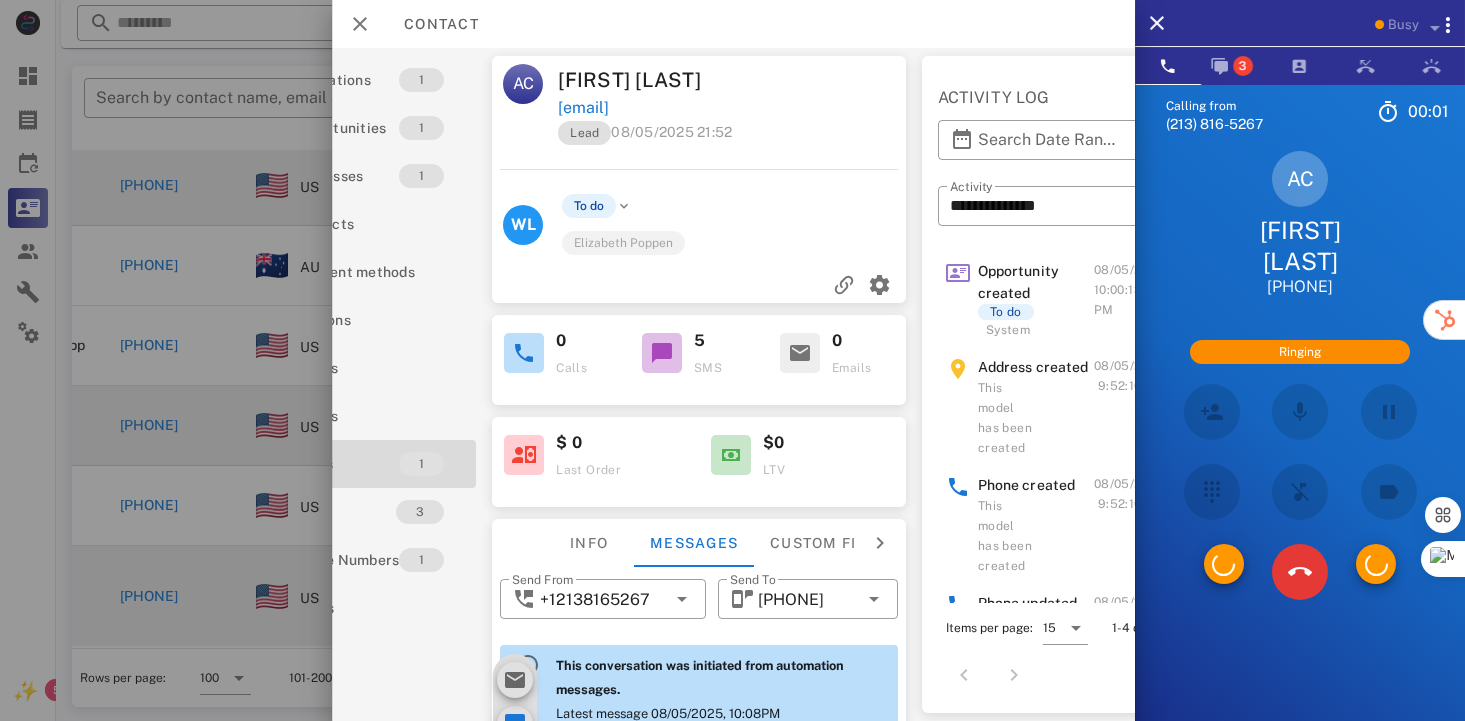 click at bounding box center (625, 206) 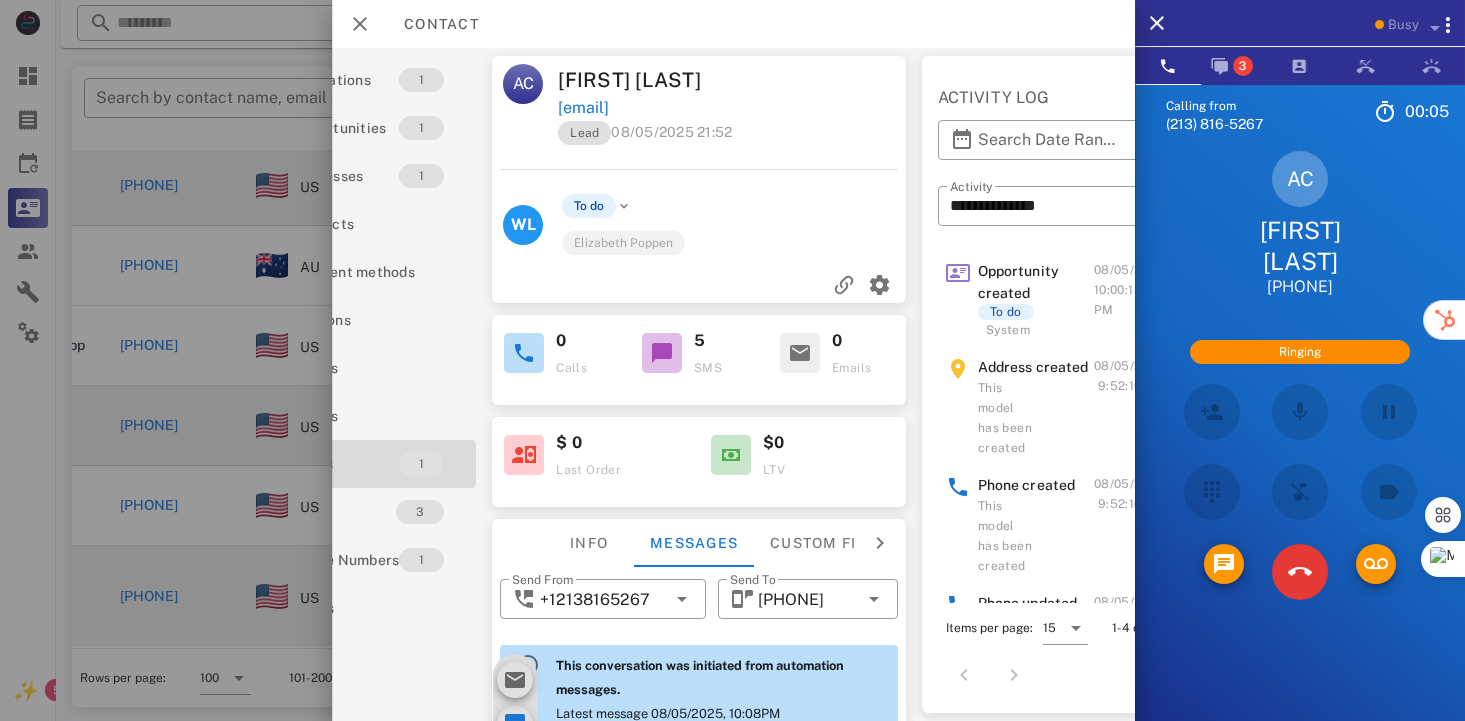 click at bounding box center [625, 206] 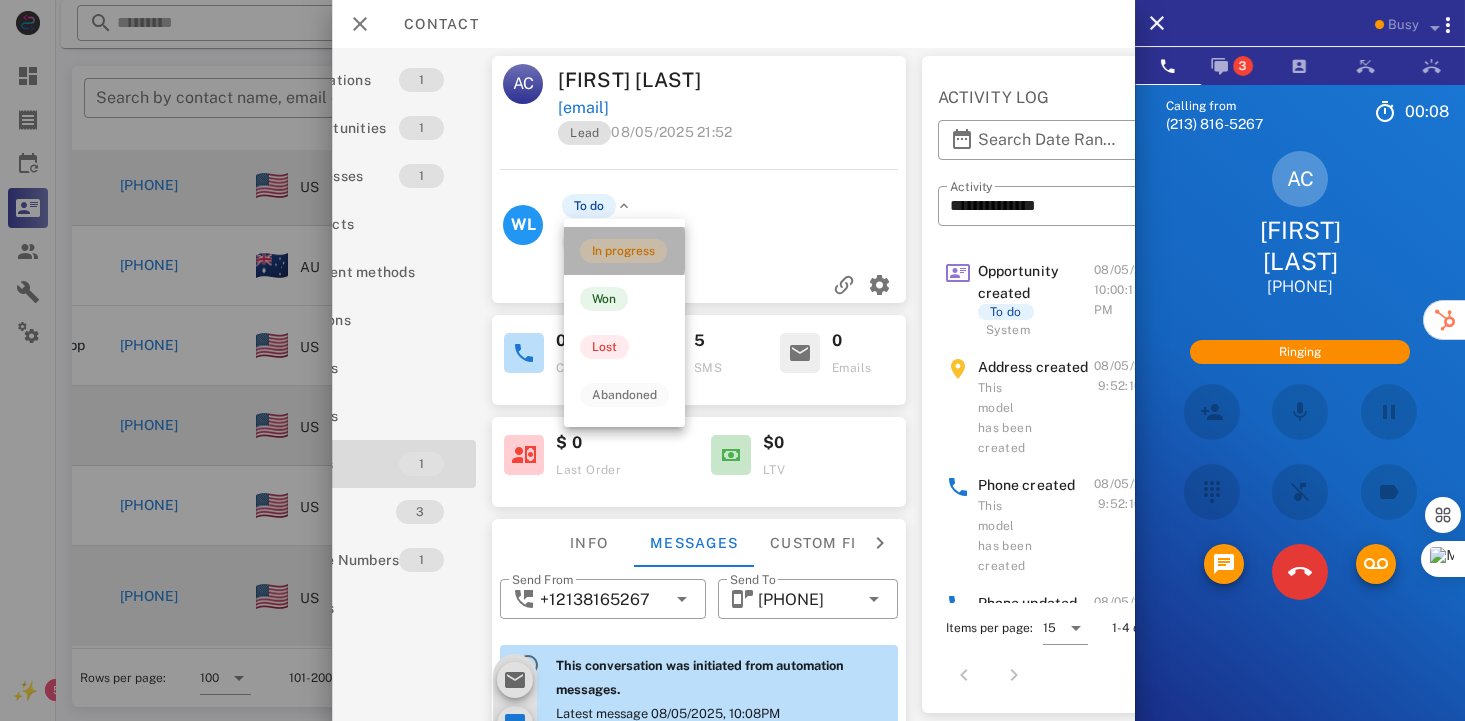click on "In progress" at bounding box center (623, 251) 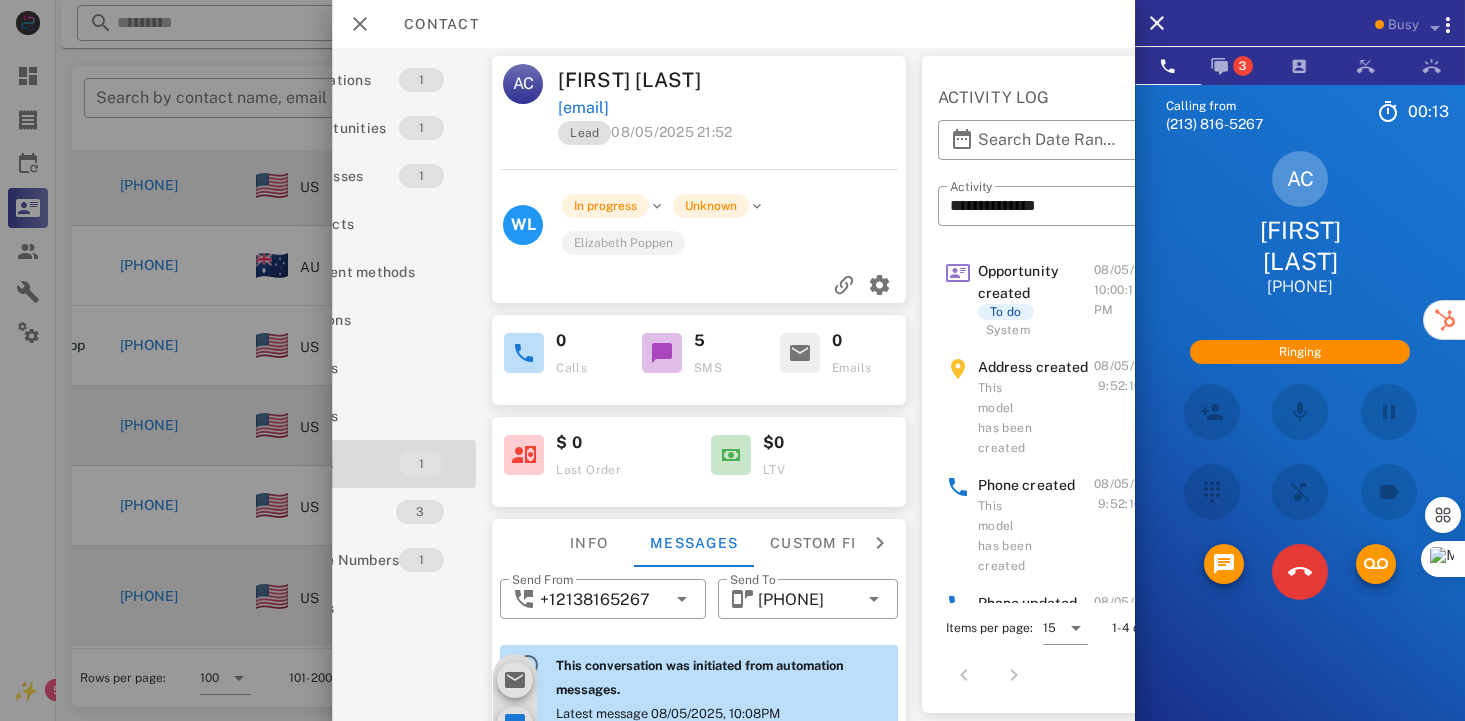 click on "Latest message [DATE], [TIME]" at bounding box center [719, 689] 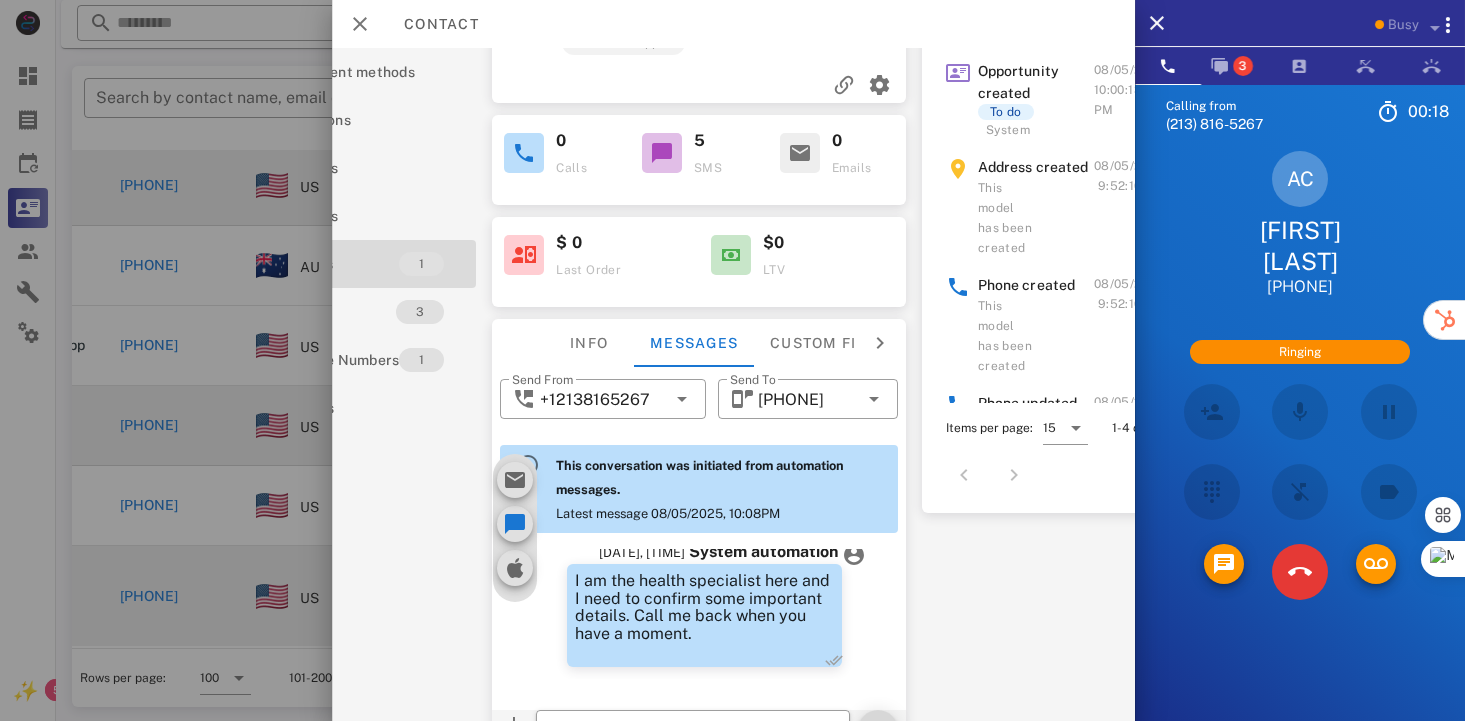 scroll, scrollTop: 327, scrollLeft: 100, axis: both 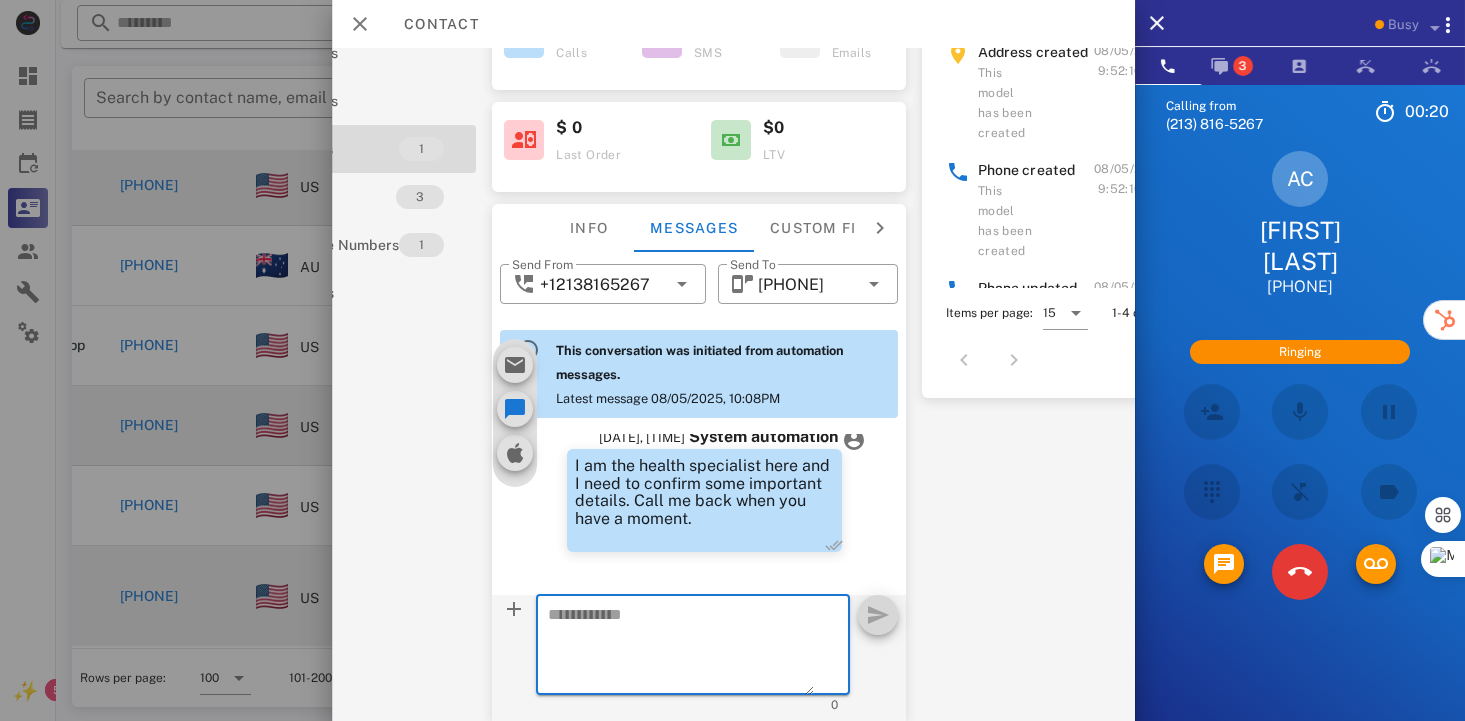 click at bounding box center [681, 648] 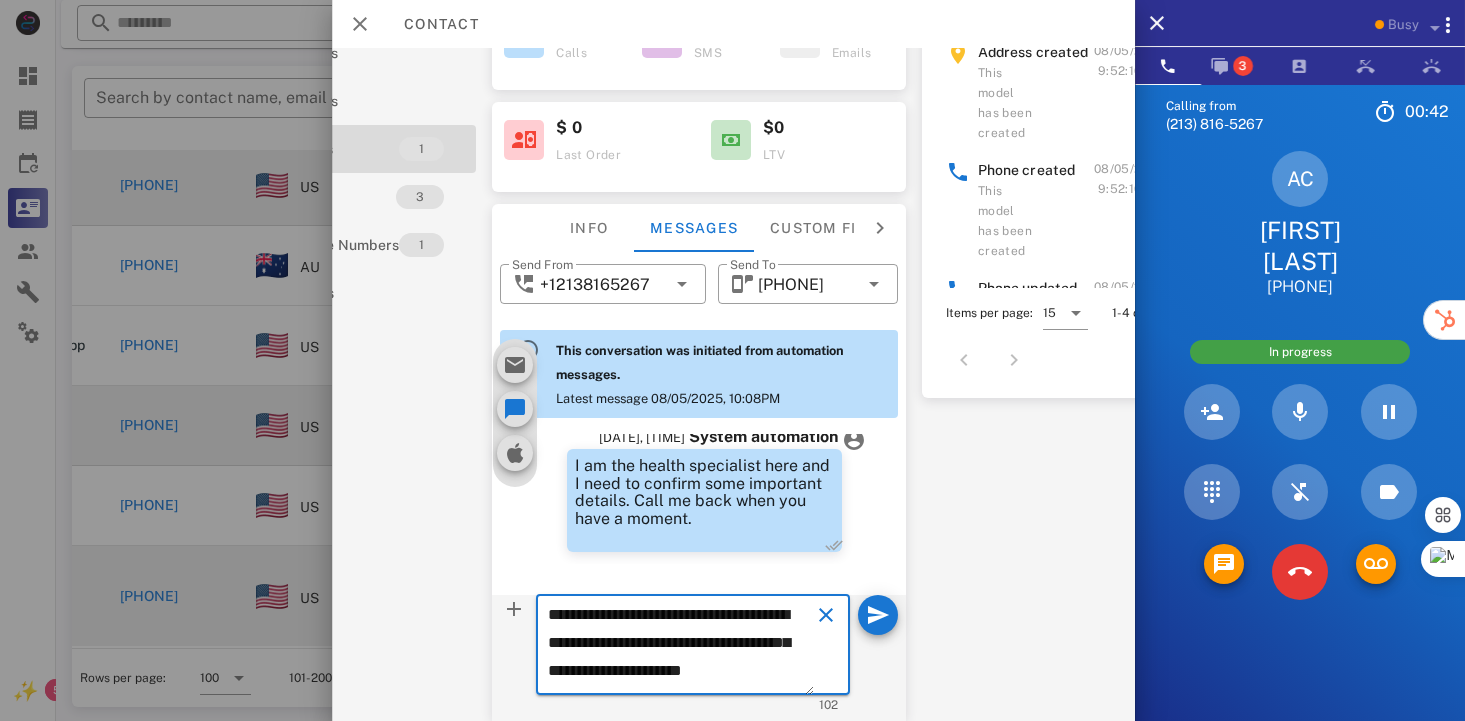 scroll, scrollTop: 12, scrollLeft: 0, axis: vertical 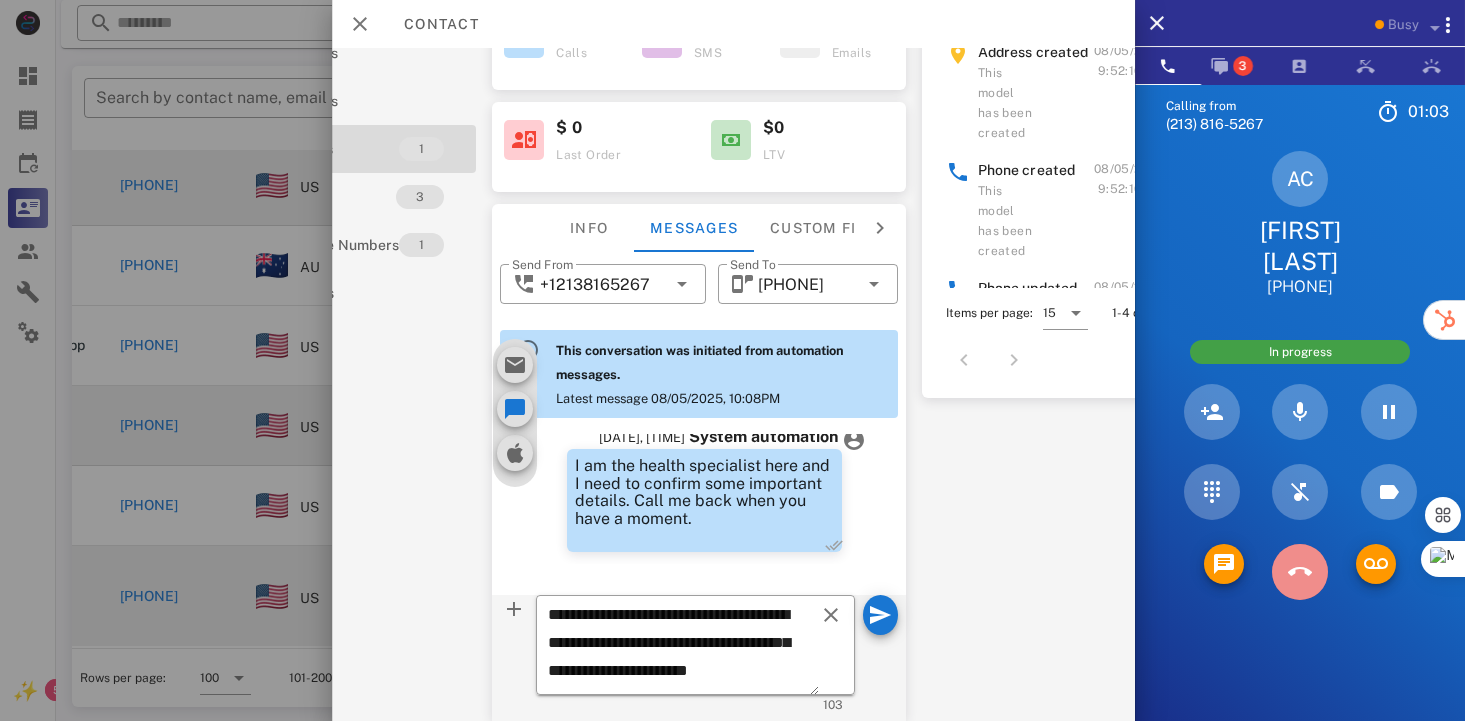 click at bounding box center [1300, 572] 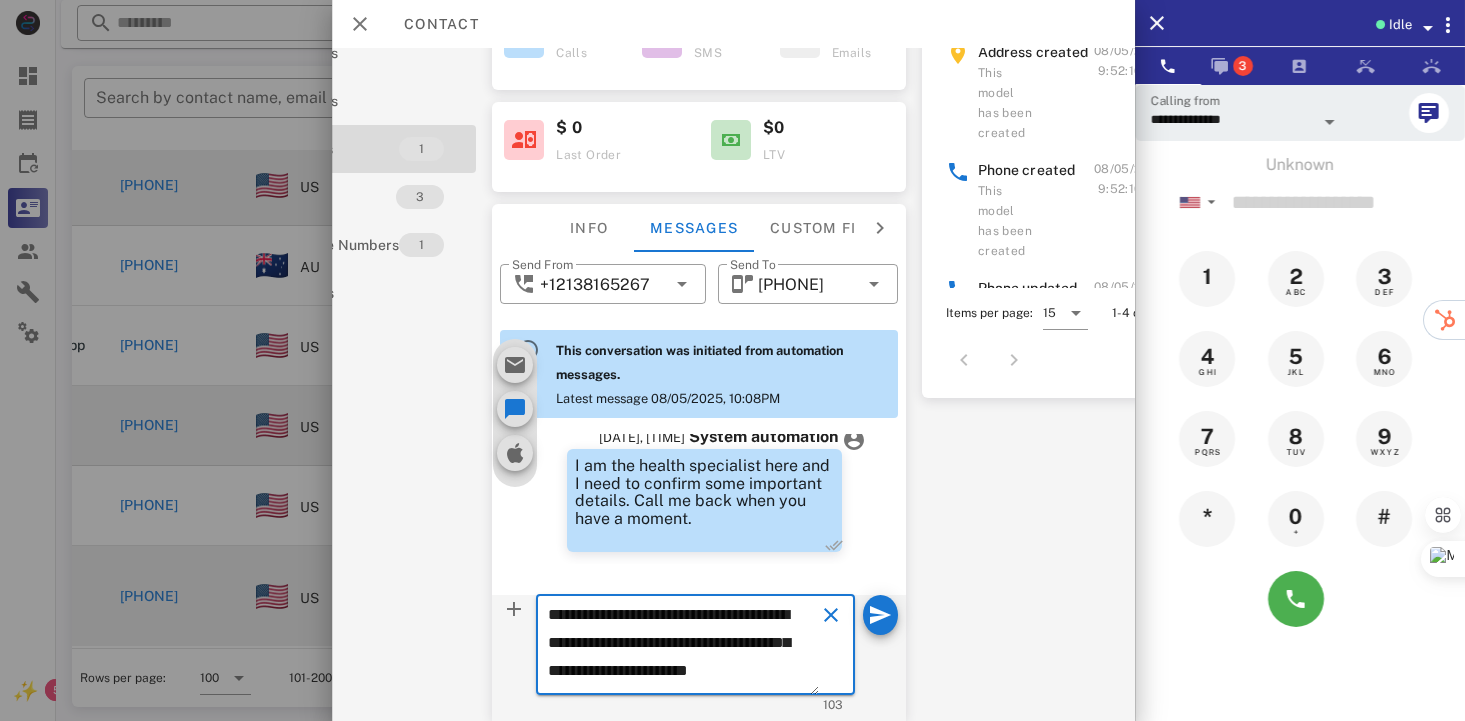 click on "**********" at bounding box center [683, 648] 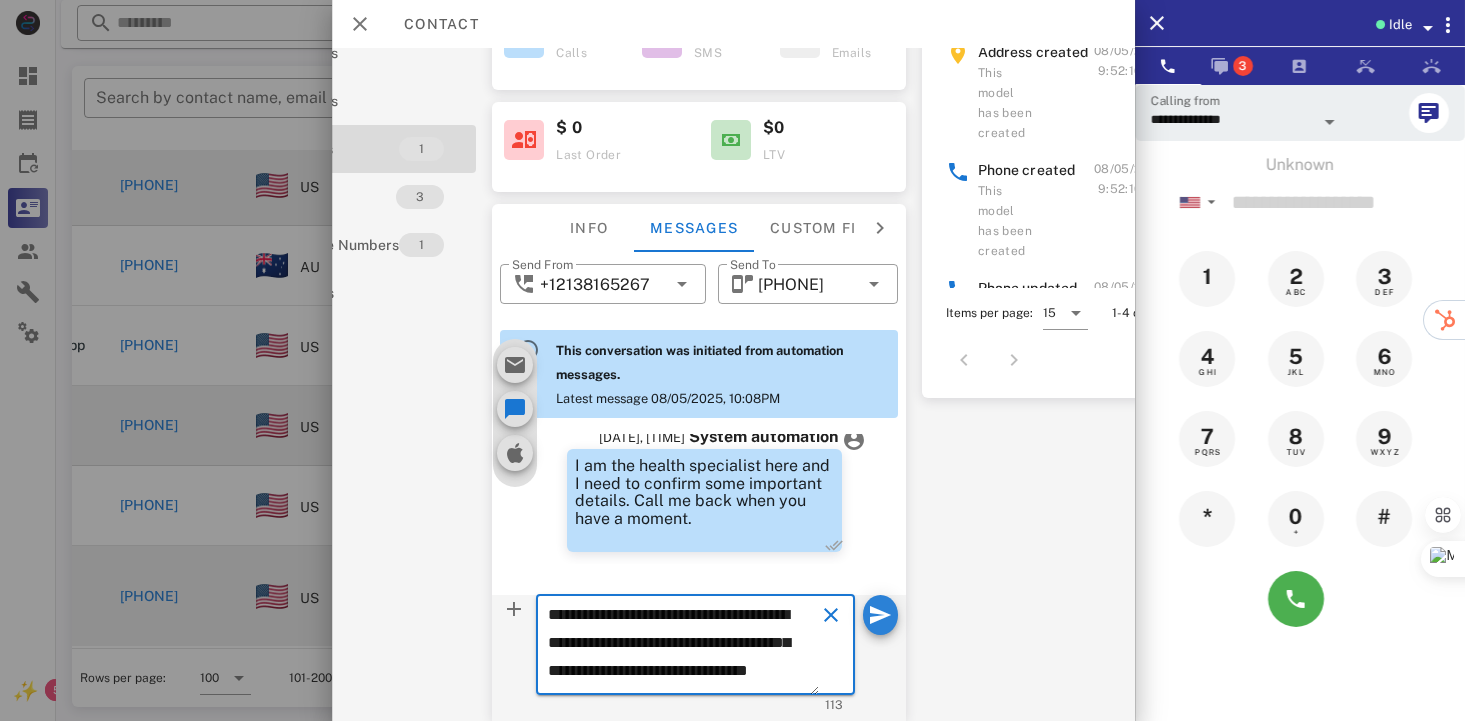 type on "**********" 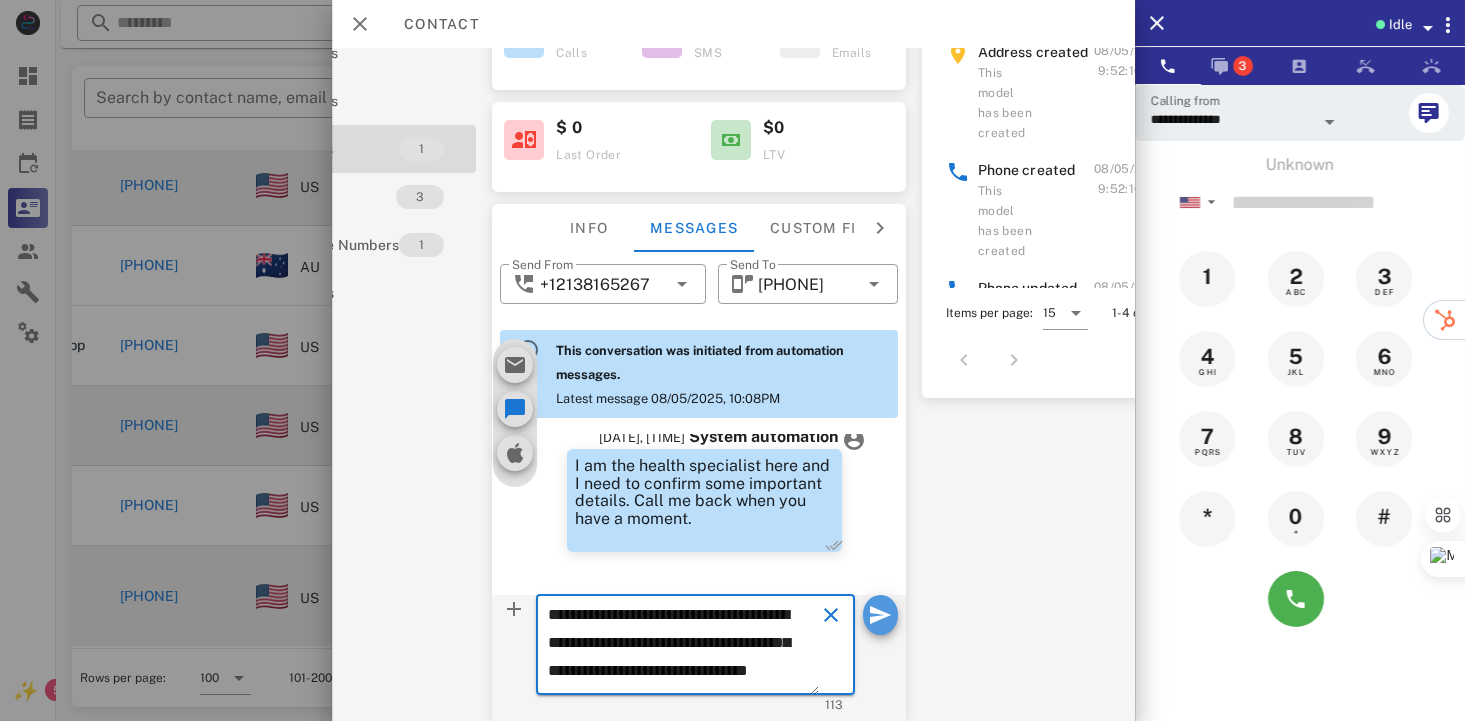 click at bounding box center (880, 615) 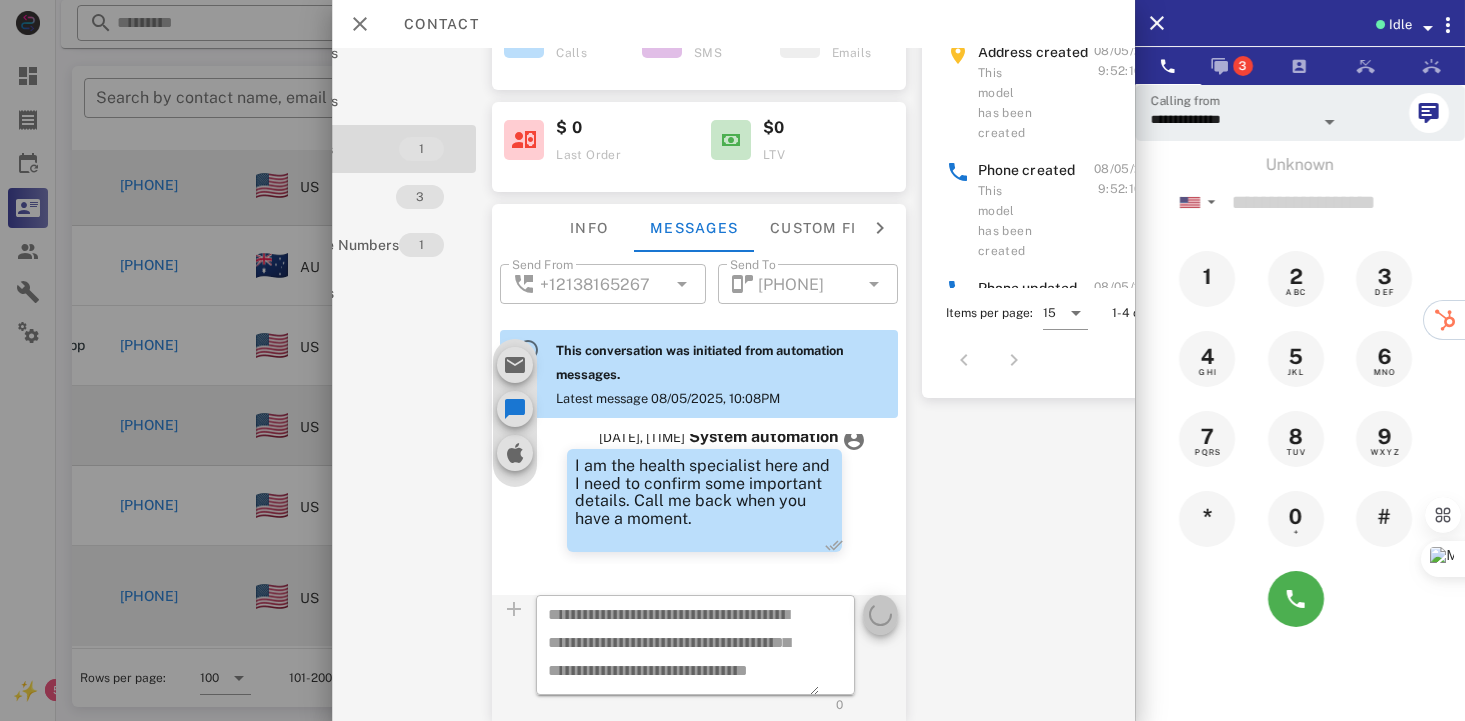 type 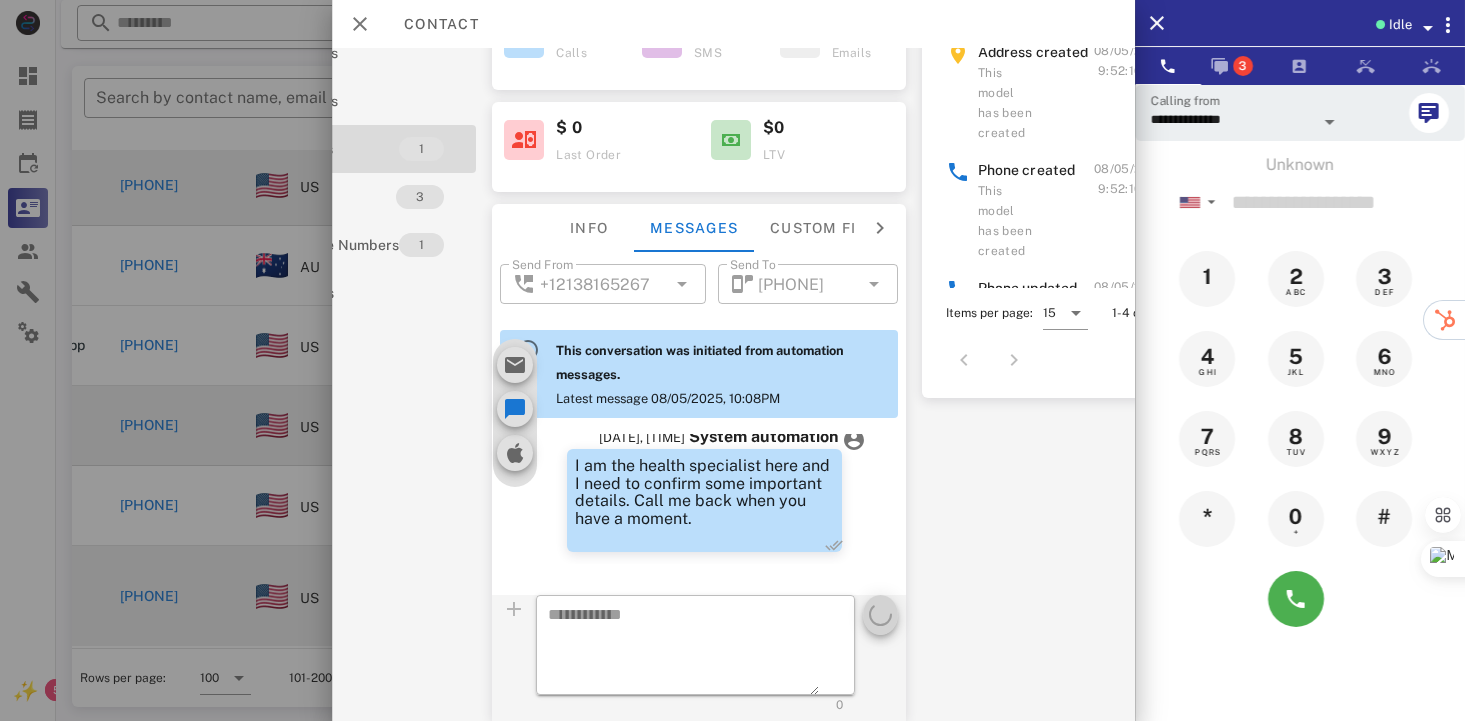 scroll, scrollTop: 0, scrollLeft: 0, axis: both 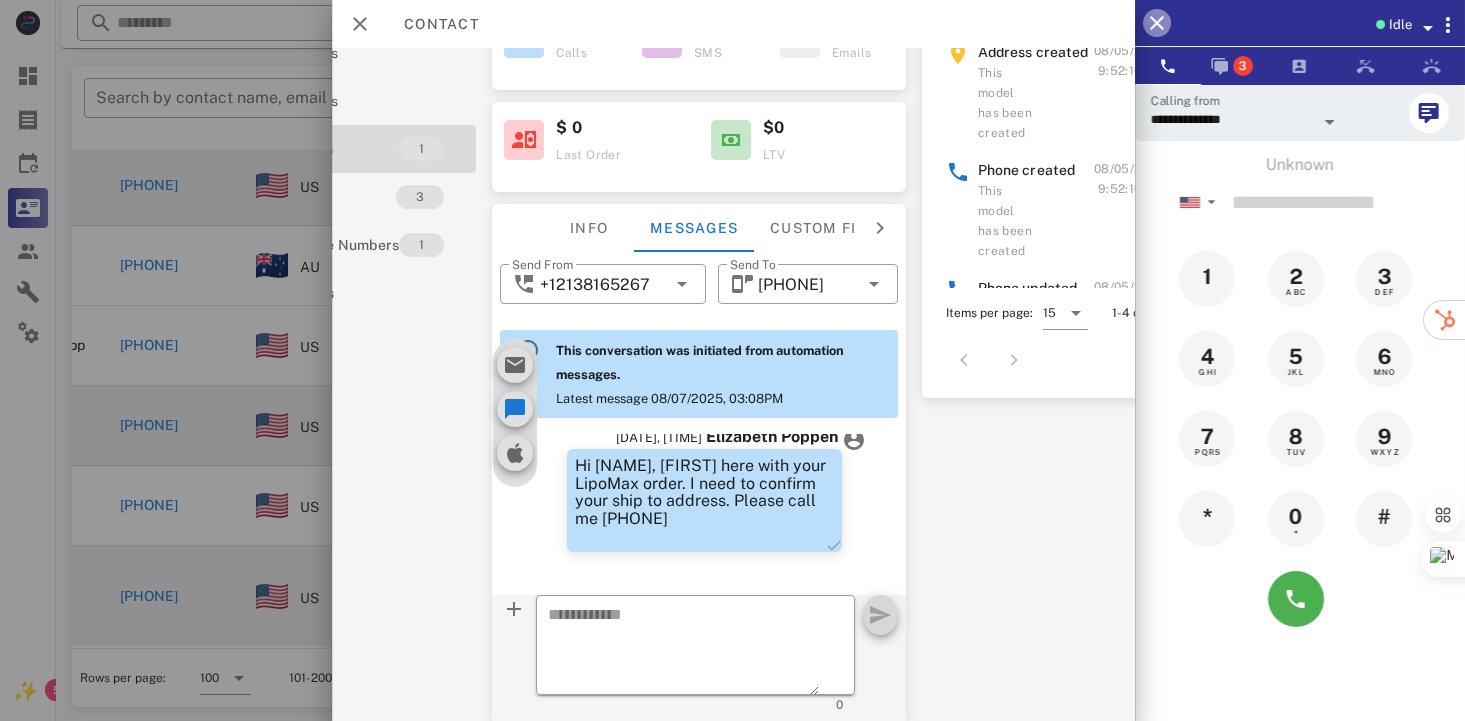 click at bounding box center (1157, 23) 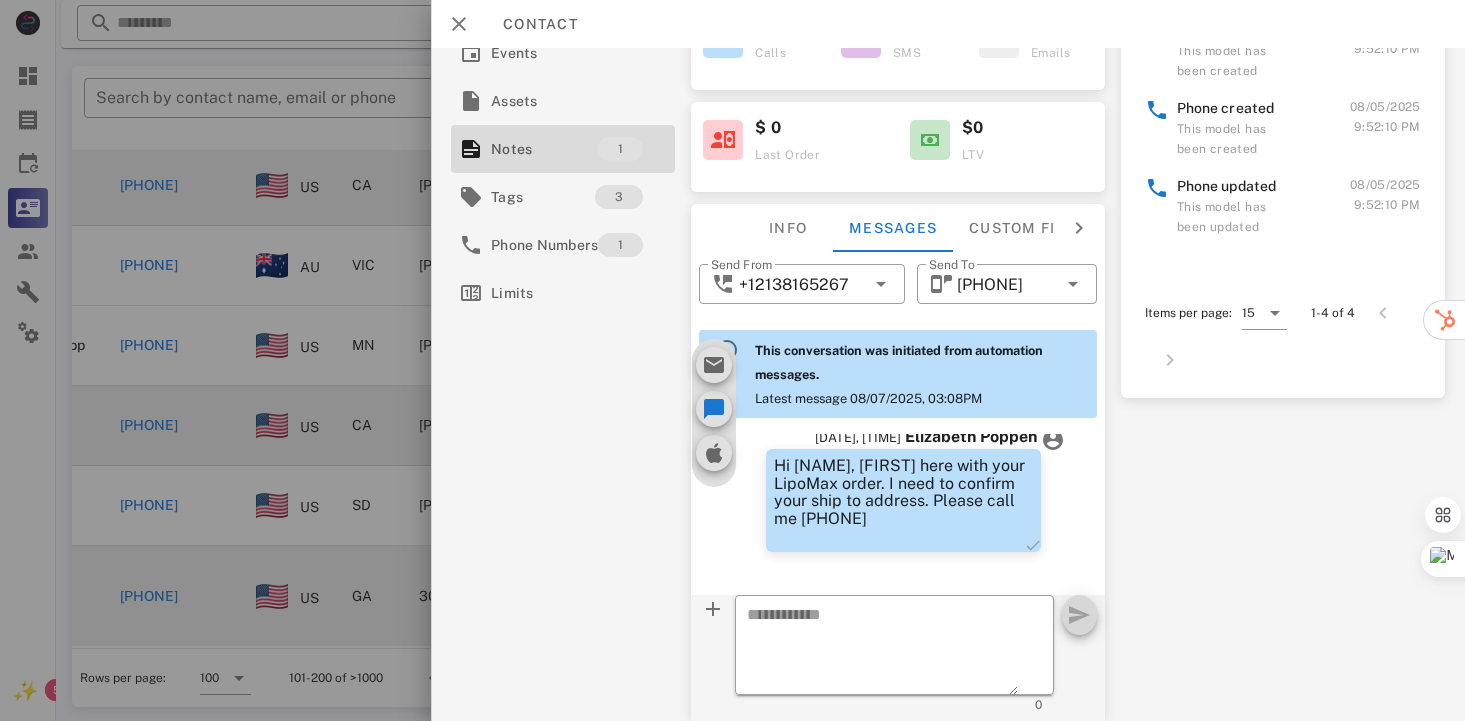 scroll, scrollTop: 315, scrollLeft: 0, axis: vertical 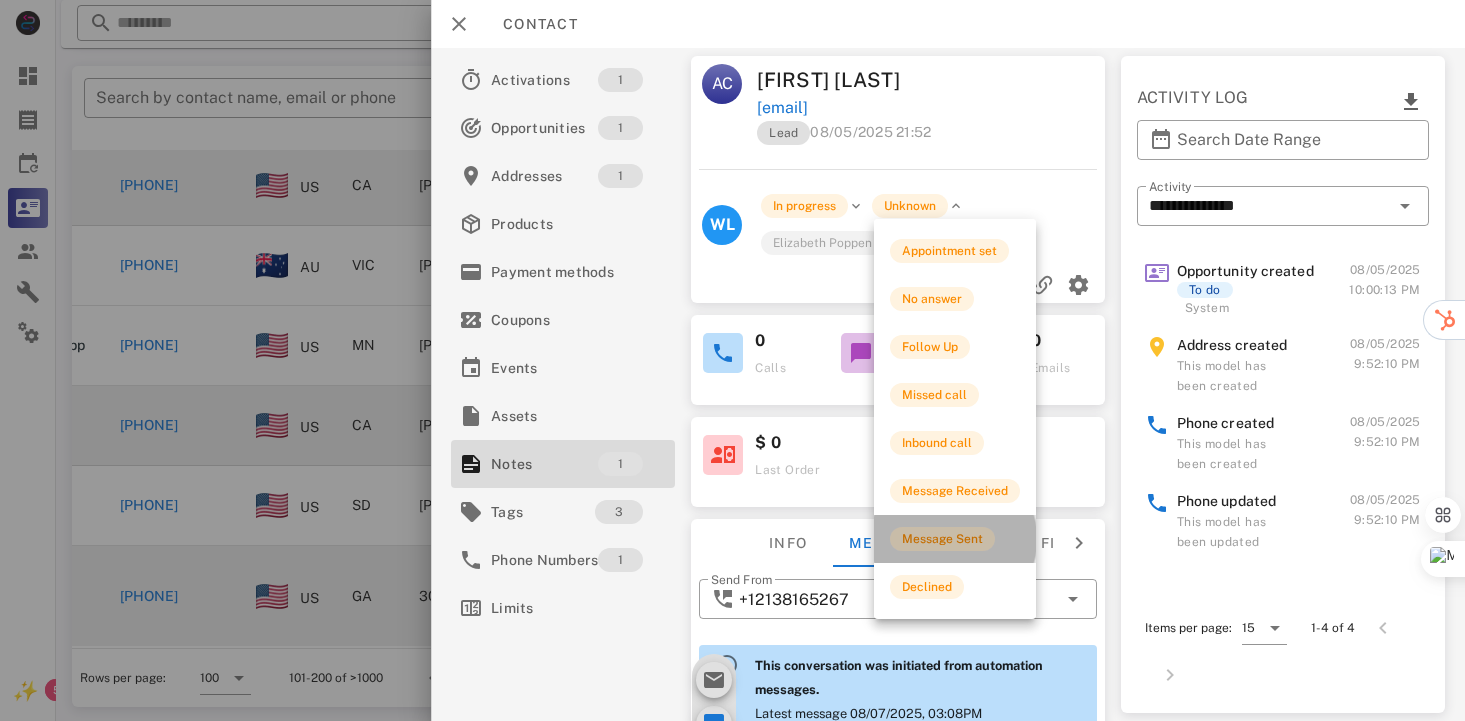 click on "Message Sent" at bounding box center [942, 539] 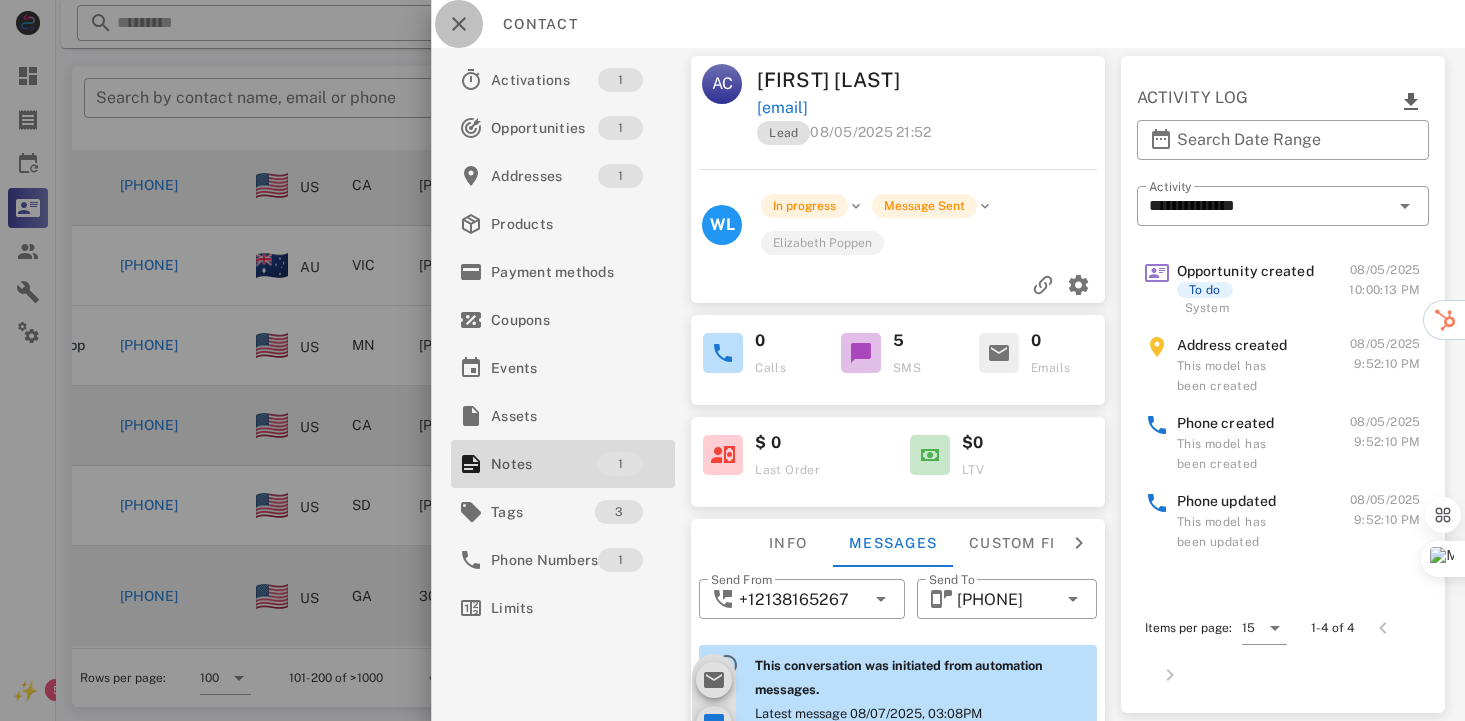 click at bounding box center (459, 24) 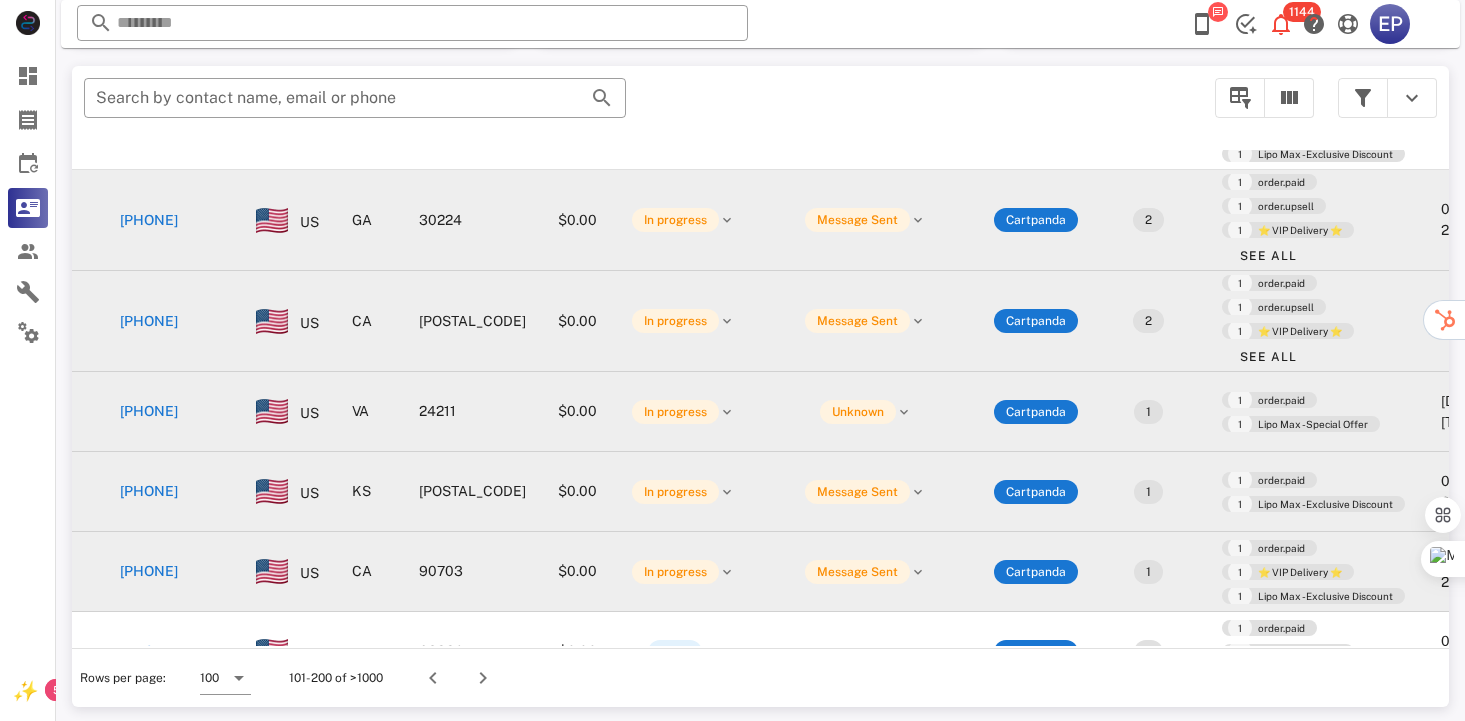 scroll, scrollTop: 3500, scrollLeft: 63, axis: both 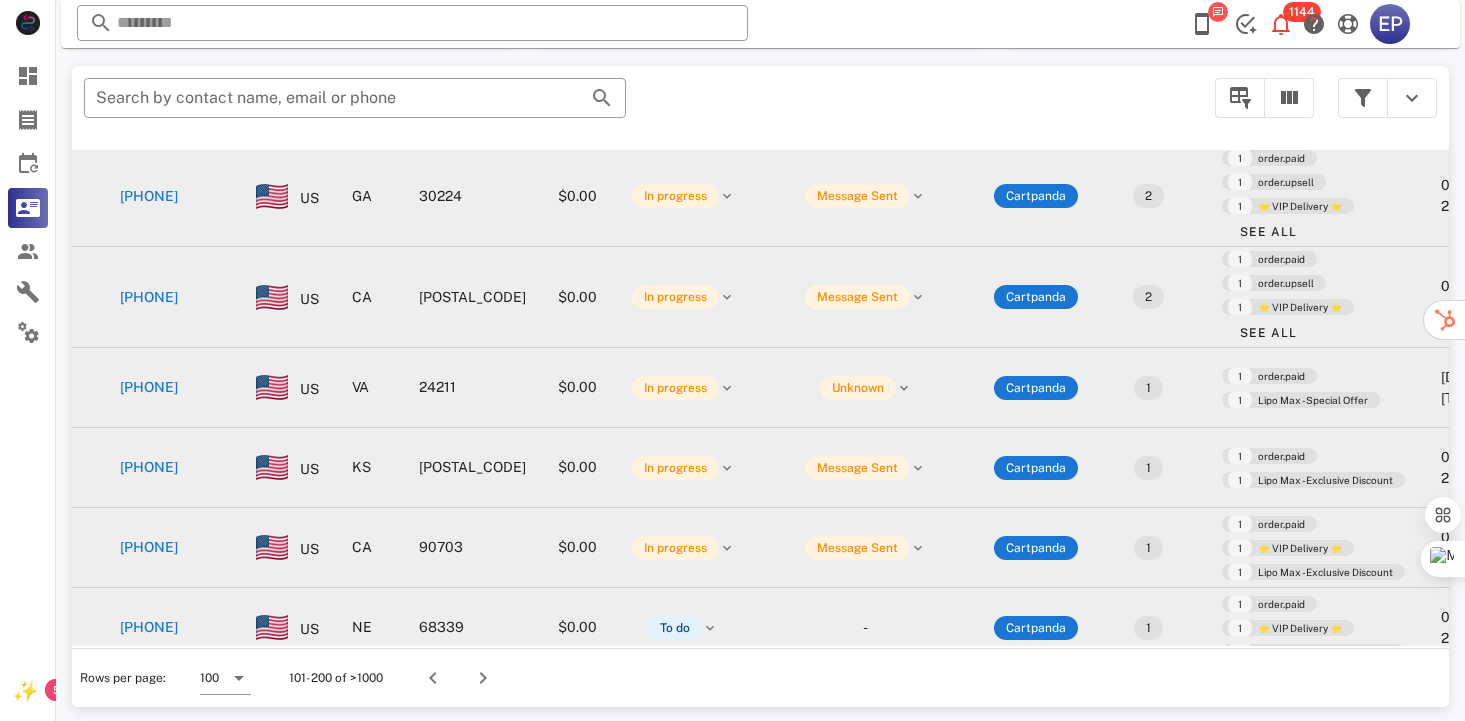 click on "[PHONE]" at bounding box center [149, 627] 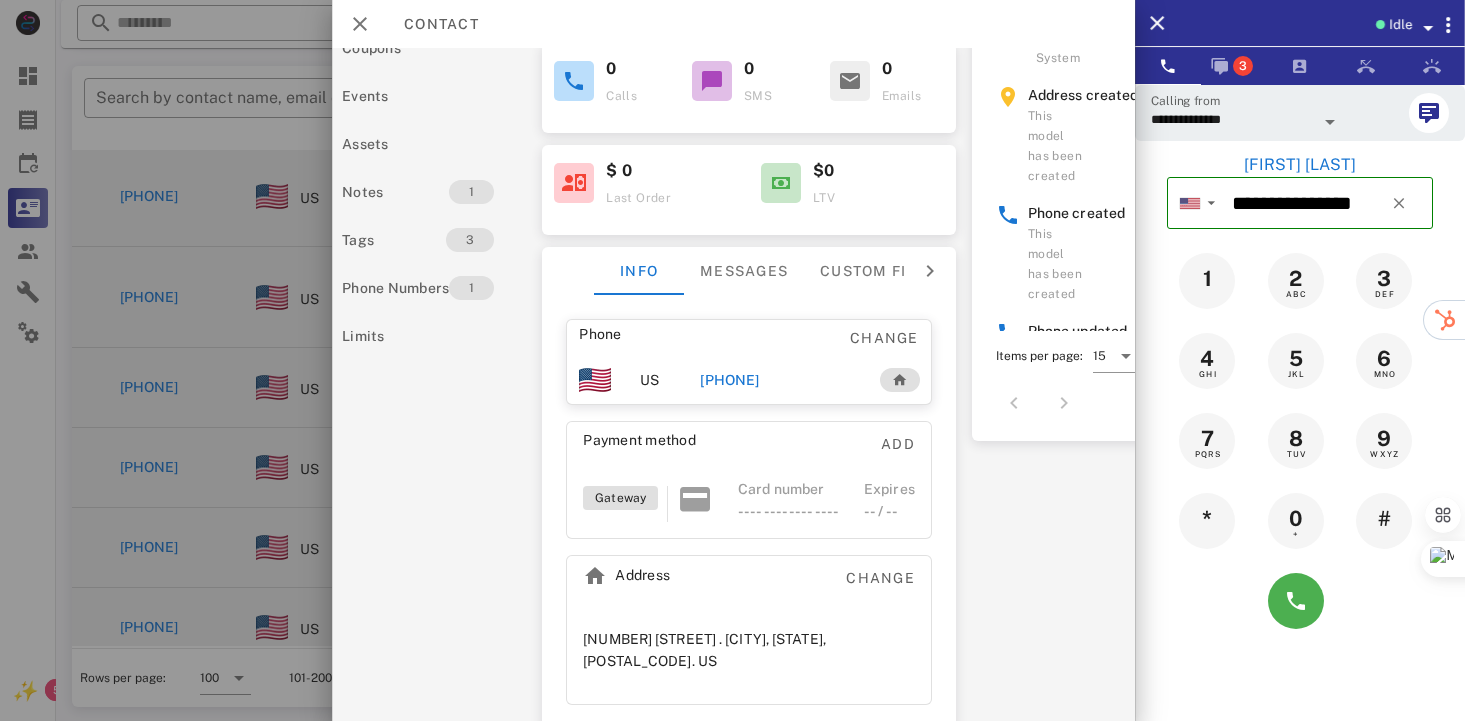 scroll, scrollTop: 0, scrollLeft: 50, axis: horizontal 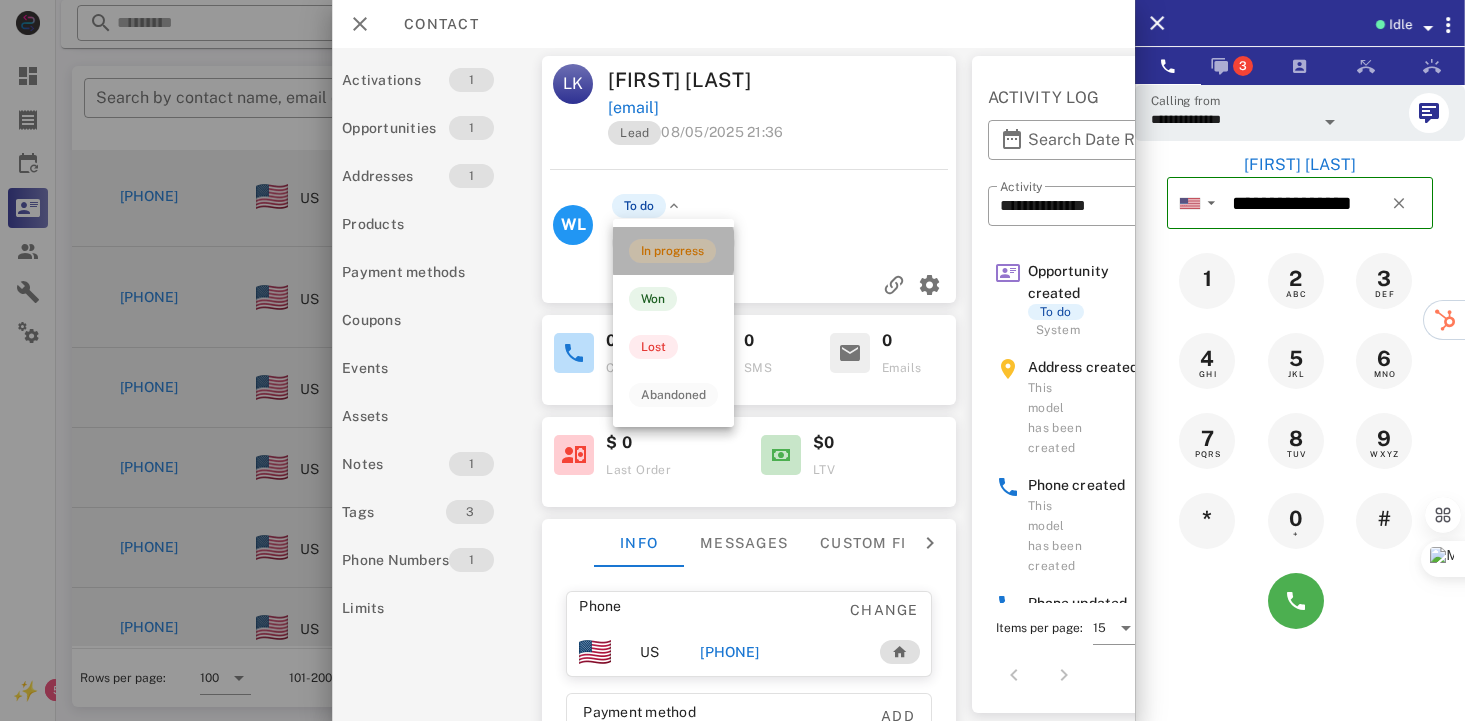 click on "In progress" at bounding box center (672, 251) 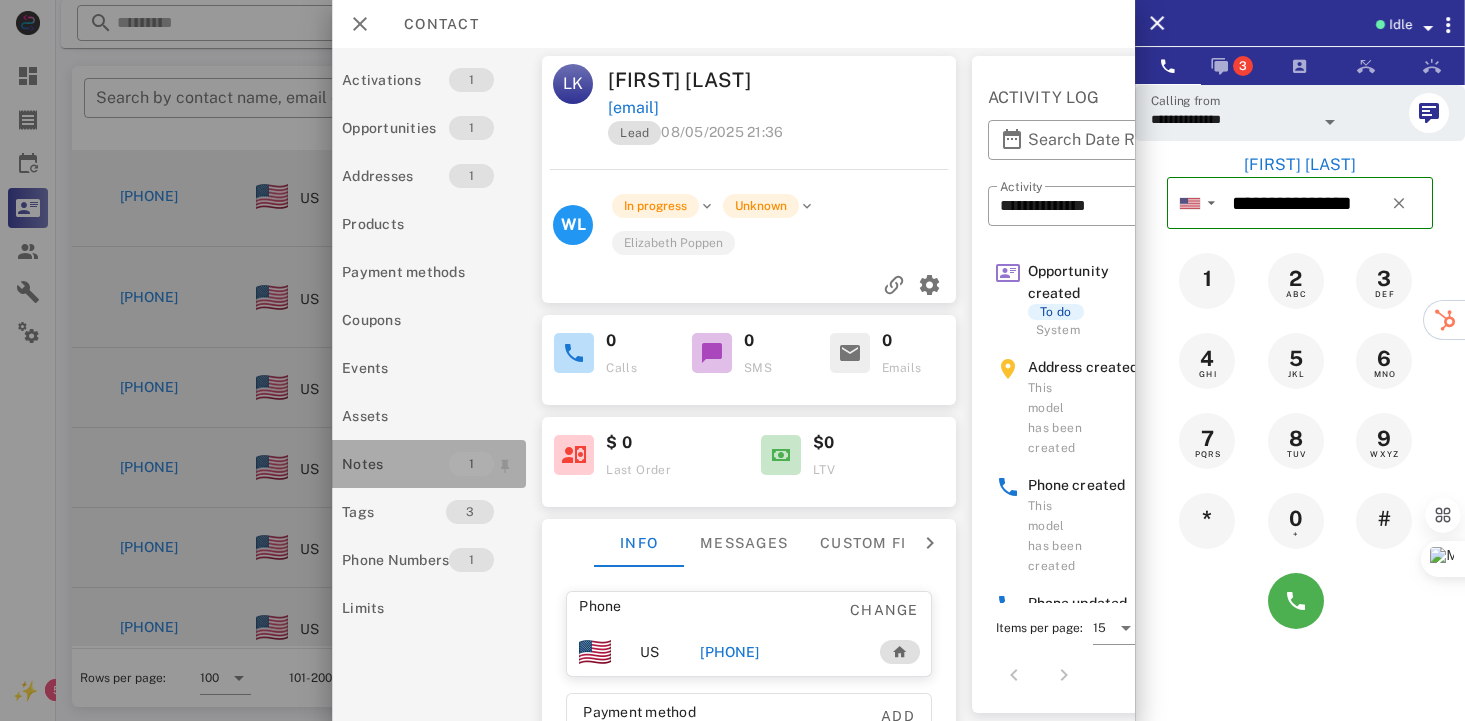 click on "Notes" at bounding box center [395, 464] 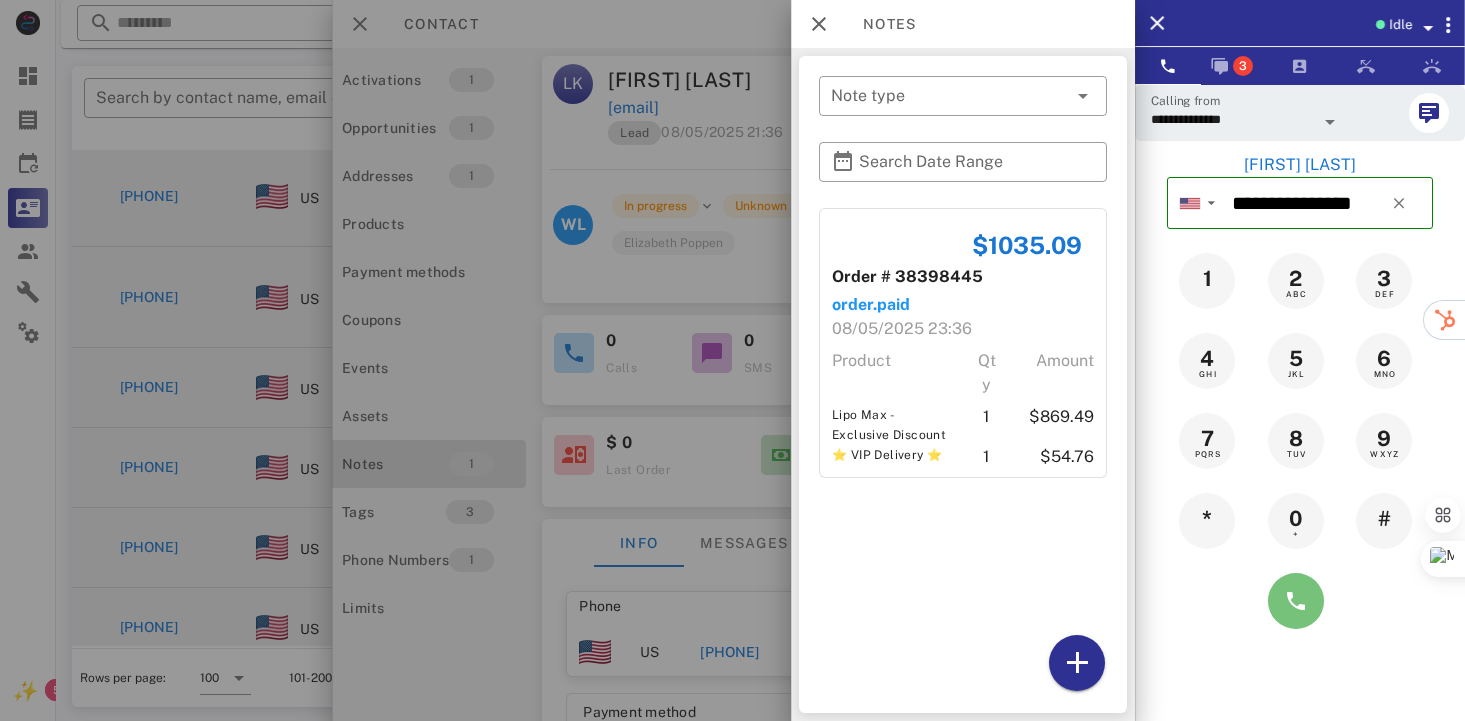 click at bounding box center [1296, 601] 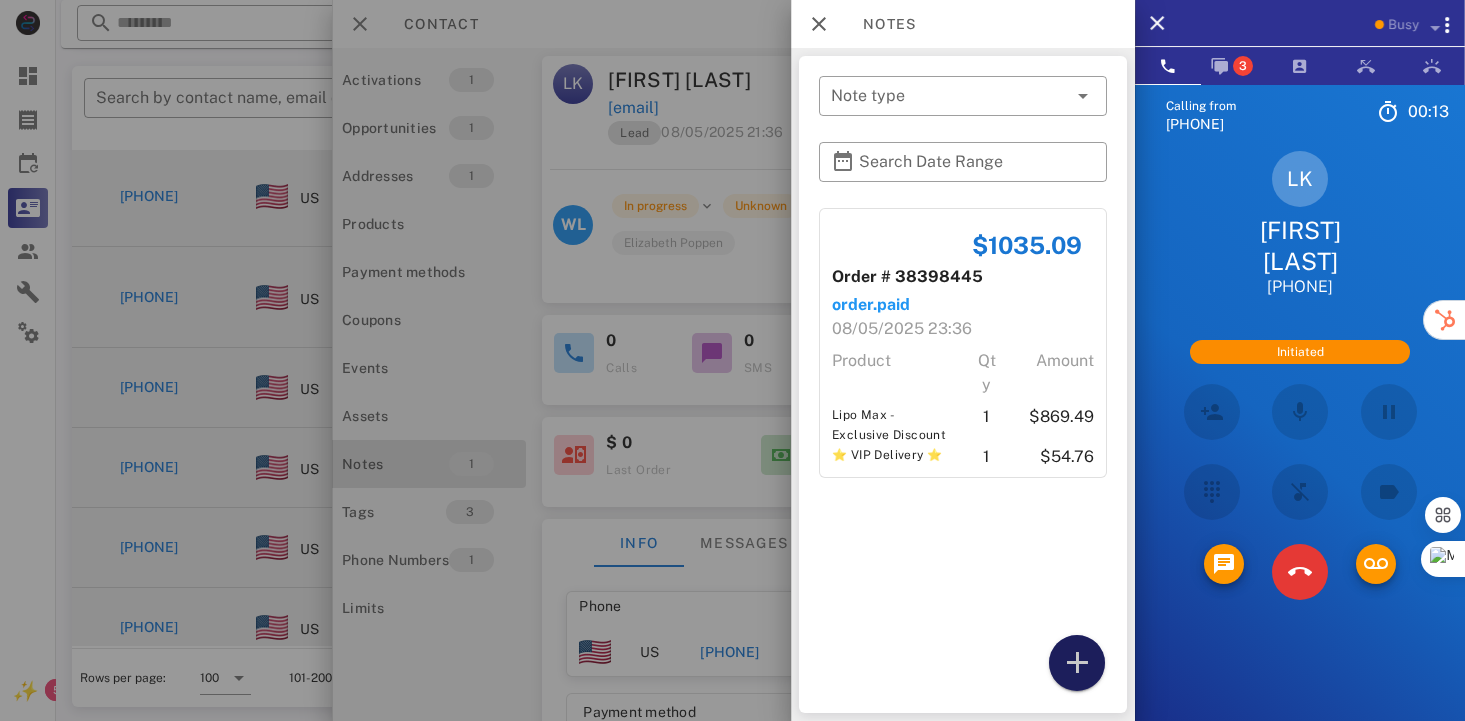 click at bounding box center [1077, 663] 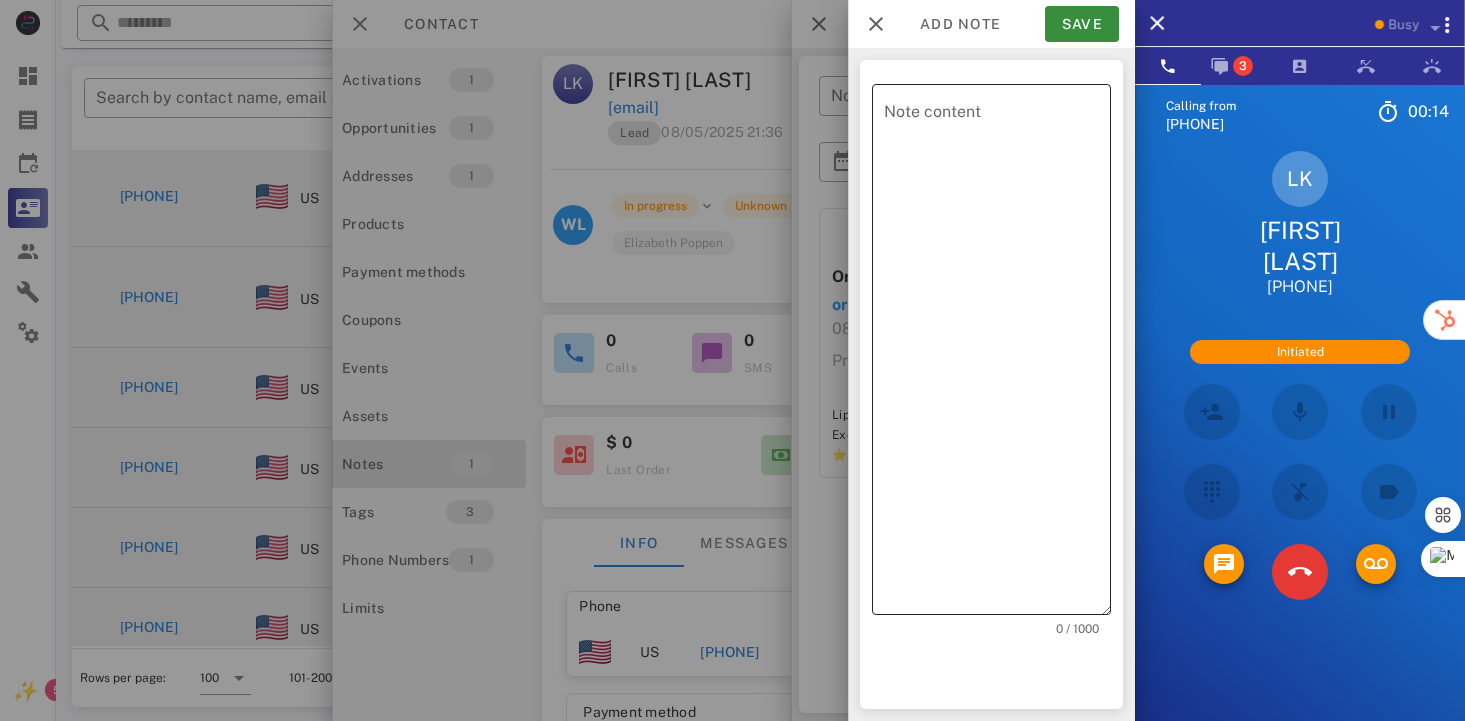 click on "Note content" at bounding box center (997, 354) 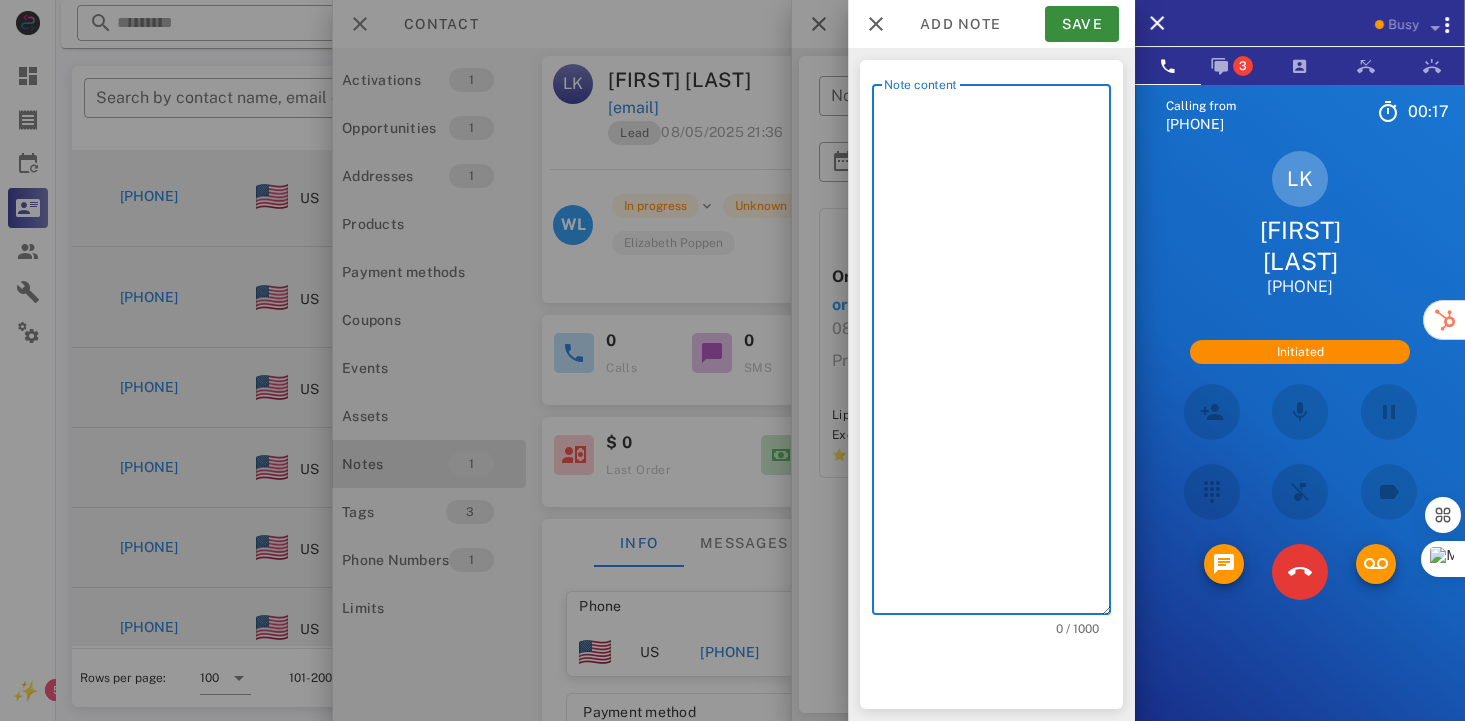 click on "Note content" at bounding box center [997, 354] 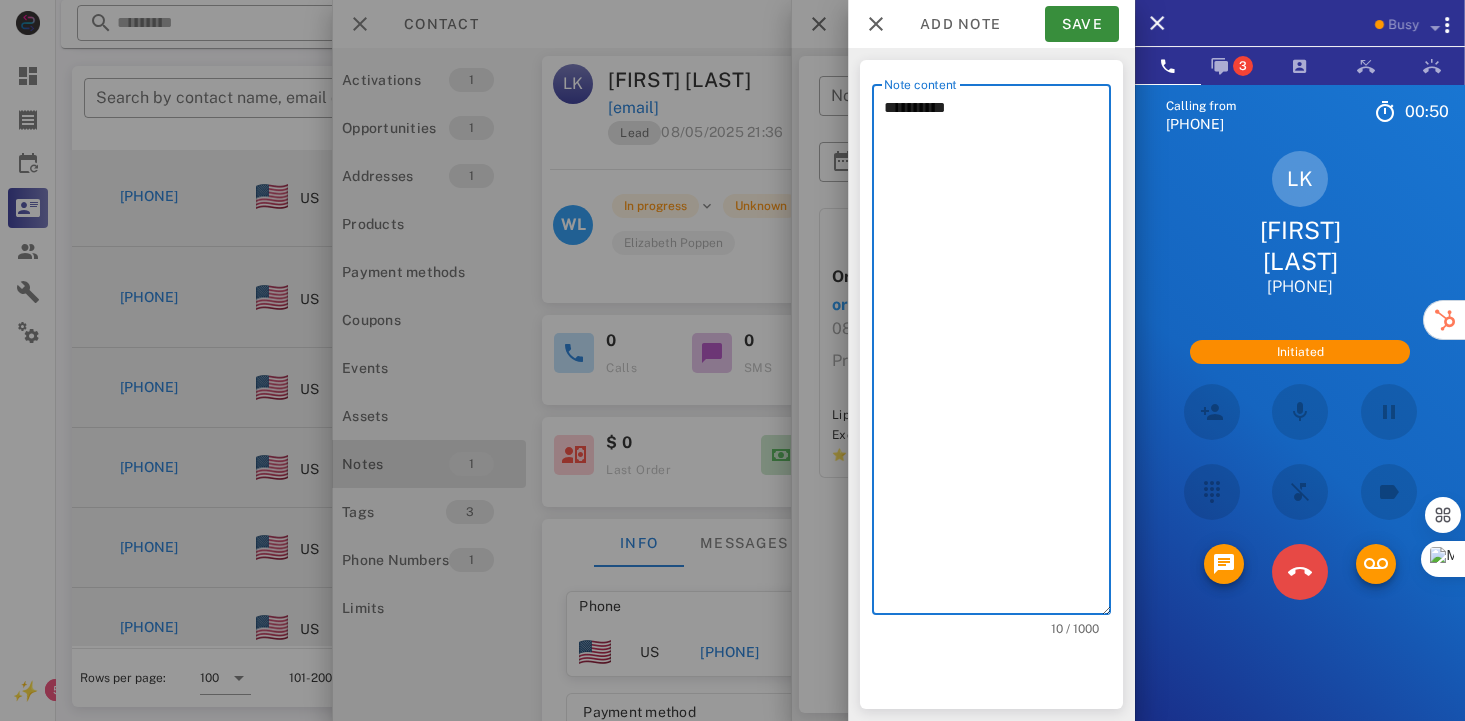 type on "*********" 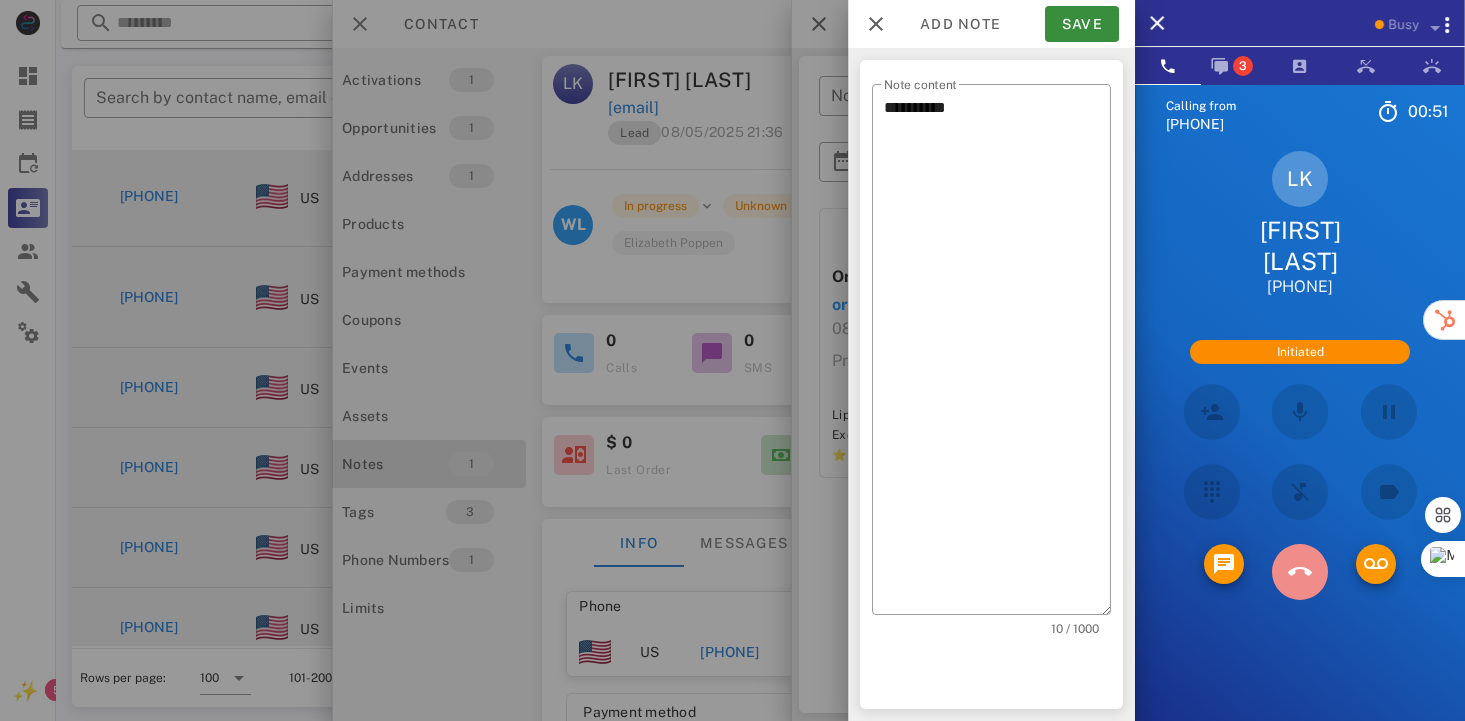 click at bounding box center (1300, 572) 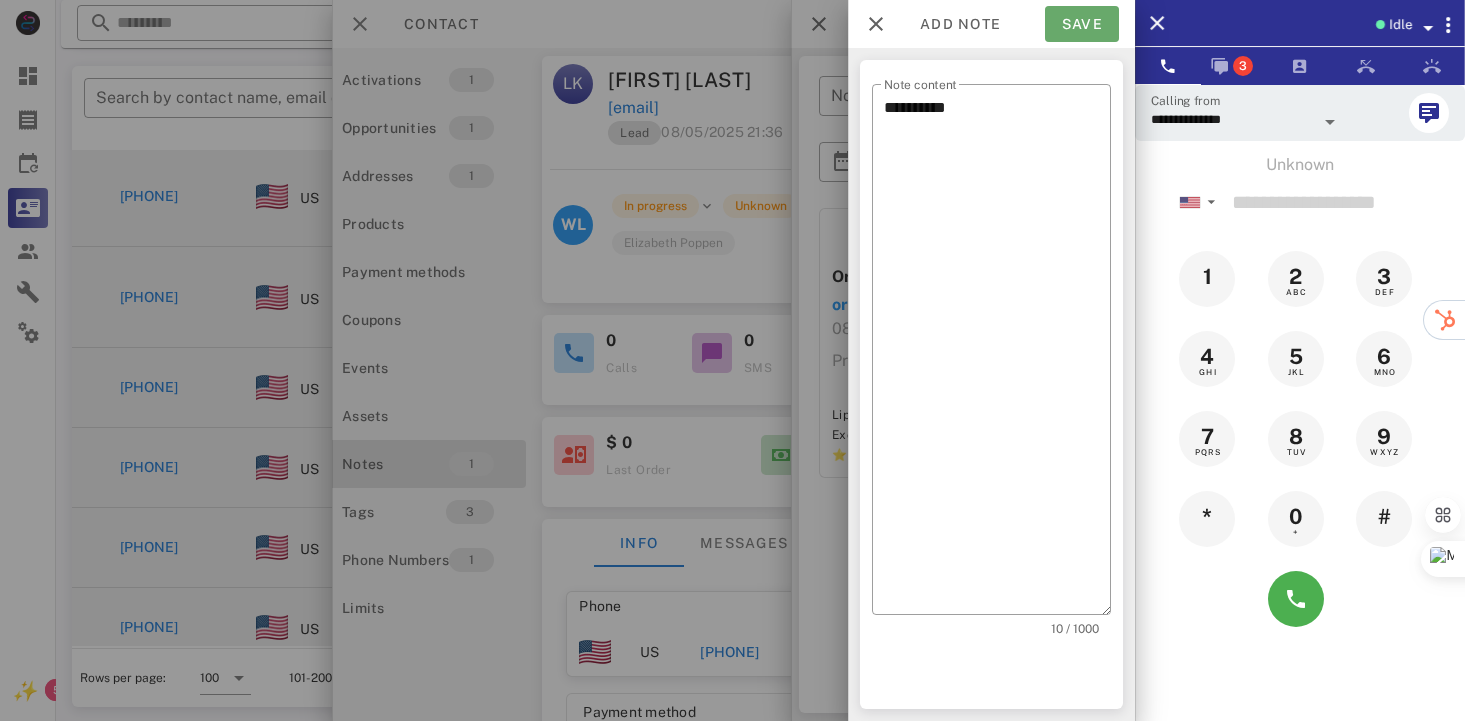 click on "Save" at bounding box center [1082, 24] 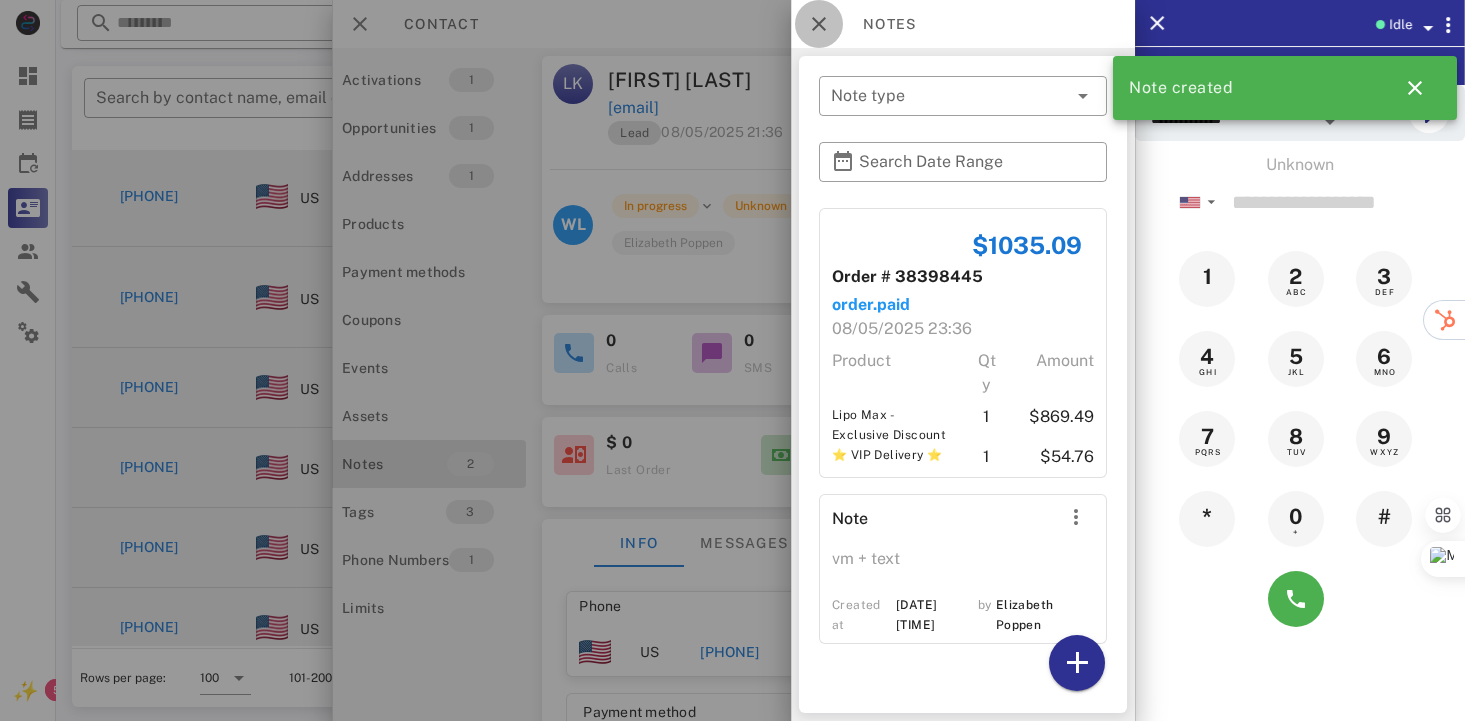click at bounding box center (819, 24) 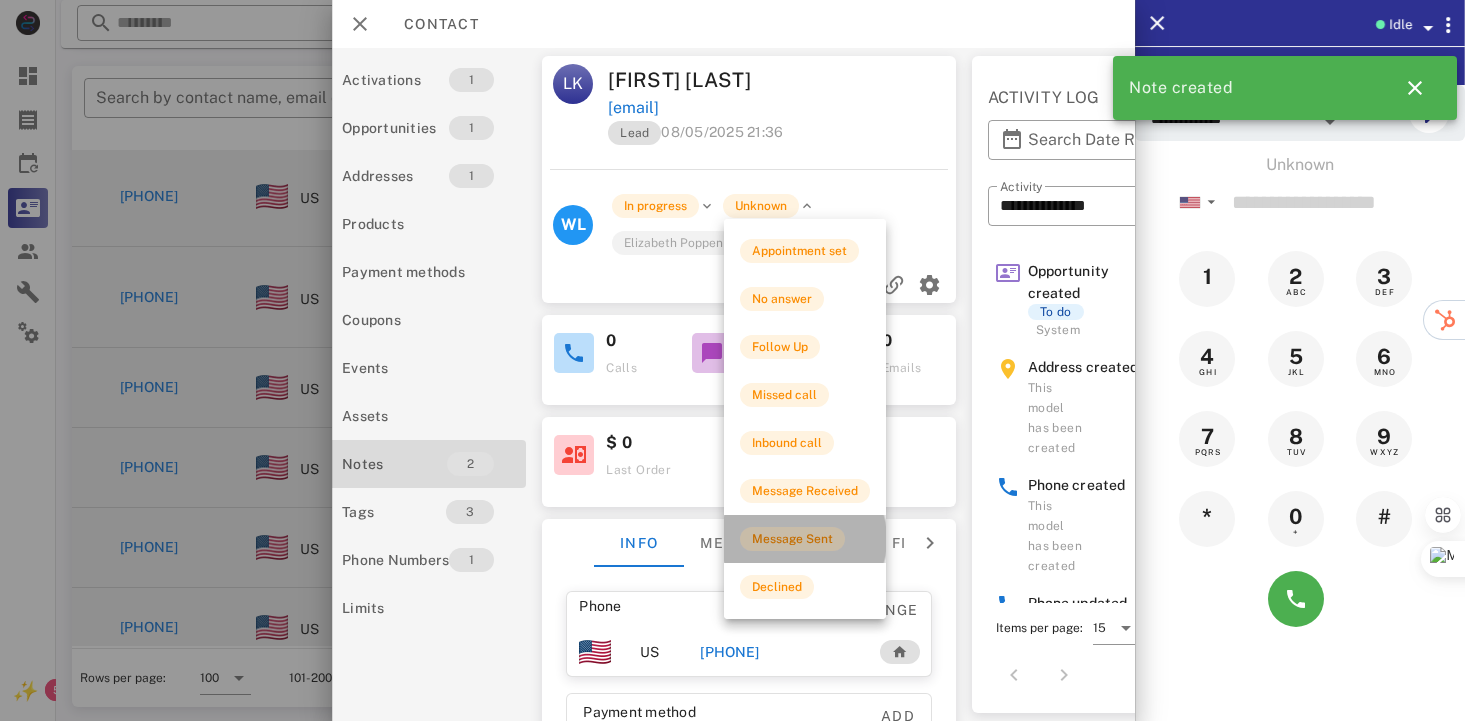 click on "Message Sent" at bounding box center (792, 539) 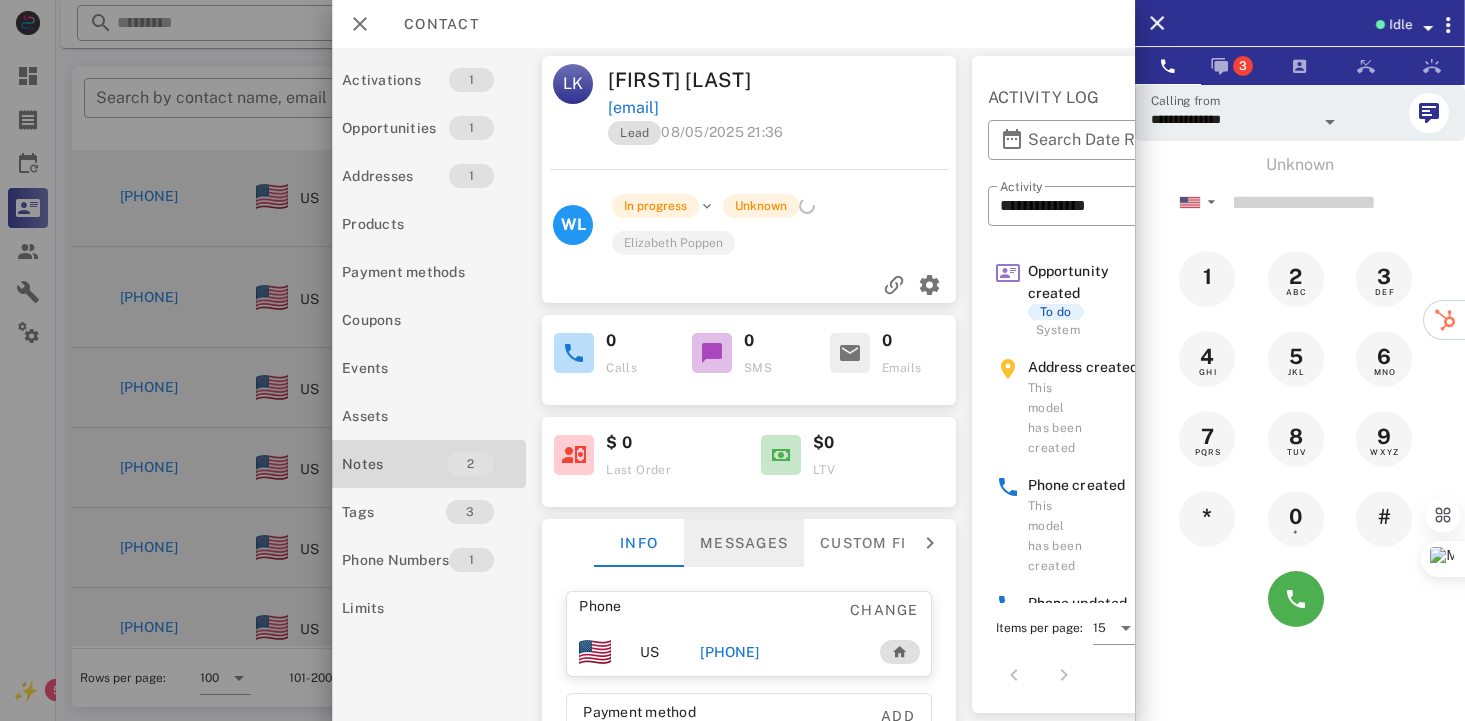 click on "Messages" at bounding box center [744, 543] 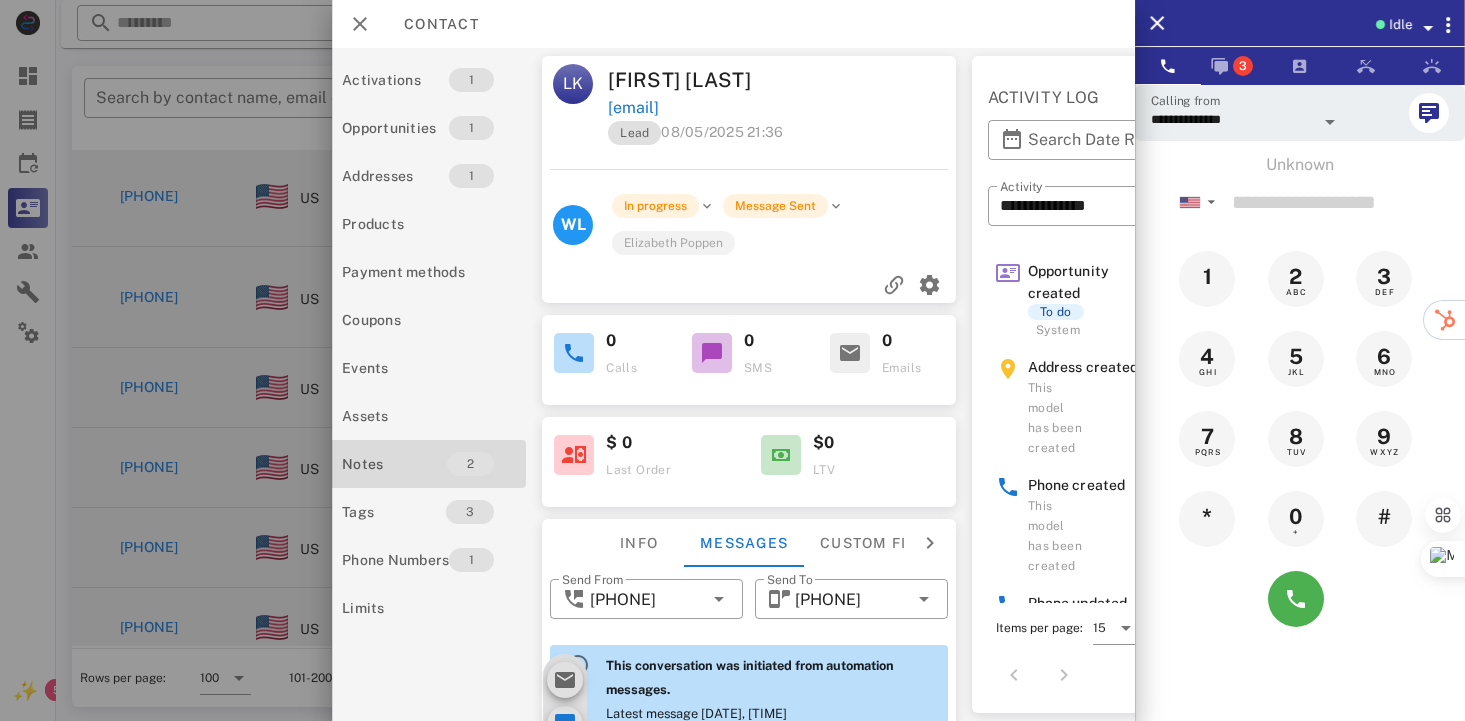 scroll, scrollTop: 653, scrollLeft: 0, axis: vertical 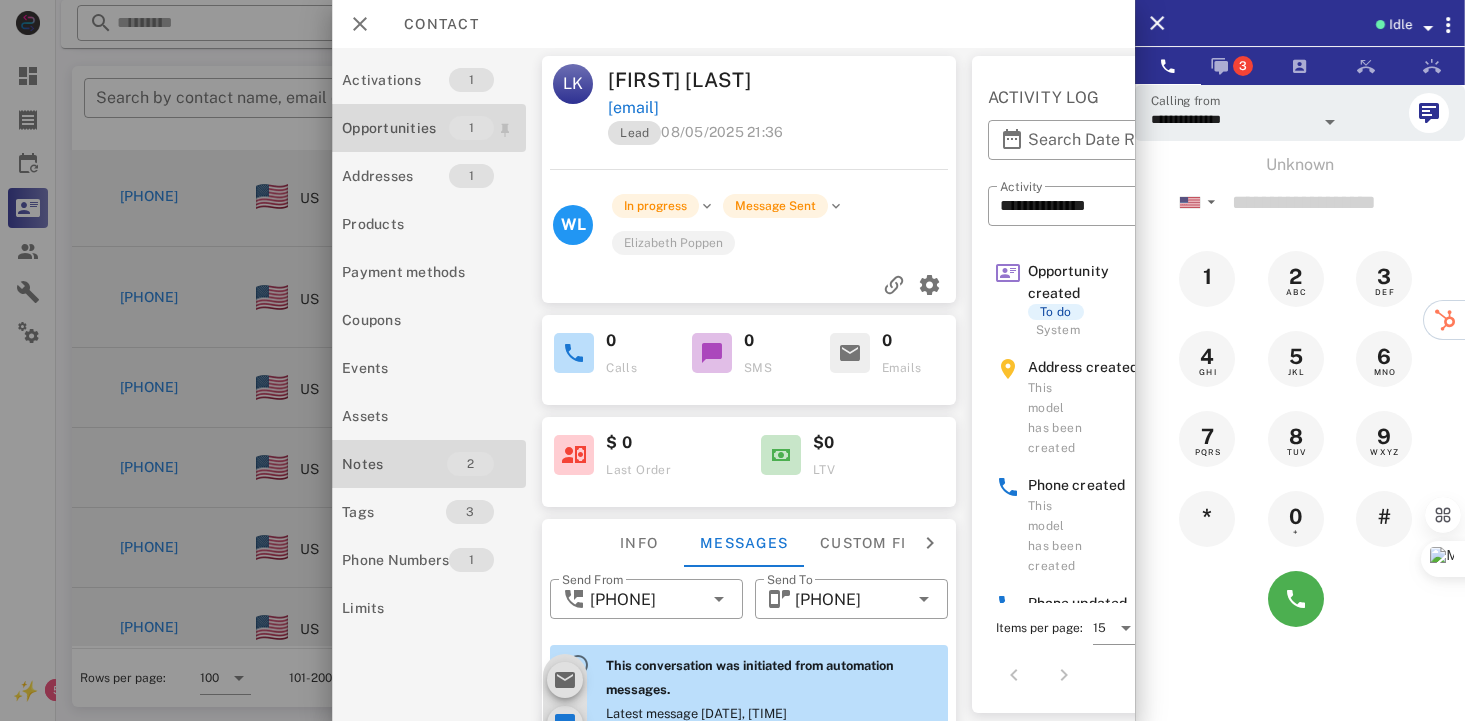 drag, startPoint x: 442, startPoint y: 147, endPoint x: 415, endPoint y: 136, distance: 29.15476 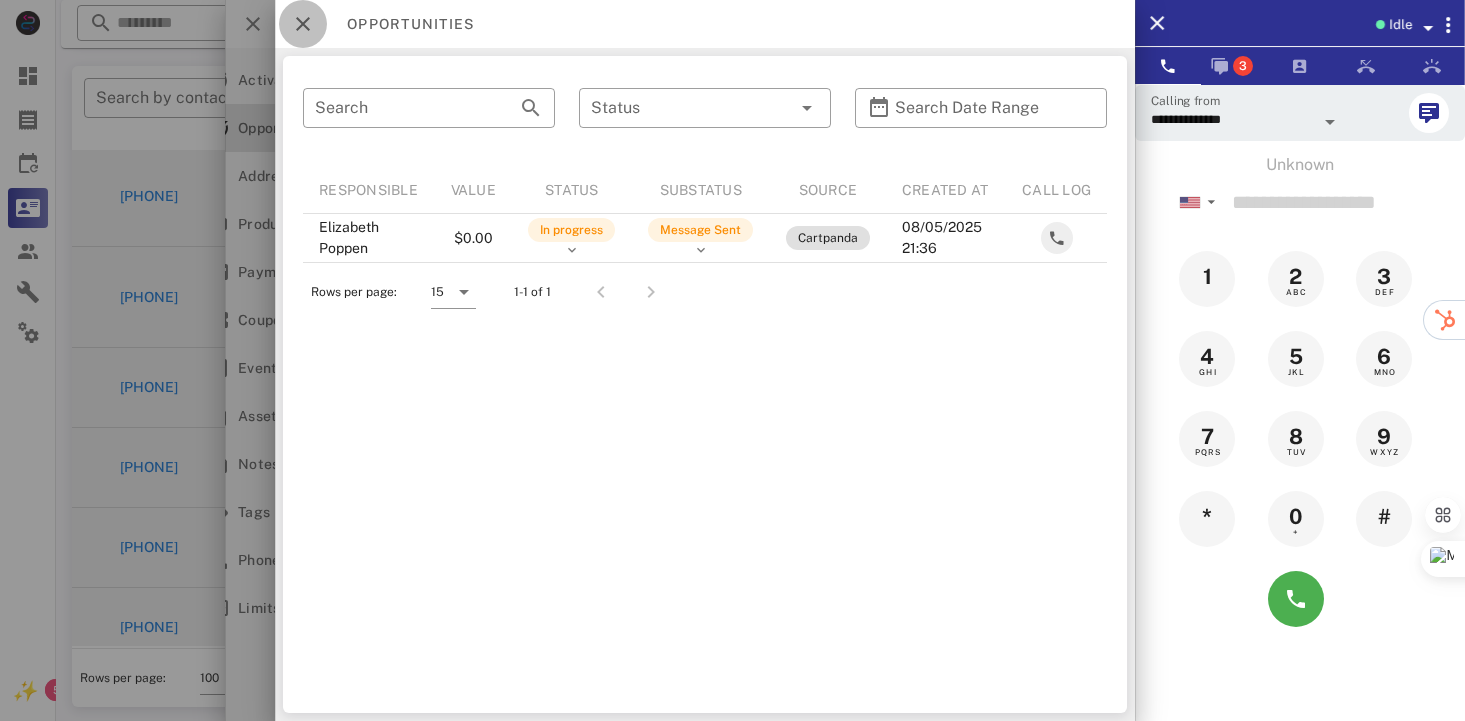 click at bounding box center [303, 24] 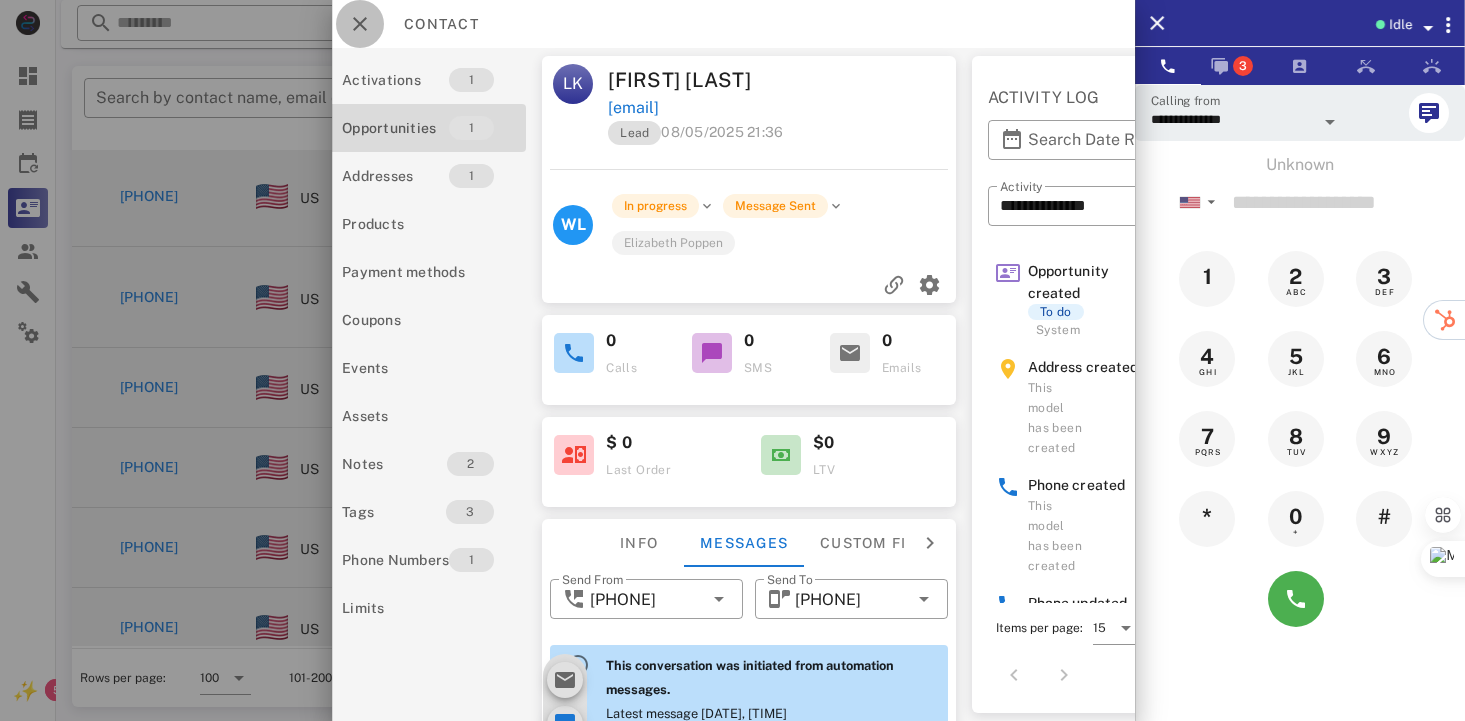click at bounding box center (360, 24) 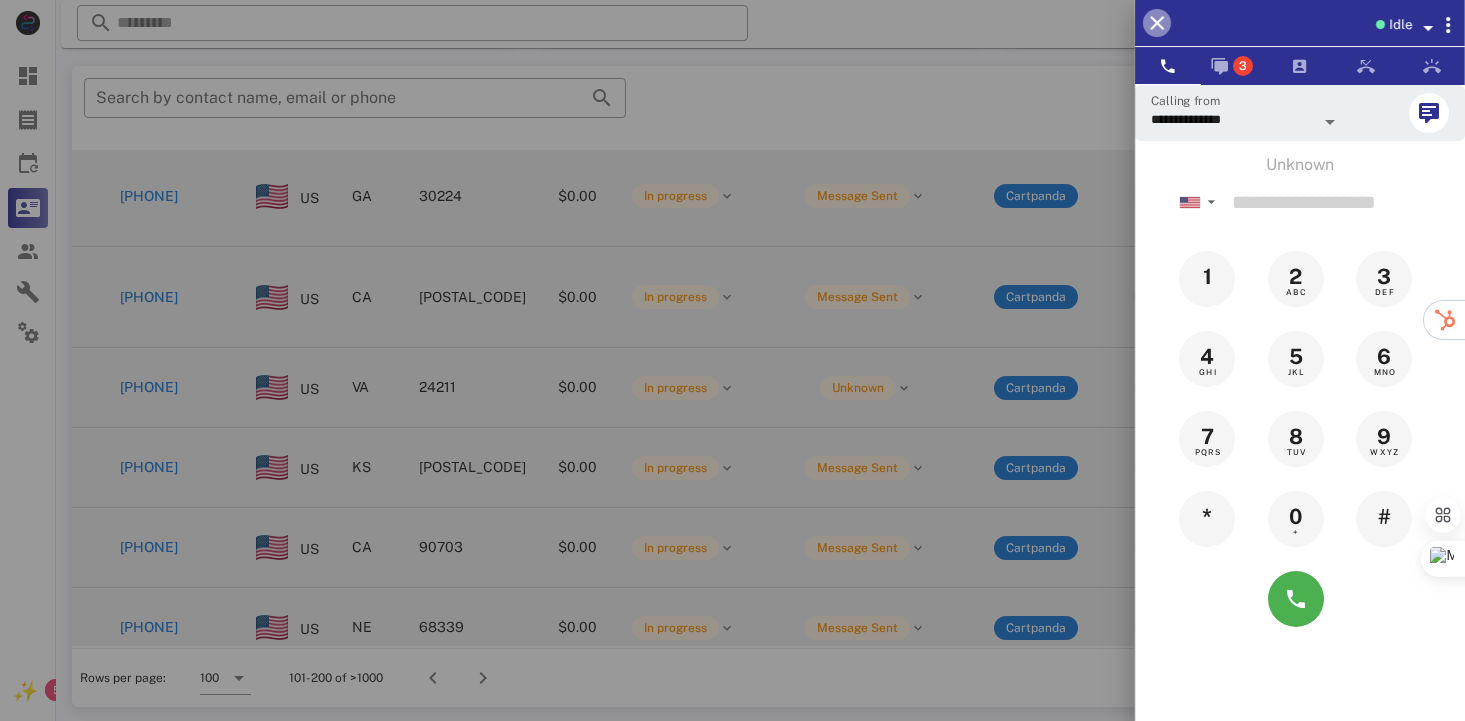 click at bounding box center (1157, 23) 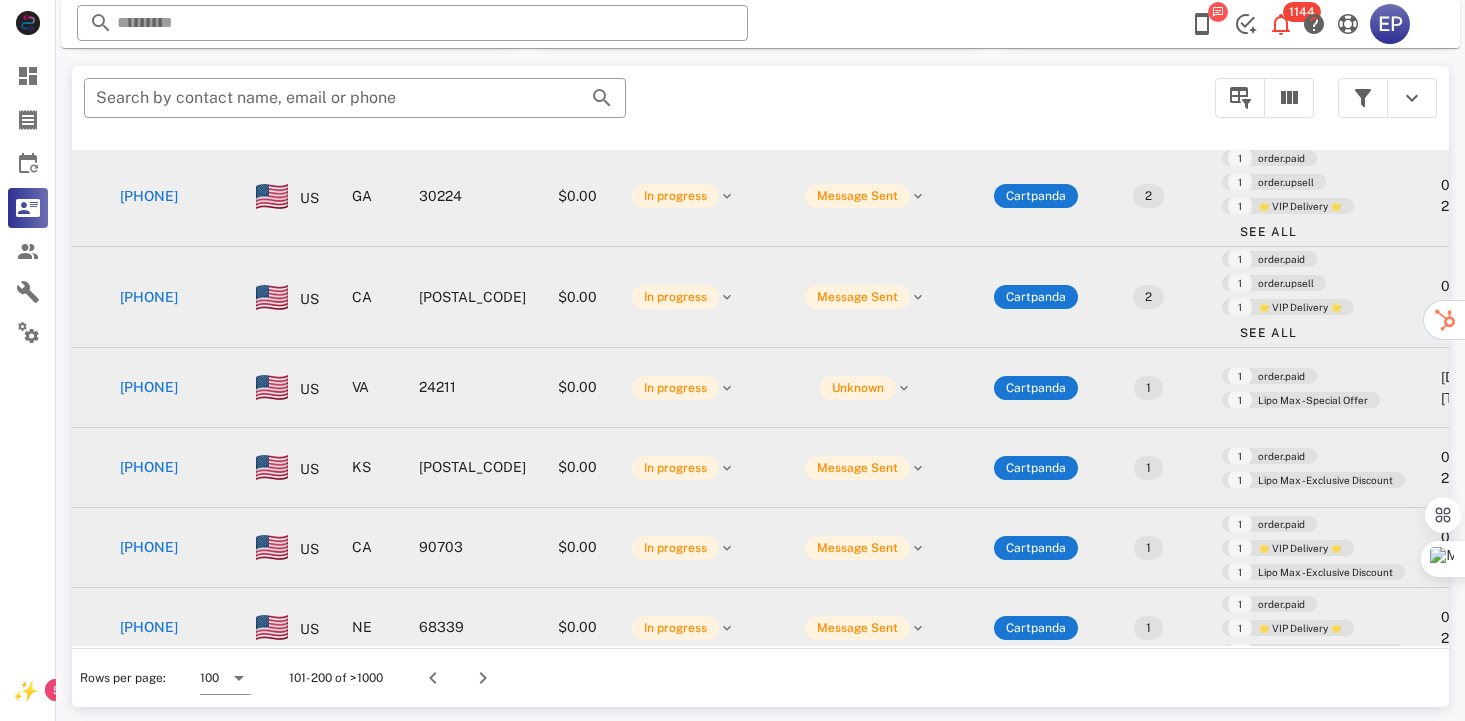 scroll, scrollTop: 0, scrollLeft: 0, axis: both 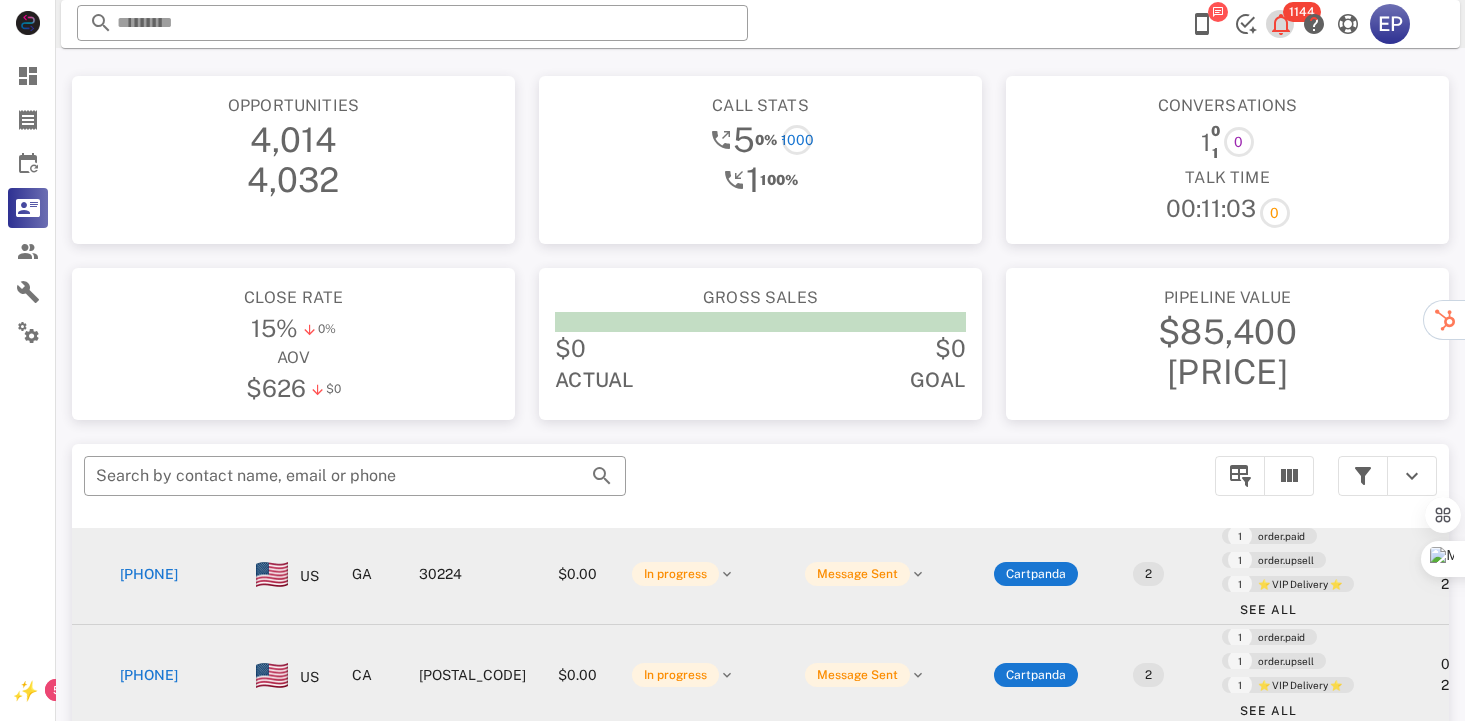 click at bounding box center (1281, 24) 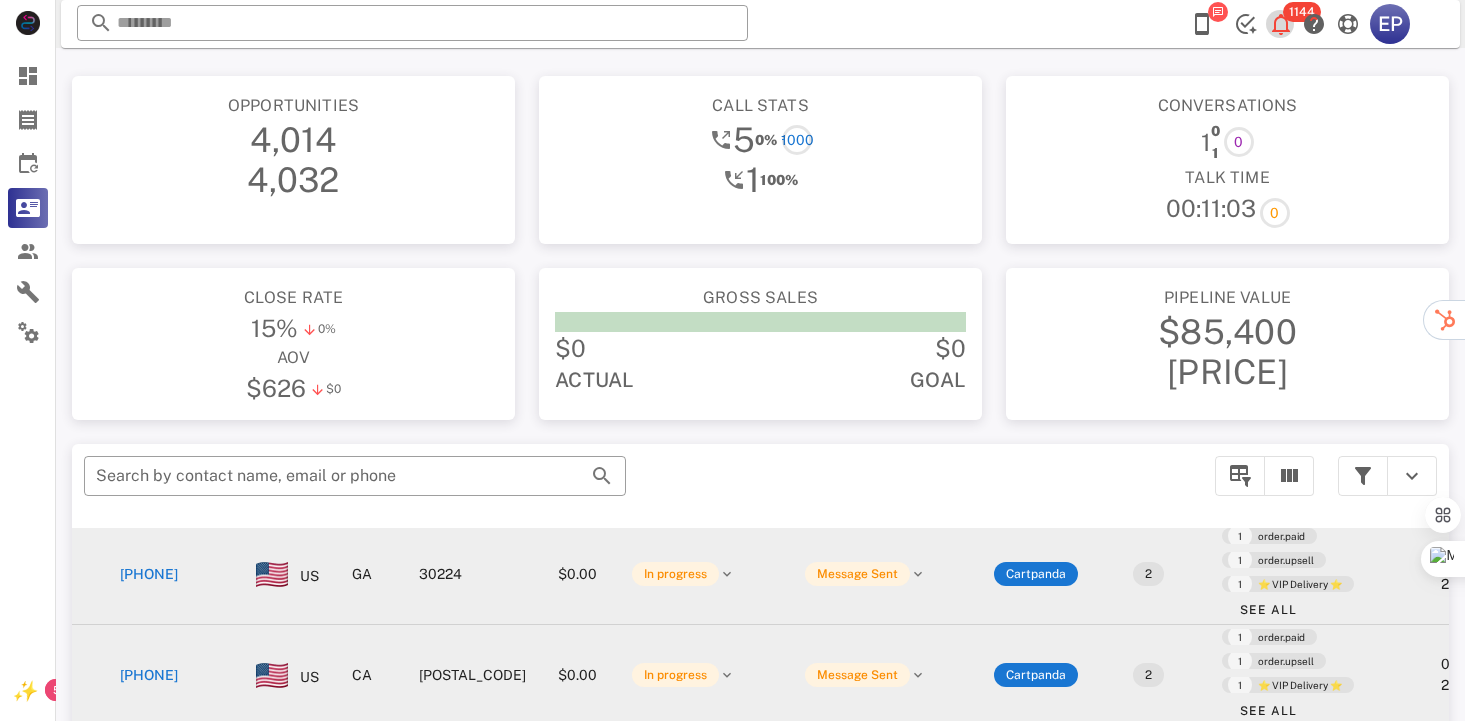 click at bounding box center [1281, 24] 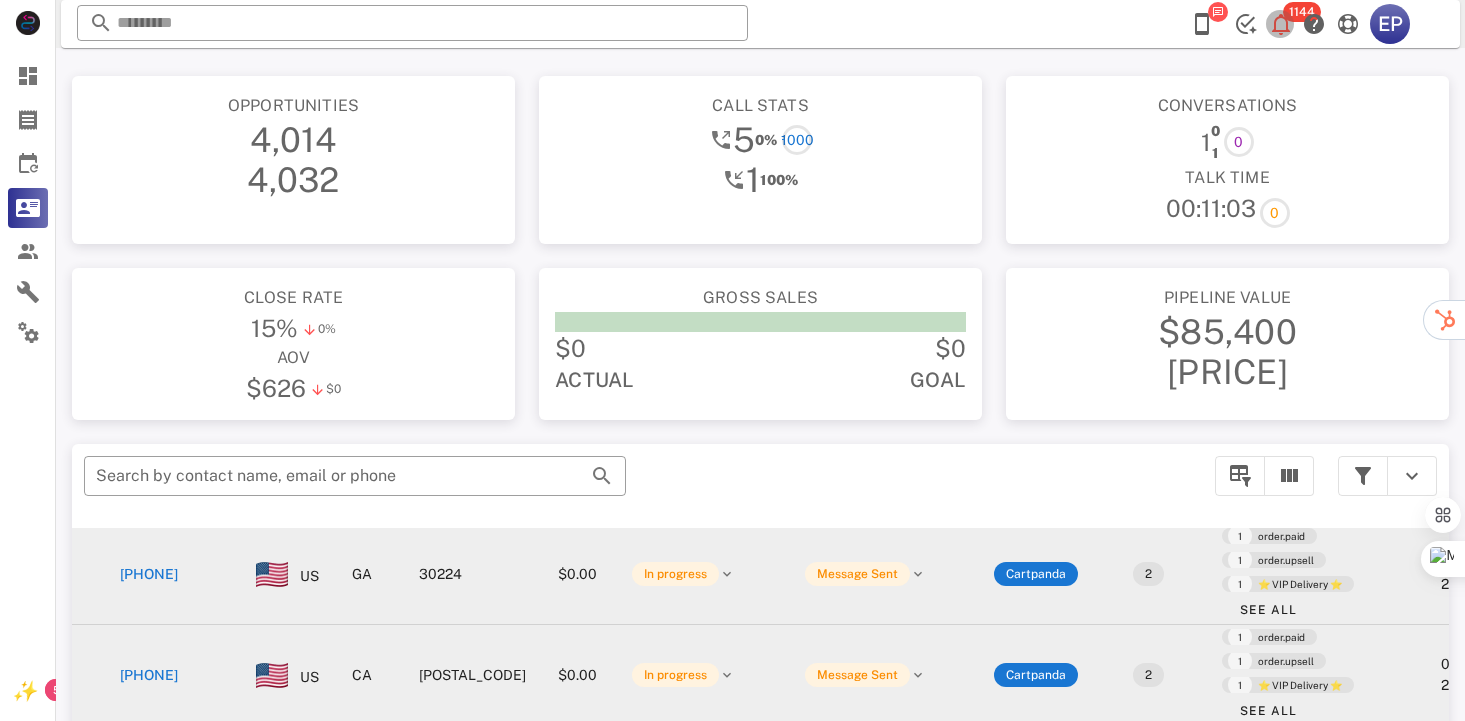 click at bounding box center (1281, 24) 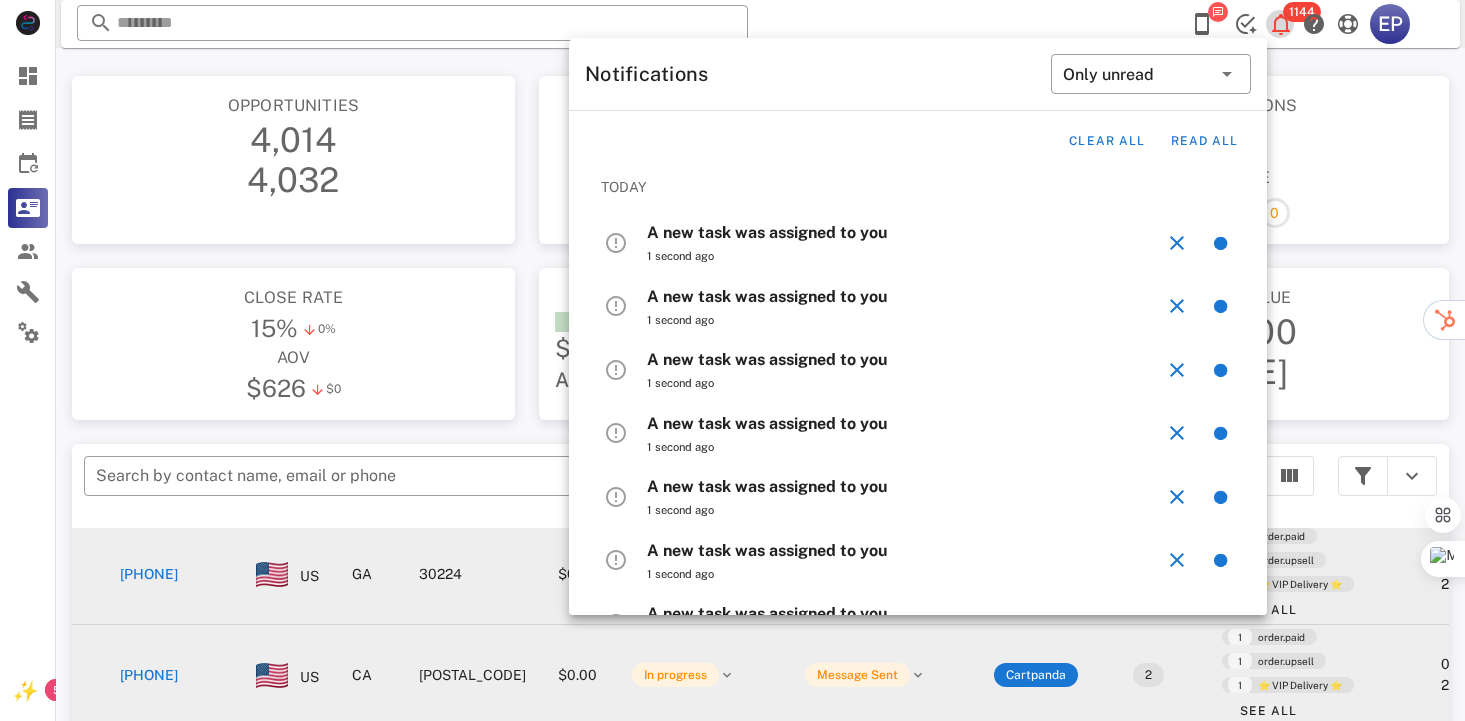 scroll, scrollTop: 505, scrollLeft: 0, axis: vertical 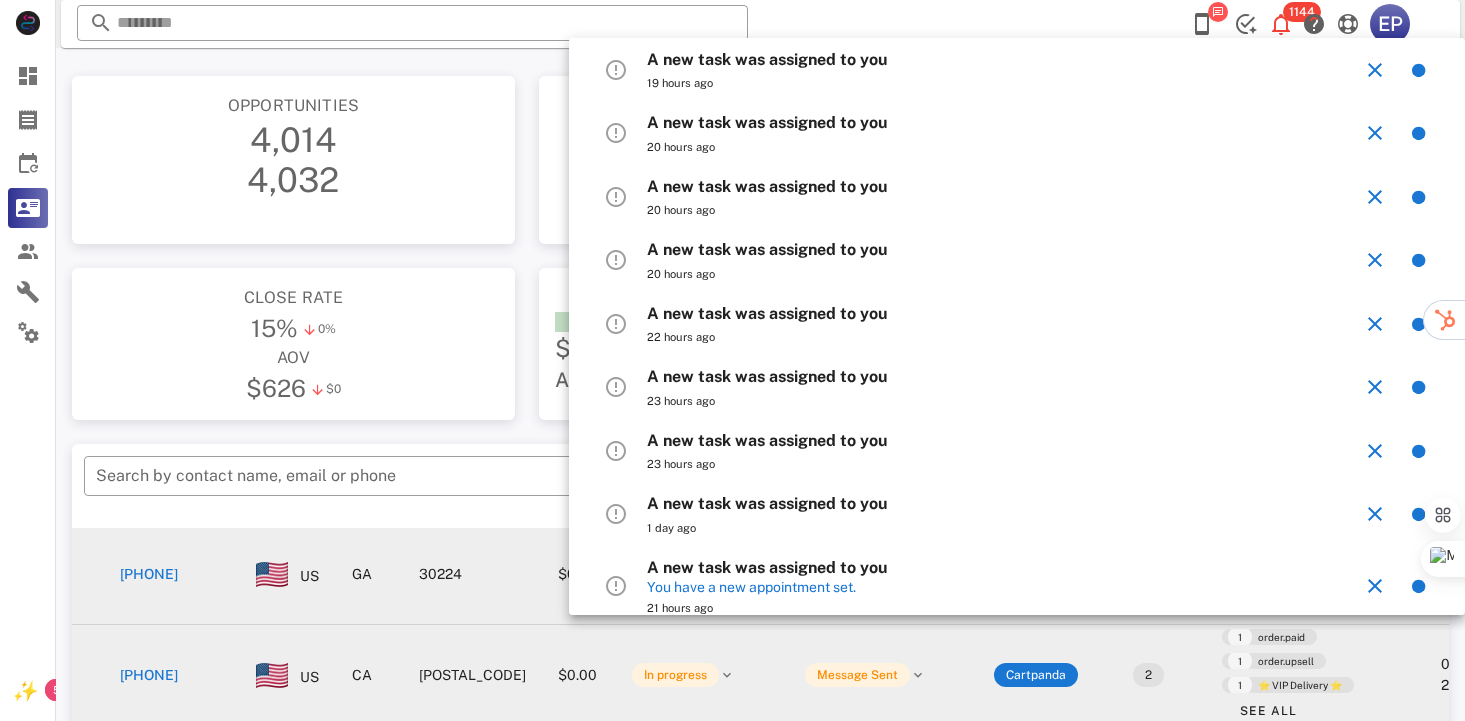 click on "A new task was assigned to you 20 hours ago" at bounding box center (1017, 197) 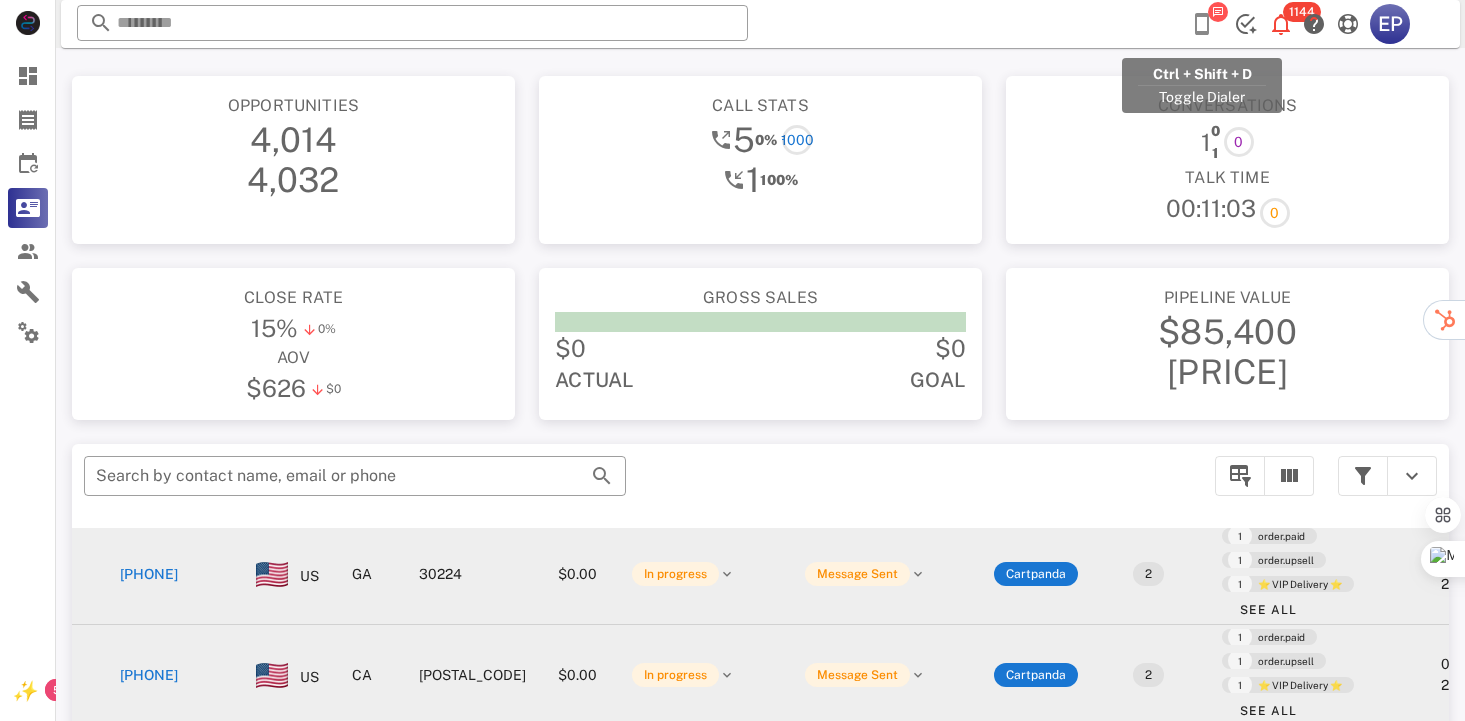 click at bounding box center (1202, 24) 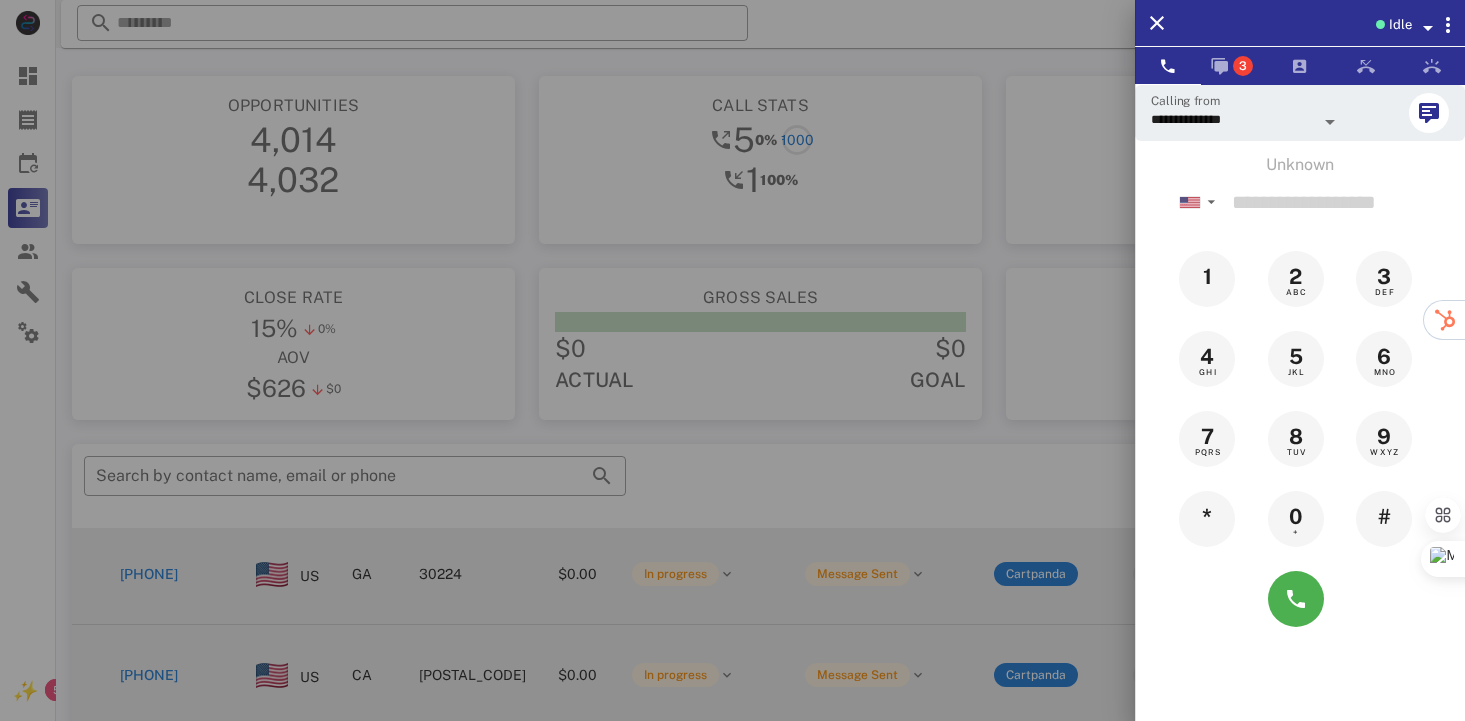 click at bounding box center (1428, 28) 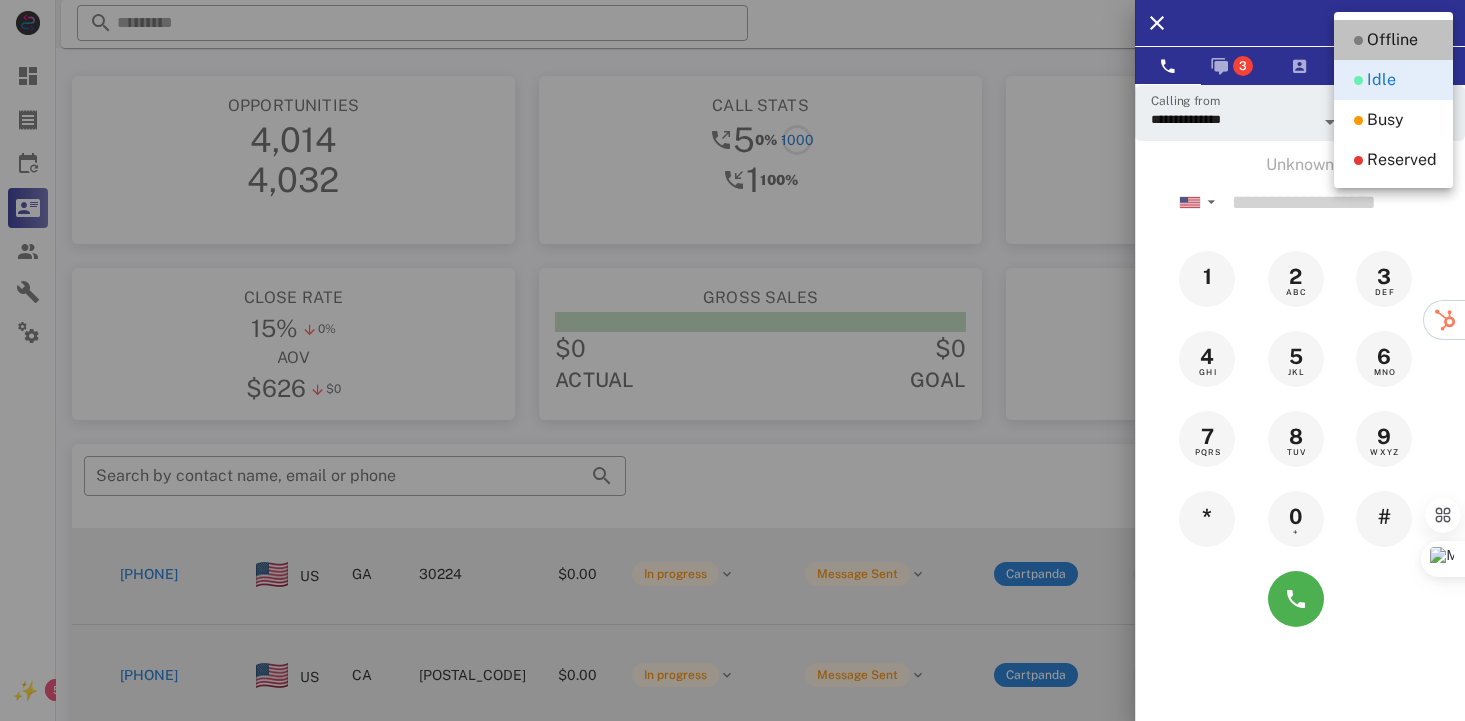 click at bounding box center [1358, 40] 